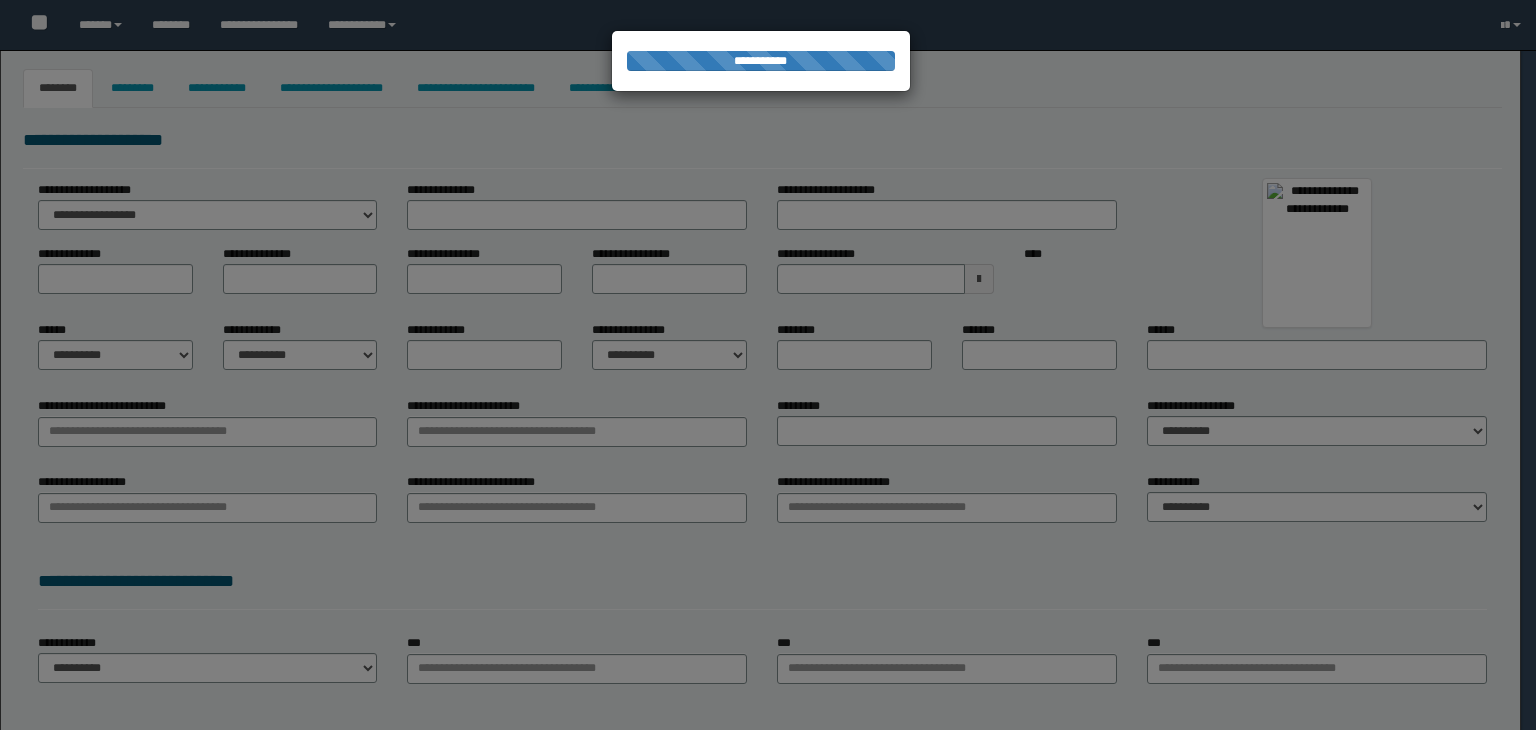 select on "***" 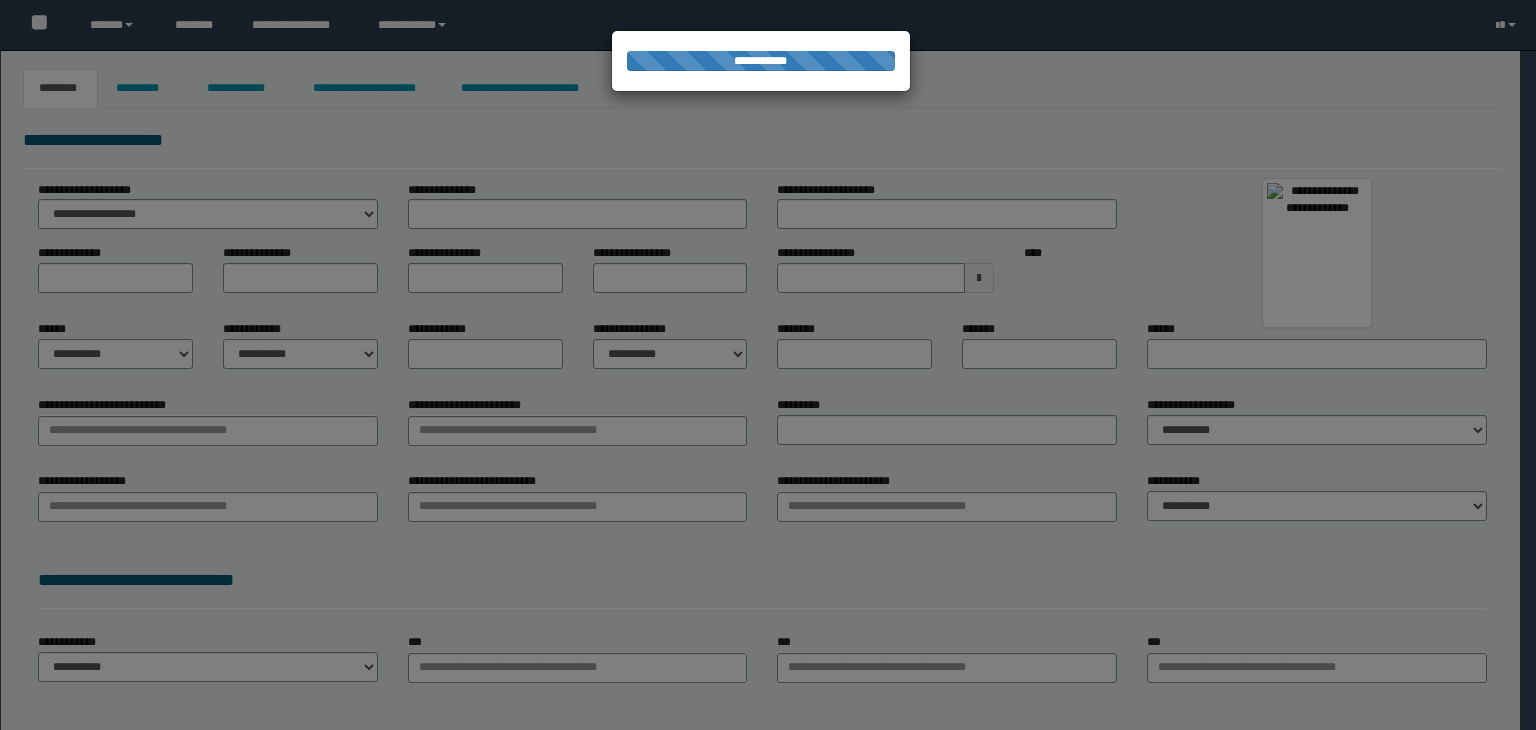 scroll, scrollTop: 0, scrollLeft: 0, axis: both 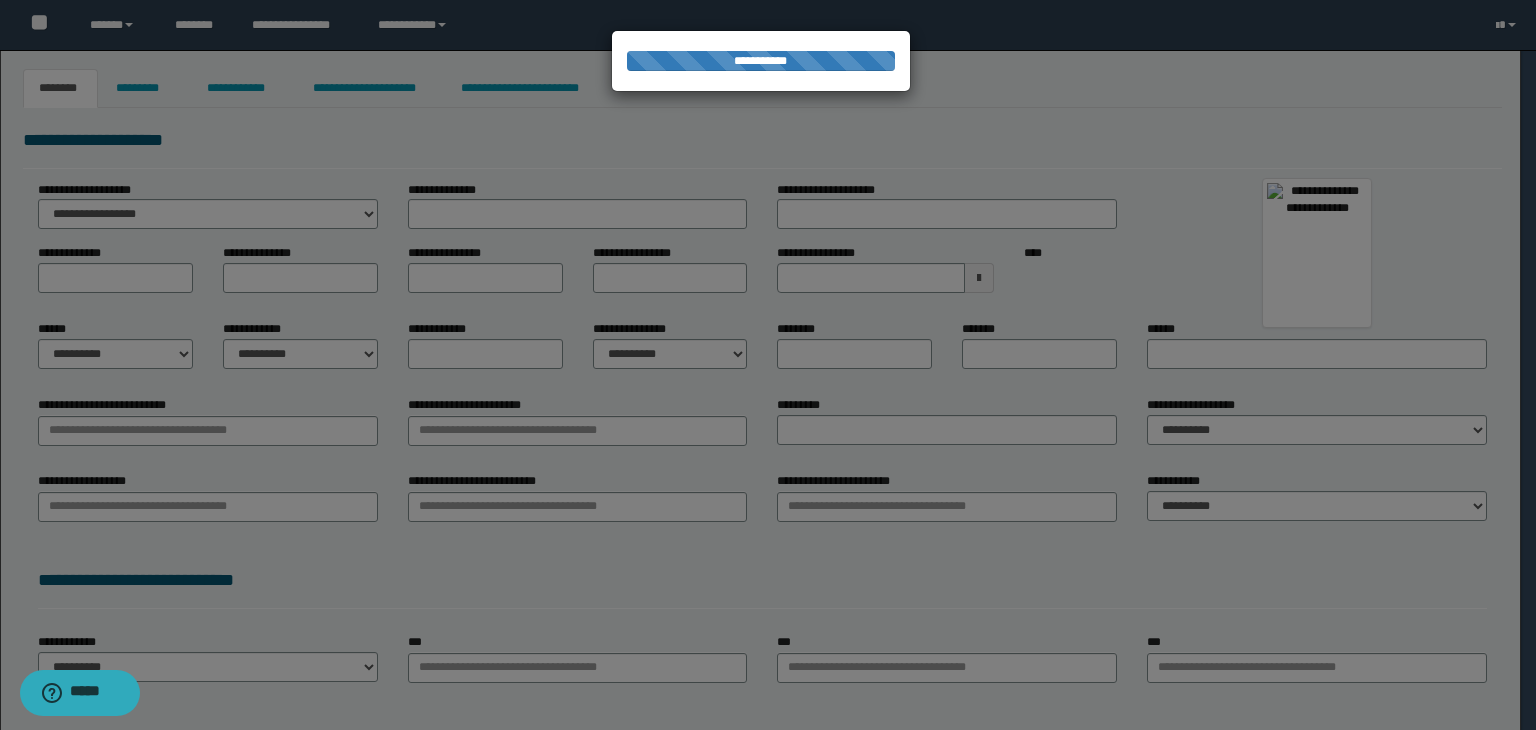 type on "******" 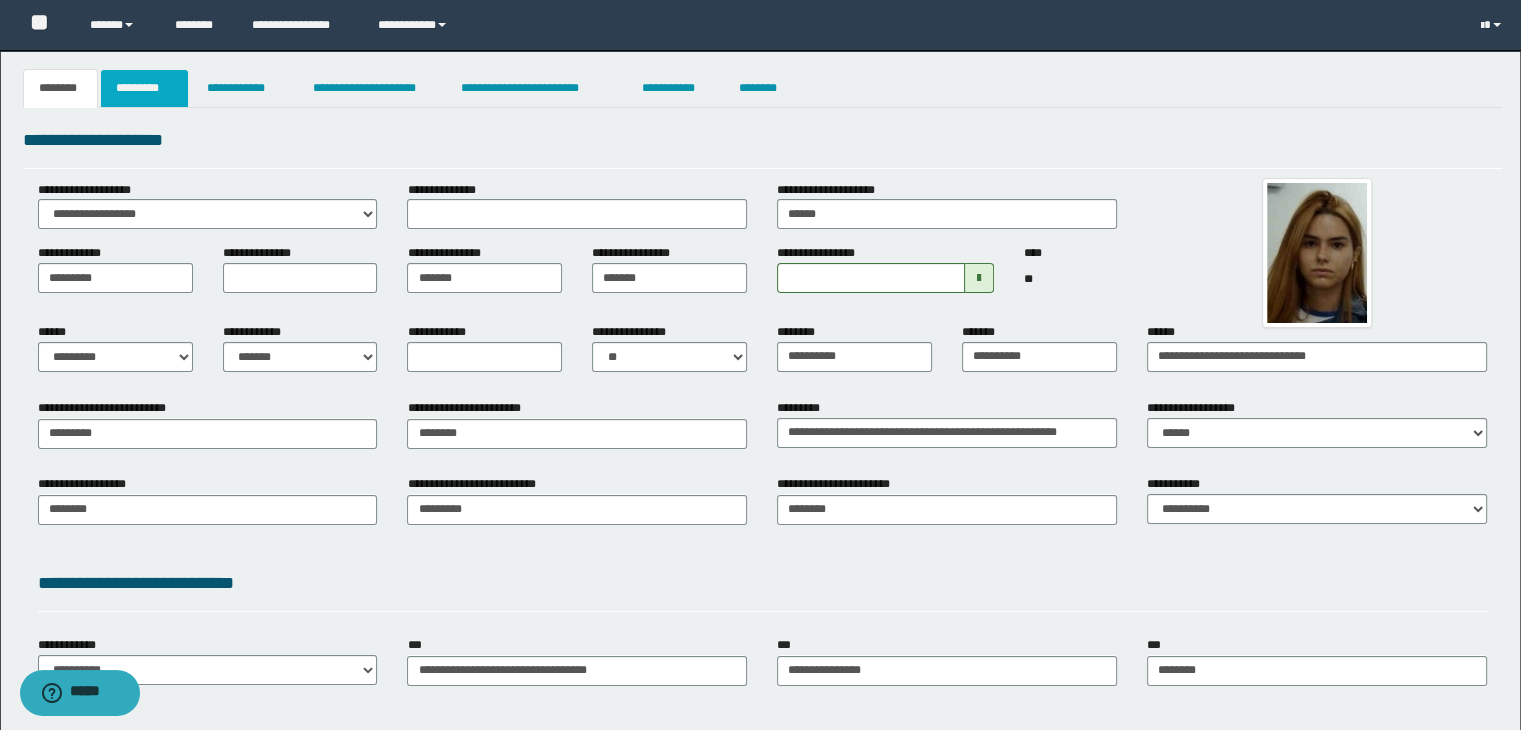 click on "*********" at bounding box center [144, 88] 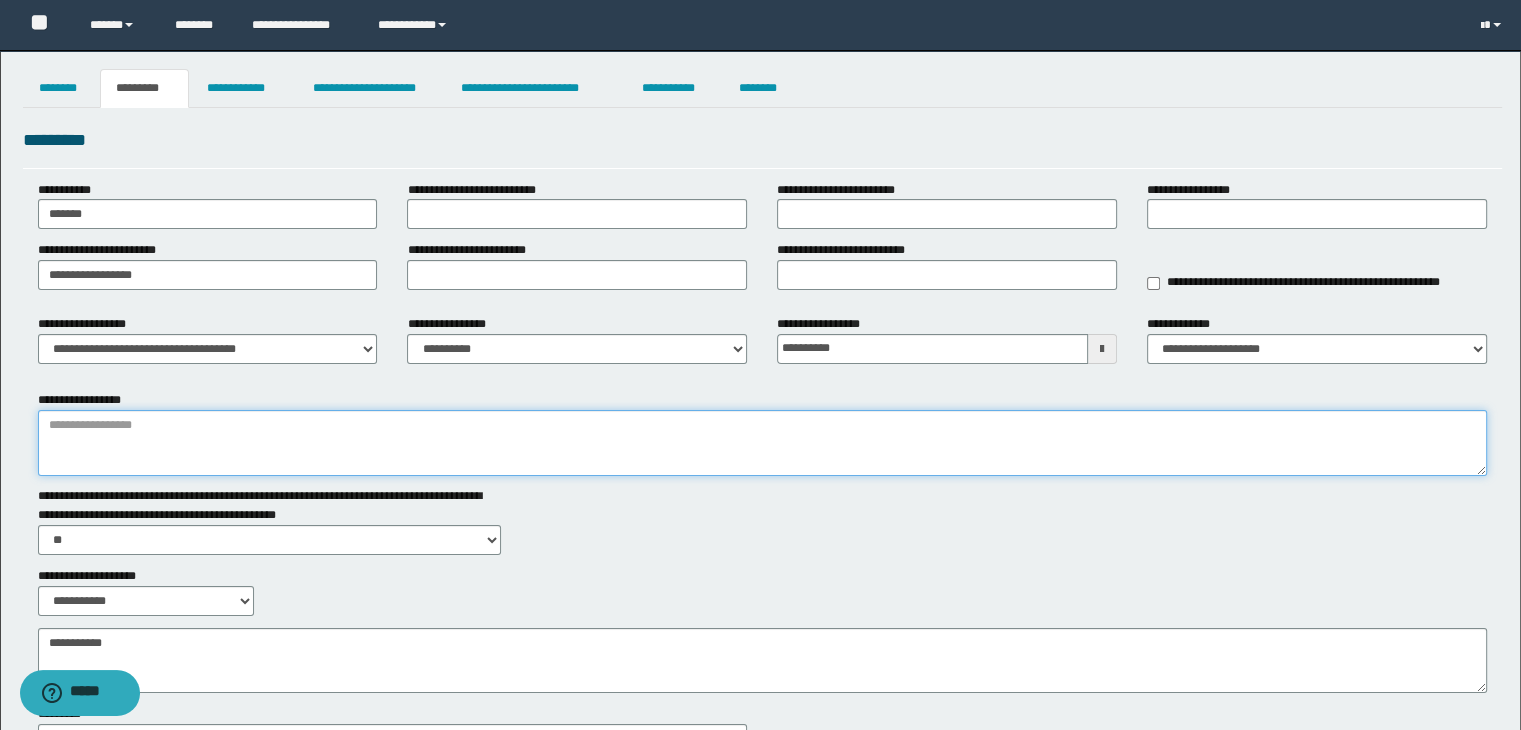 click on "**********" at bounding box center (763, 443) 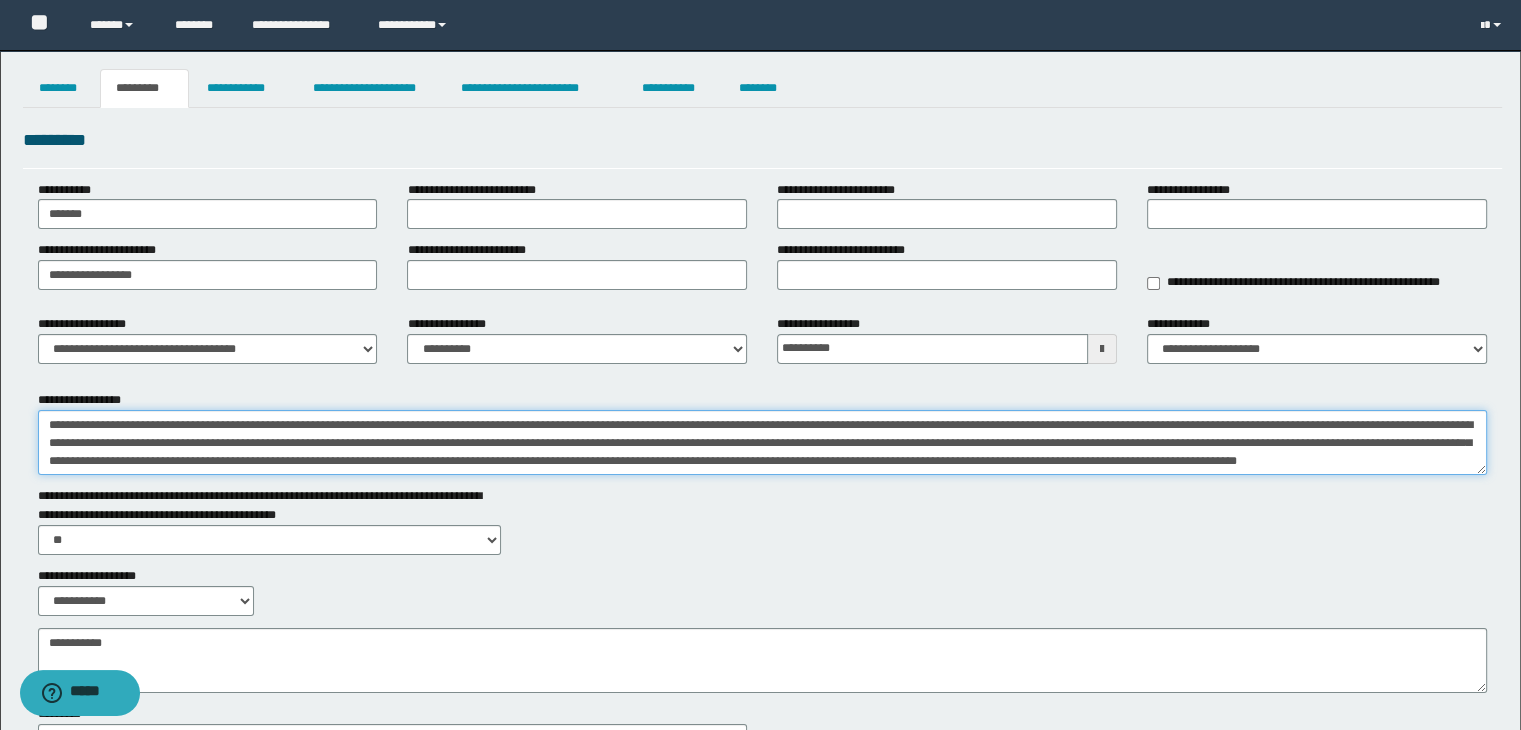 click on "**********" at bounding box center [763, 443] 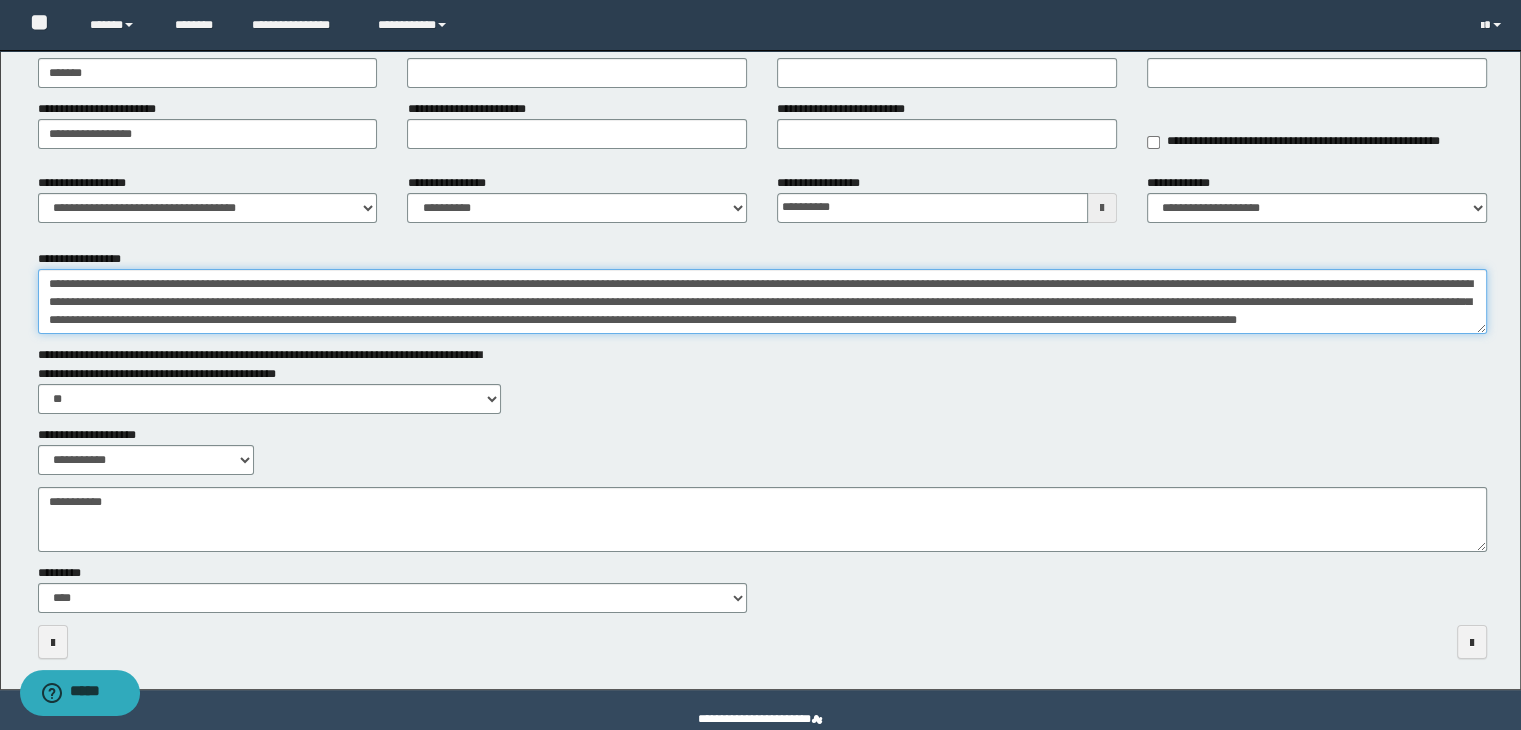 scroll, scrollTop: 178, scrollLeft: 0, axis: vertical 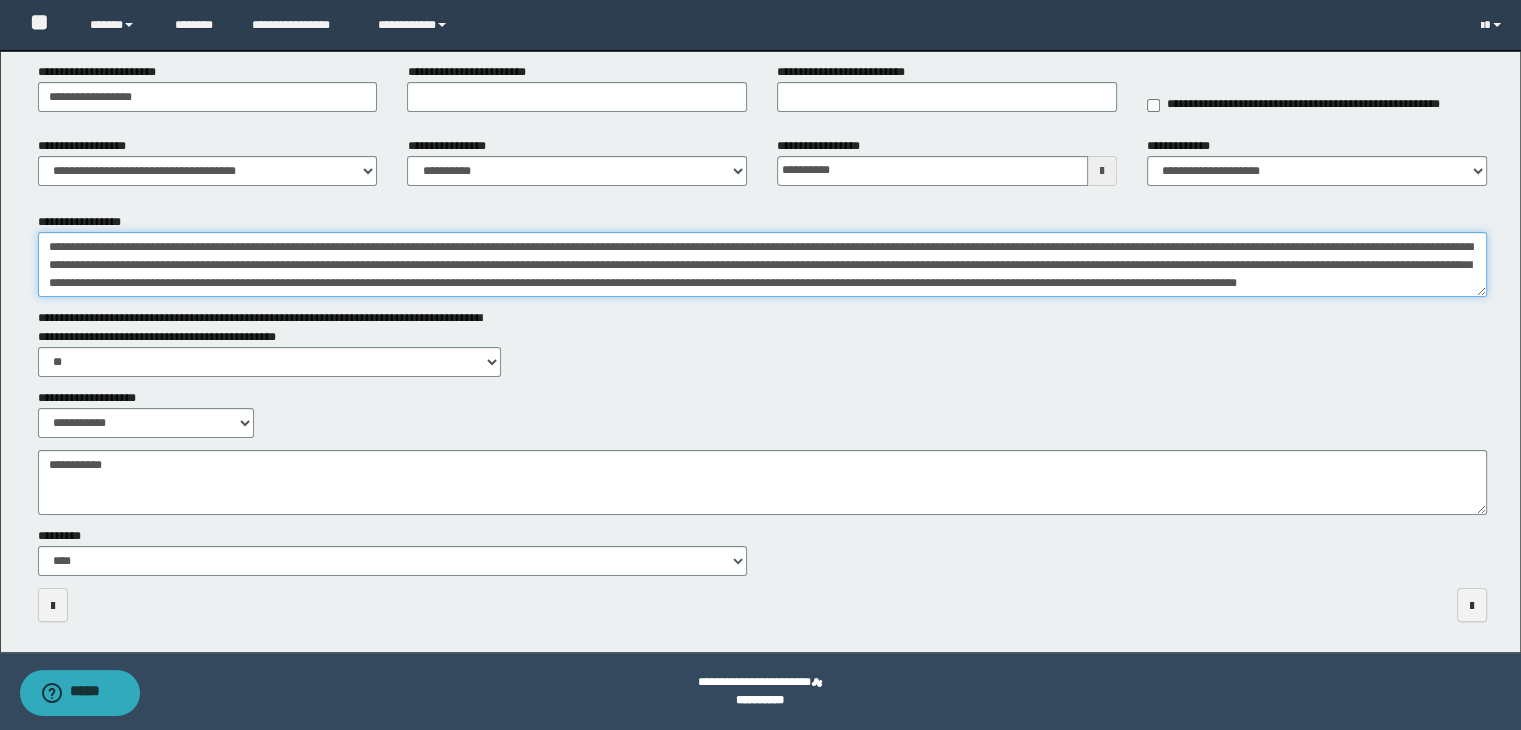 type on "**********" 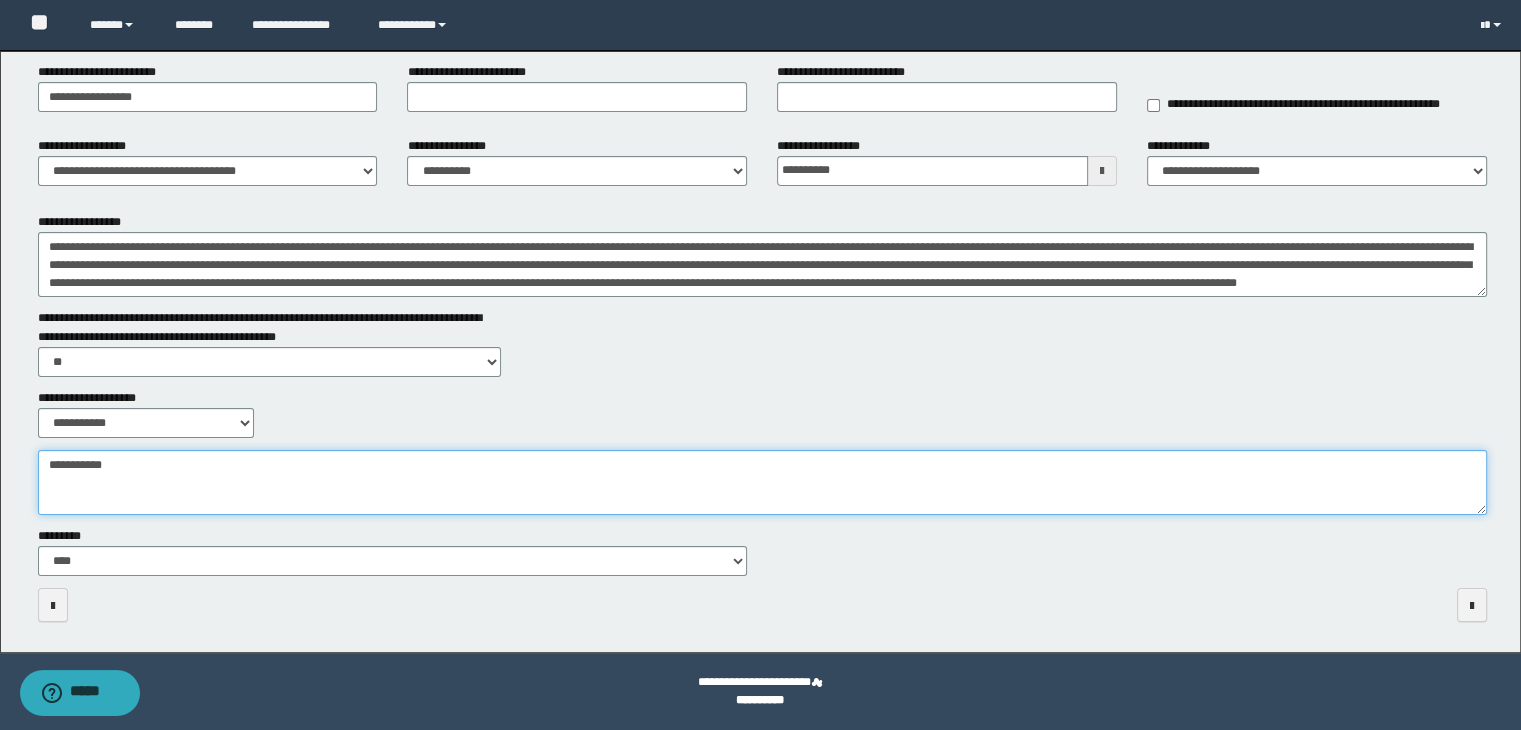 click on "**********" at bounding box center (763, 483) 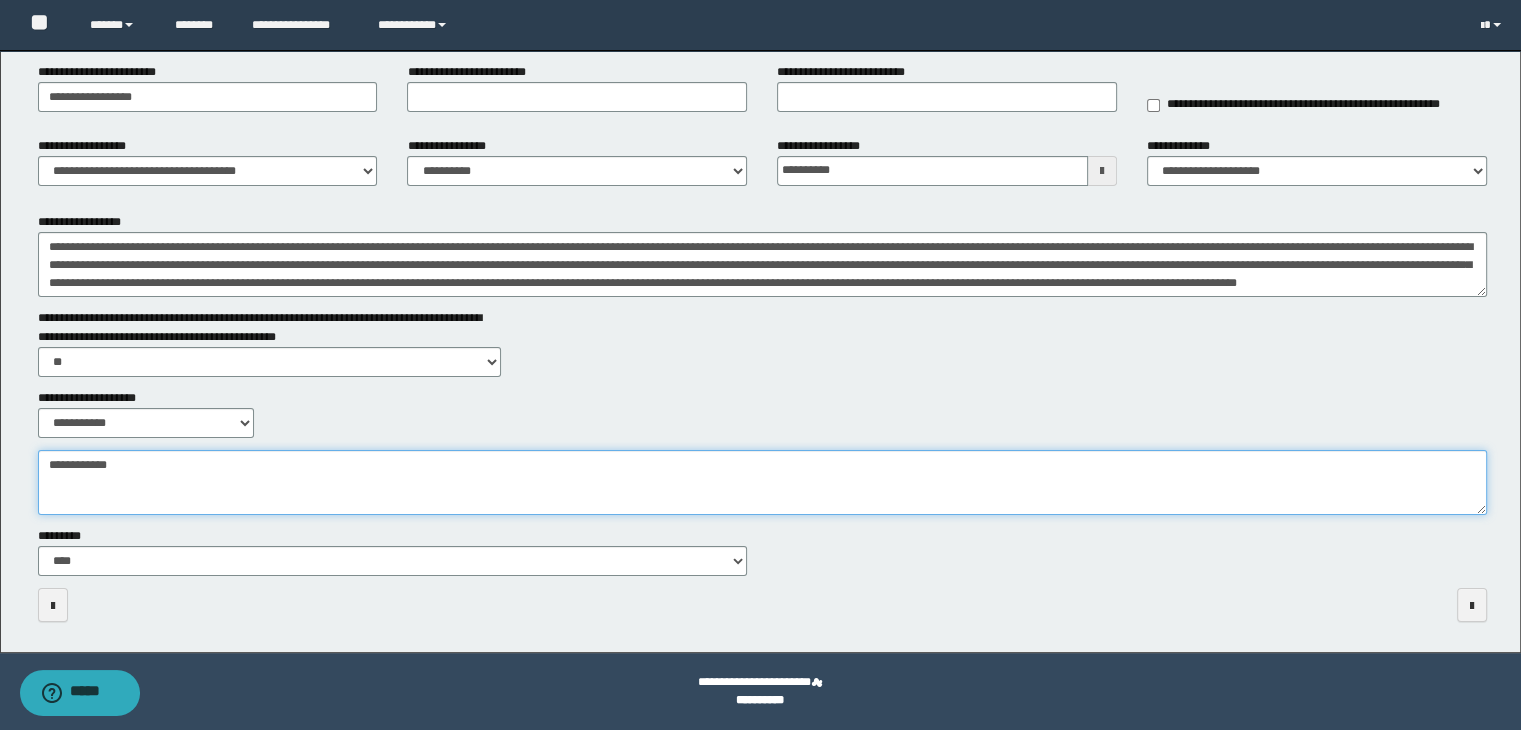 type on "**********" 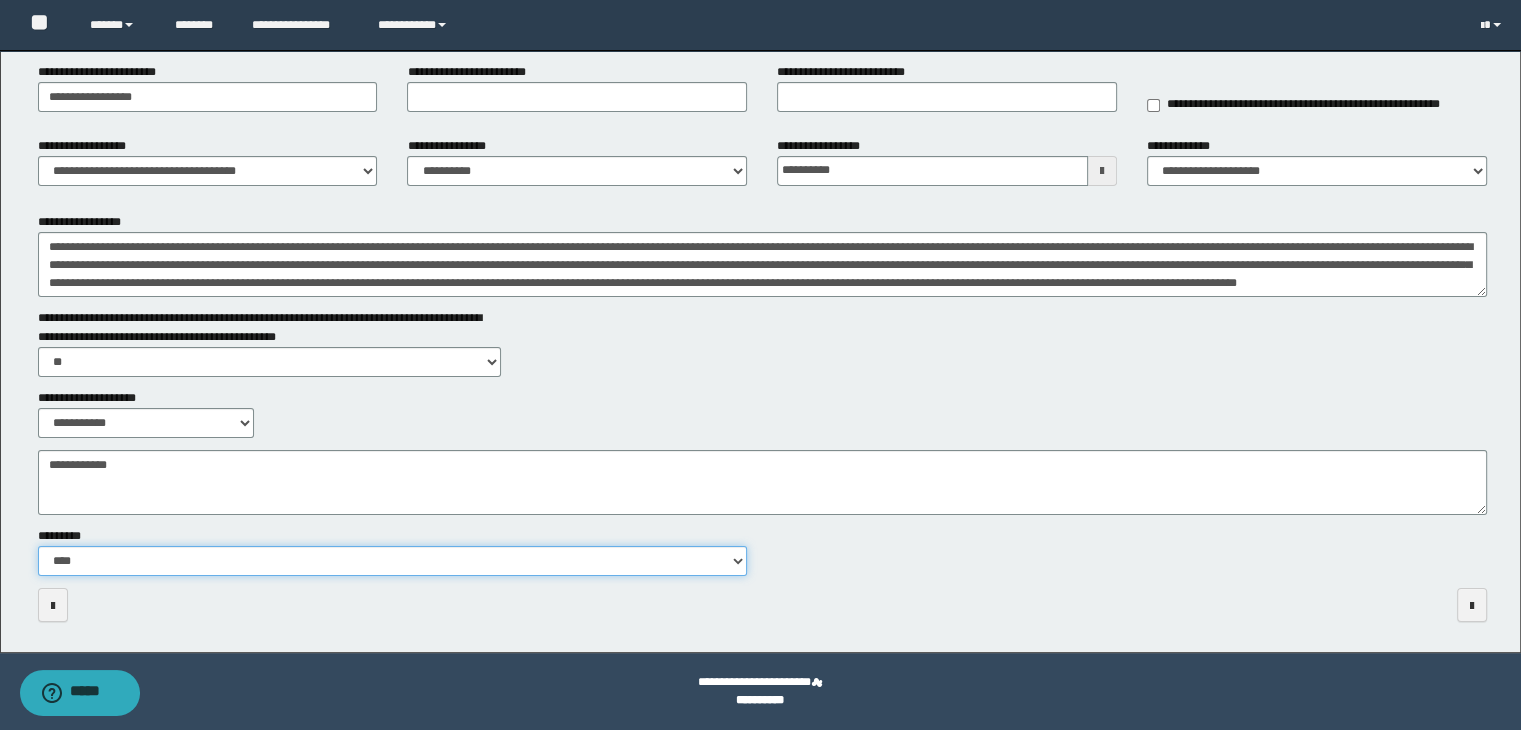 click on "**********" at bounding box center [393, 561] 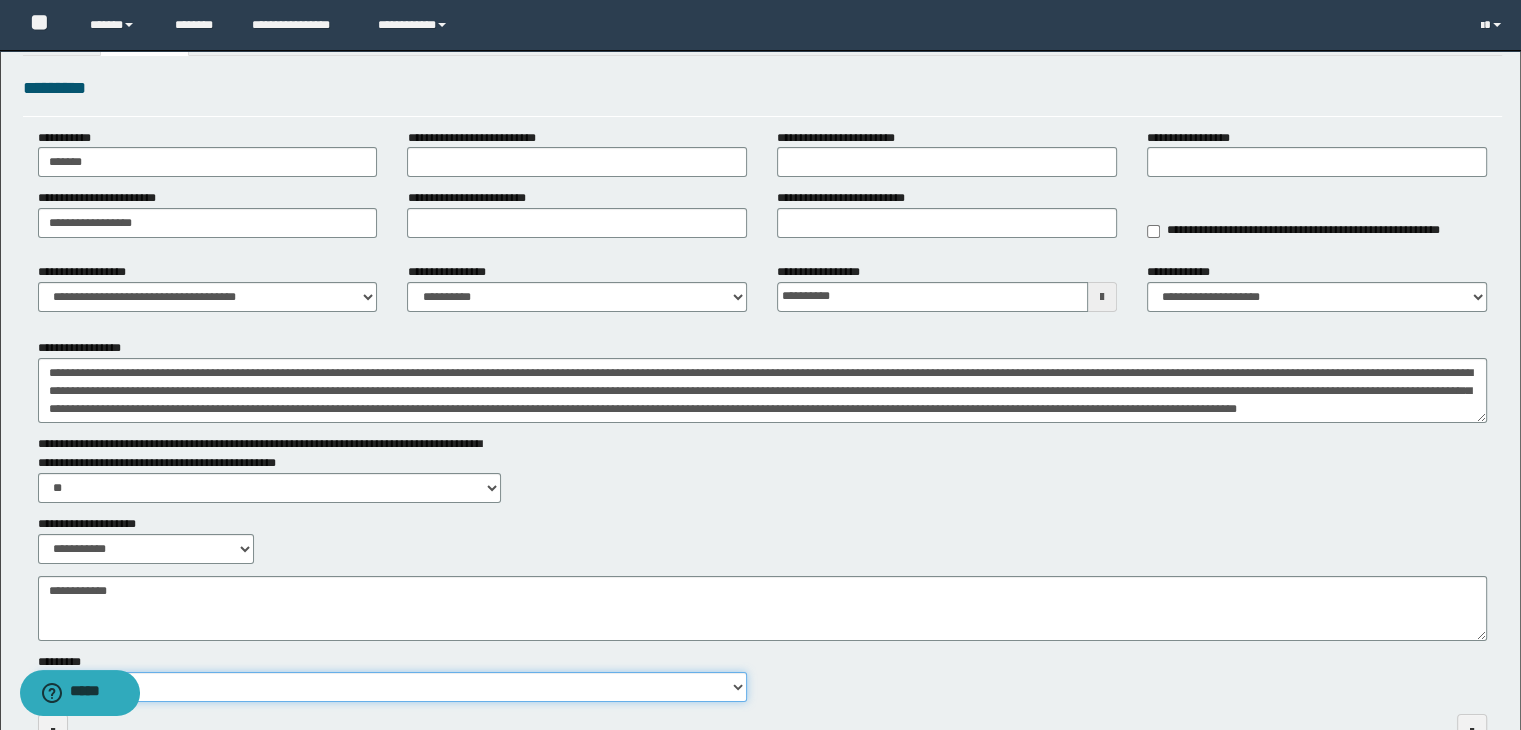 scroll, scrollTop: 0, scrollLeft: 0, axis: both 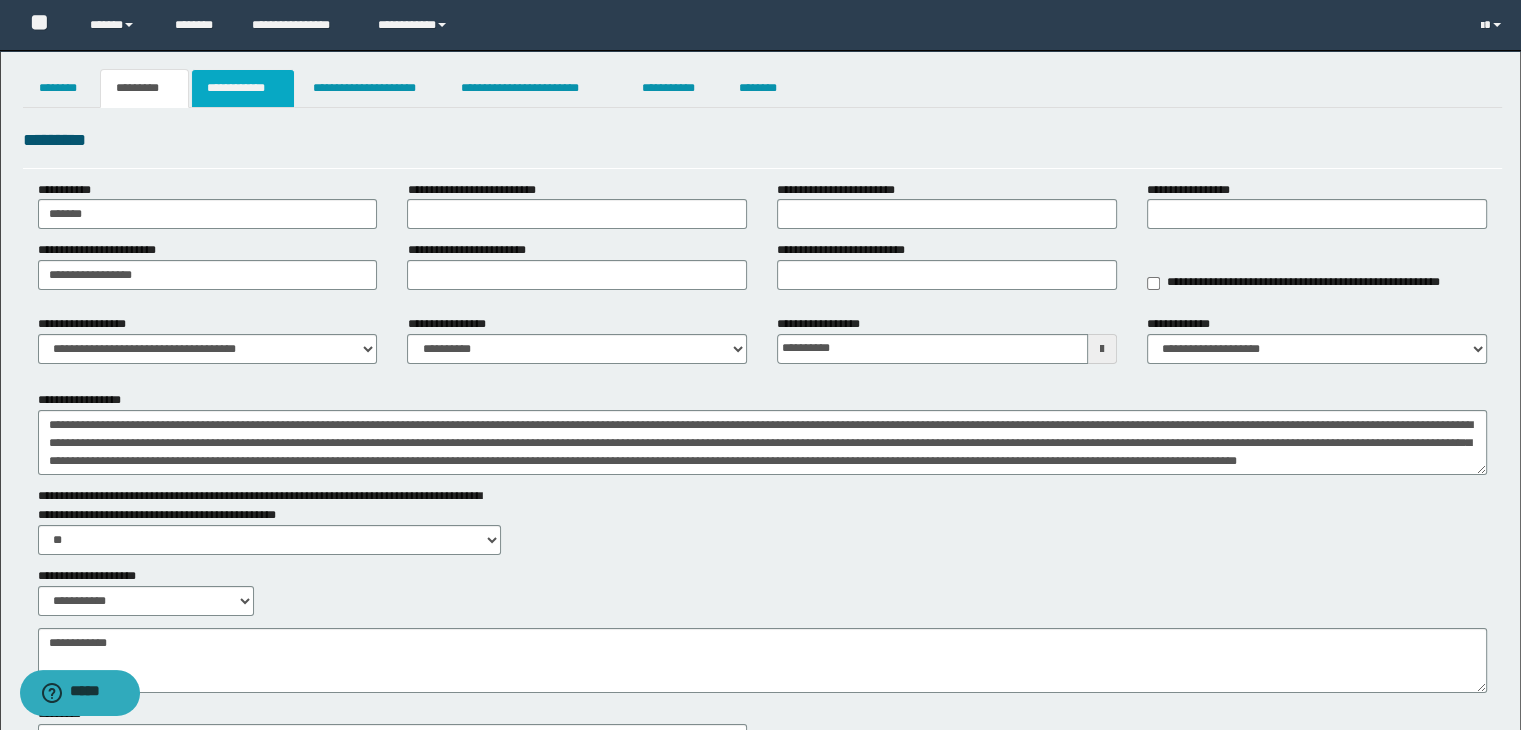 click on "**********" at bounding box center [243, 88] 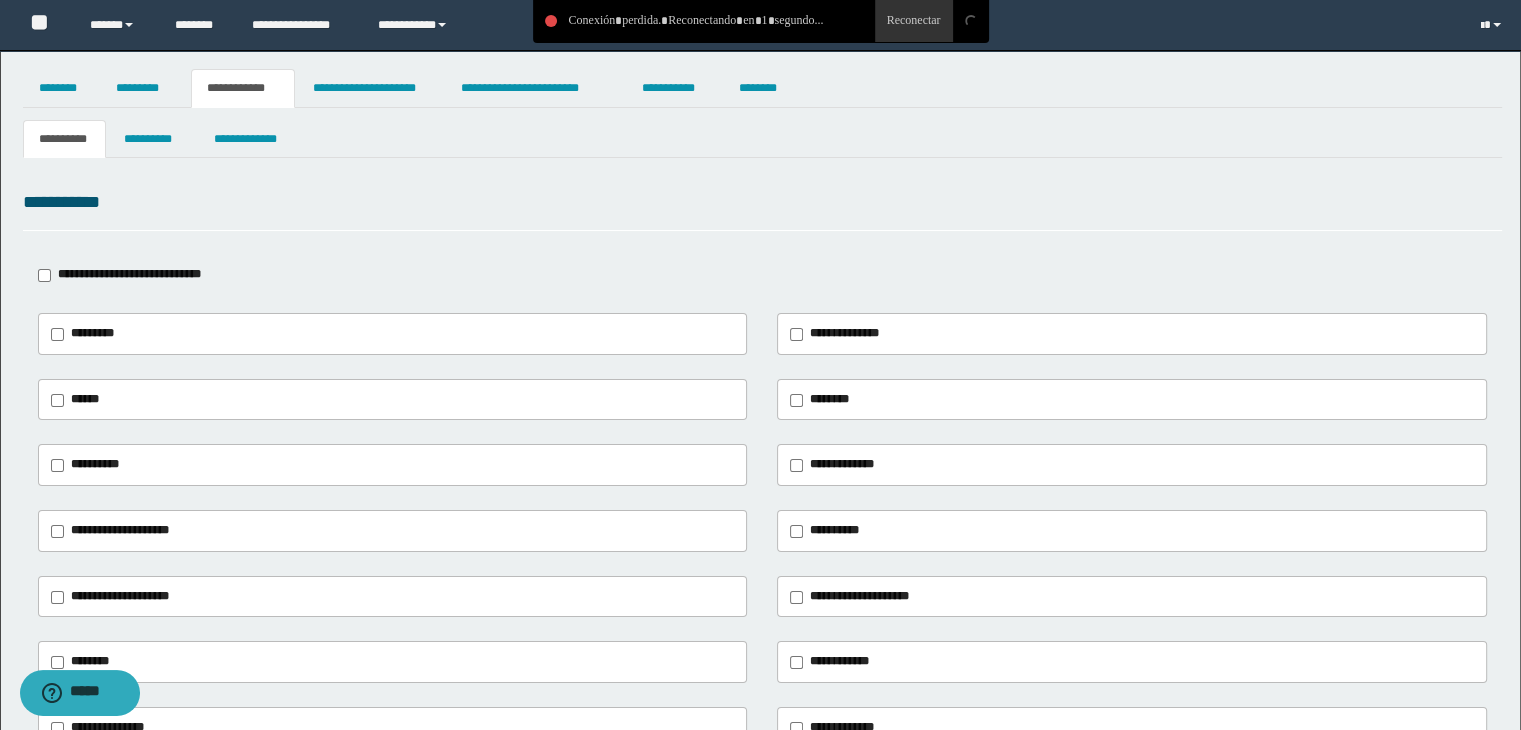 type on "**********" 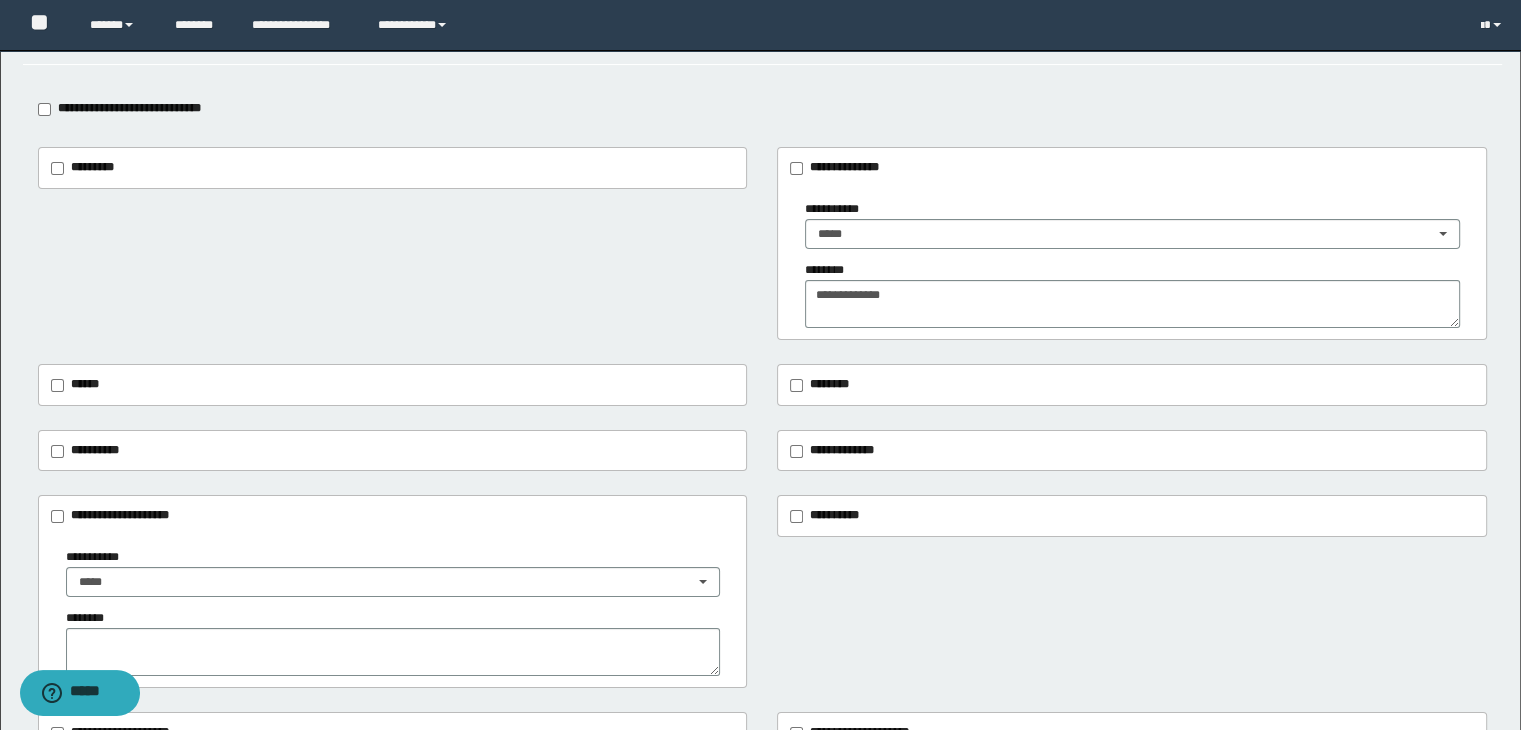 scroll, scrollTop: 0, scrollLeft: 0, axis: both 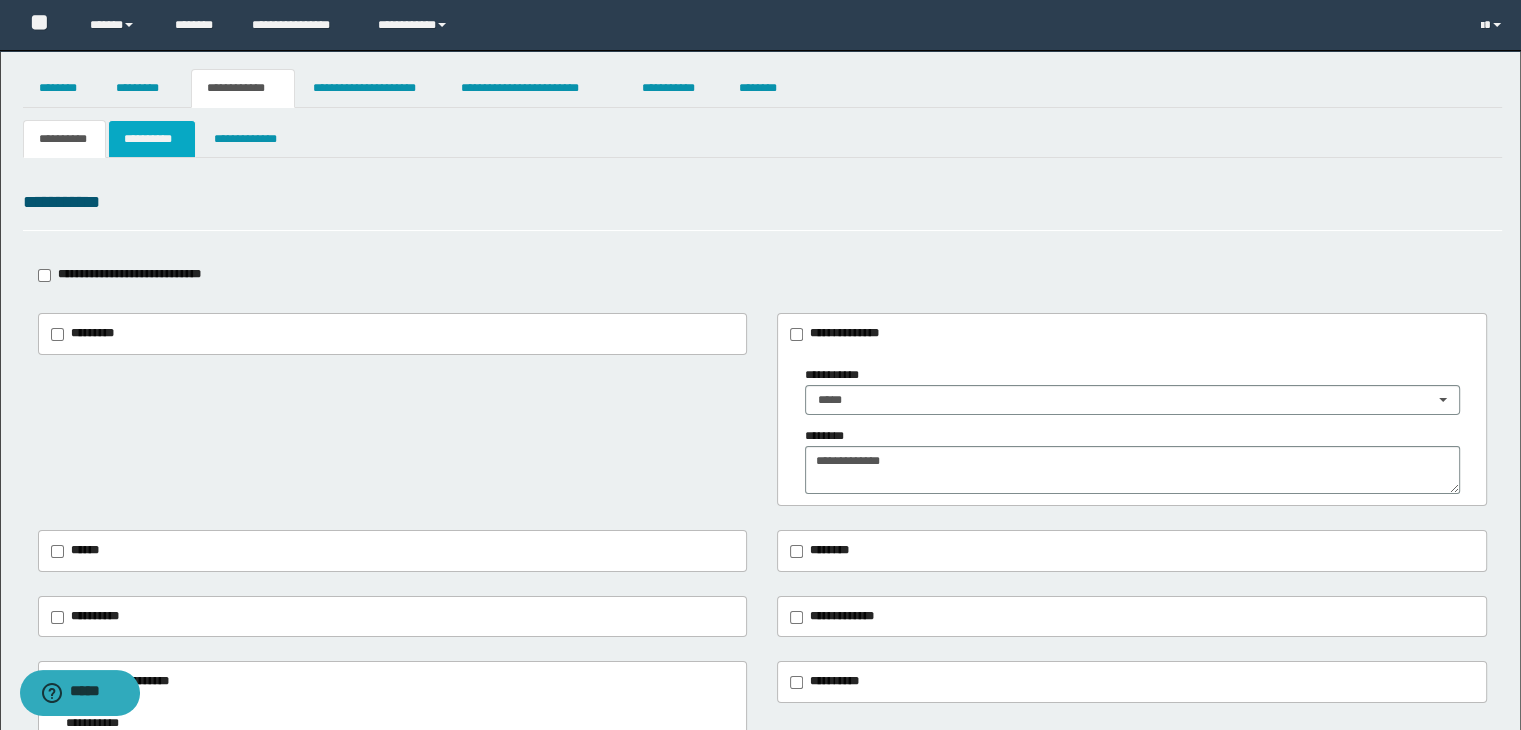 click on "**********" at bounding box center (152, 139) 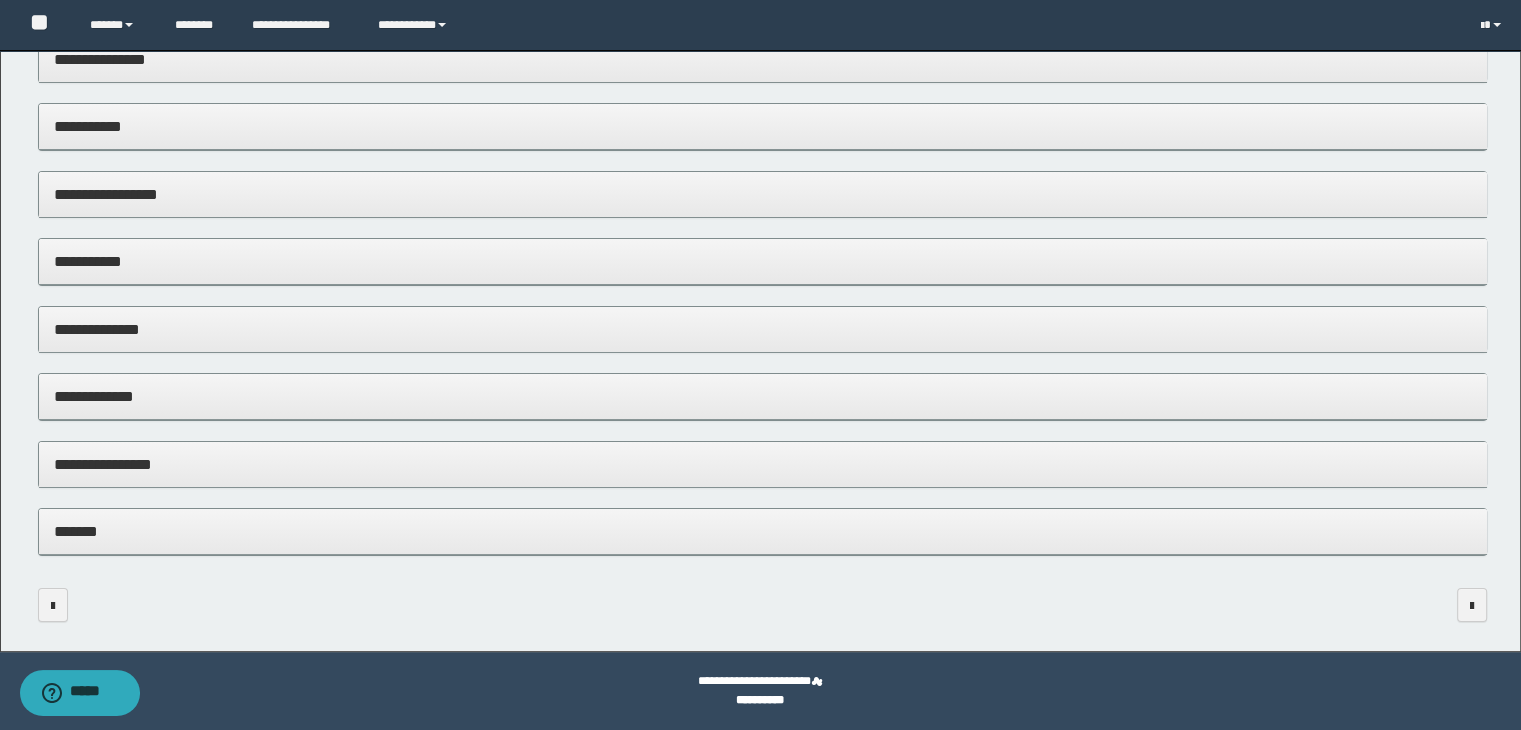 scroll, scrollTop: 0, scrollLeft: 0, axis: both 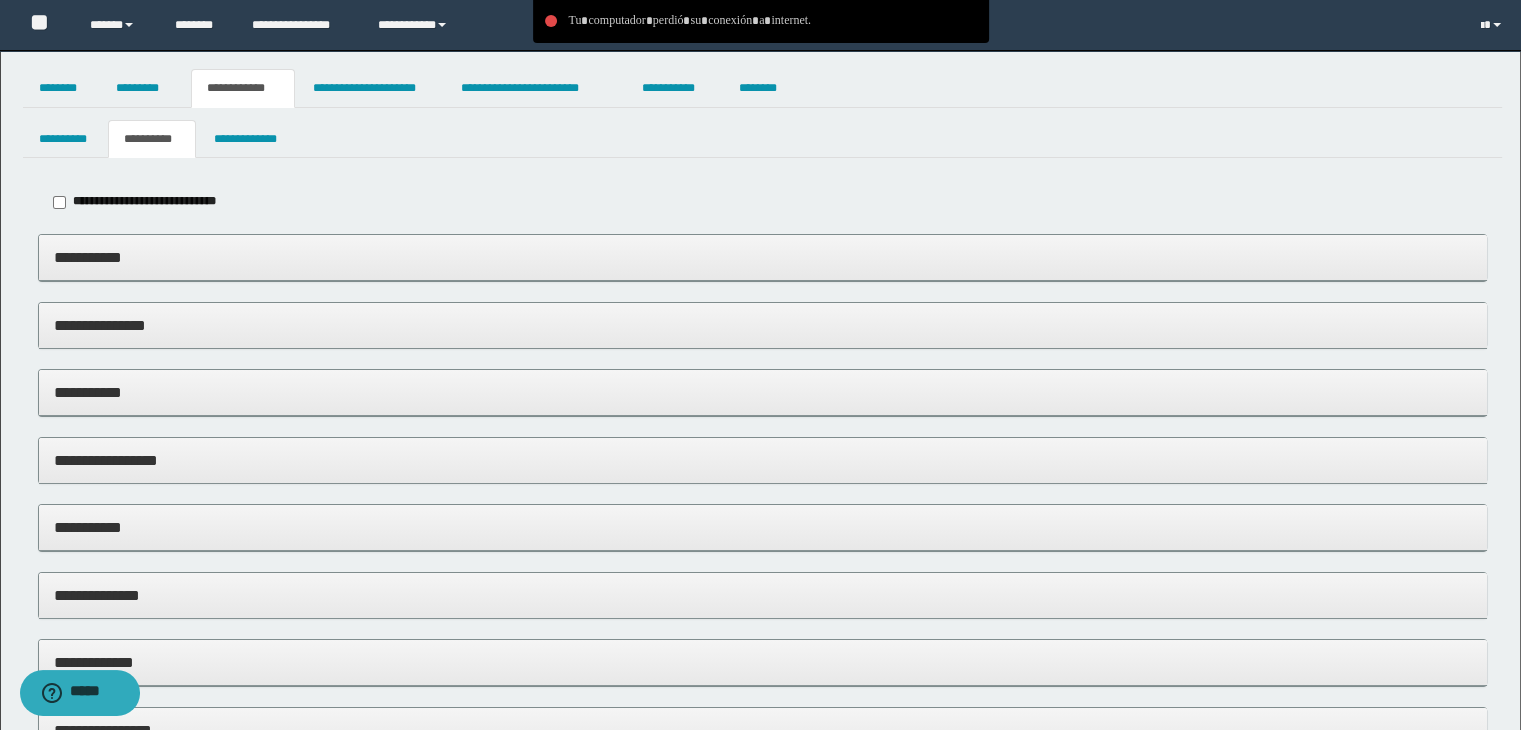 click on "**********" at bounding box center (763, 257) 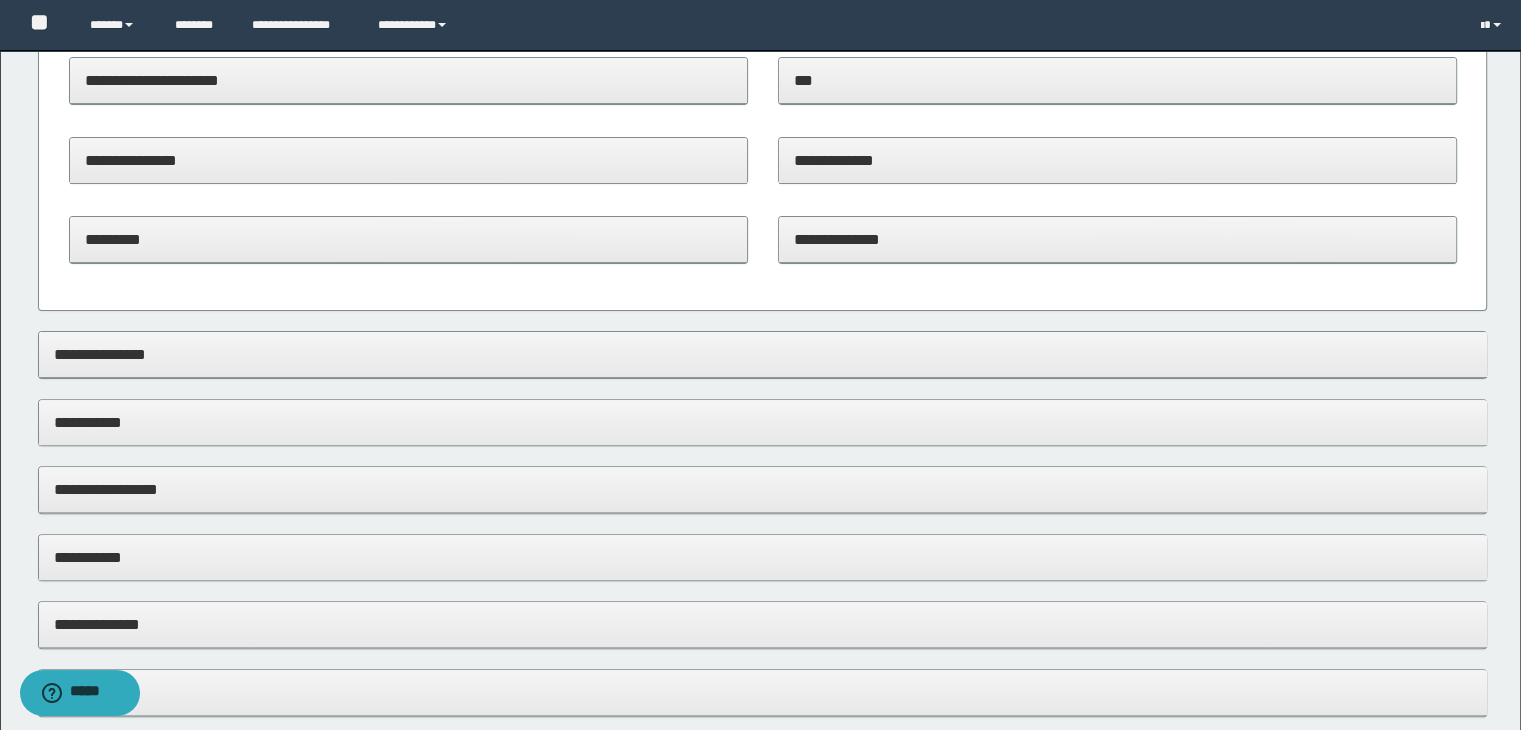 scroll, scrollTop: 564, scrollLeft: 0, axis: vertical 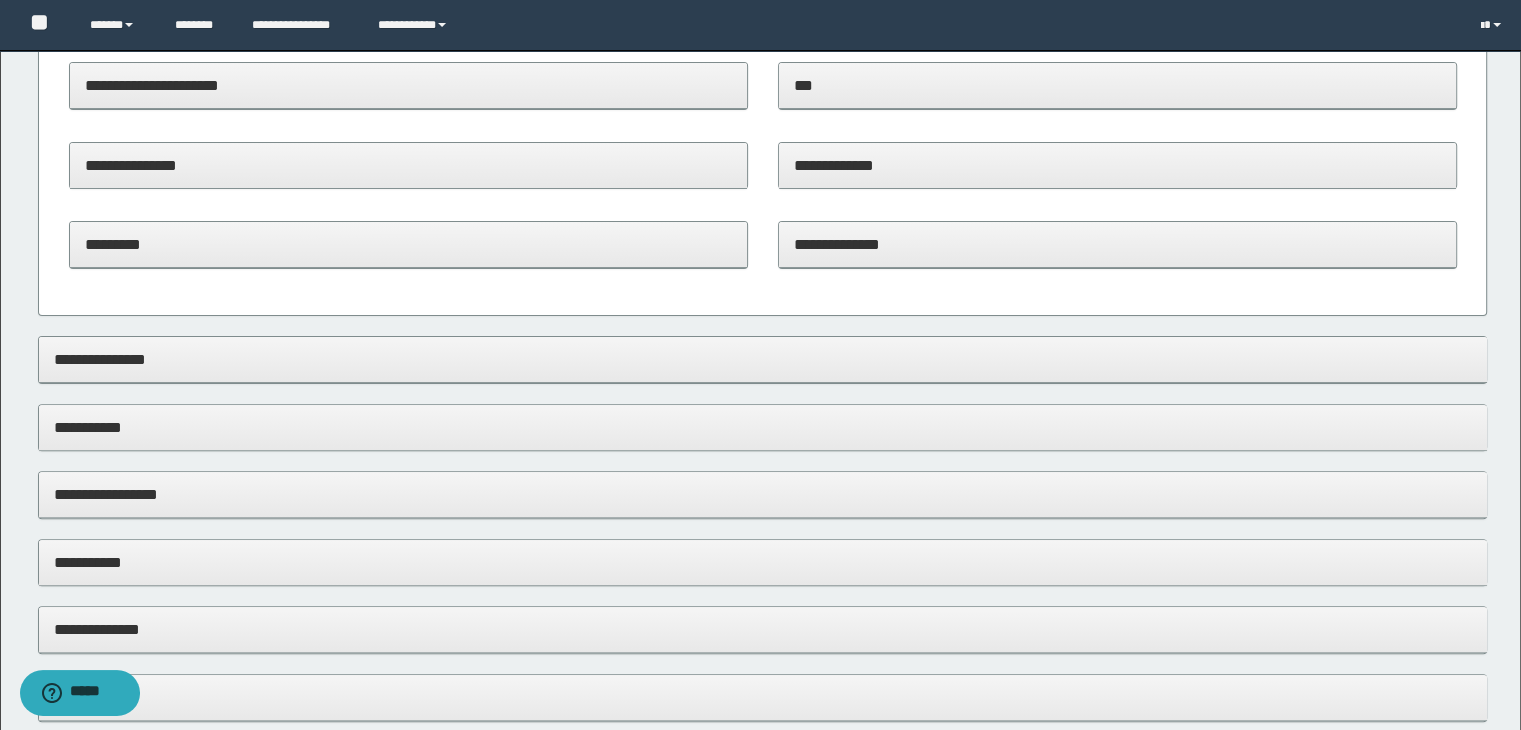 click on "**********" at bounding box center (1117, 244) 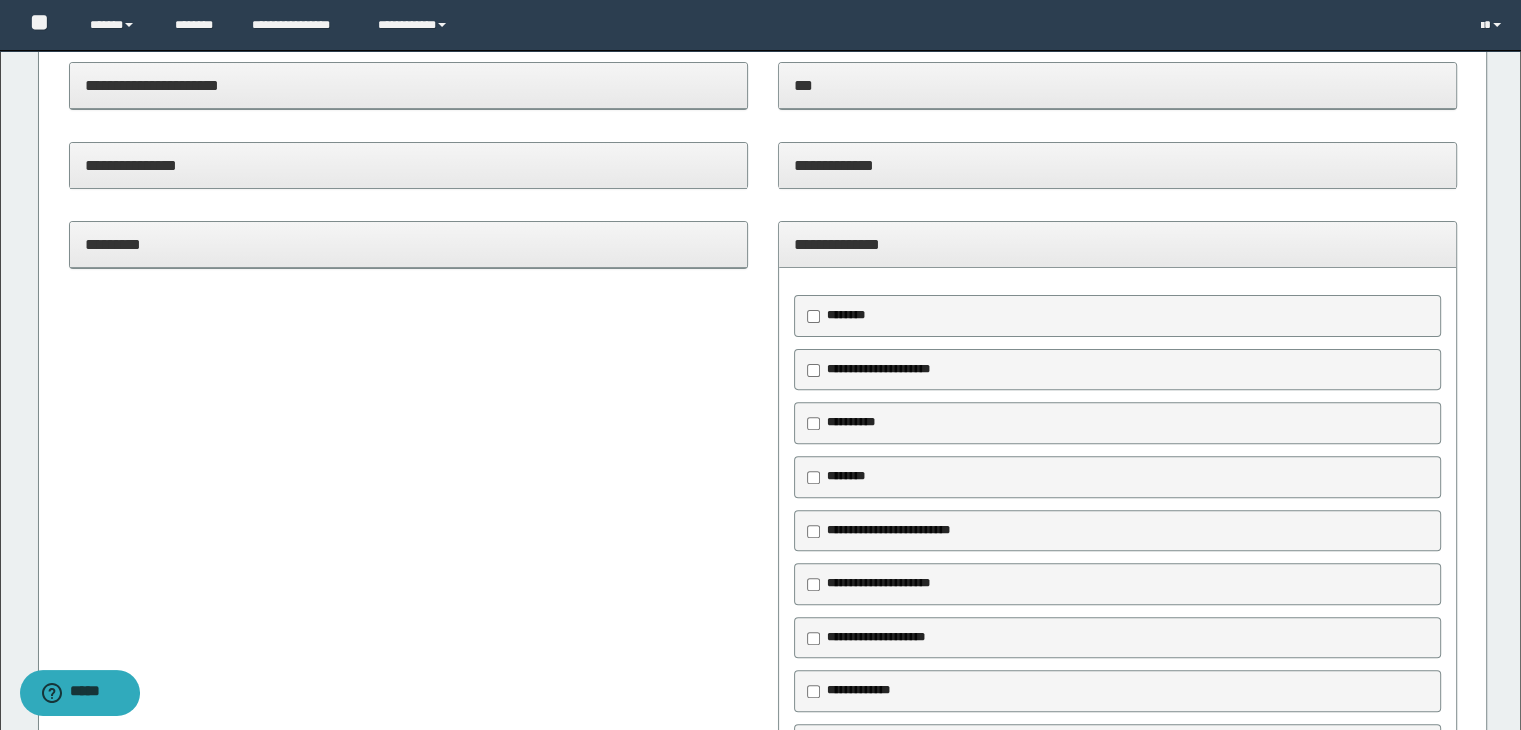 click on "**********" at bounding box center [878, 369] 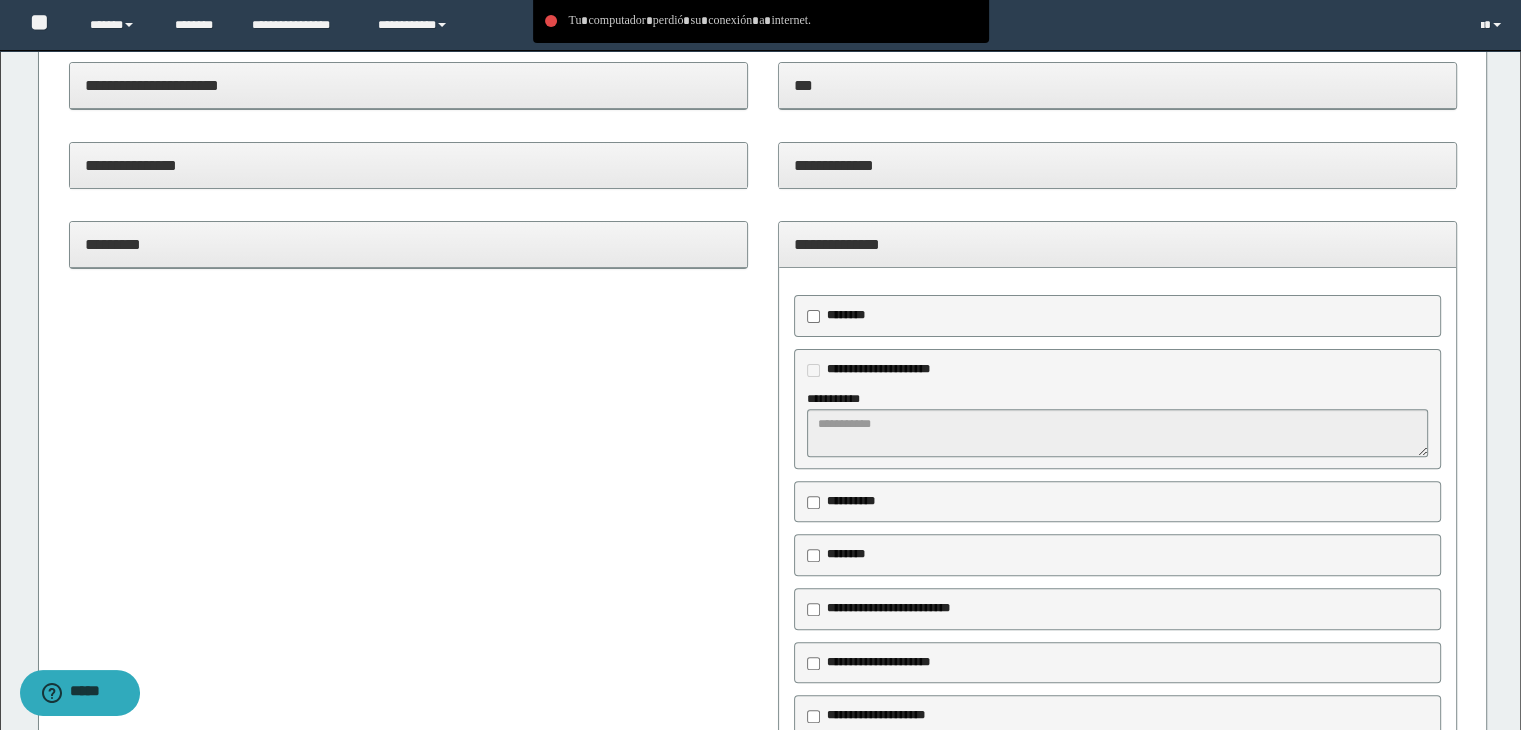 click on "**********" at bounding box center [851, 501] 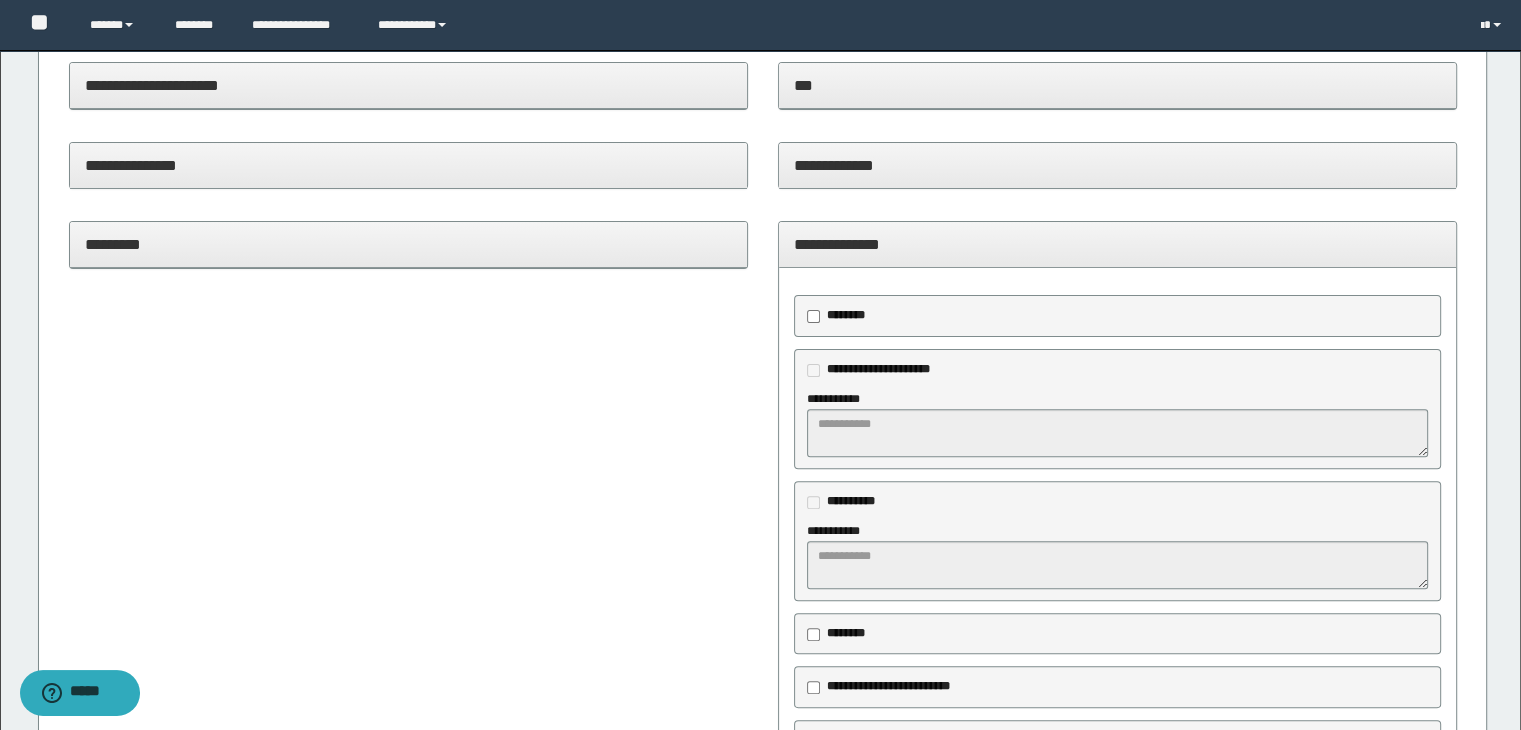 type on "********" 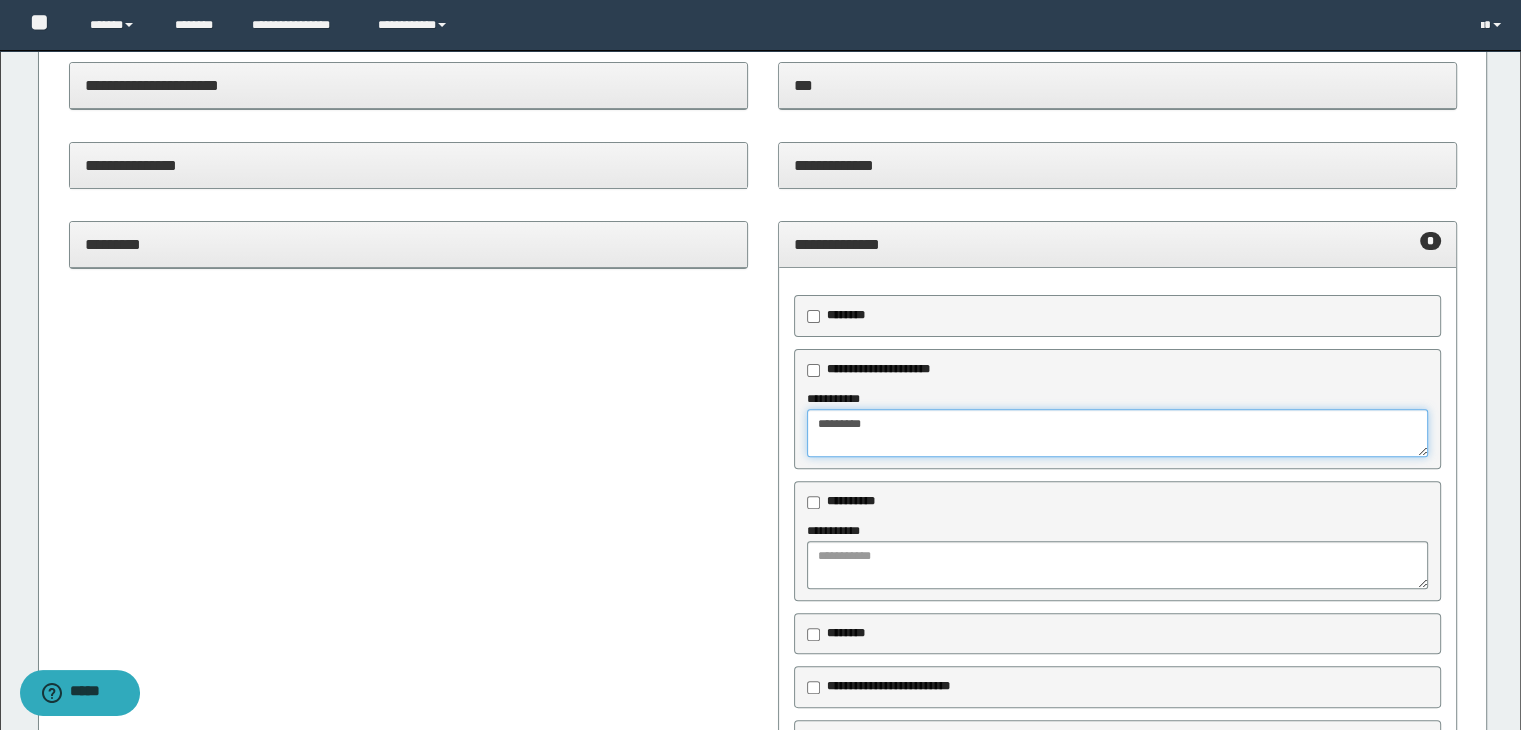 click on "********" at bounding box center [1118, 433] 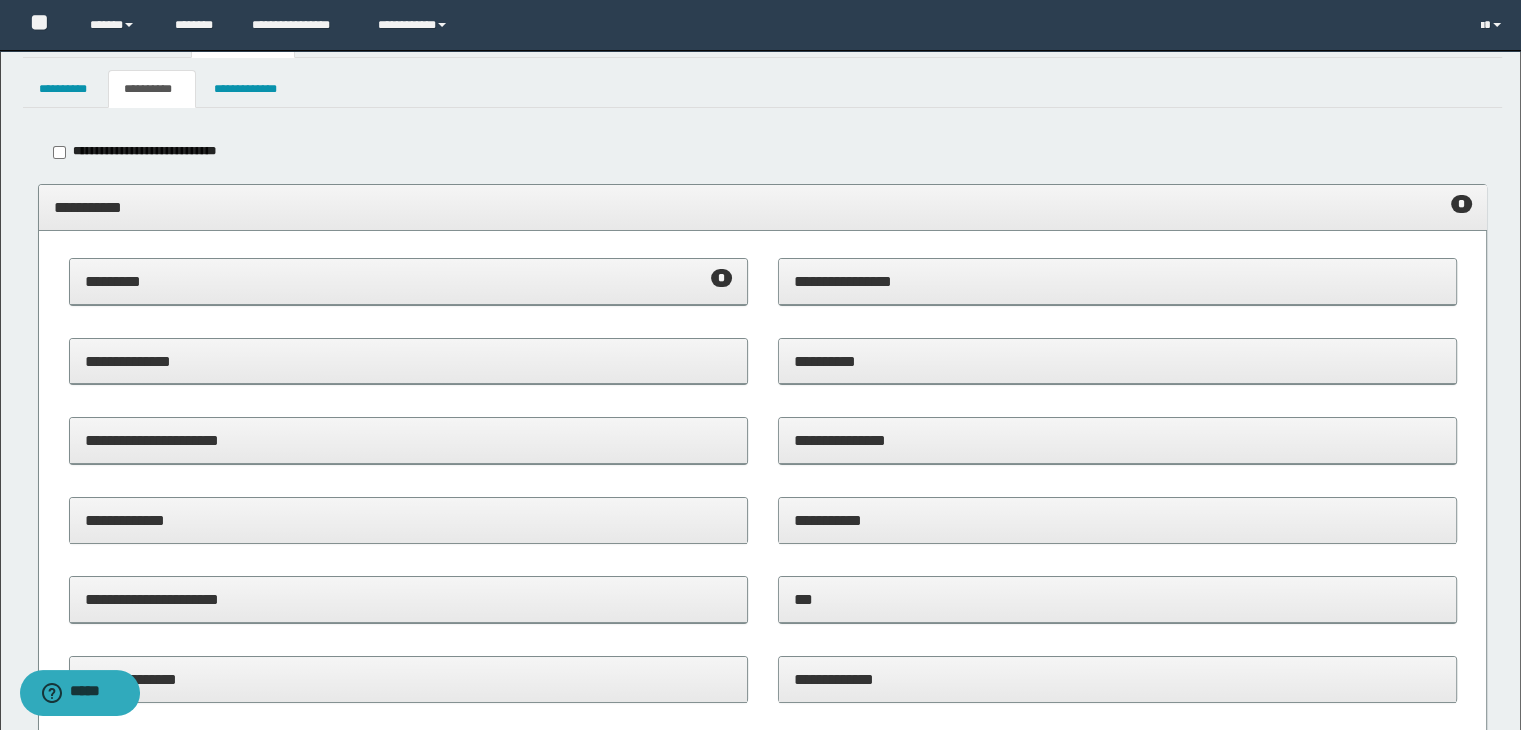 scroll, scrollTop: 0, scrollLeft: 0, axis: both 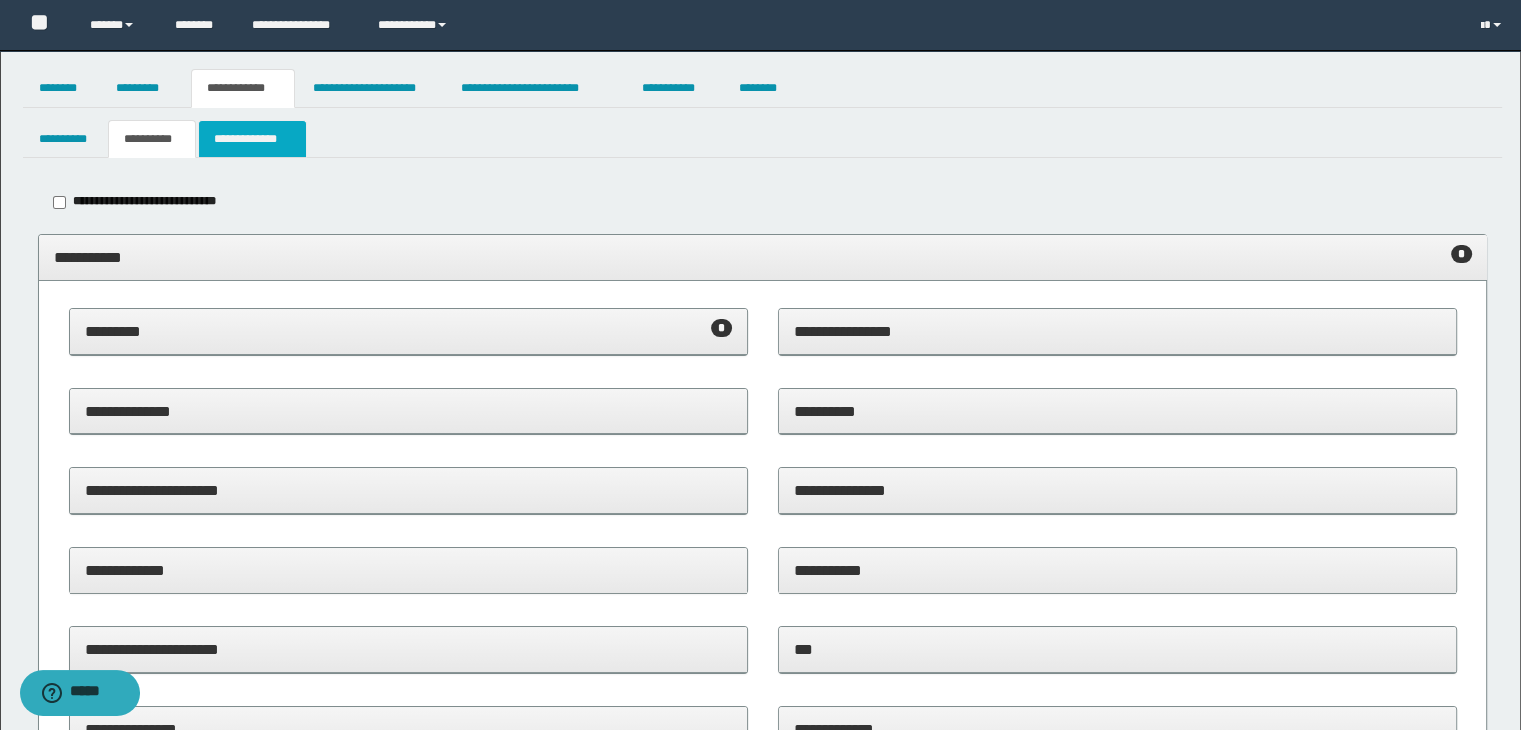 type on "**********" 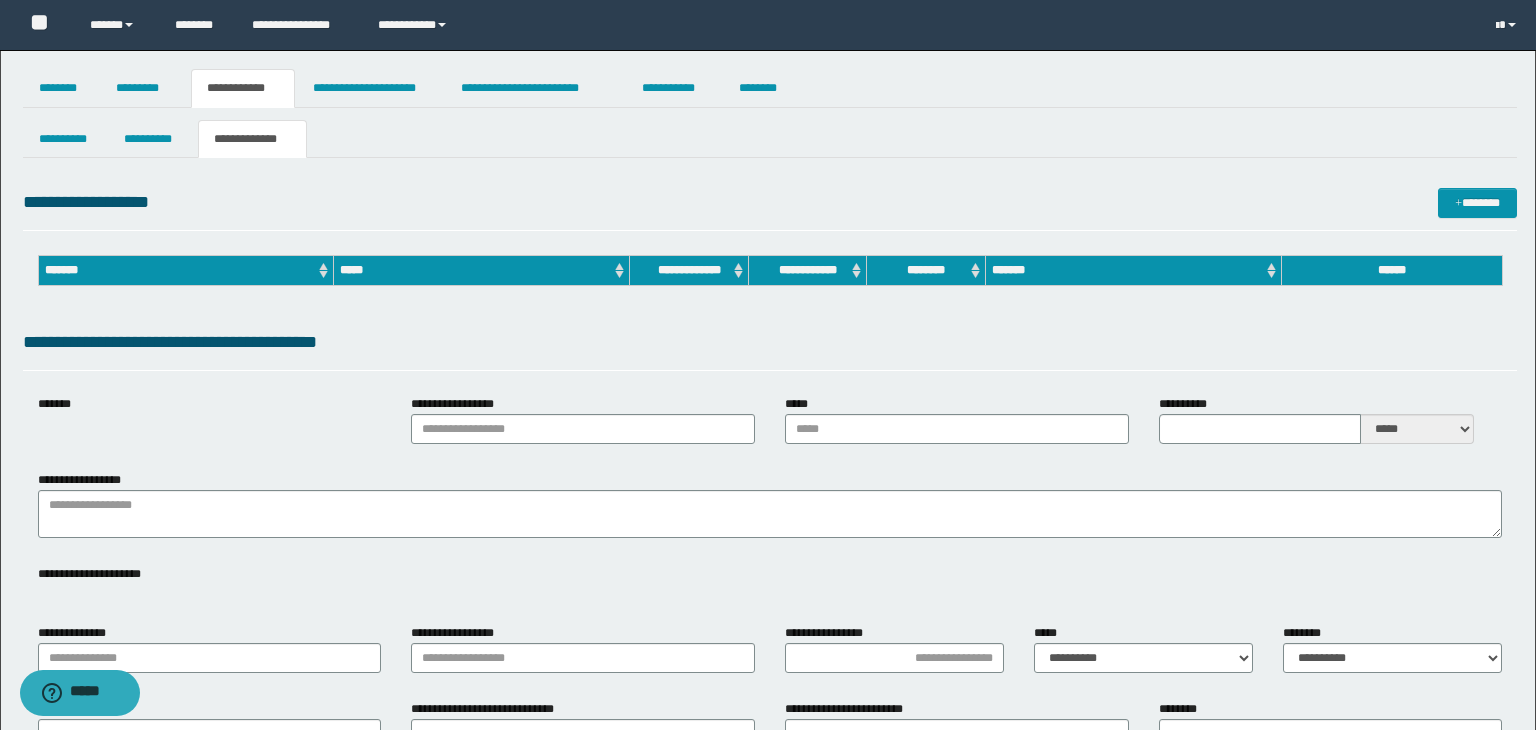 type on "**********" 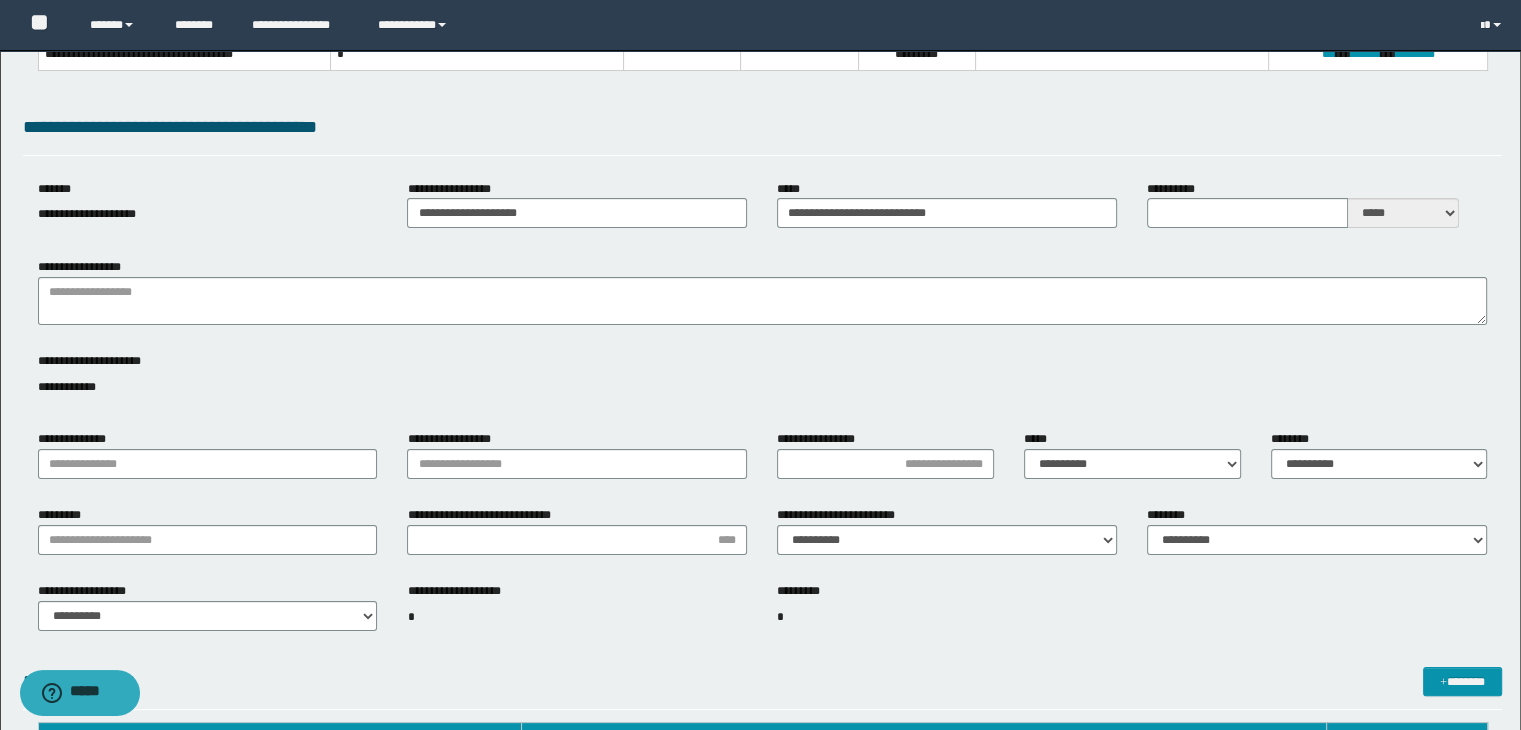 scroll, scrollTop: 300, scrollLeft: 0, axis: vertical 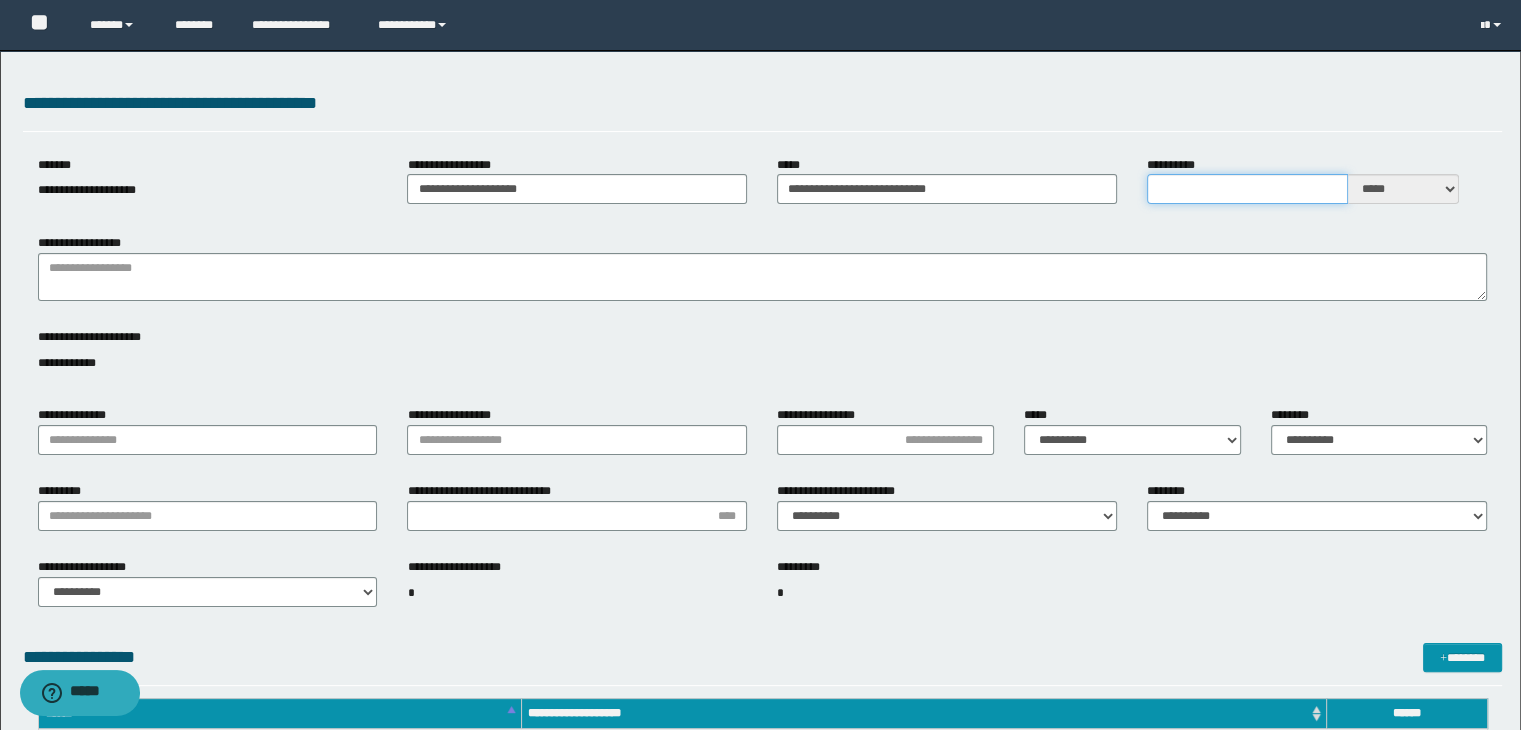 click on "**********" at bounding box center [1247, 189] 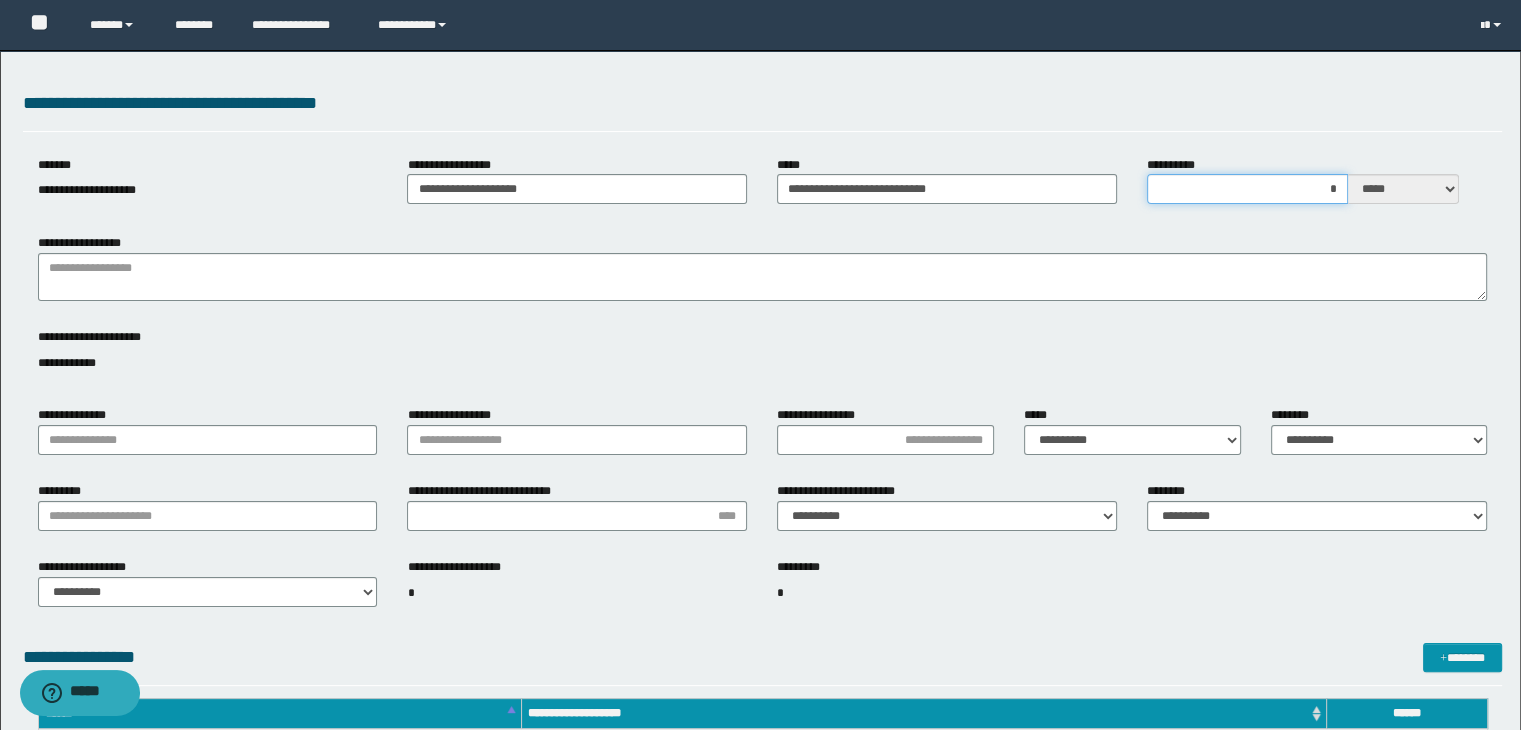 type on "**" 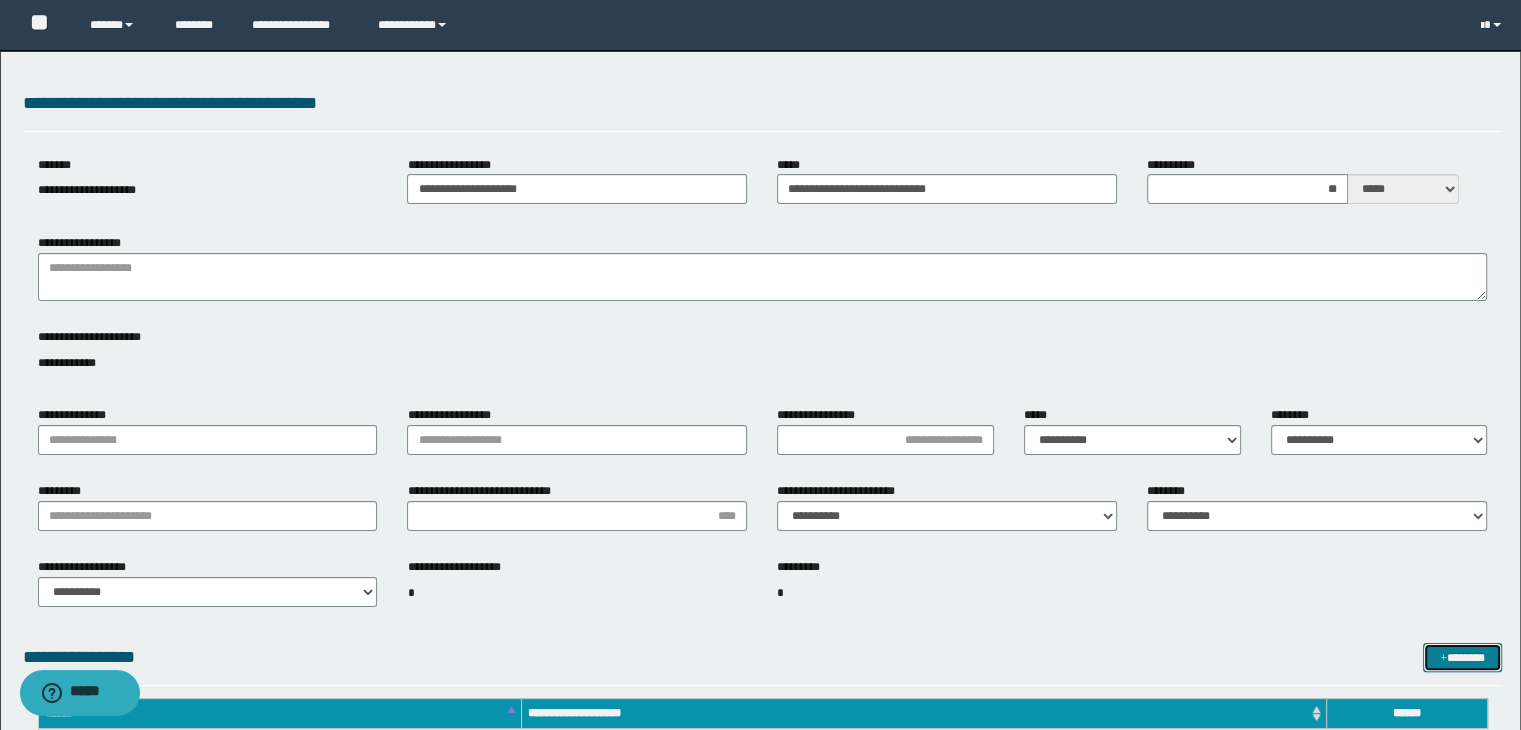 click at bounding box center [1443, 659] 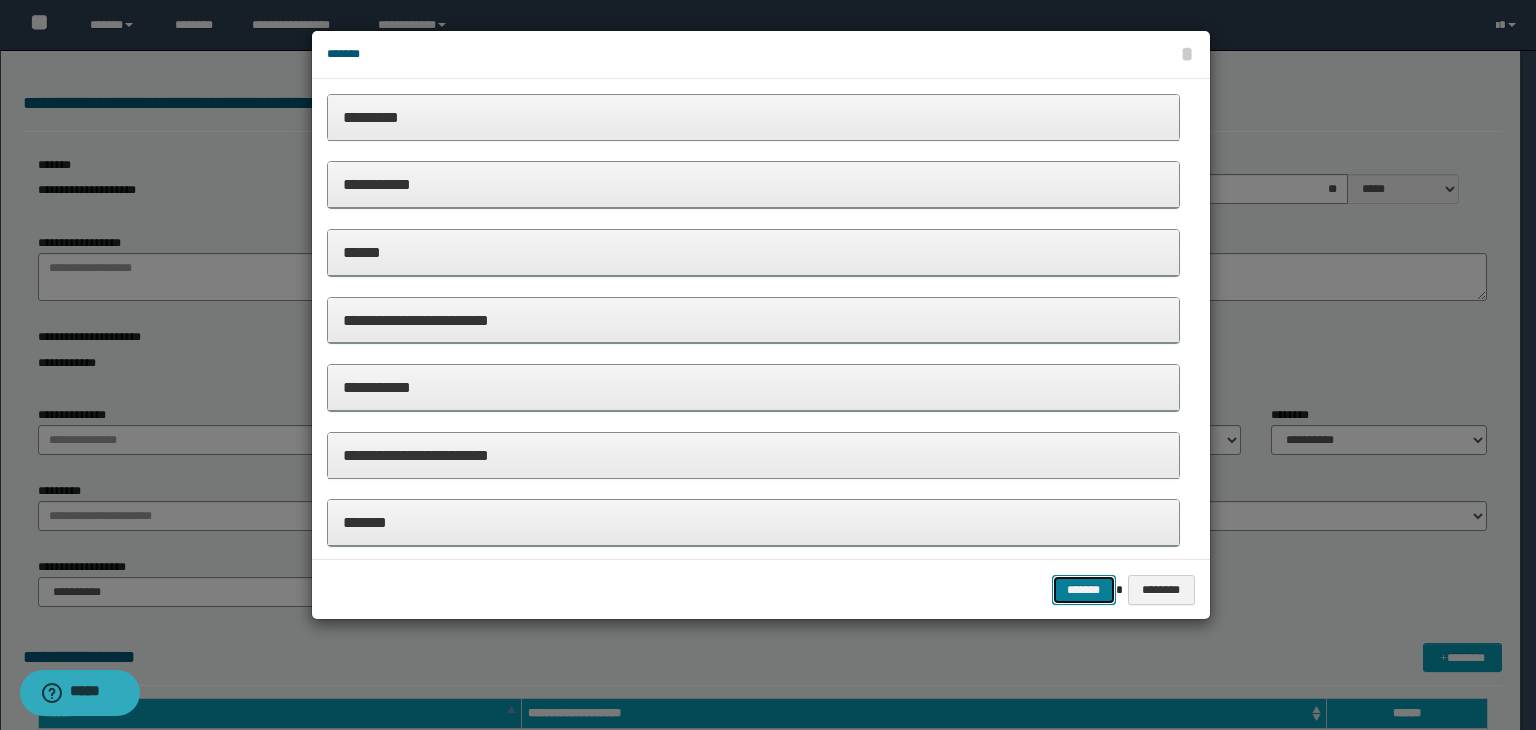 click on "*******" at bounding box center (1084, 590) 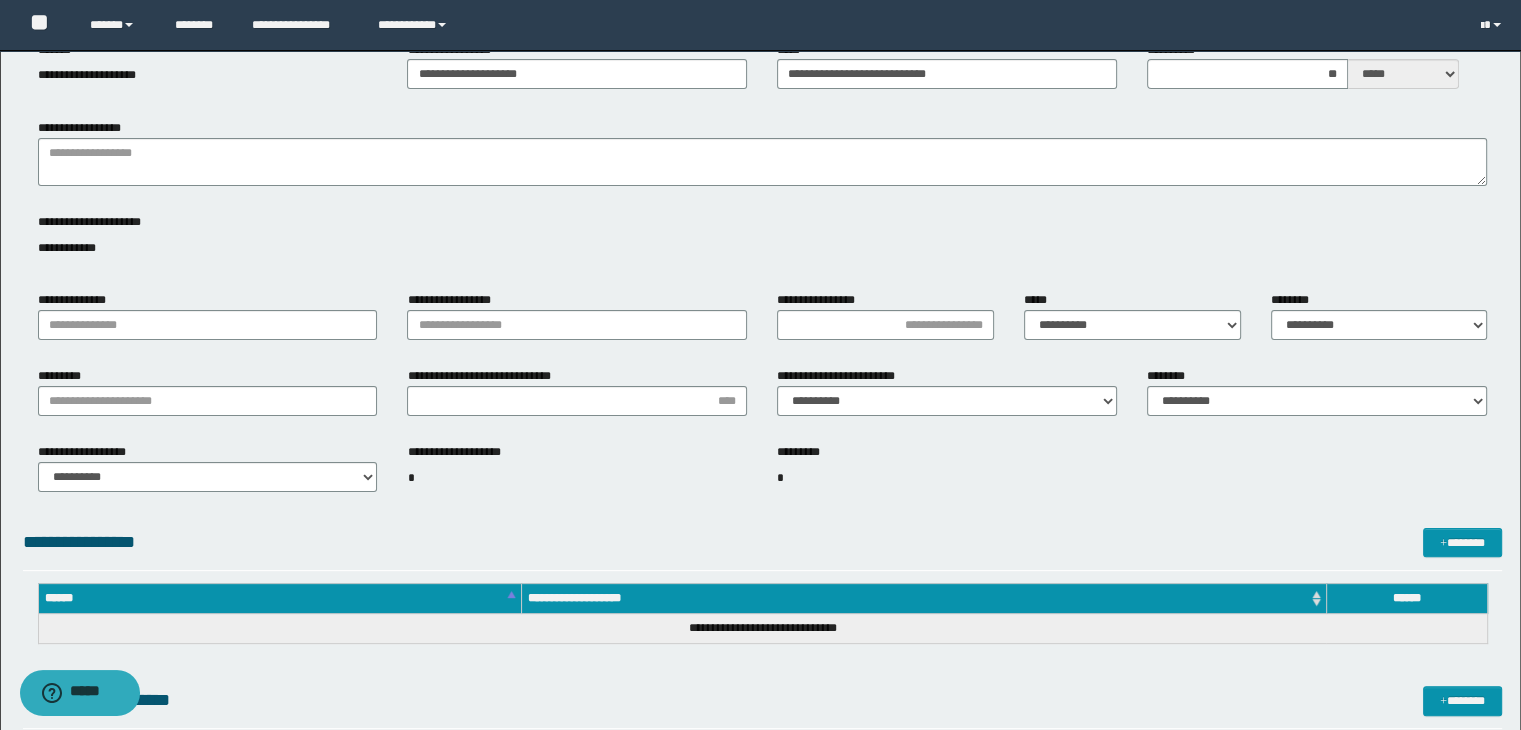 scroll, scrollTop: 0, scrollLeft: 0, axis: both 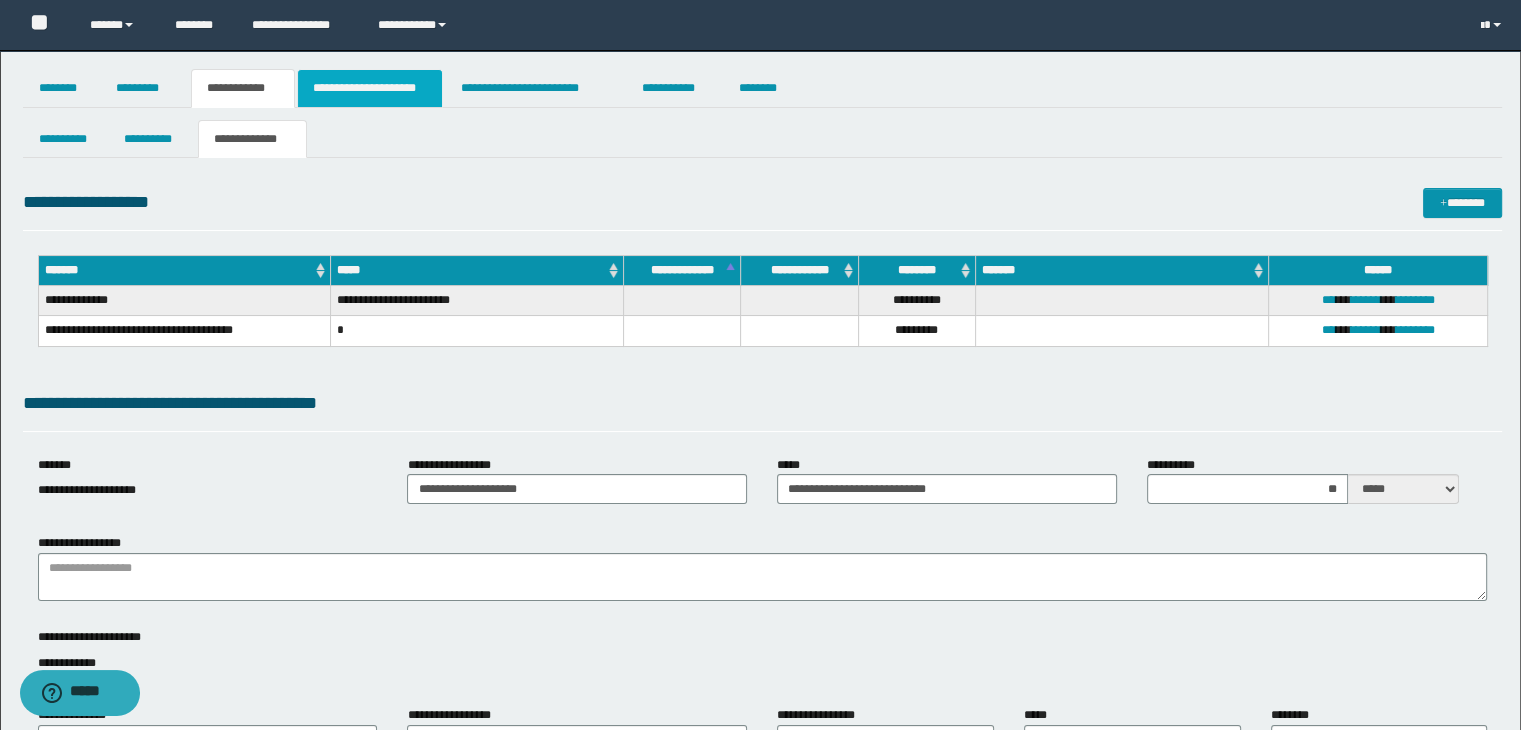 click on "**********" at bounding box center (370, 88) 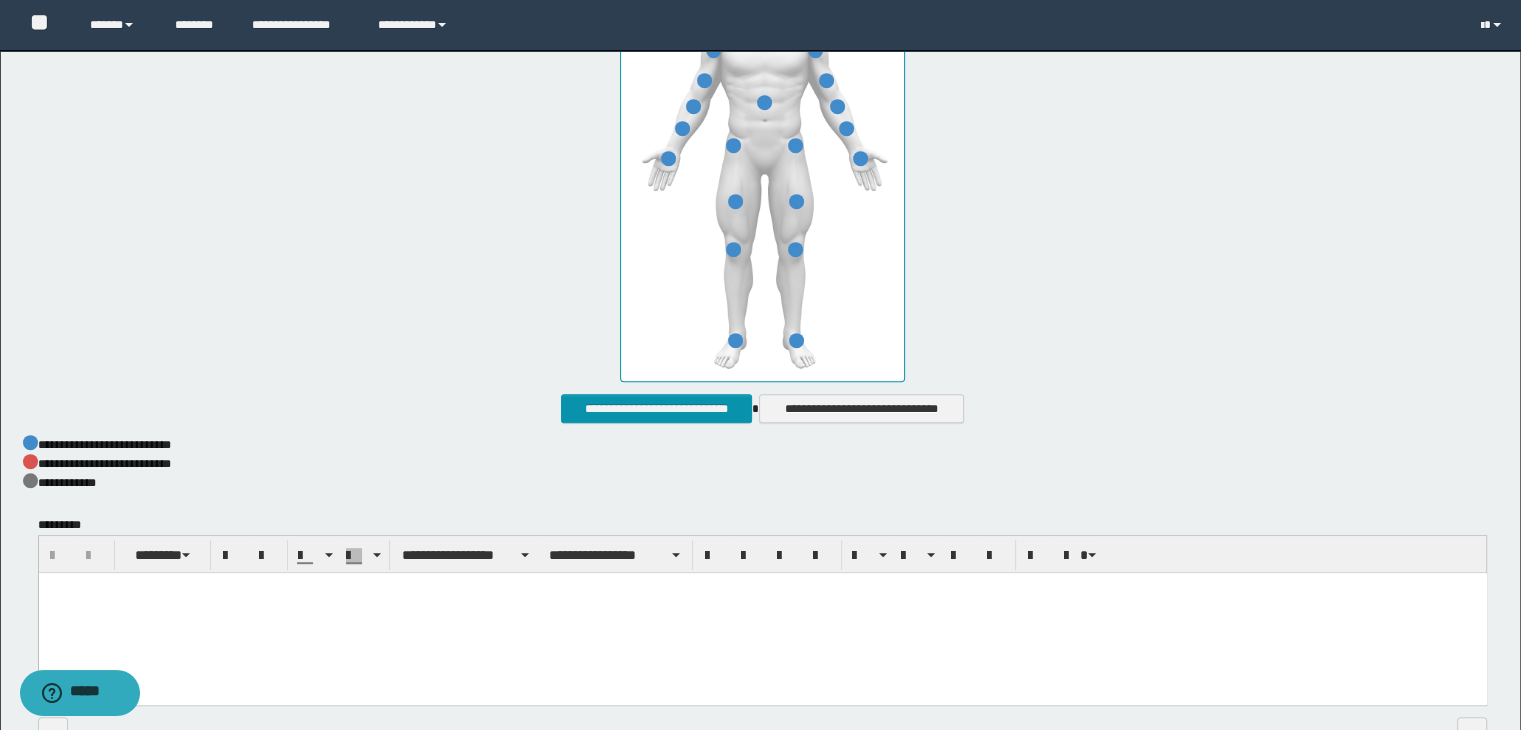 scroll, scrollTop: 900, scrollLeft: 0, axis: vertical 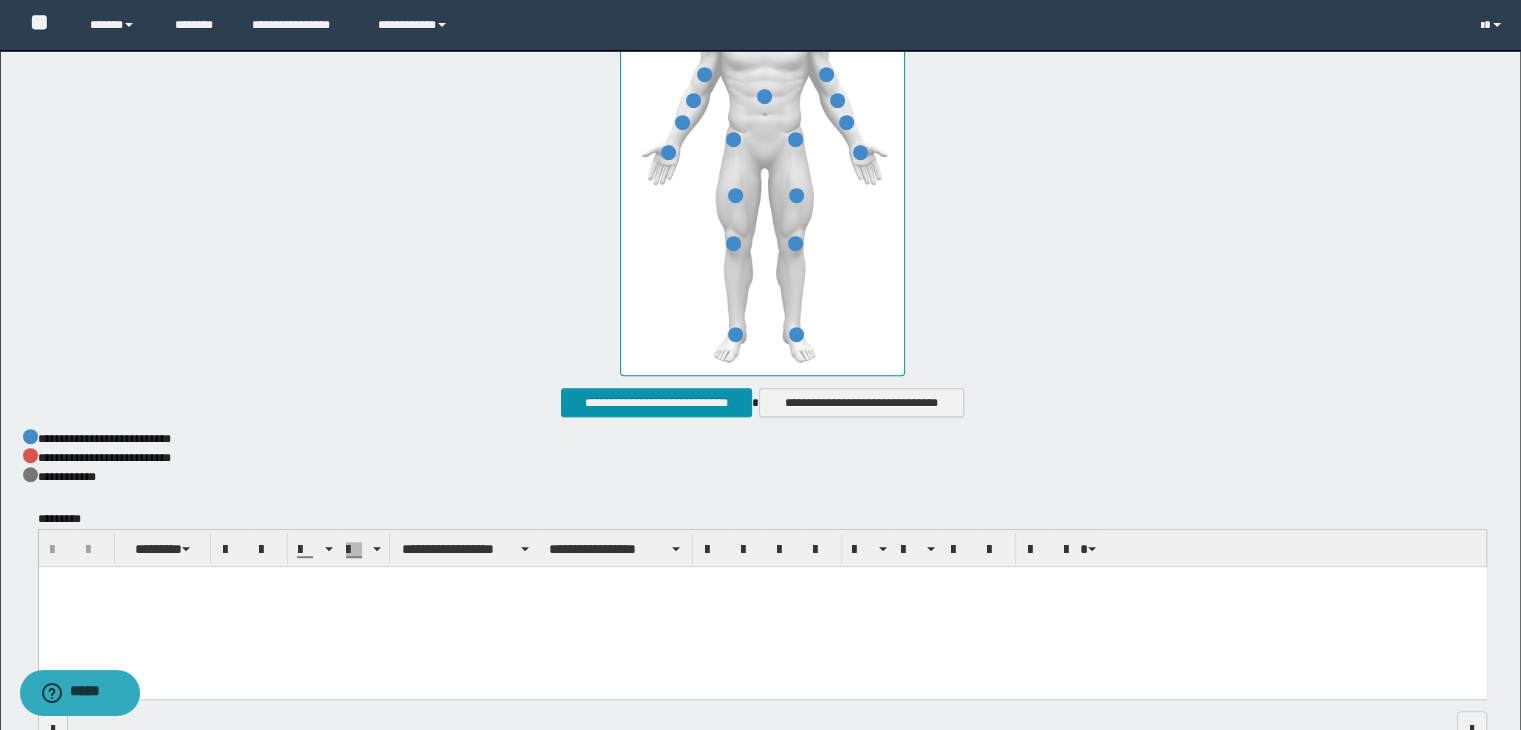 click at bounding box center (762, 607) 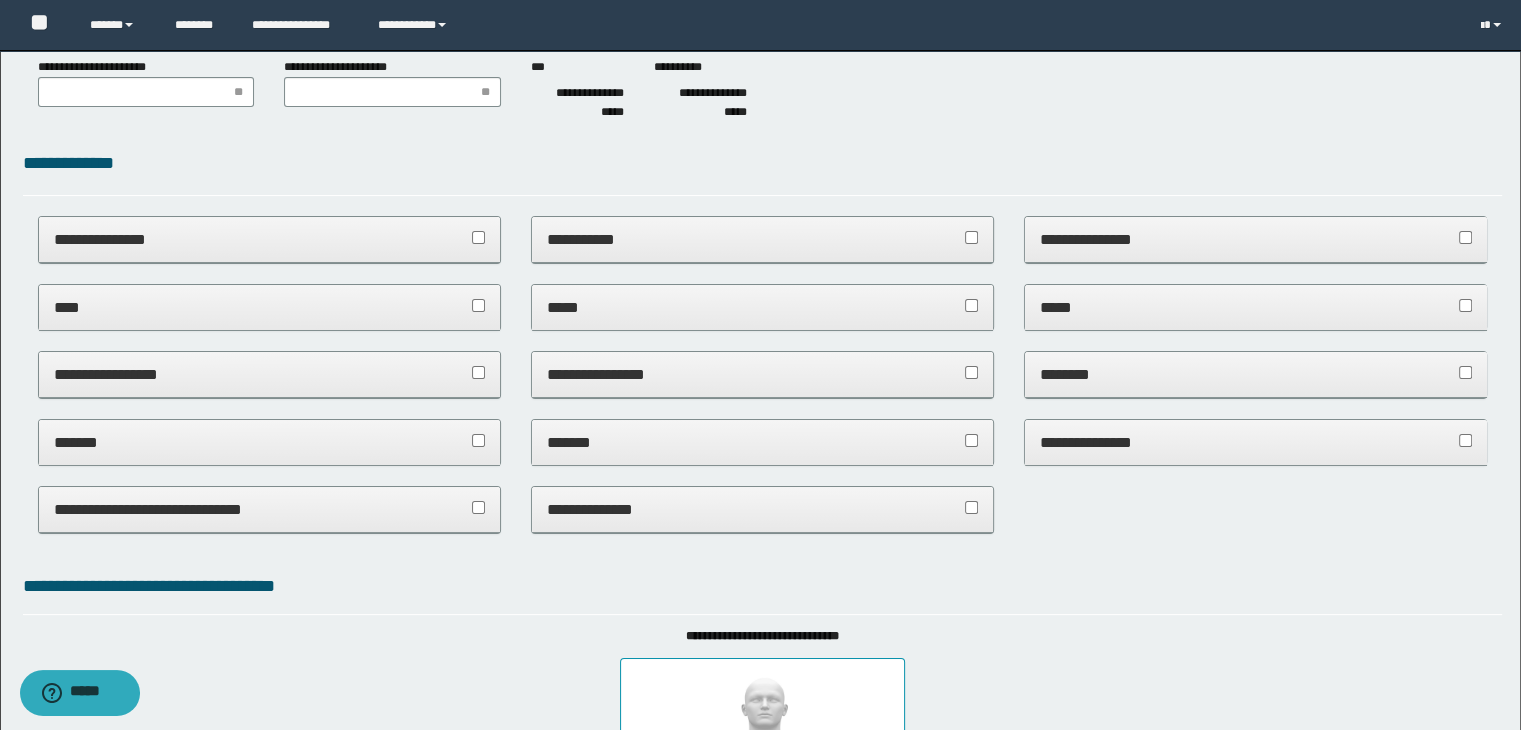 scroll, scrollTop: 0, scrollLeft: 0, axis: both 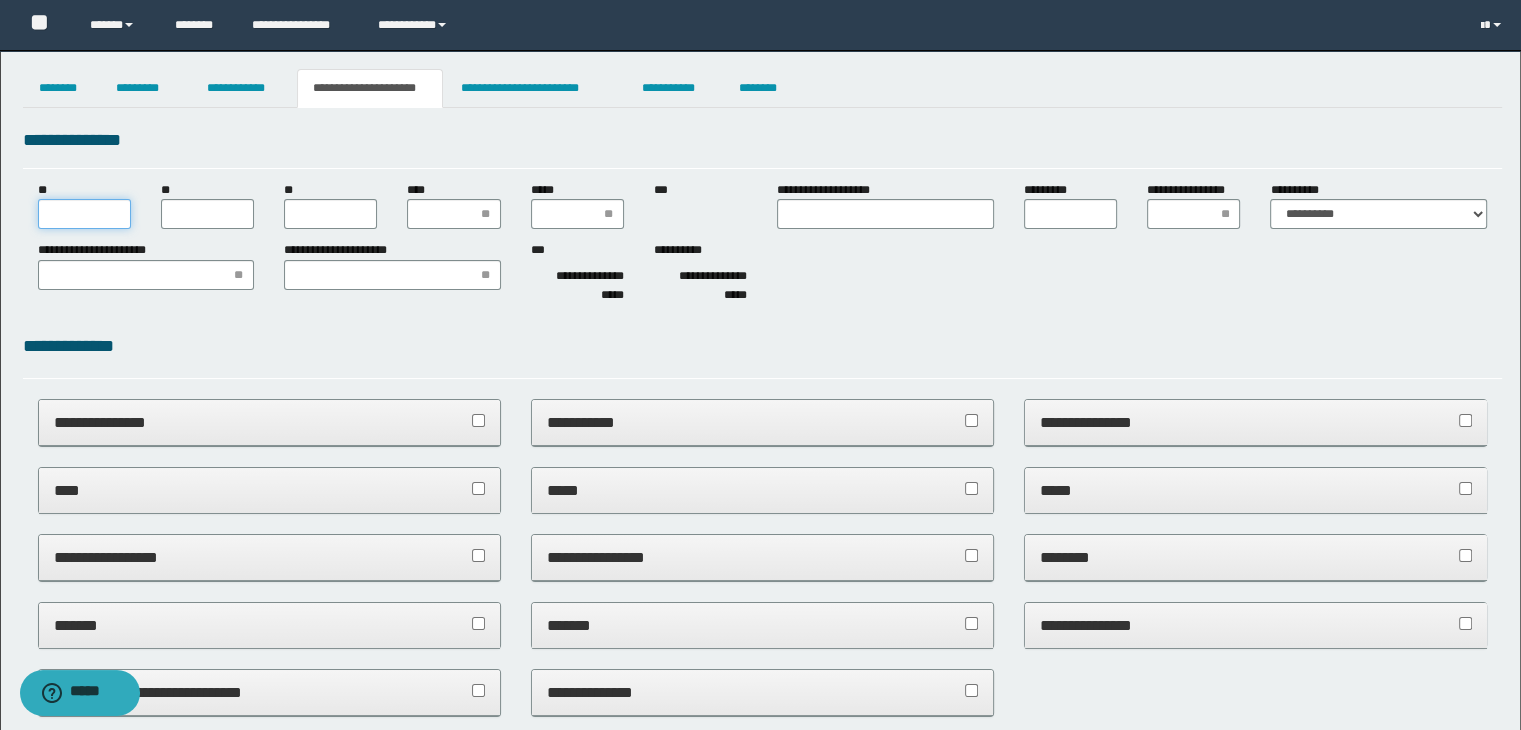 click on "**" at bounding box center (84, 214) 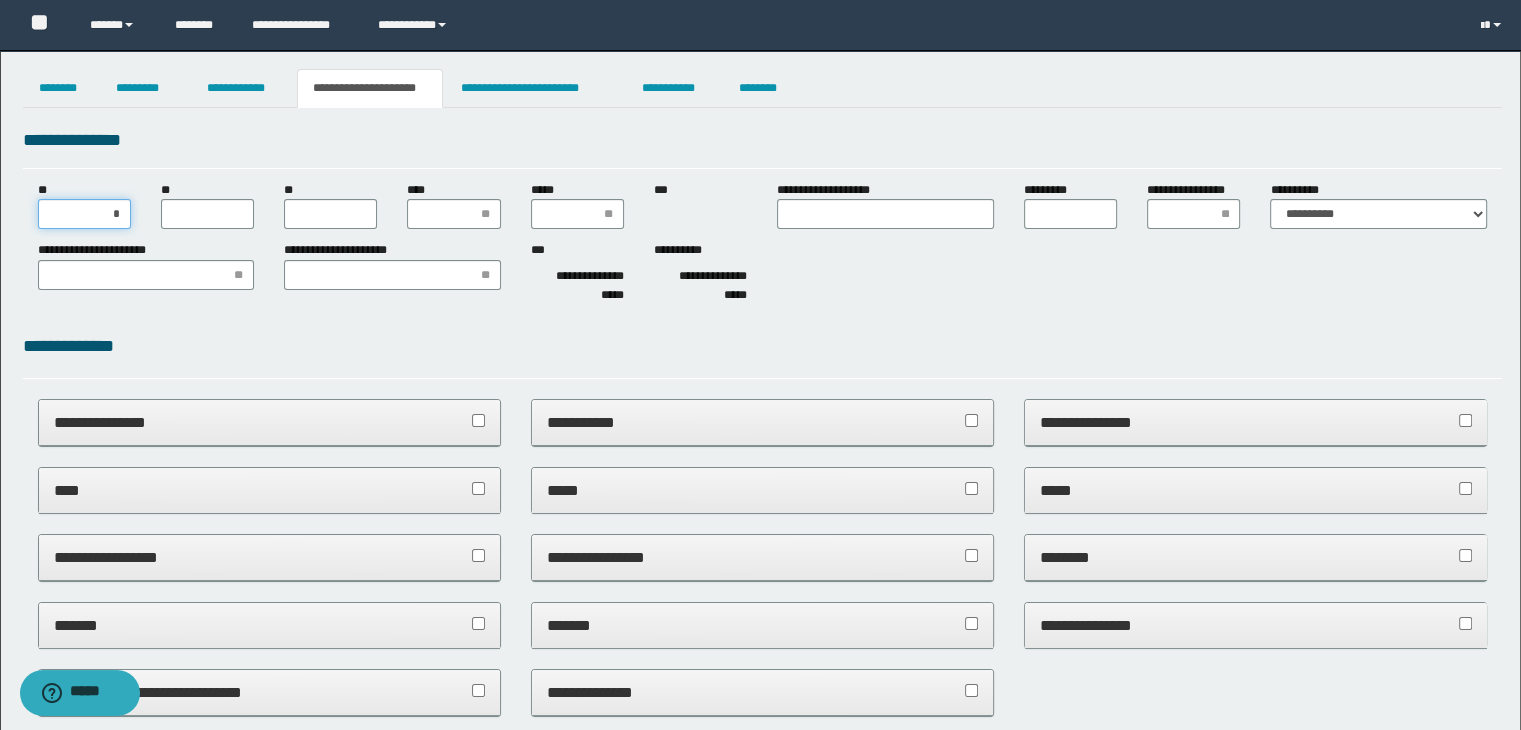 type on "**" 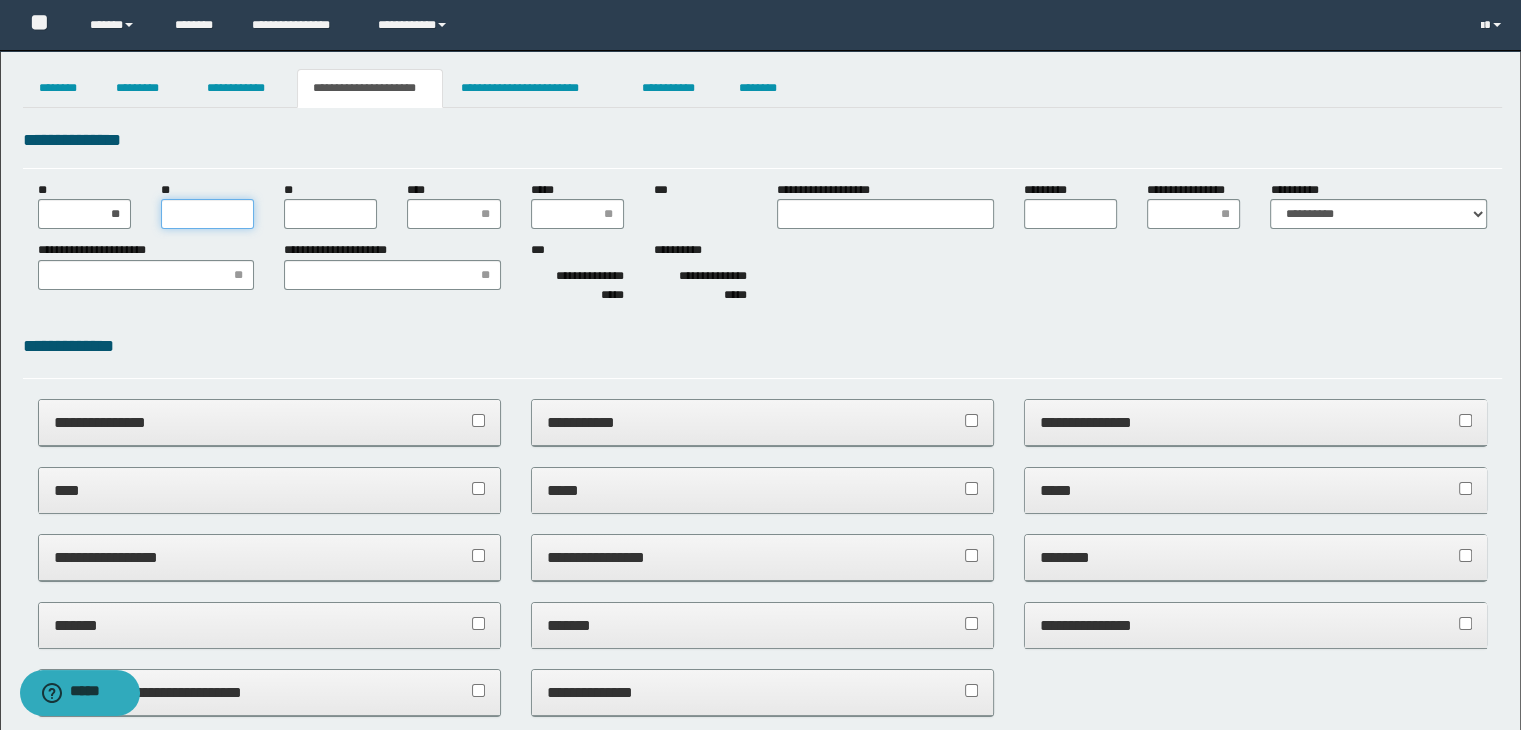click on "**" at bounding box center (207, 214) 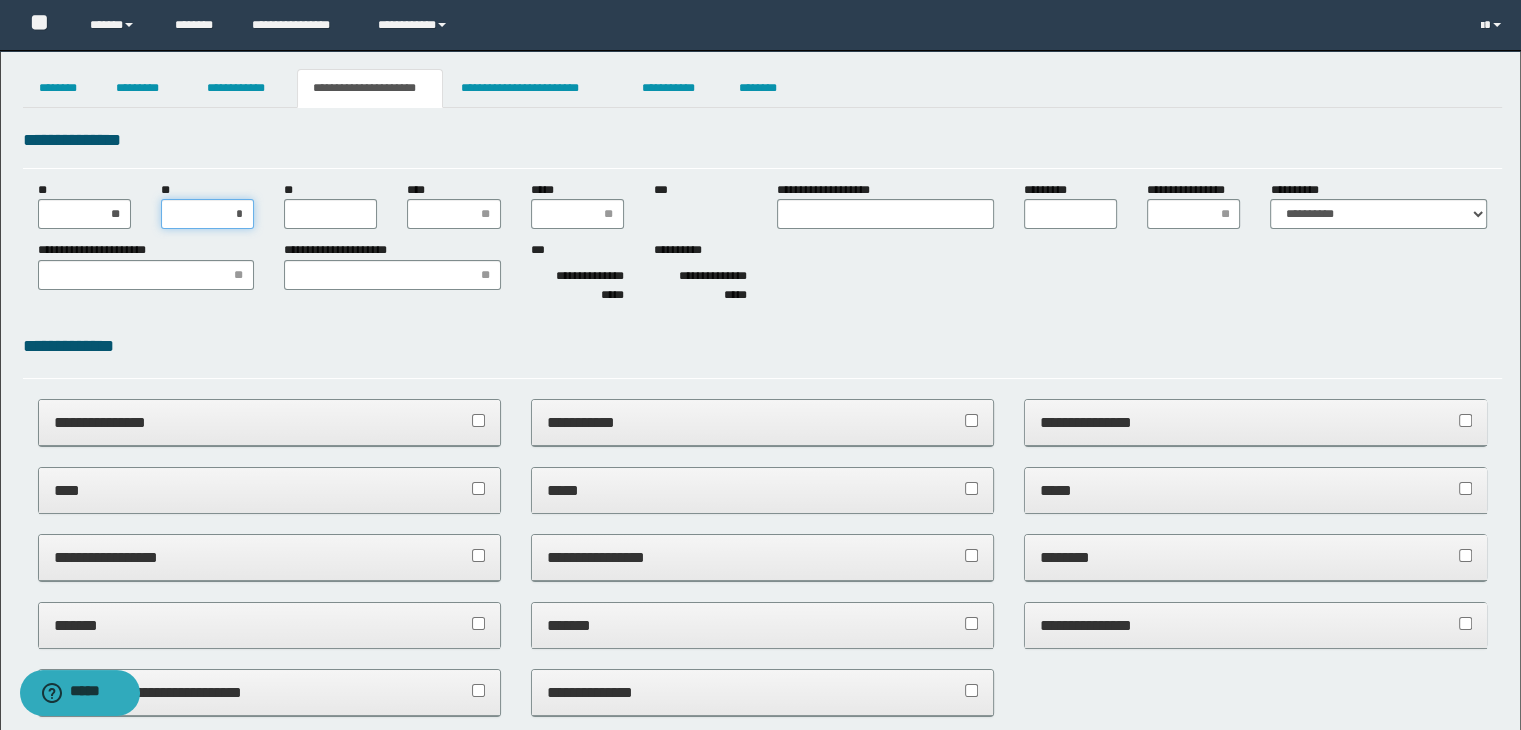 type on "**" 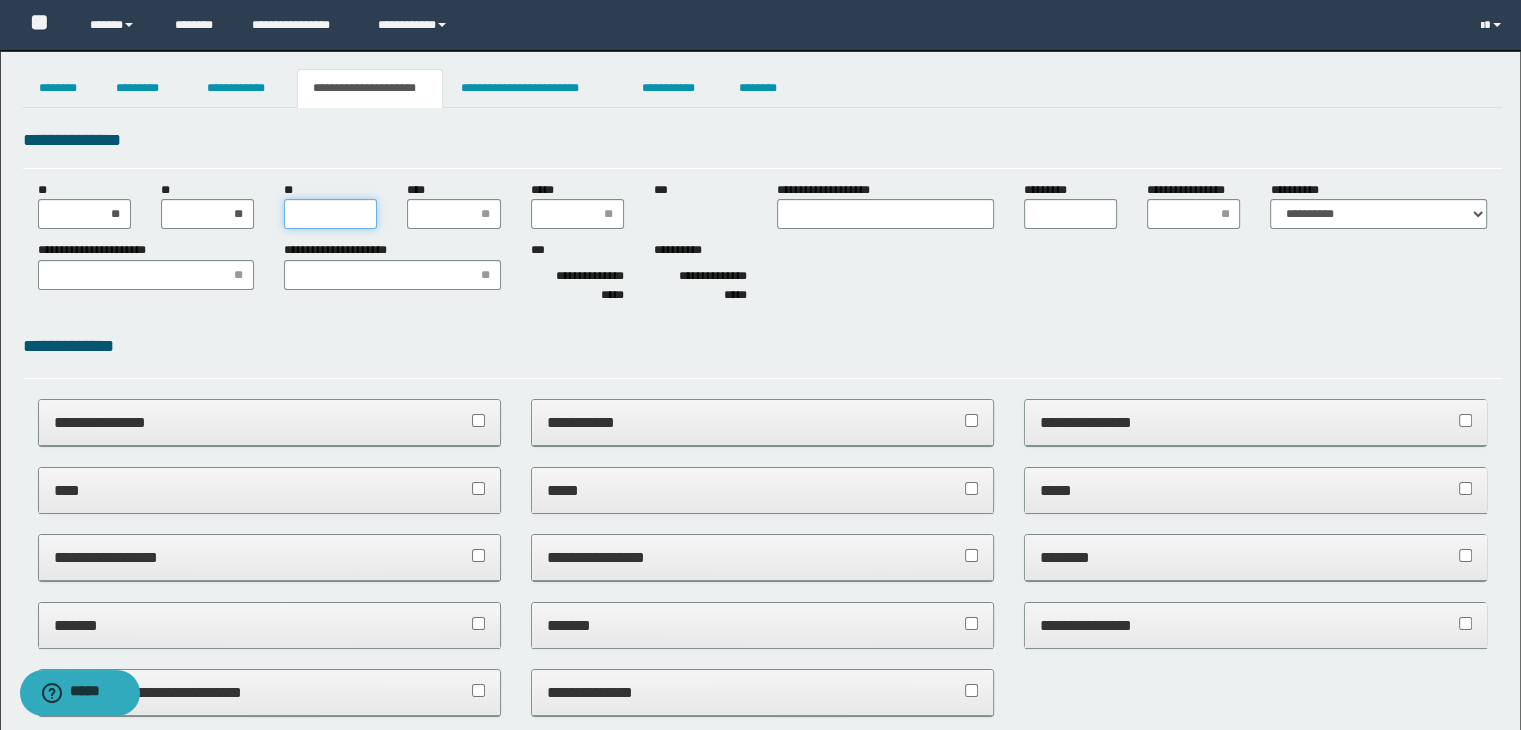 click on "**" at bounding box center (330, 214) 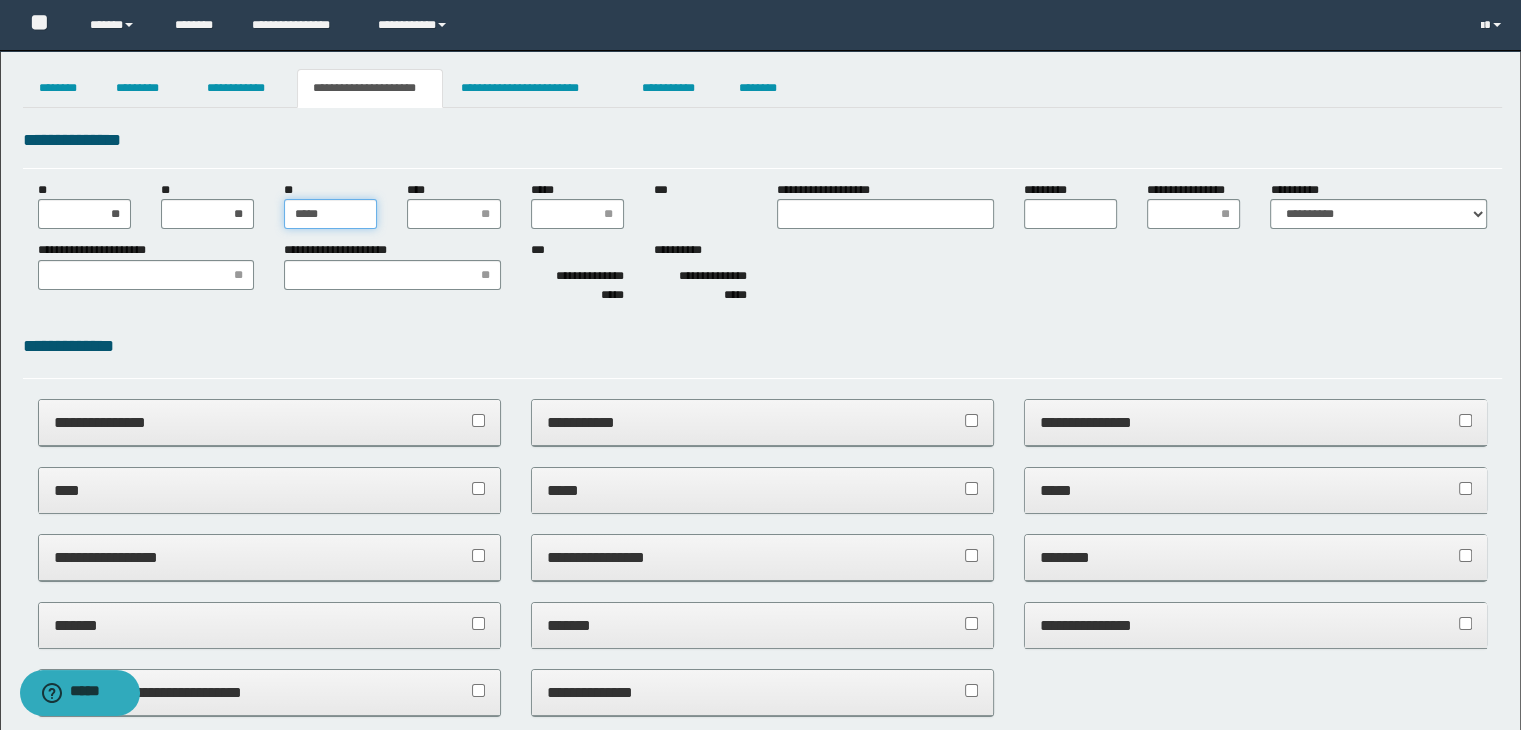 type on "******" 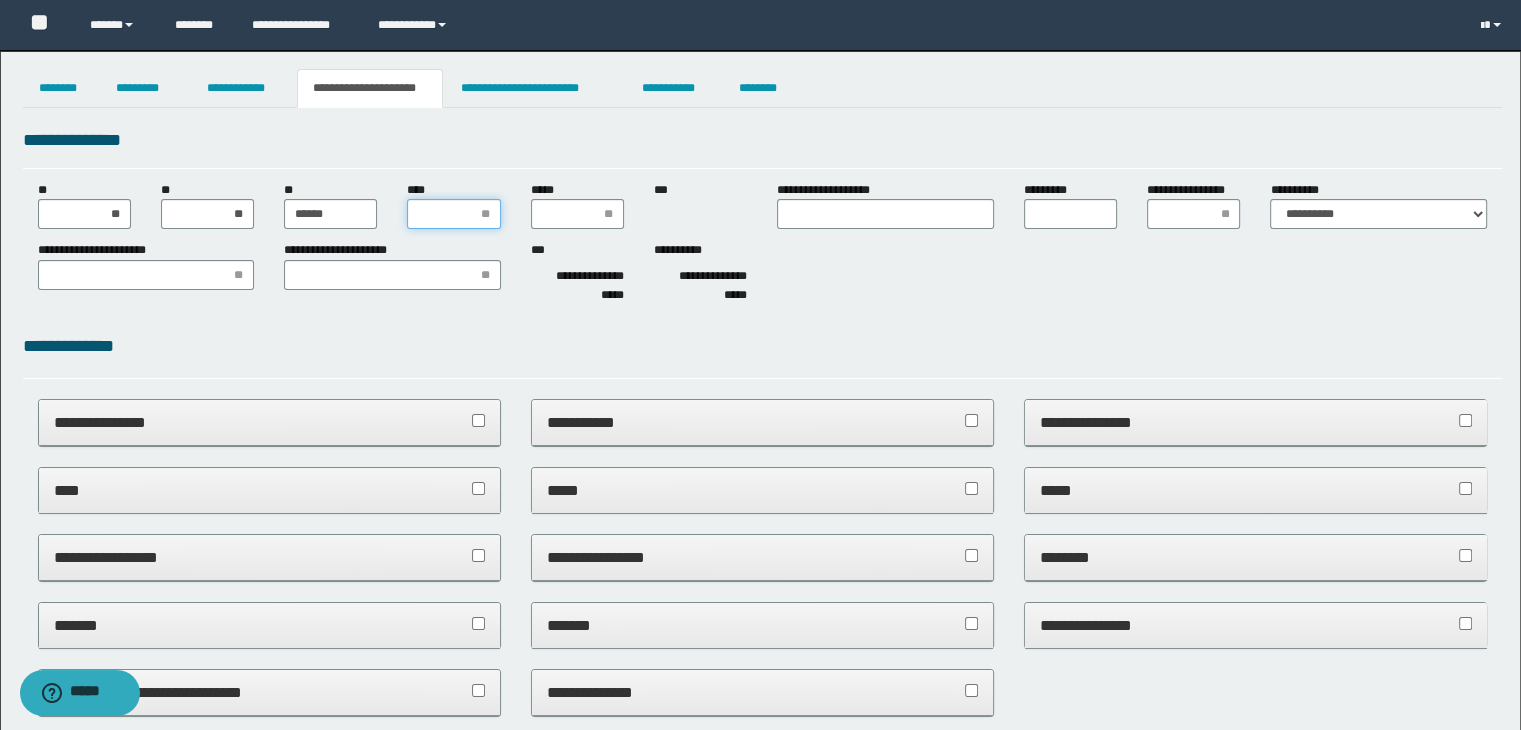 click on "****" at bounding box center [453, 214] 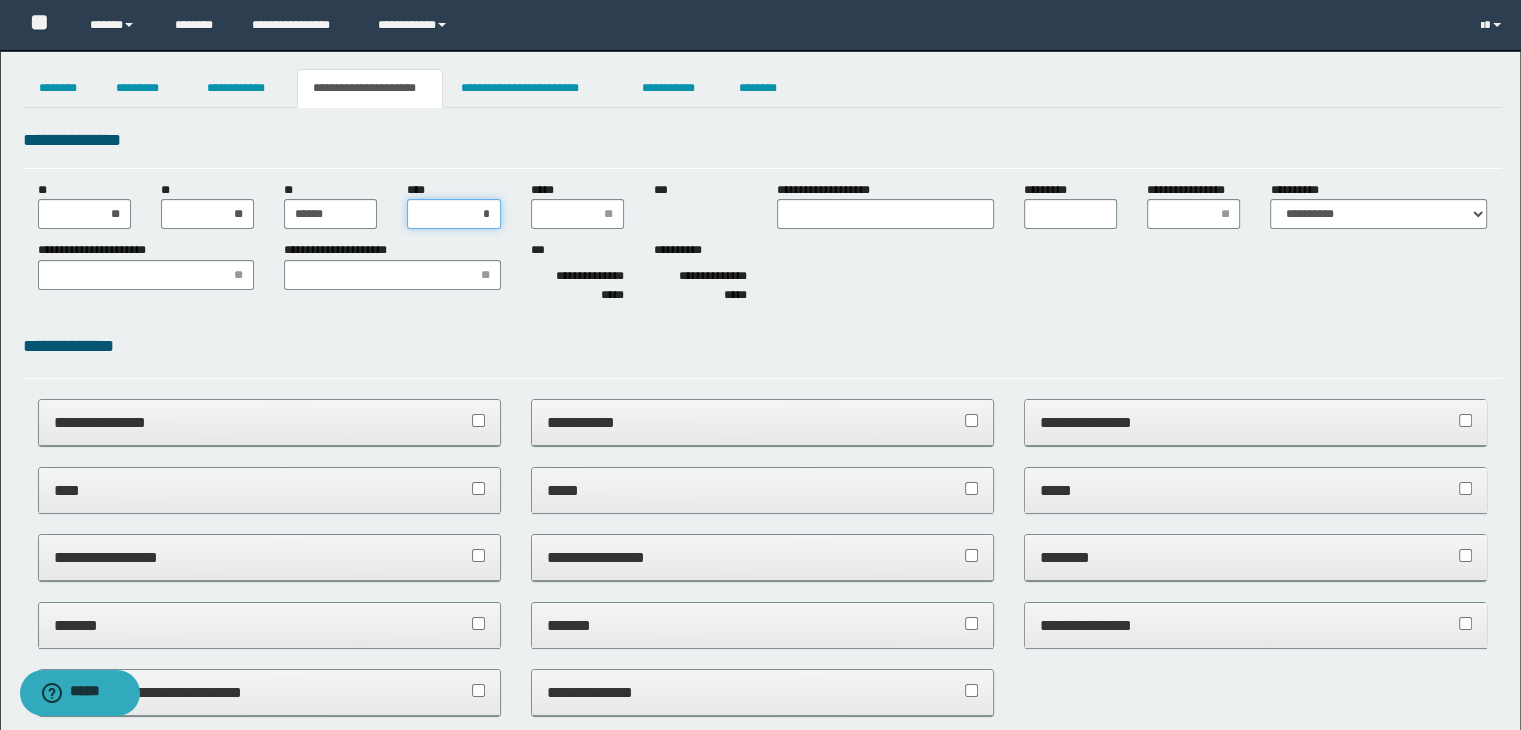type on "**" 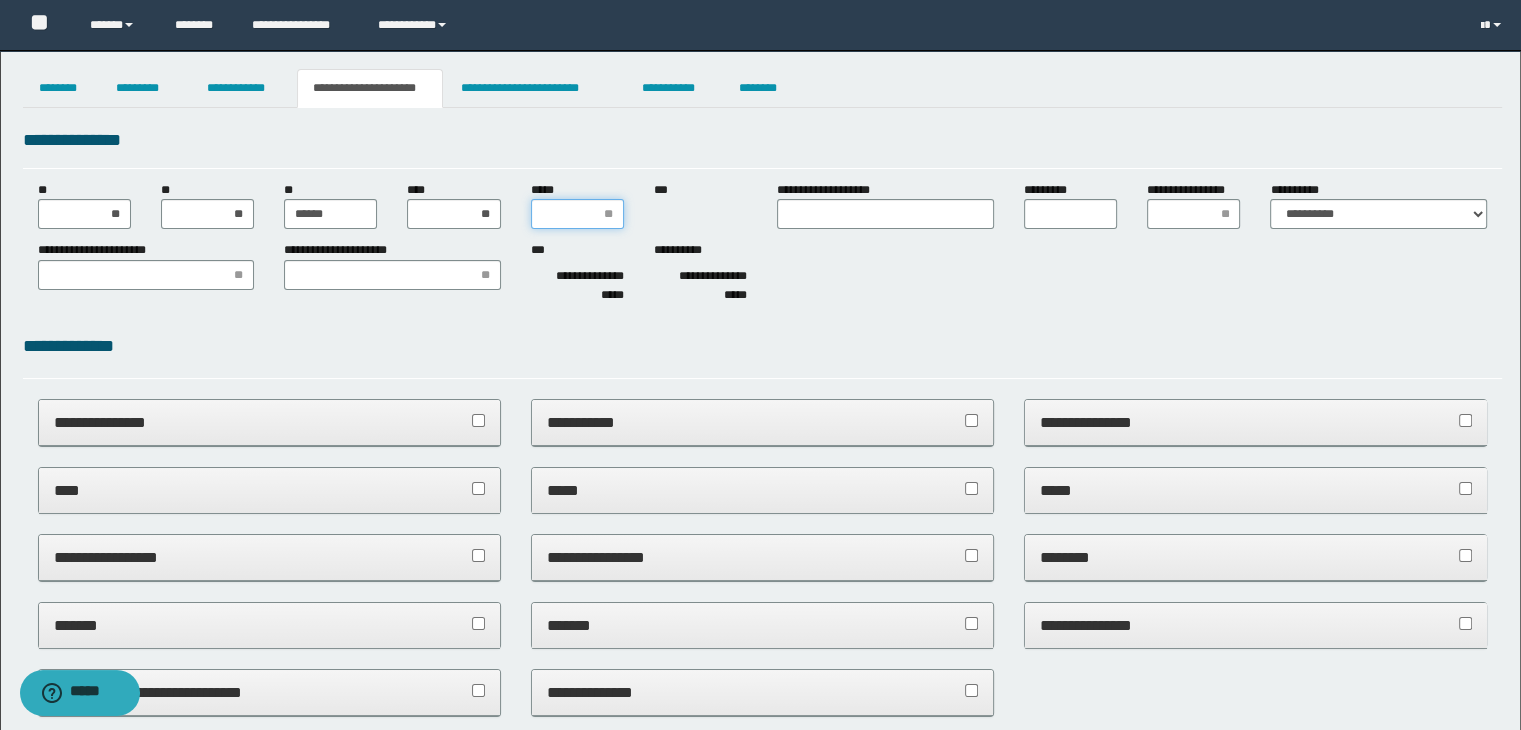 click on "*****" at bounding box center (577, 214) 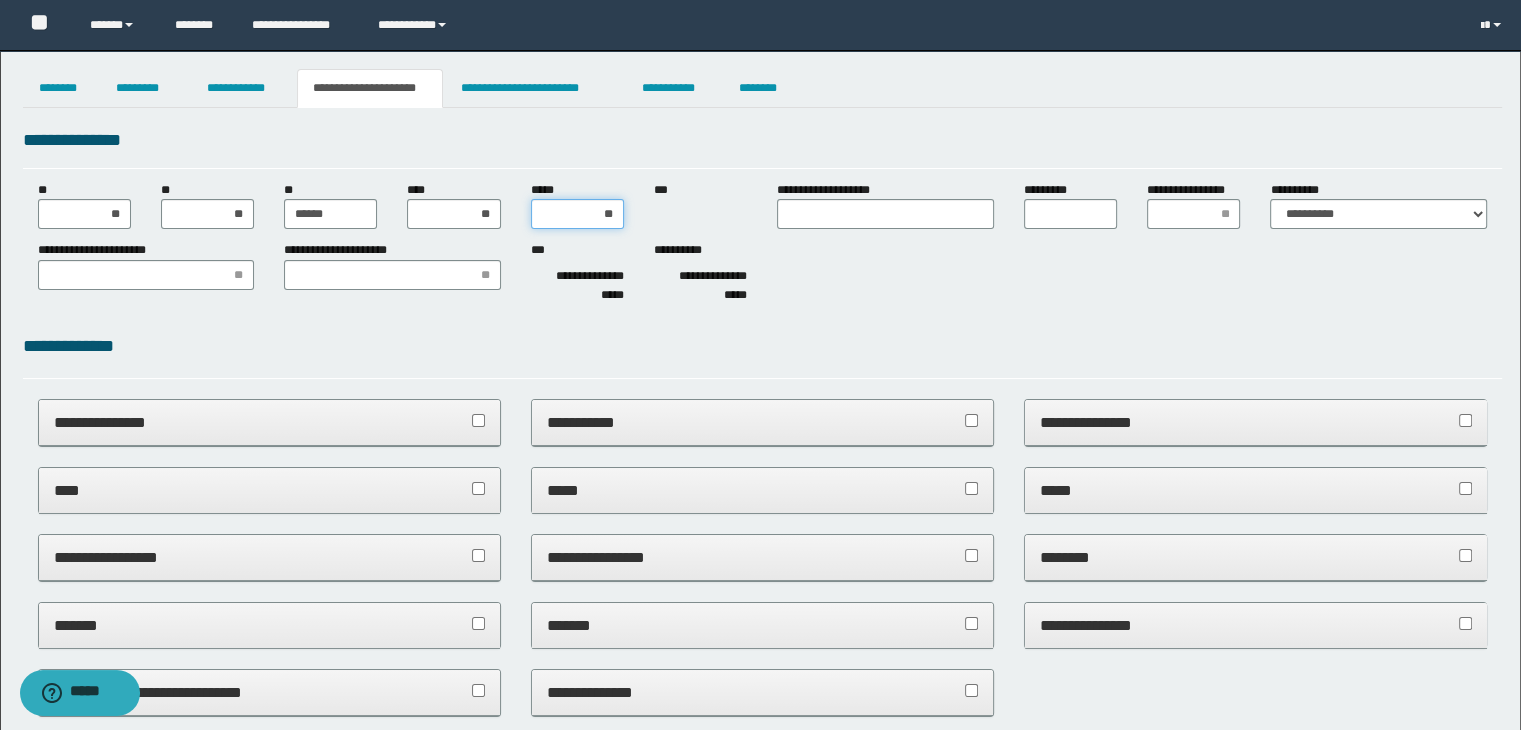 type on "***" 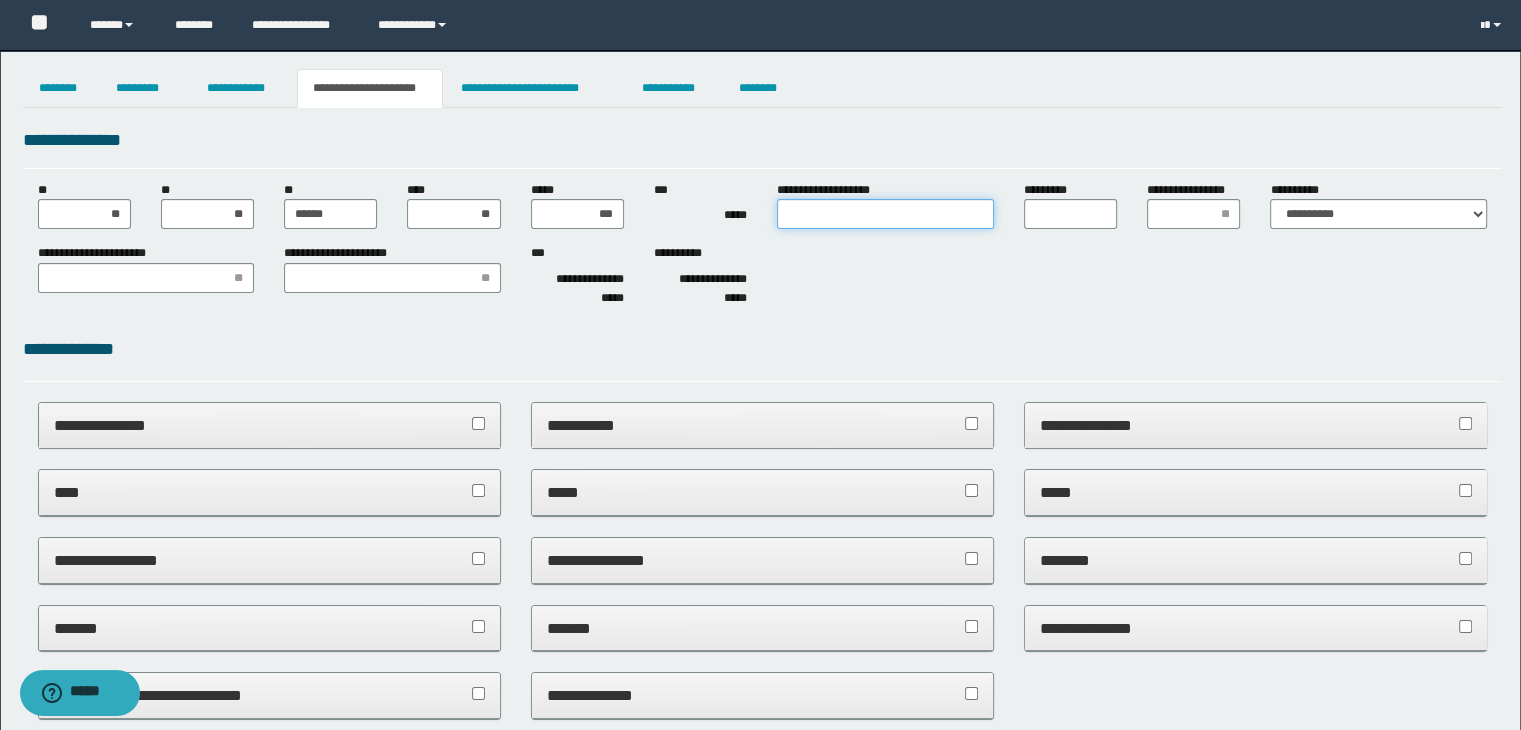 click on "**********" at bounding box center [885, 214] 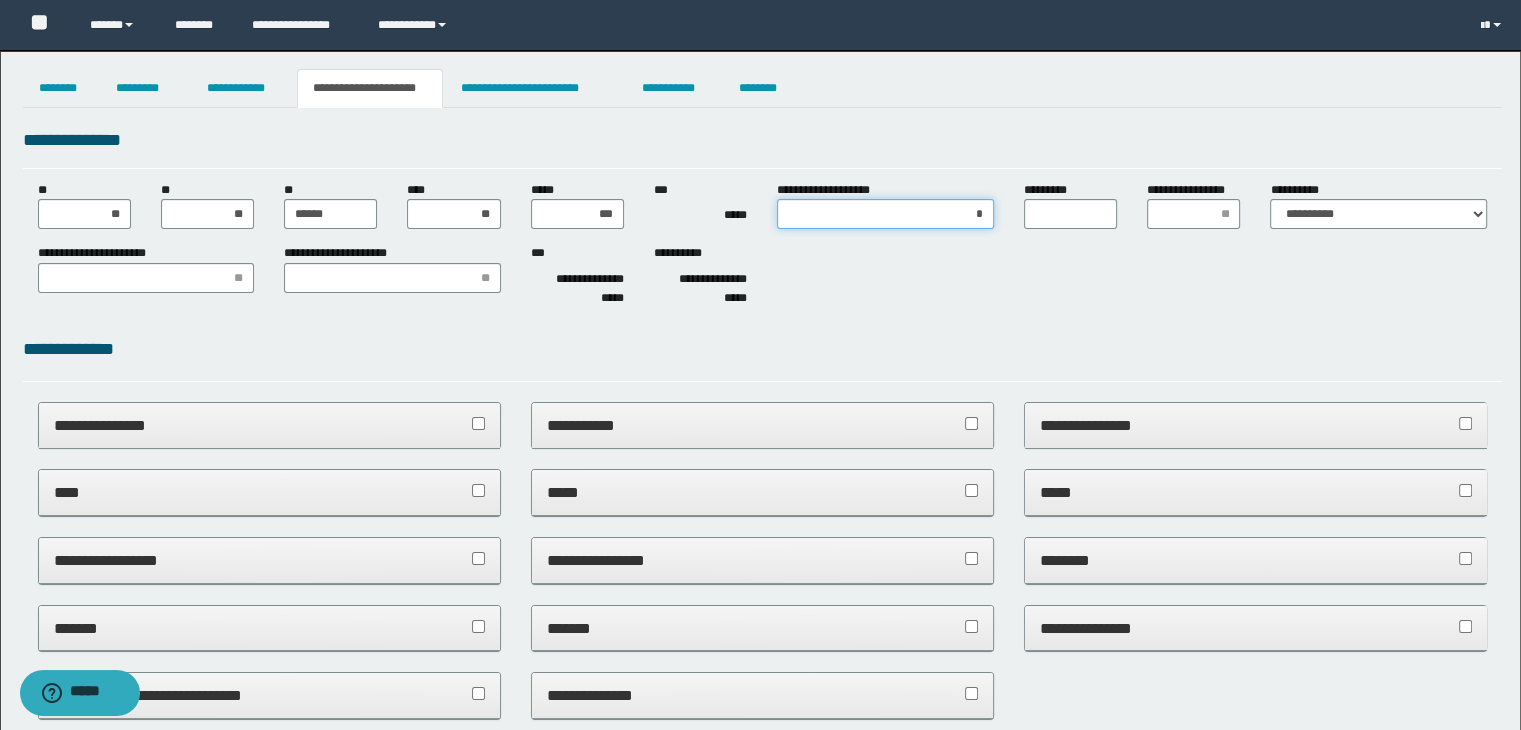 type on "**" 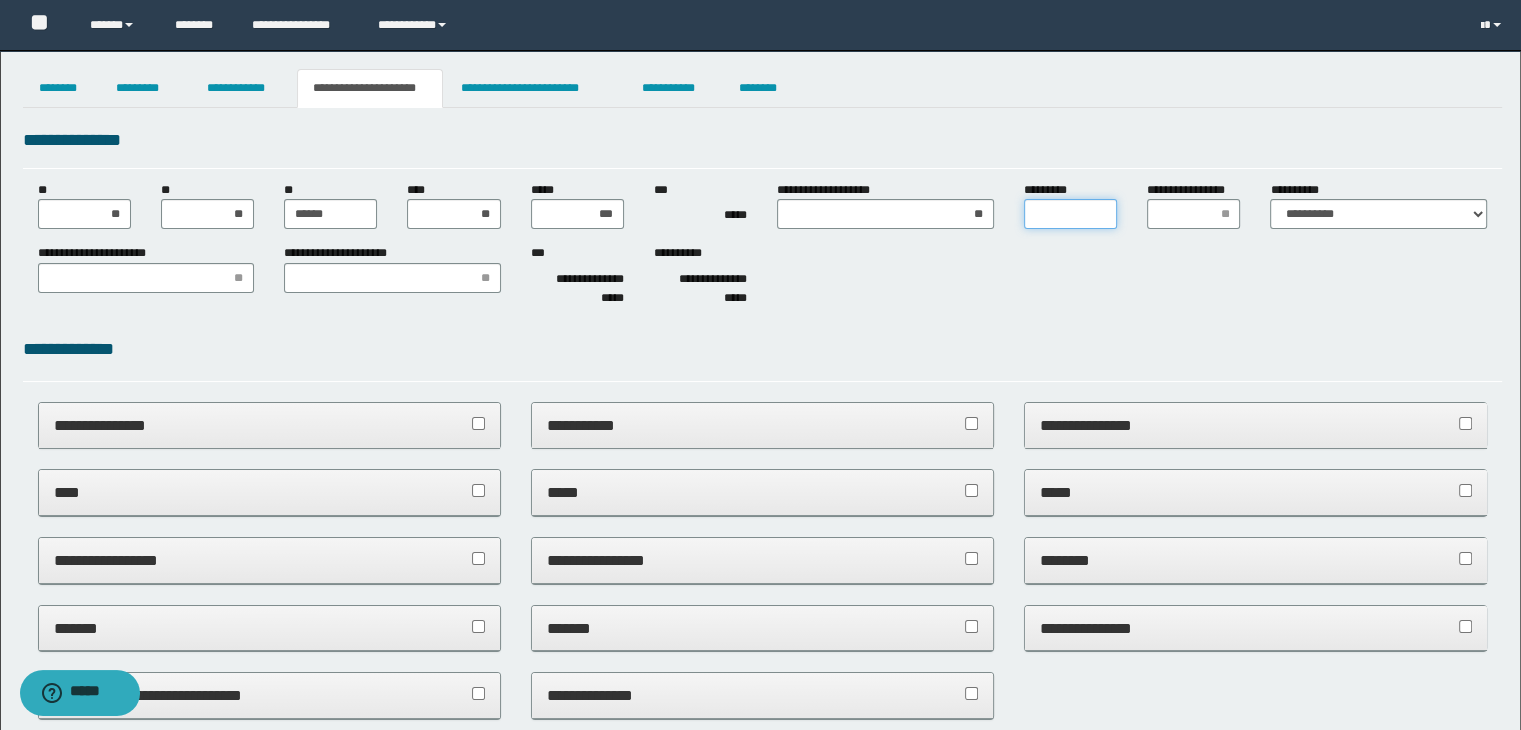 click on "*********" at bounding box center (1070, 214) 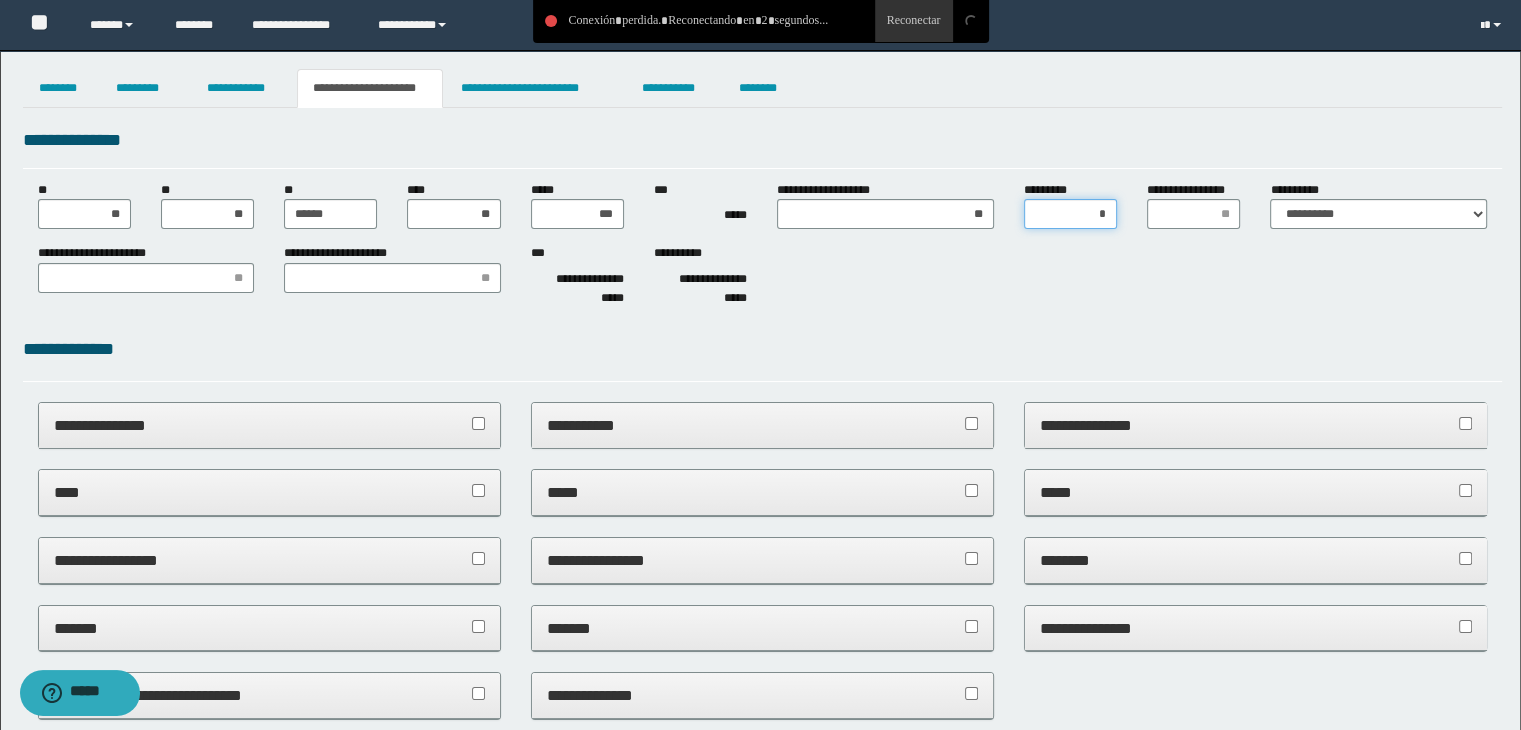 type on "**" 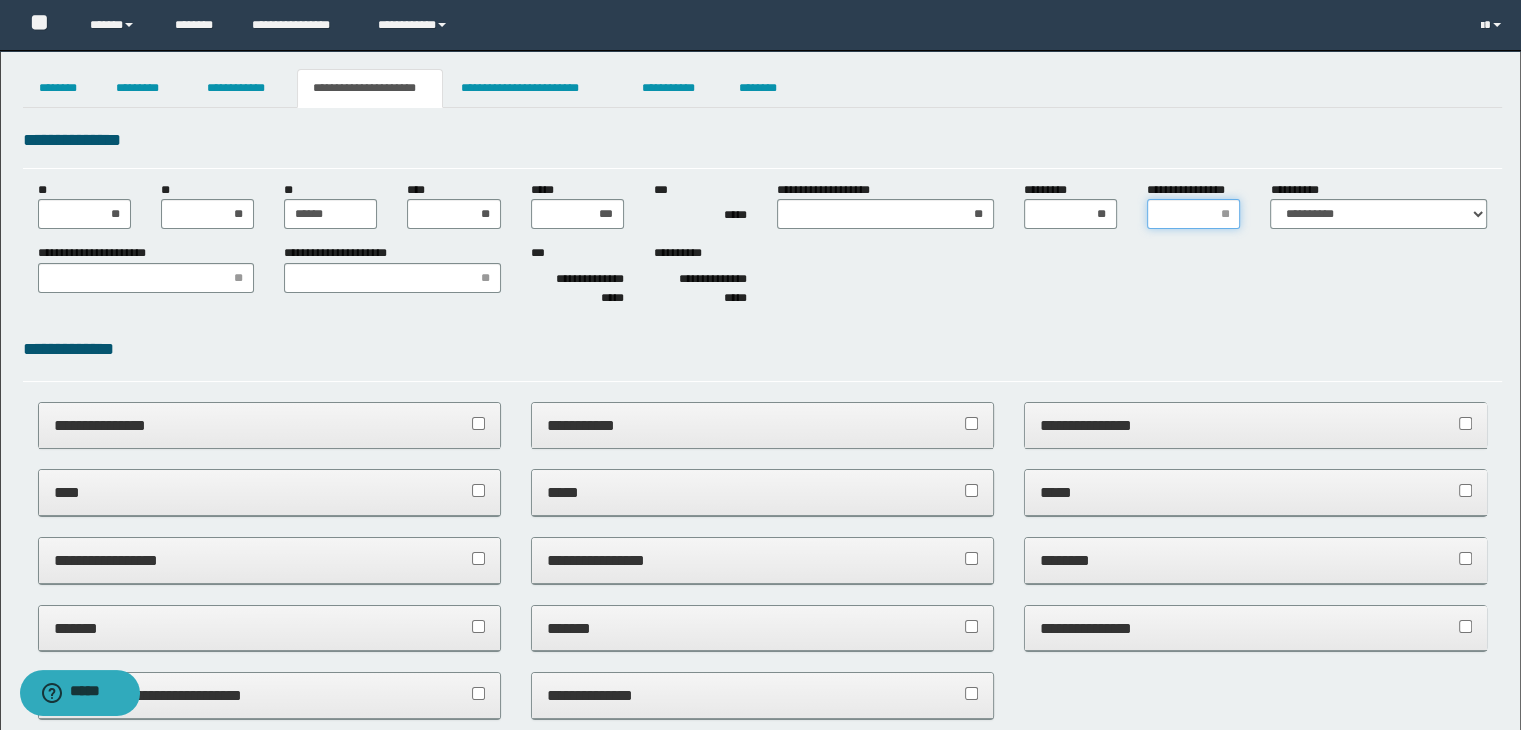 click on "**********" at bounding box center [1193, 214] 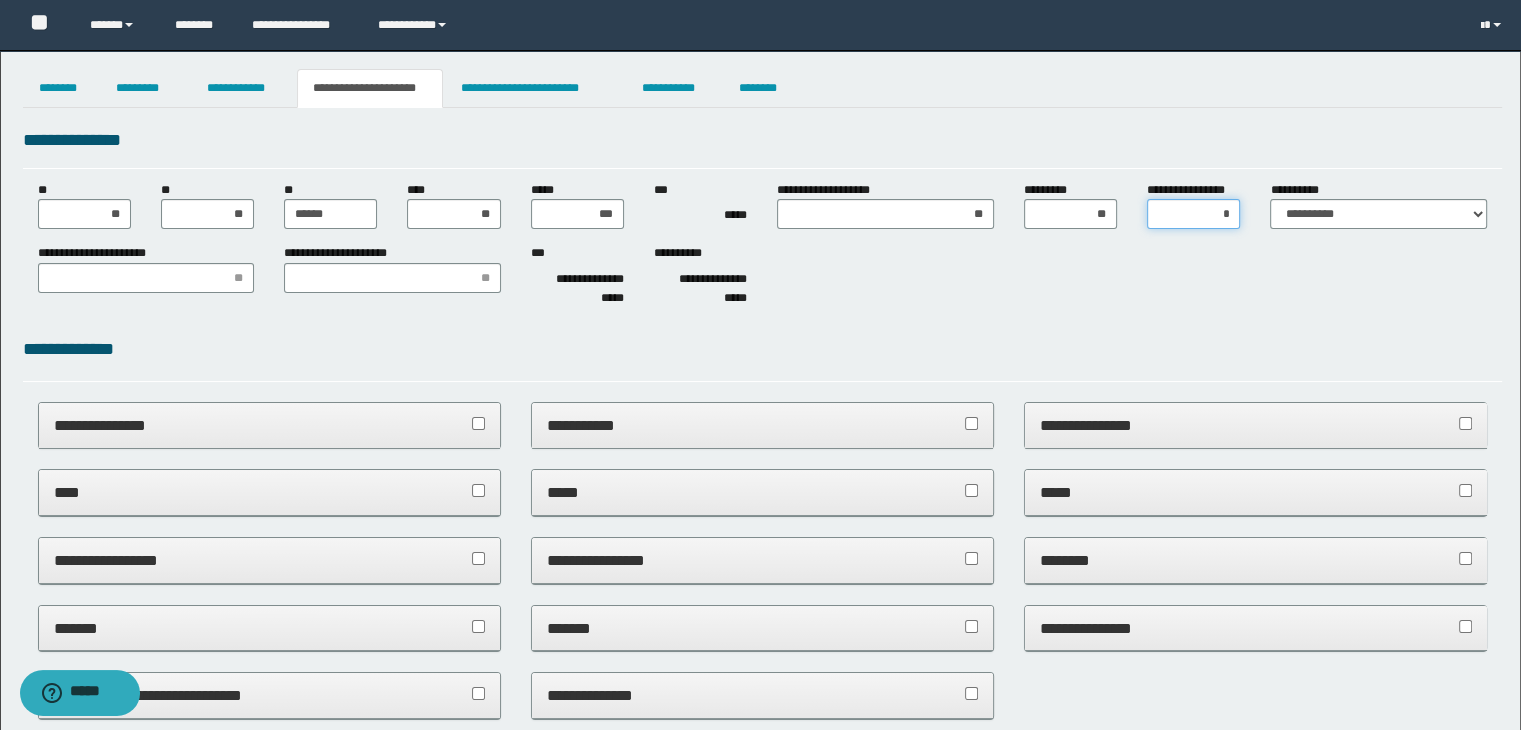 type on "**" 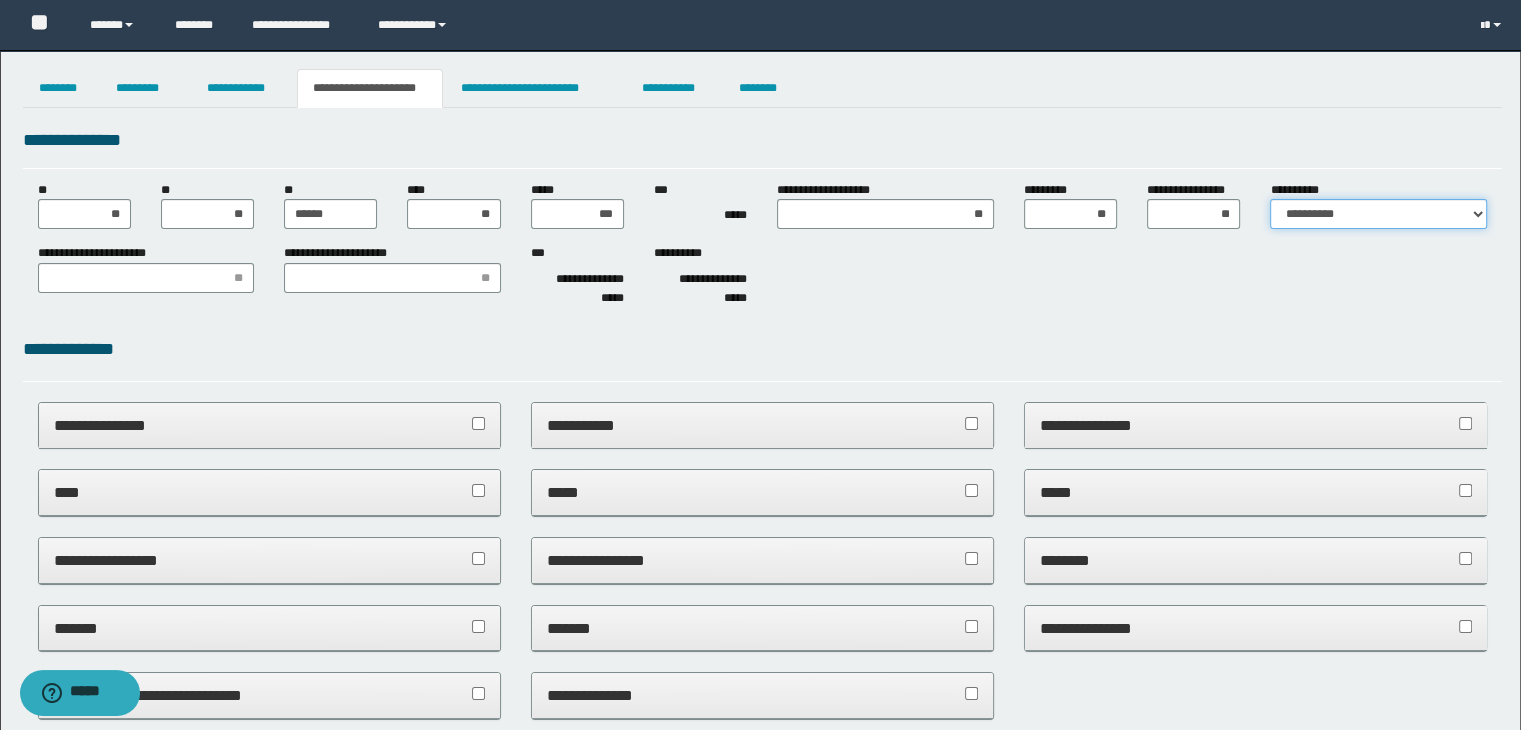 click on "**********" at bounding box center [1378, 214] 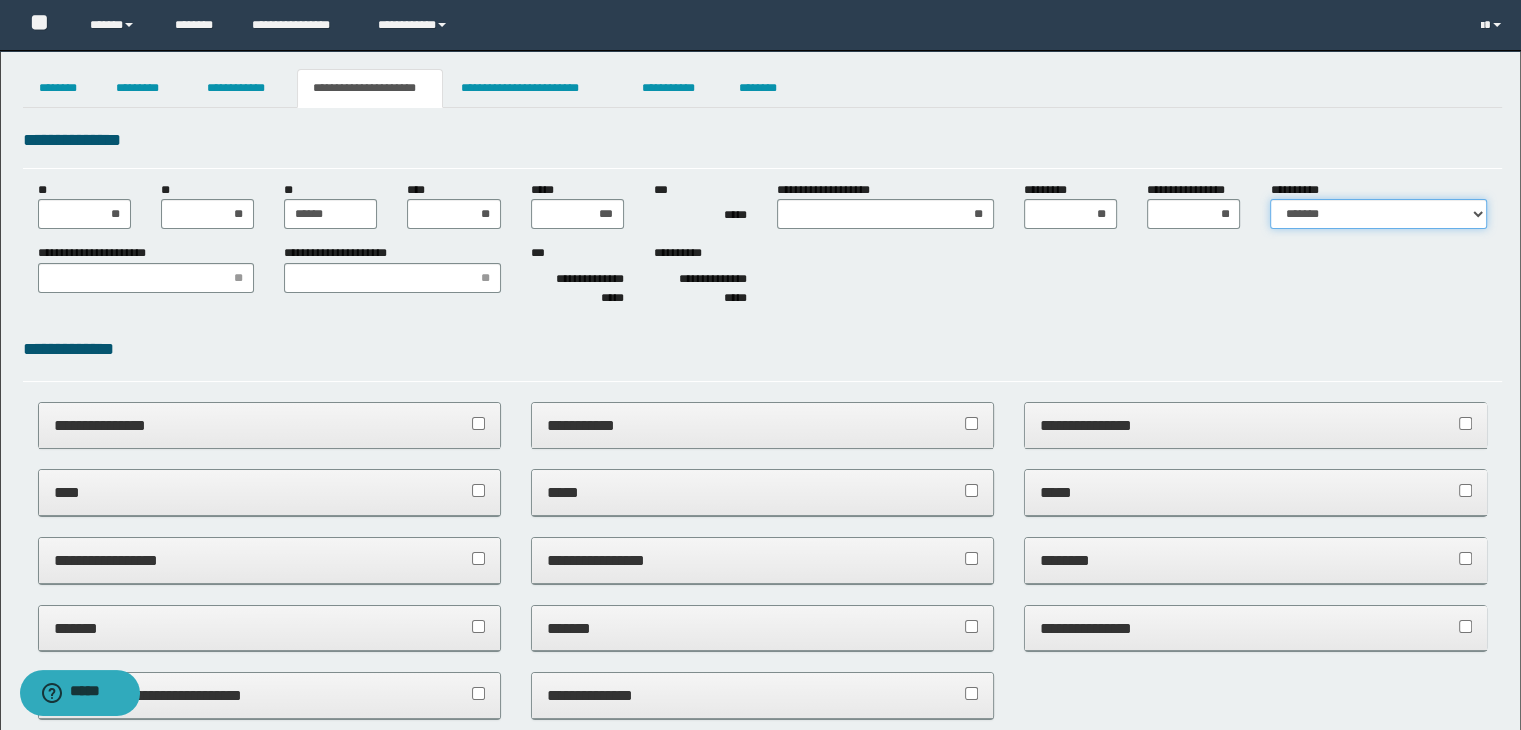 click on "**********" at bounding box center (1378, 214) 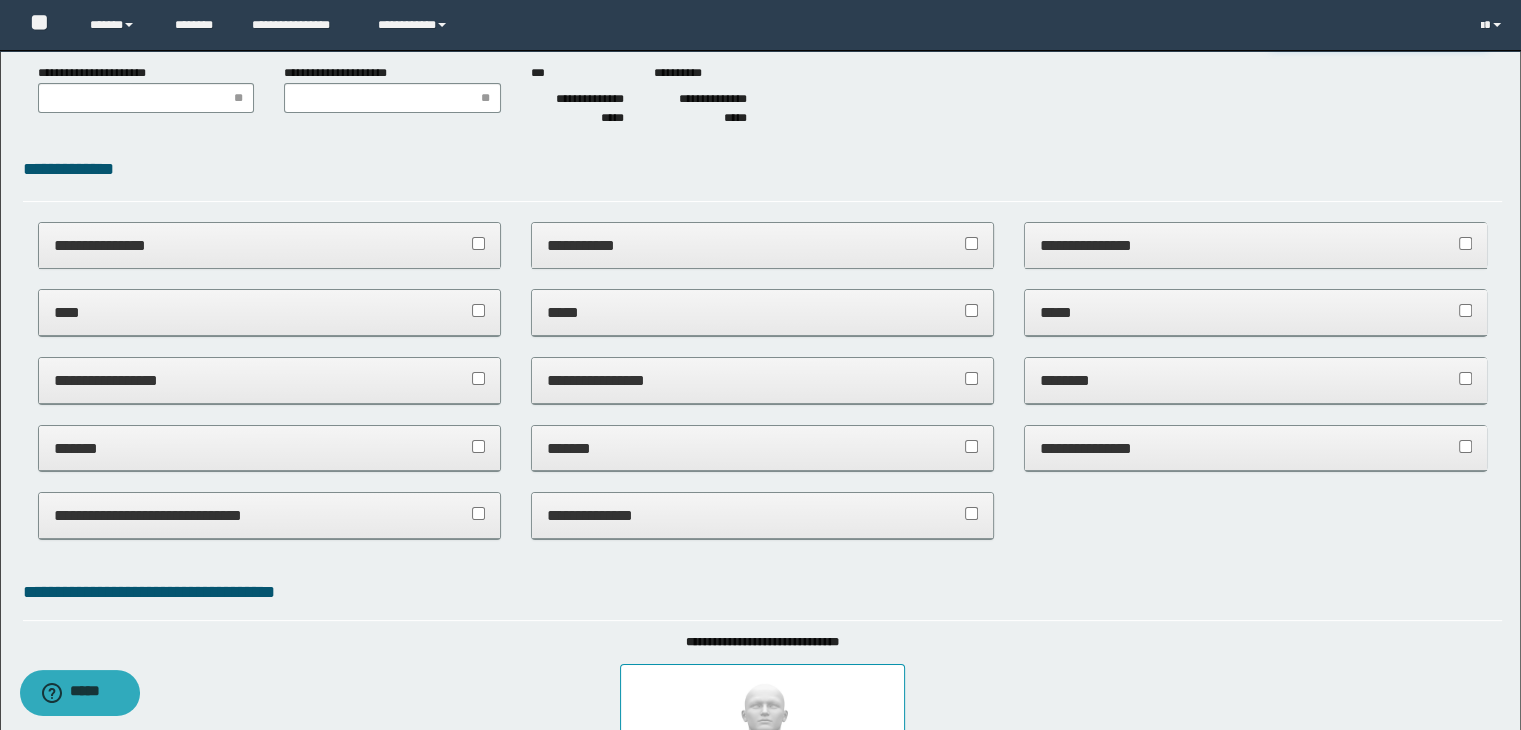 scroll, scrollTop: 0, scrollLeft: 0, axis: both 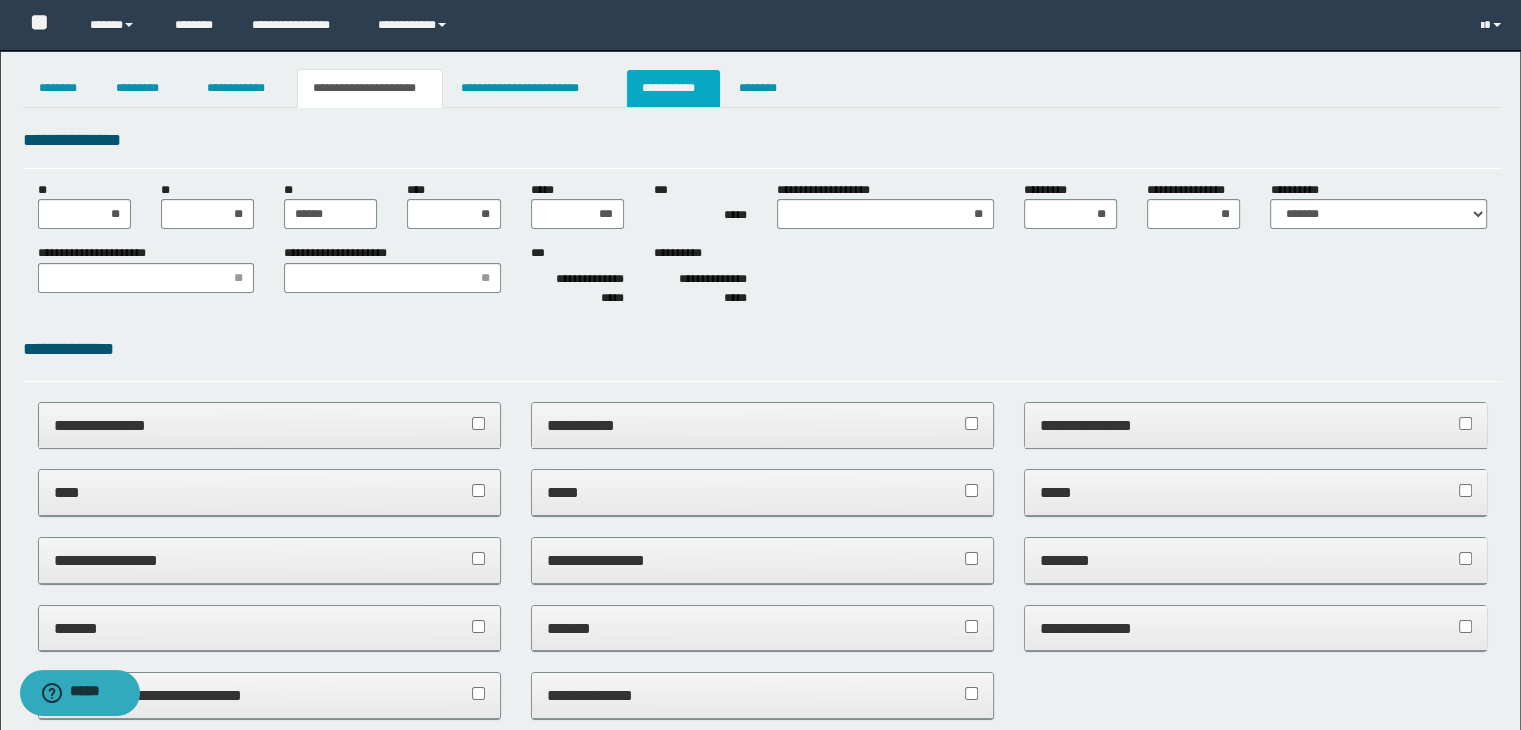 click on "**********" at bounding box center [673, 88] 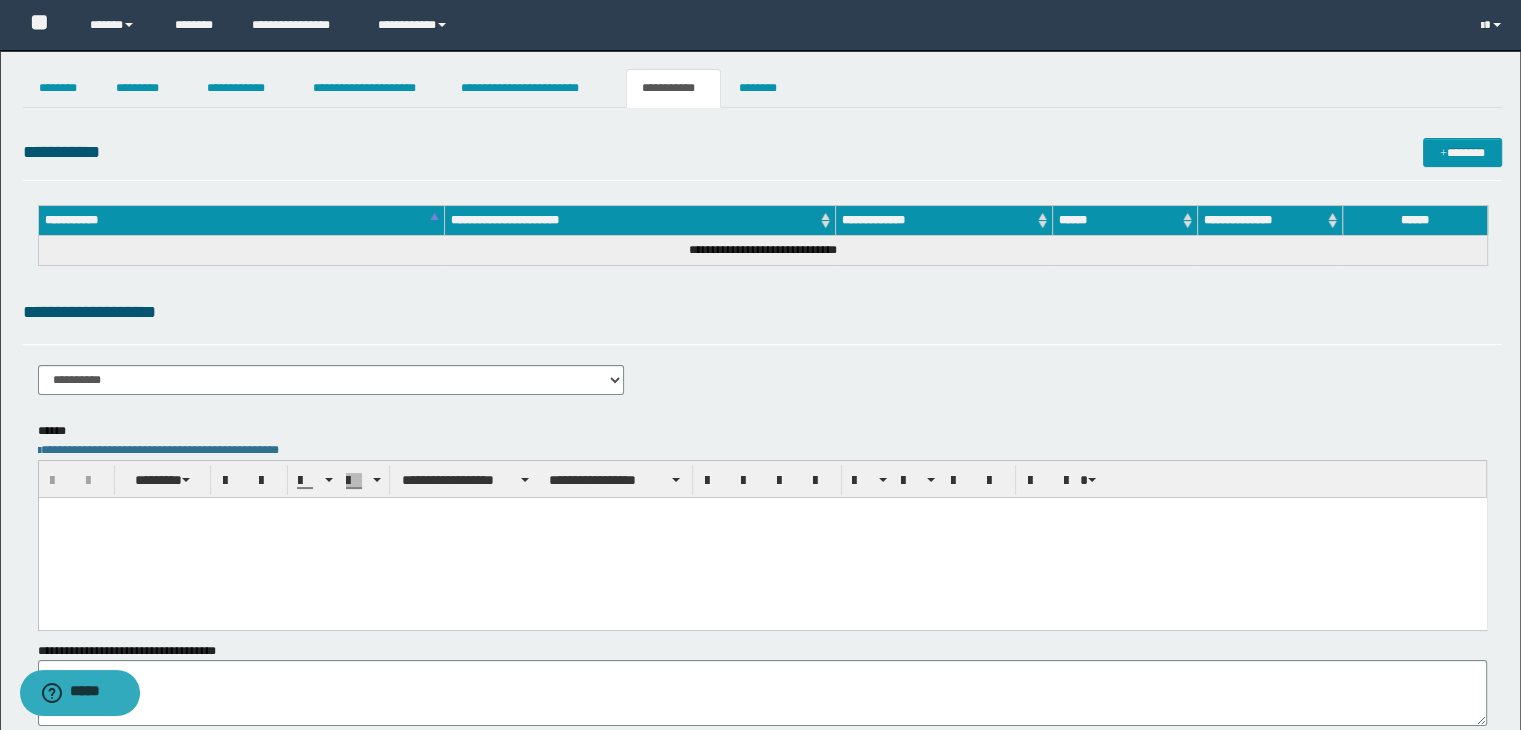 scroll, scrollTop: 0, scrollLeft: 0, axis: both 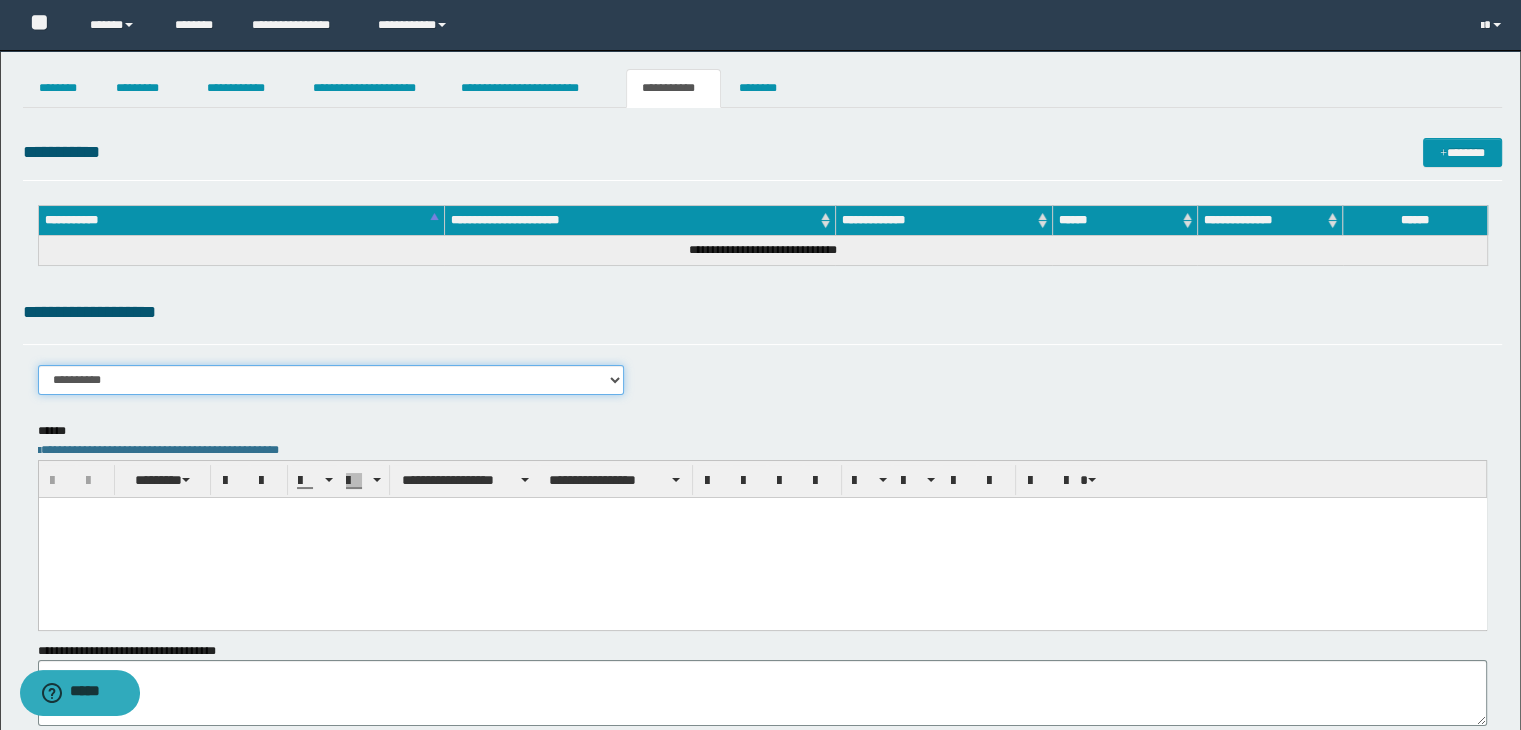 click on "**********" at bounding box center [331, 380] 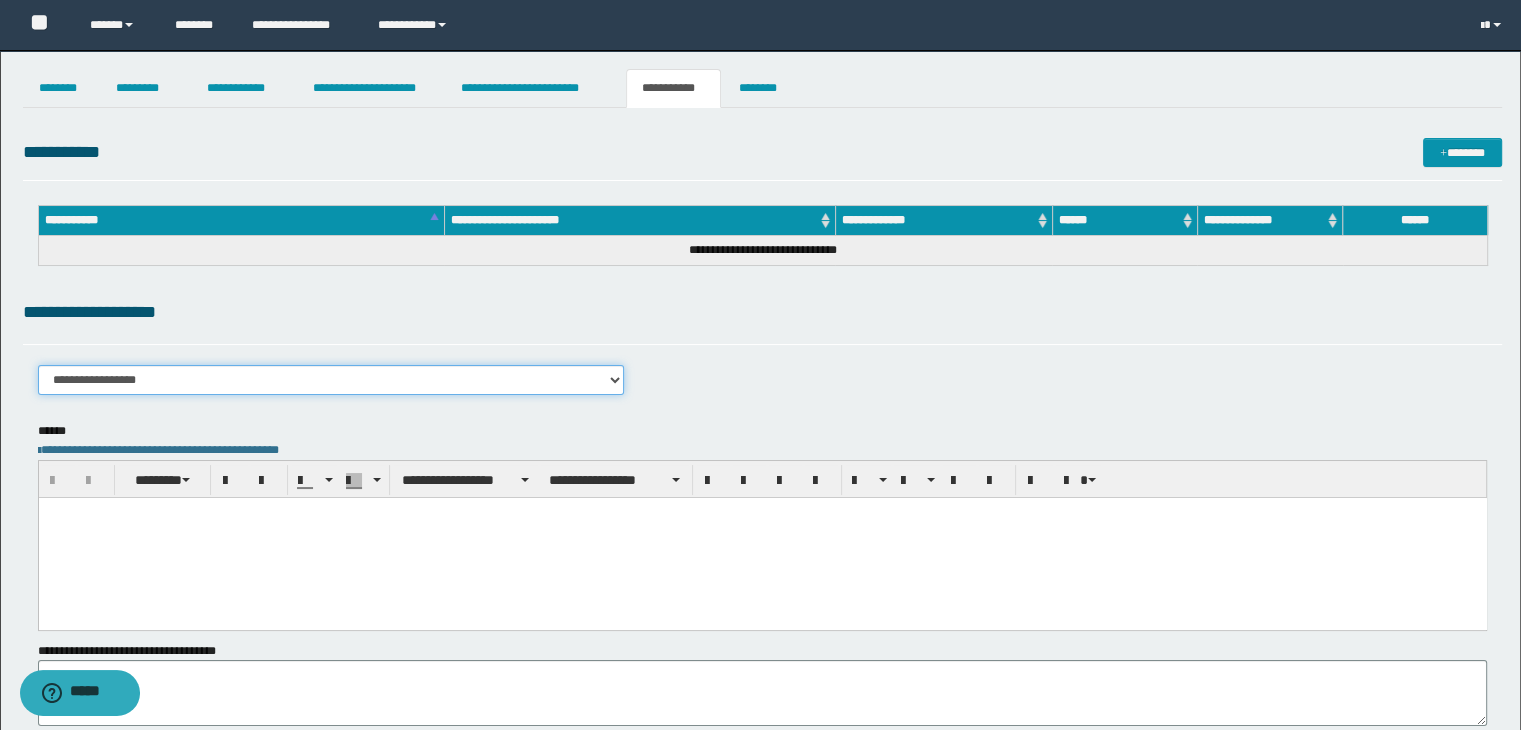 click on "**********" at bounding box center (331, 380) 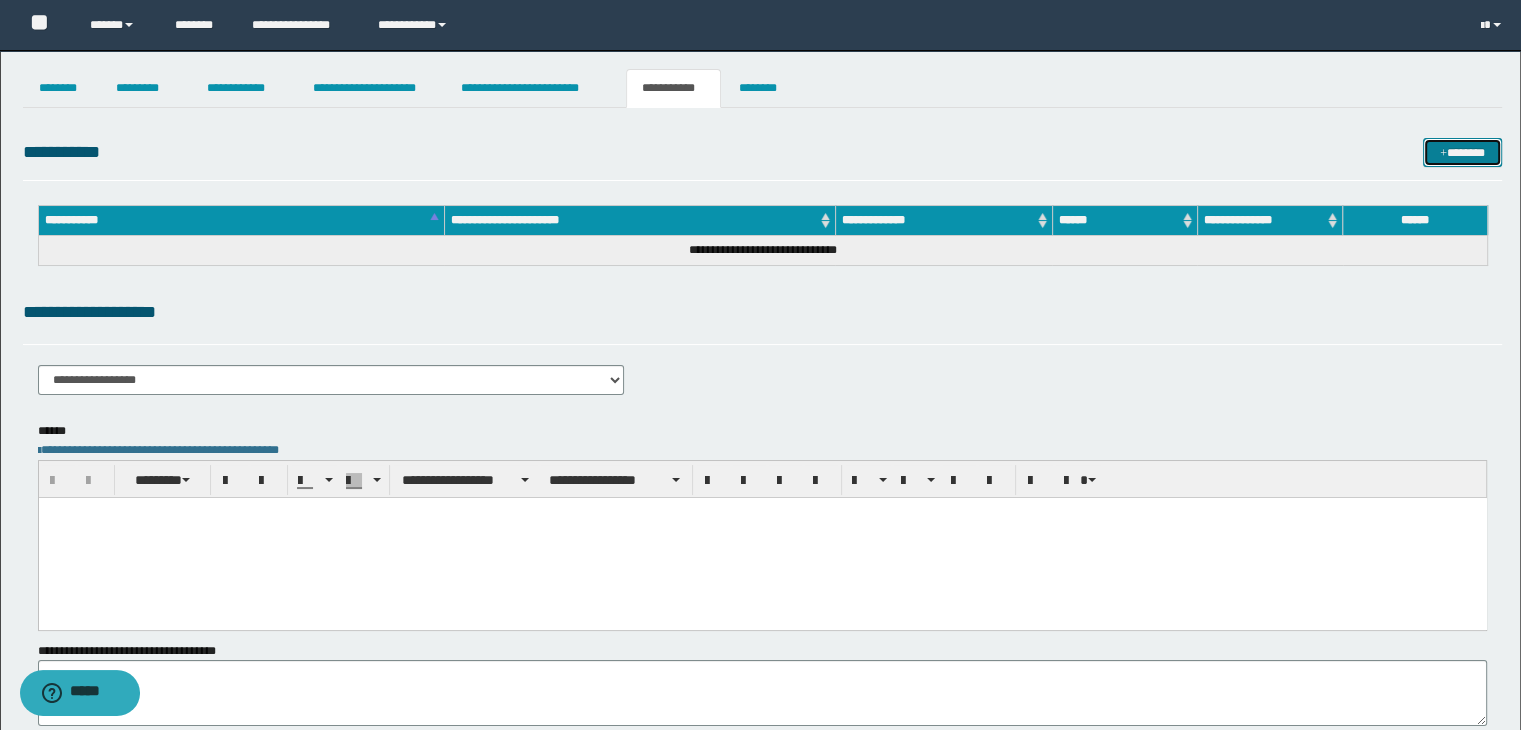 click at bounding box center [1443, 154] 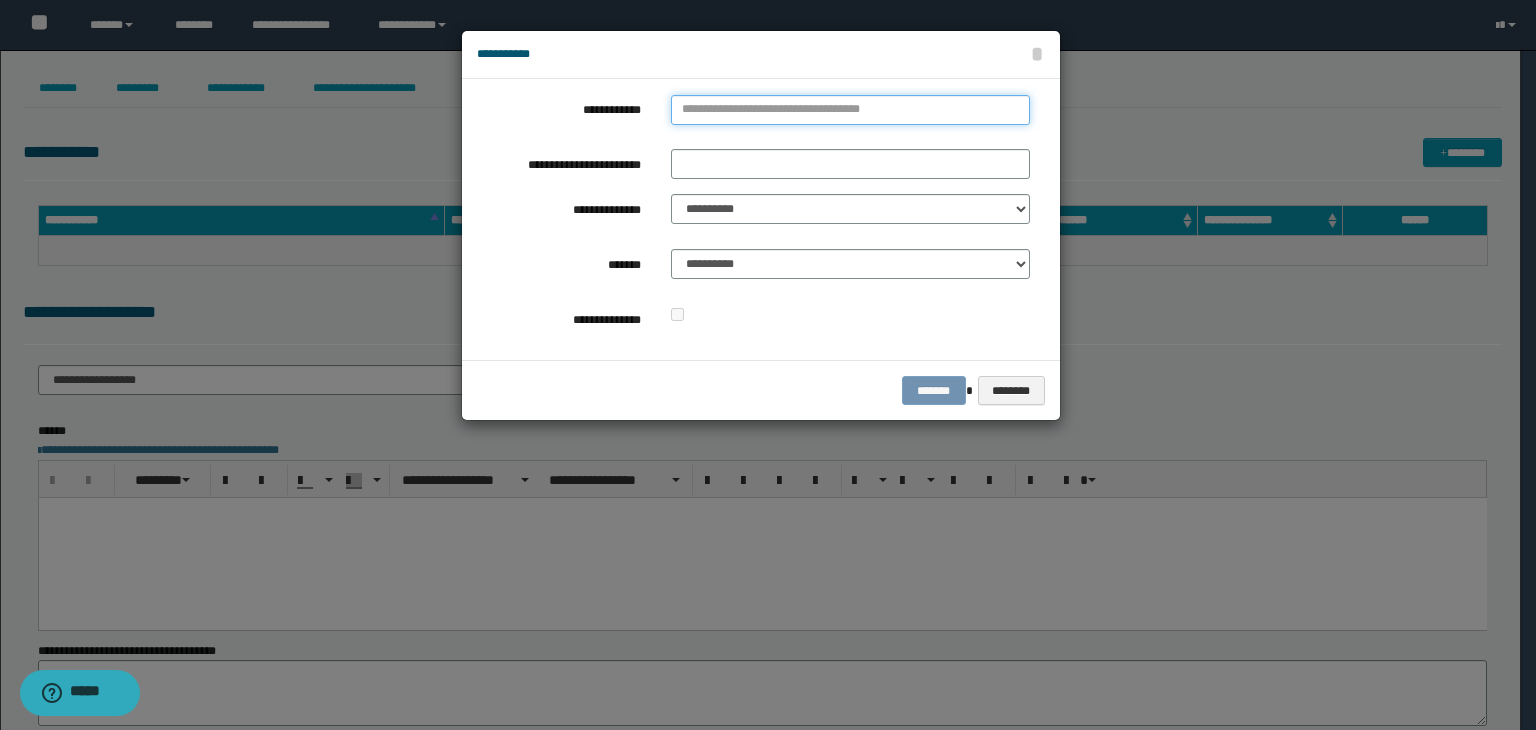 click on "**********" at bounding box center (850, 110) 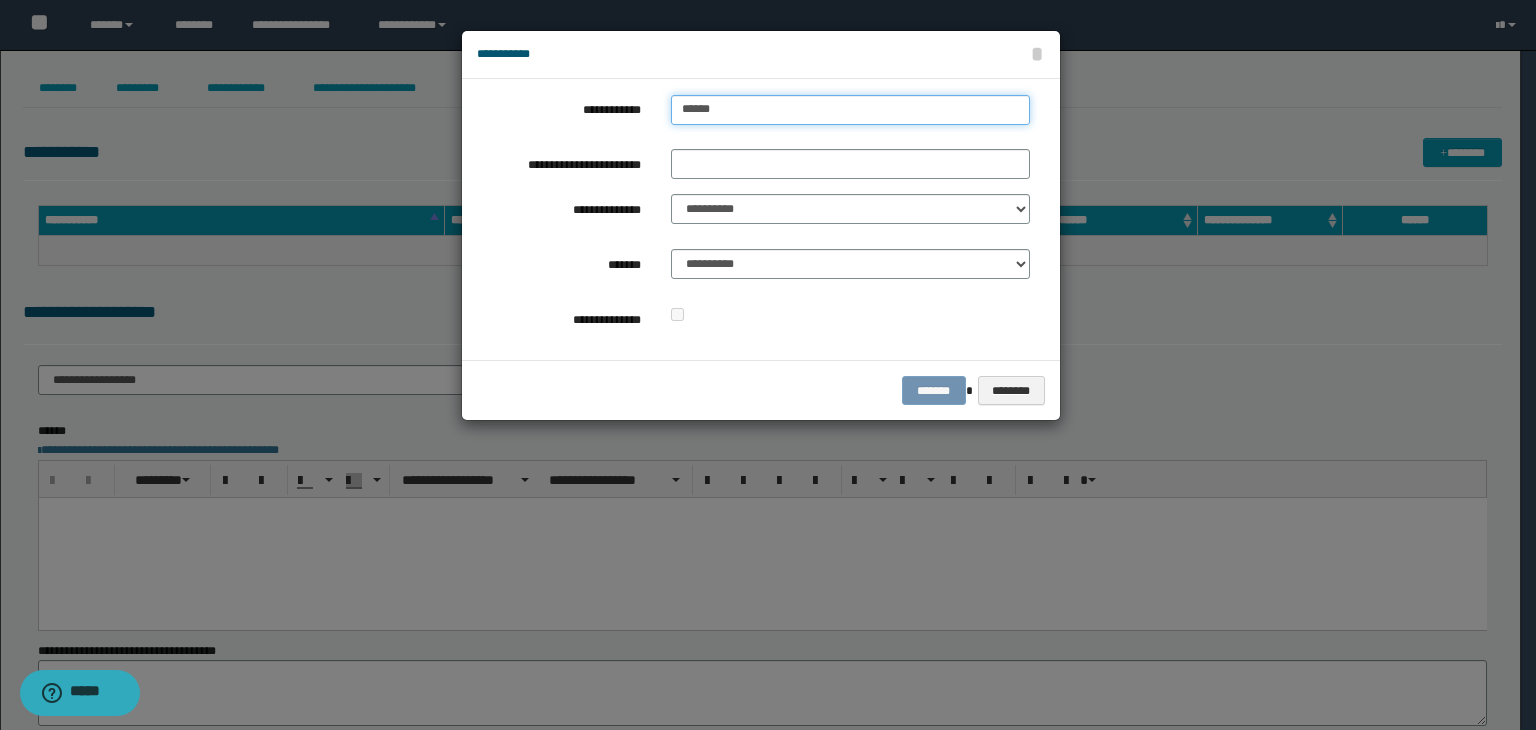 type on "*******" 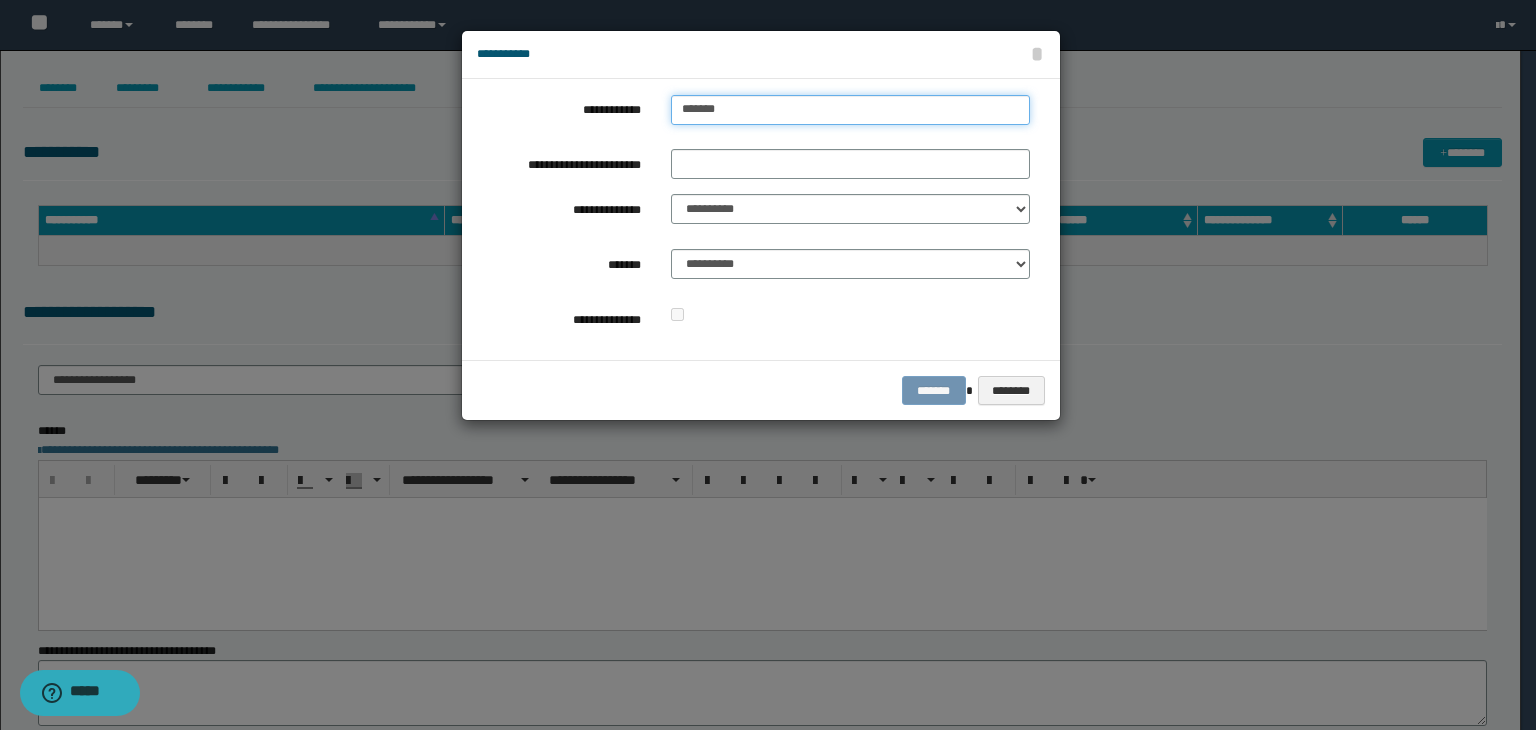 type on "**********" 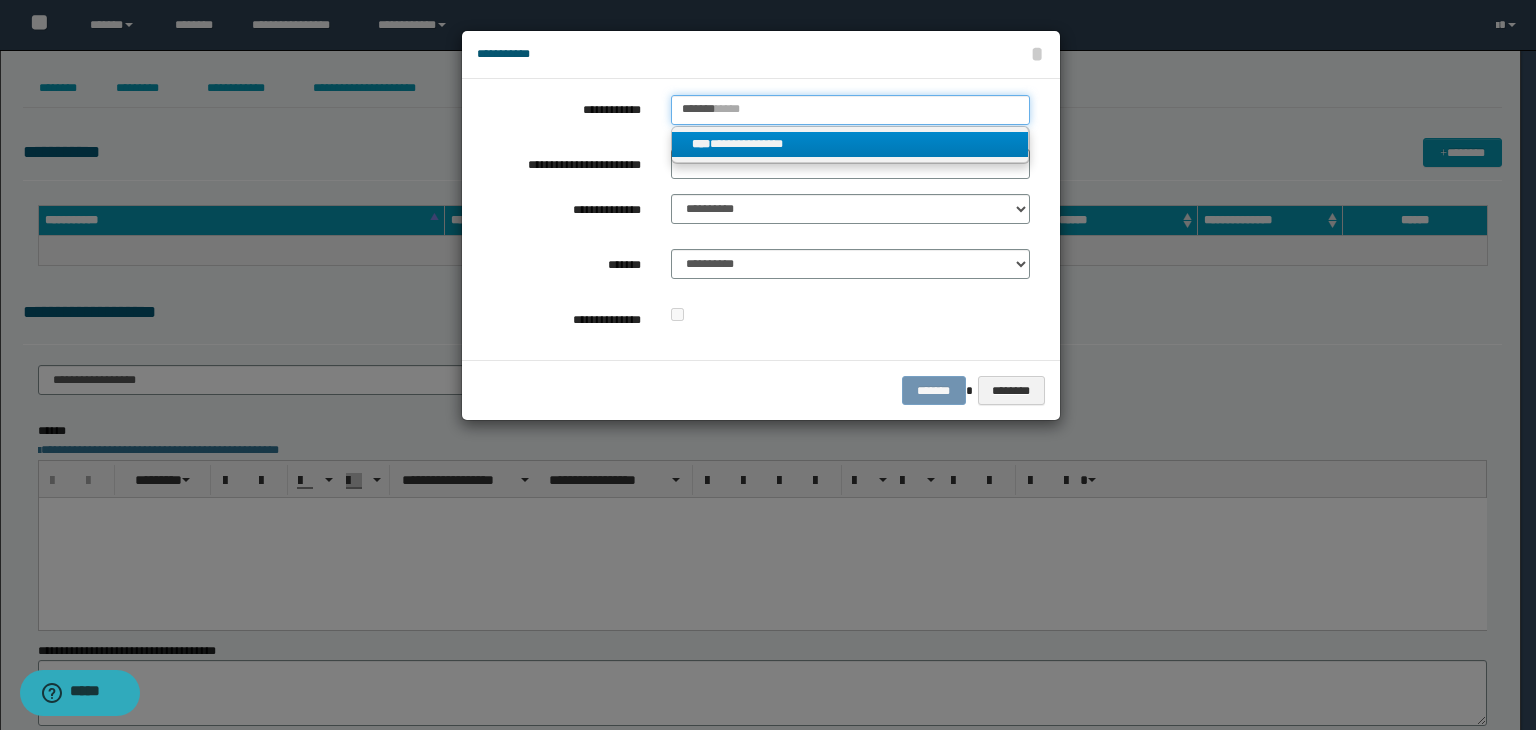 type on "*******" 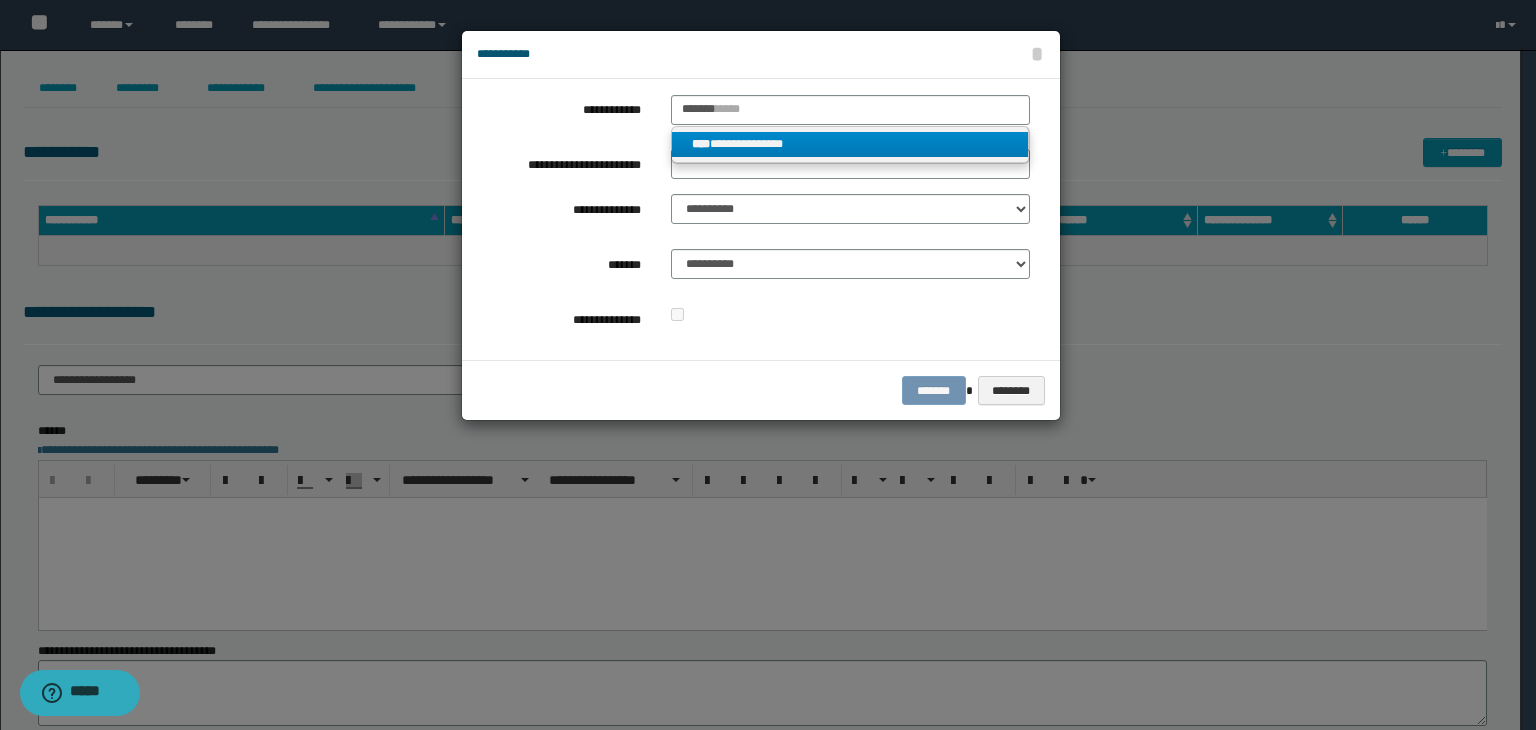 click on "**********" at bounding box center (850, 144) 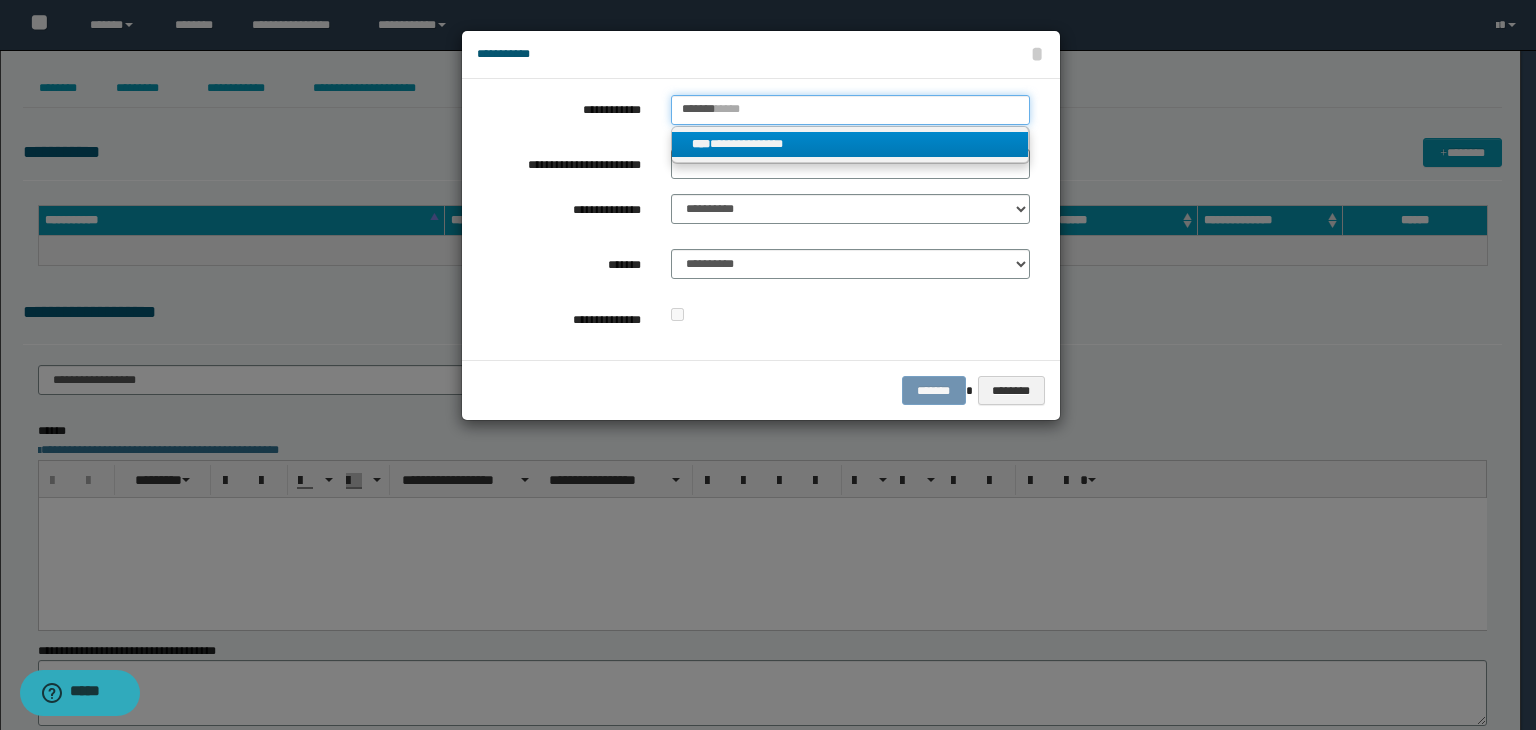 type 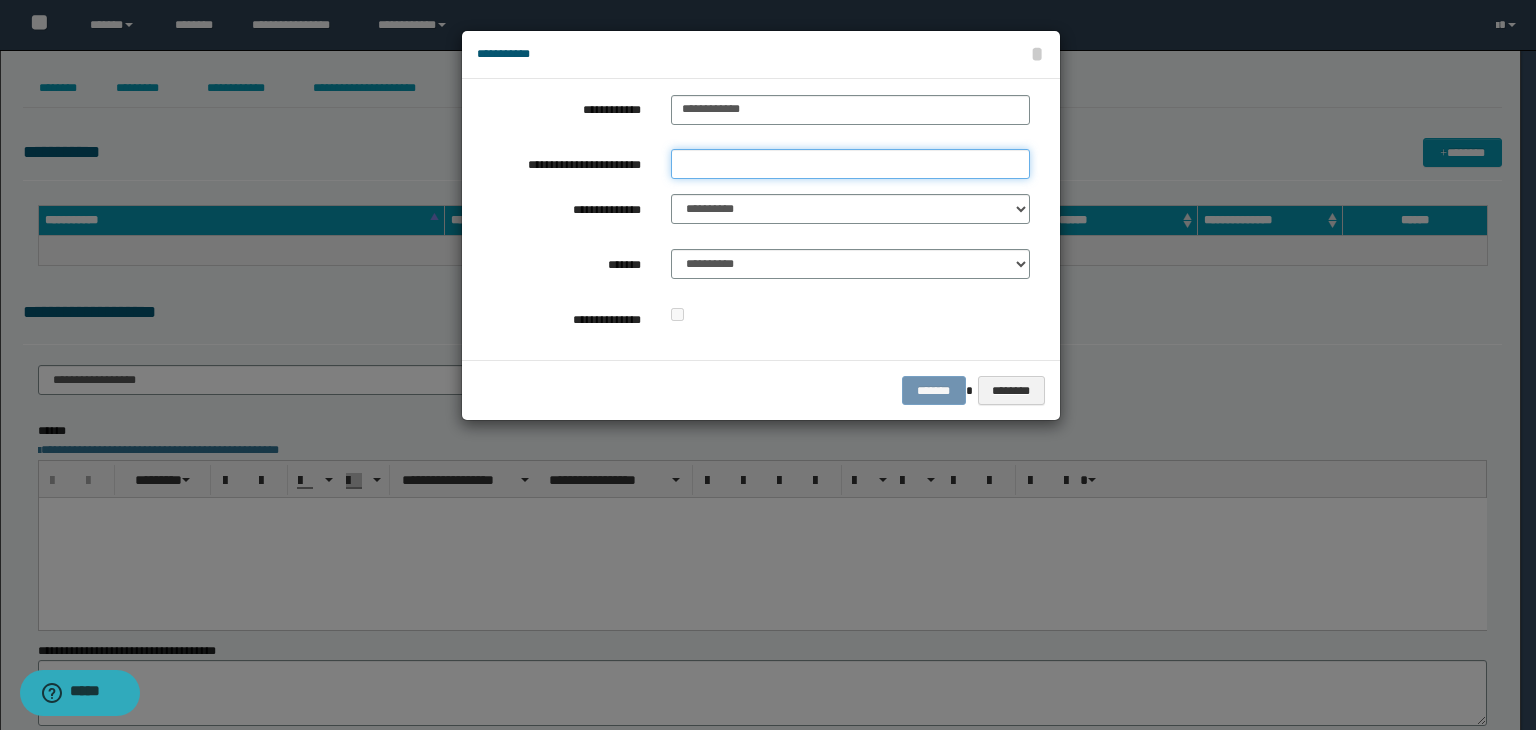click on "**********" at bounding box center [850, 164] 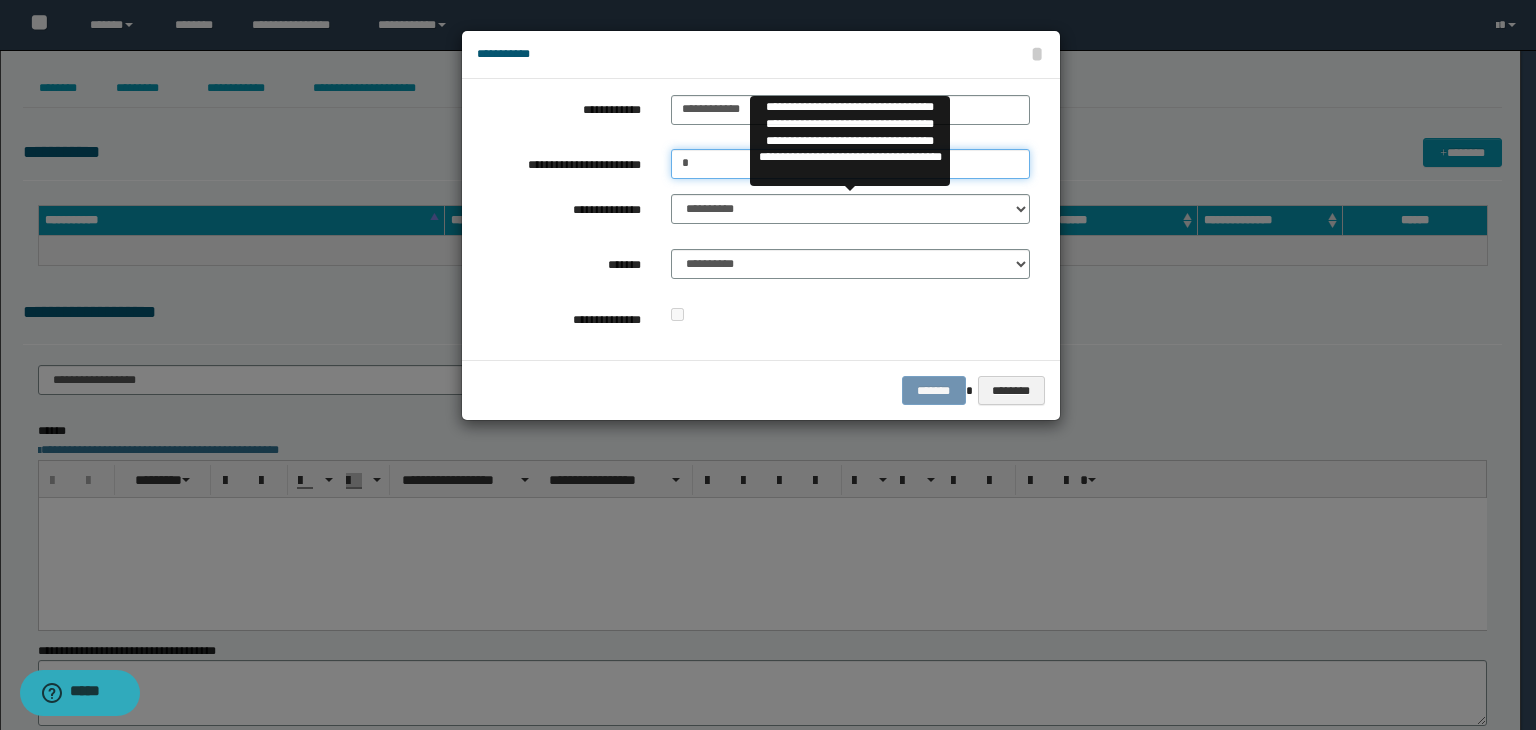 type on "*" 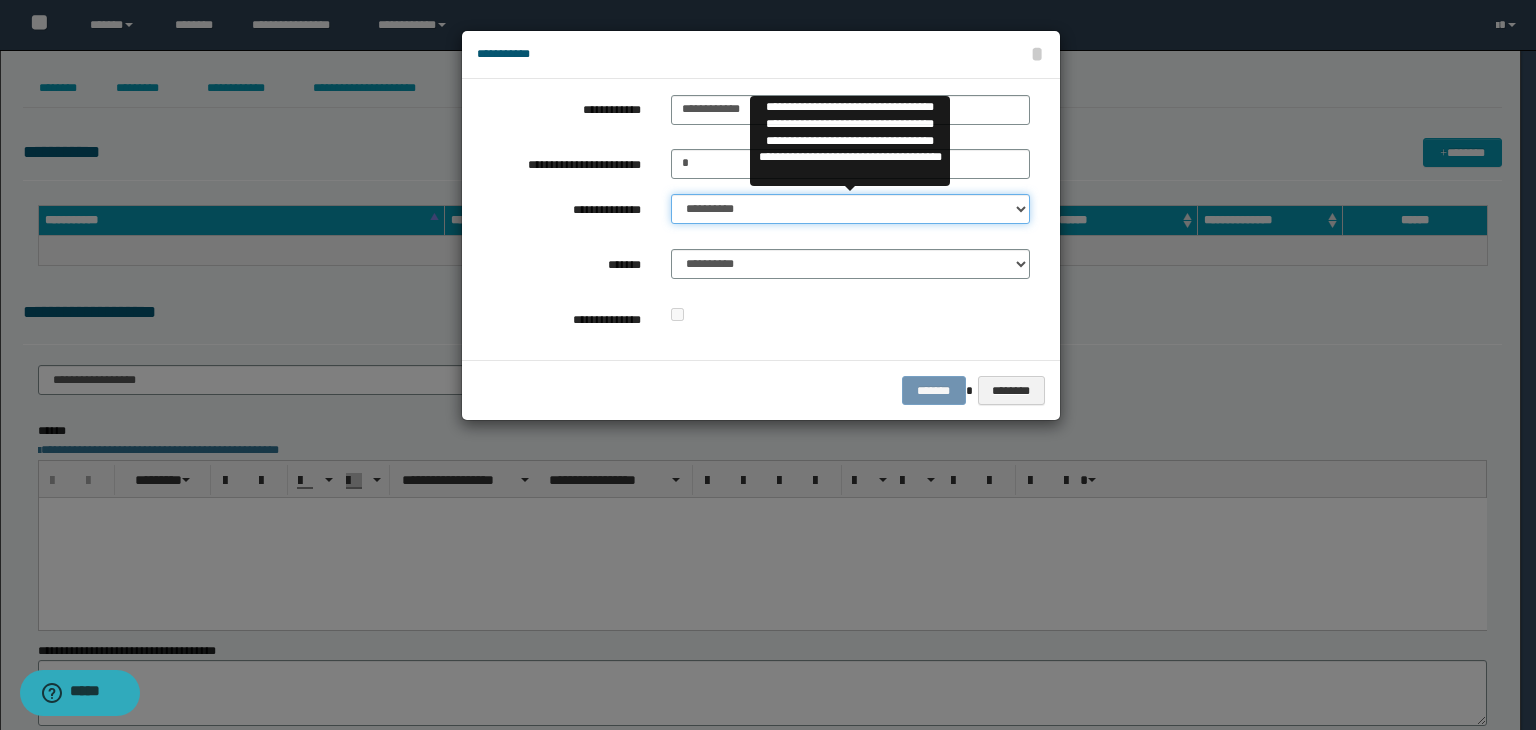 click on "**********" at bounding box center (850, 209) 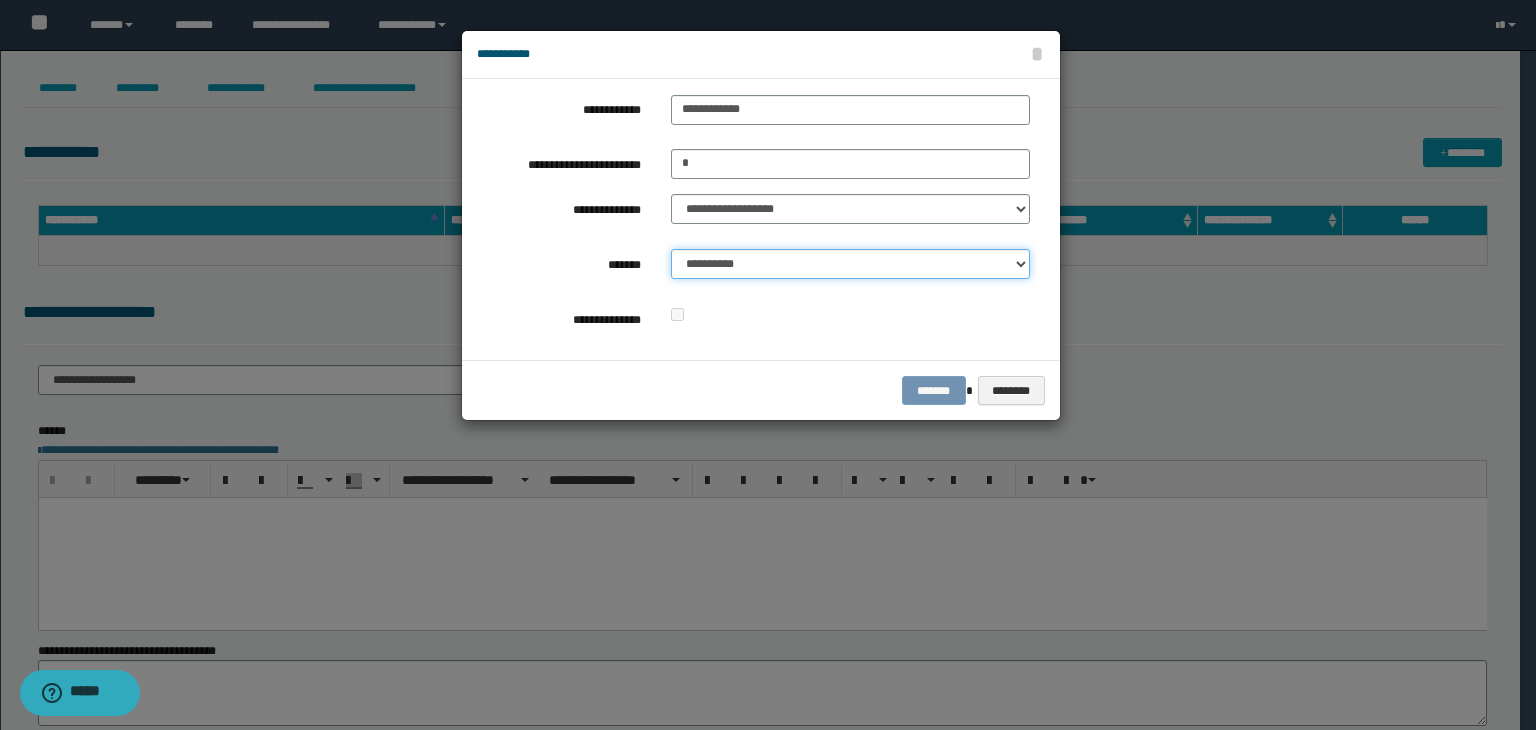 click on "**********" at bounding box center (850, 264) 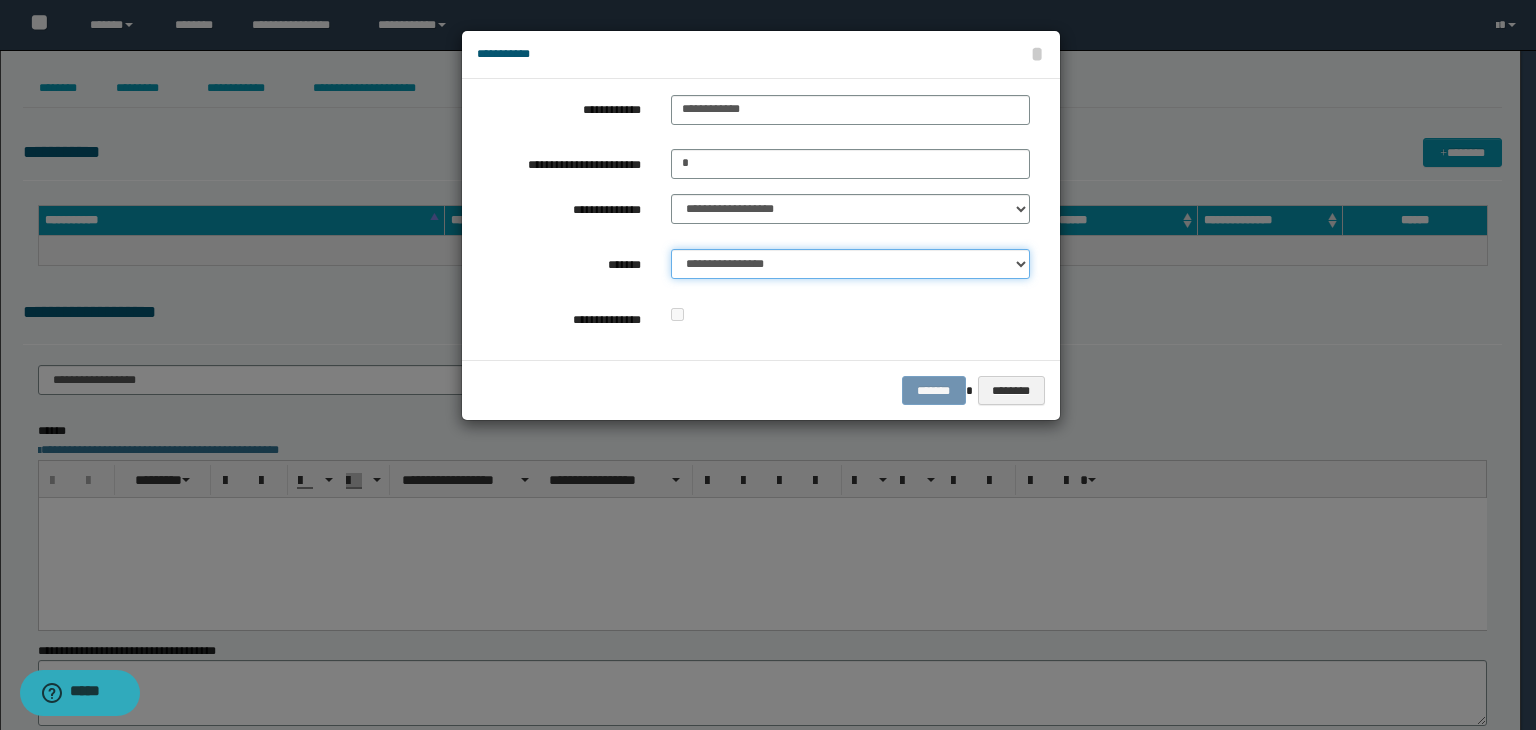 click on "**********" at bounding box center [850, 264] 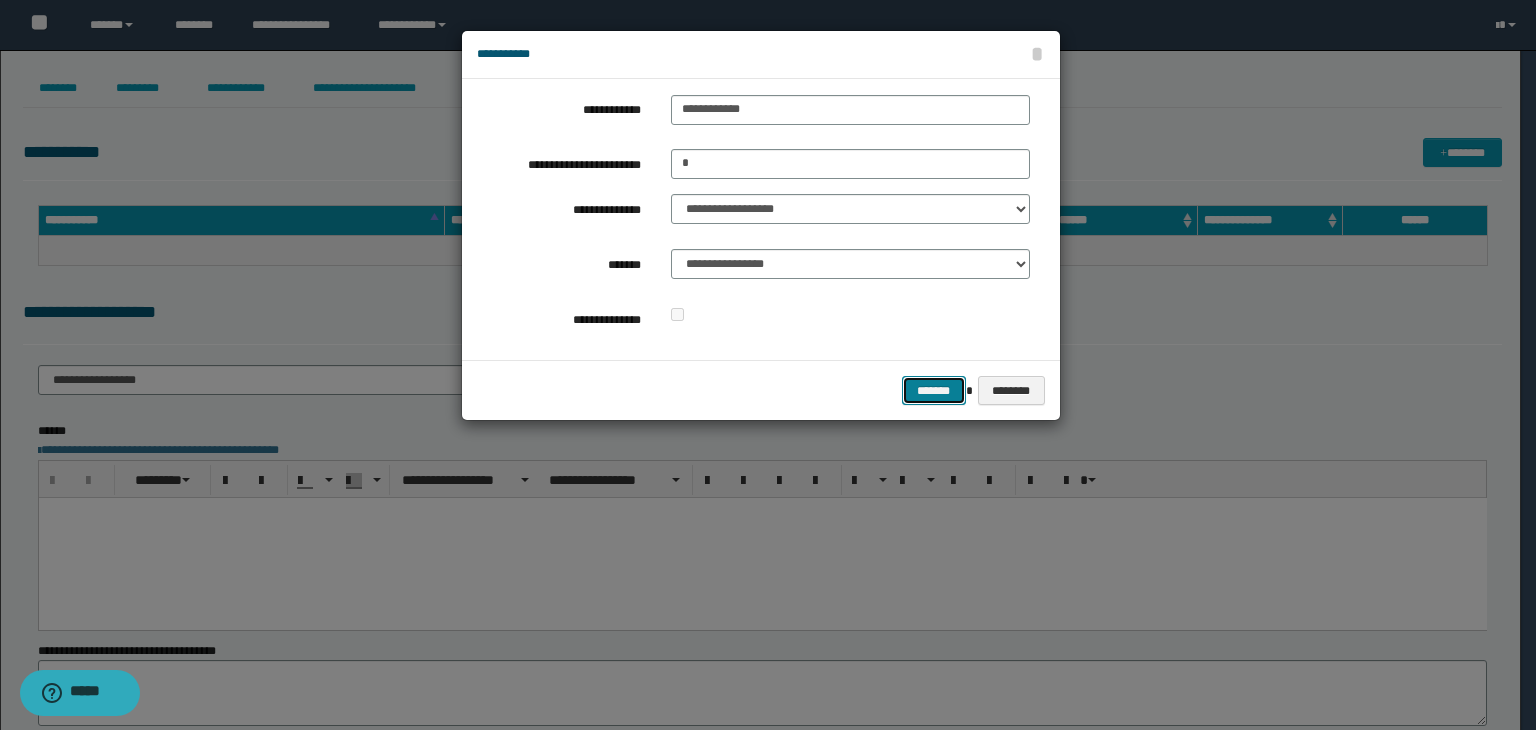 click on "*******" at bounding box center (934, 391) 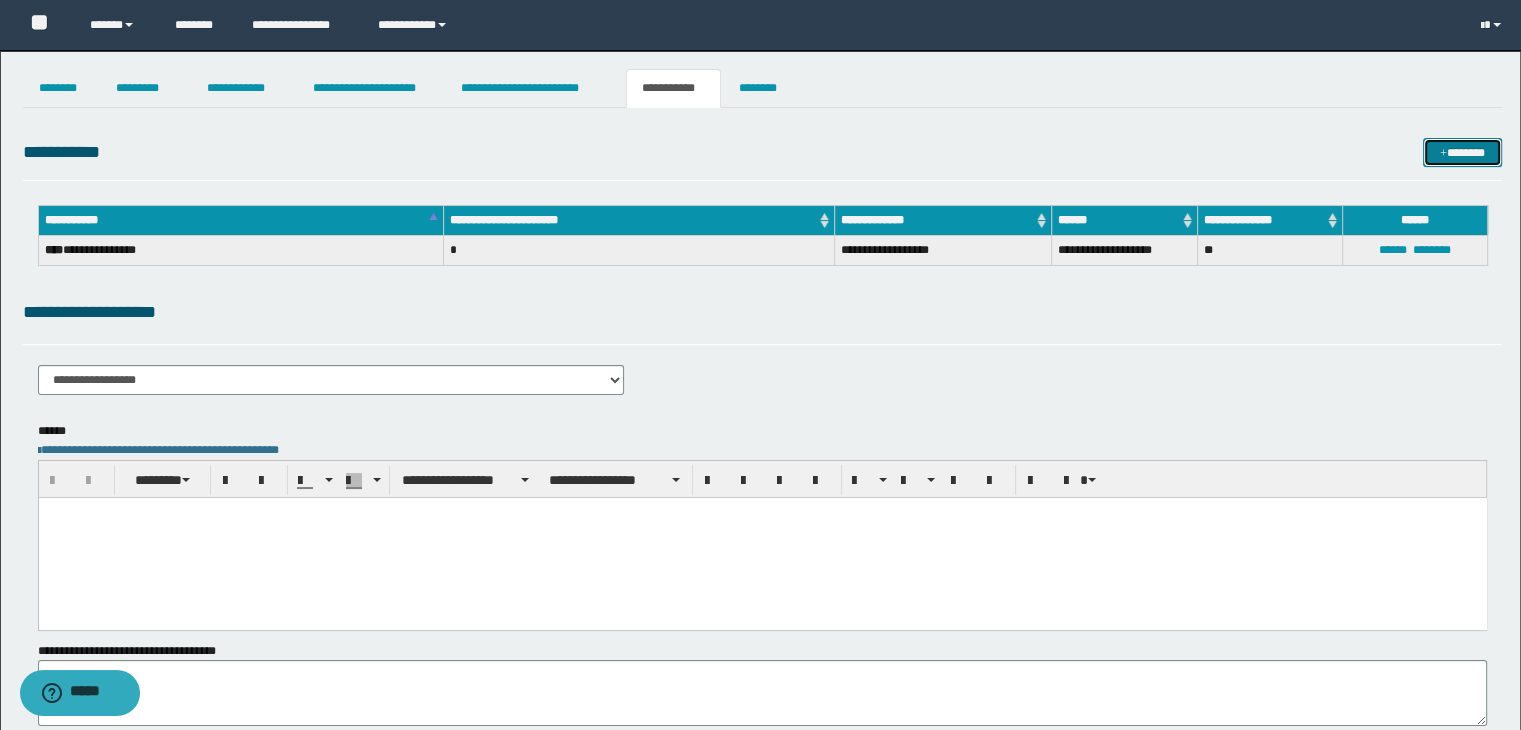 click at bounding box center [1443, 154] 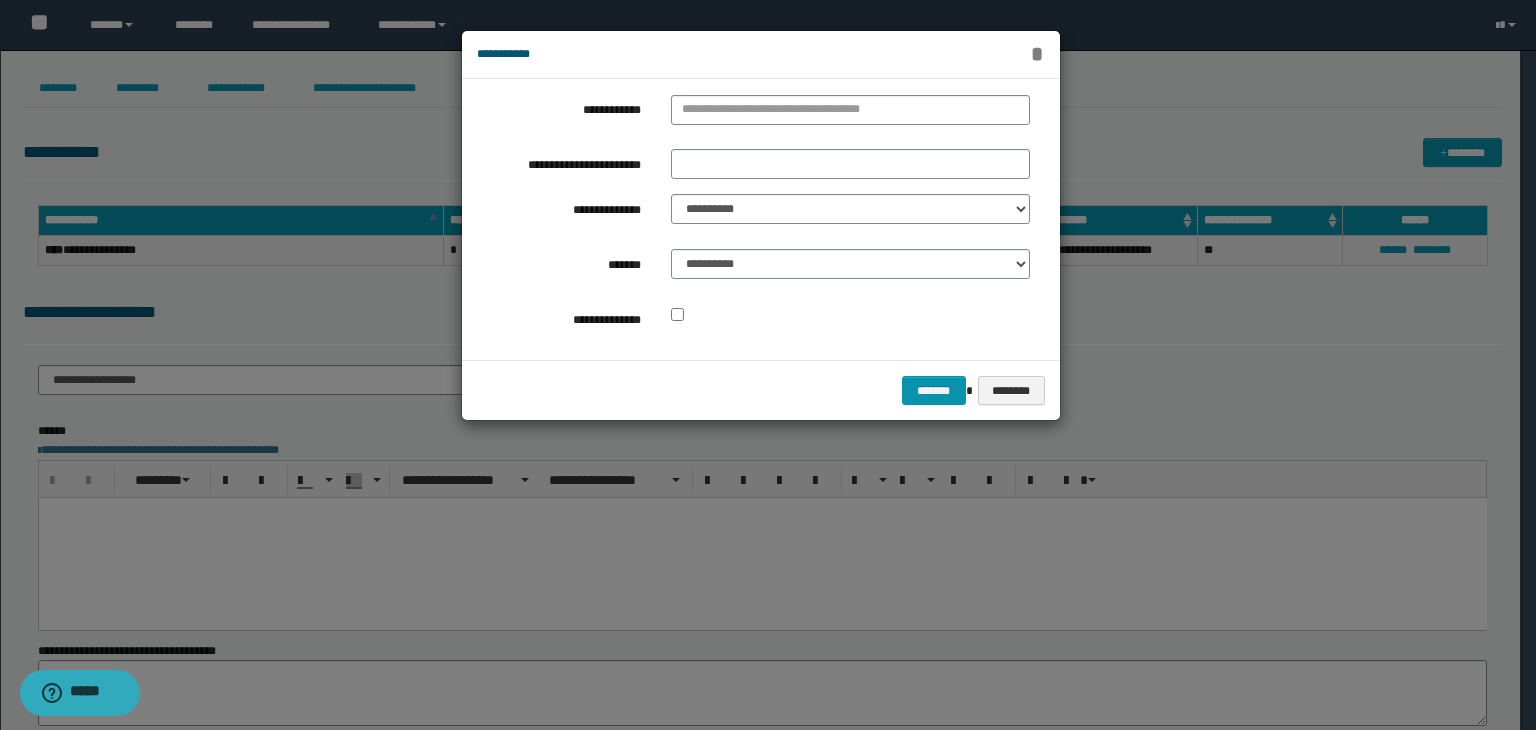 click on "*" at bounding box center [1037, 54] 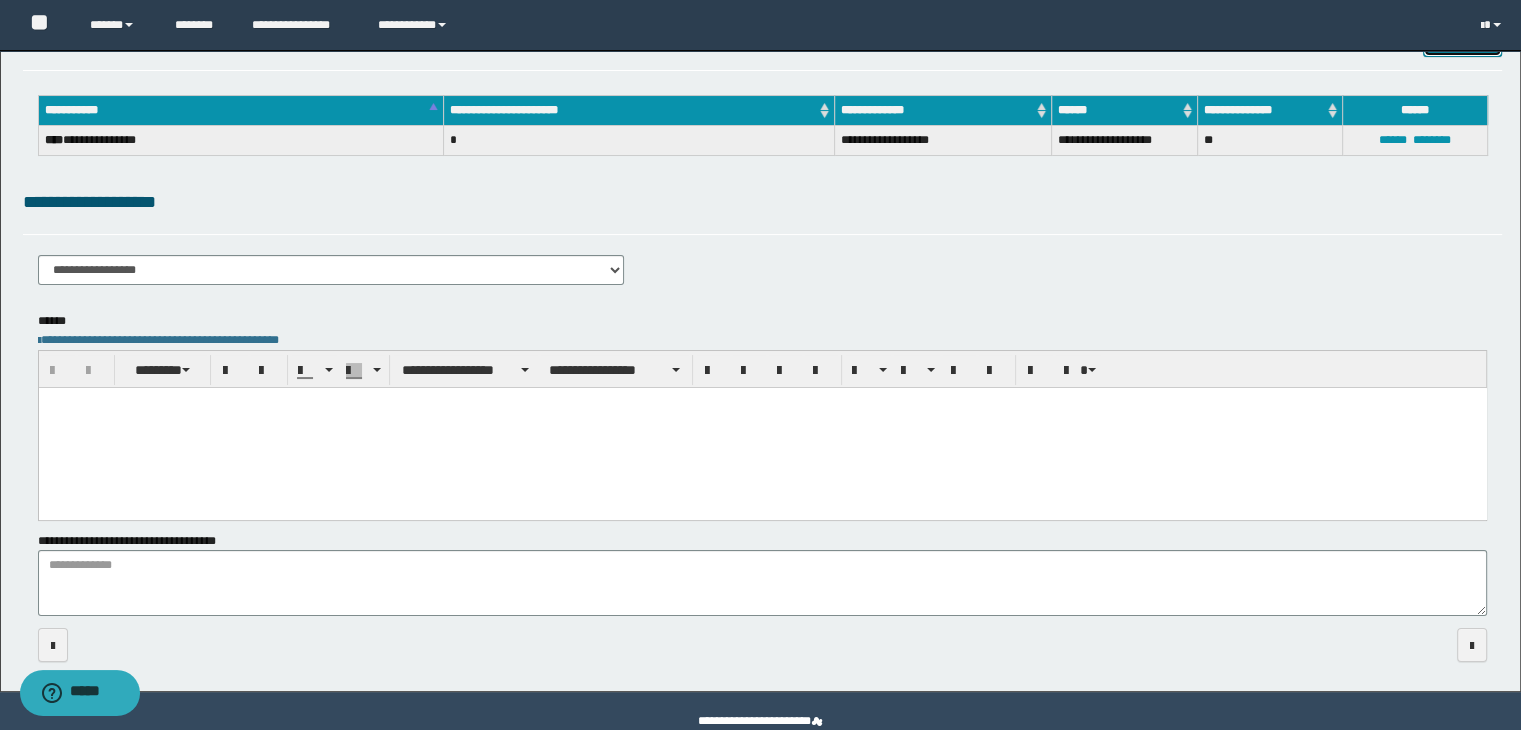 scroll, scrollTop: 149, scrollLeft: 0, axis: vertical 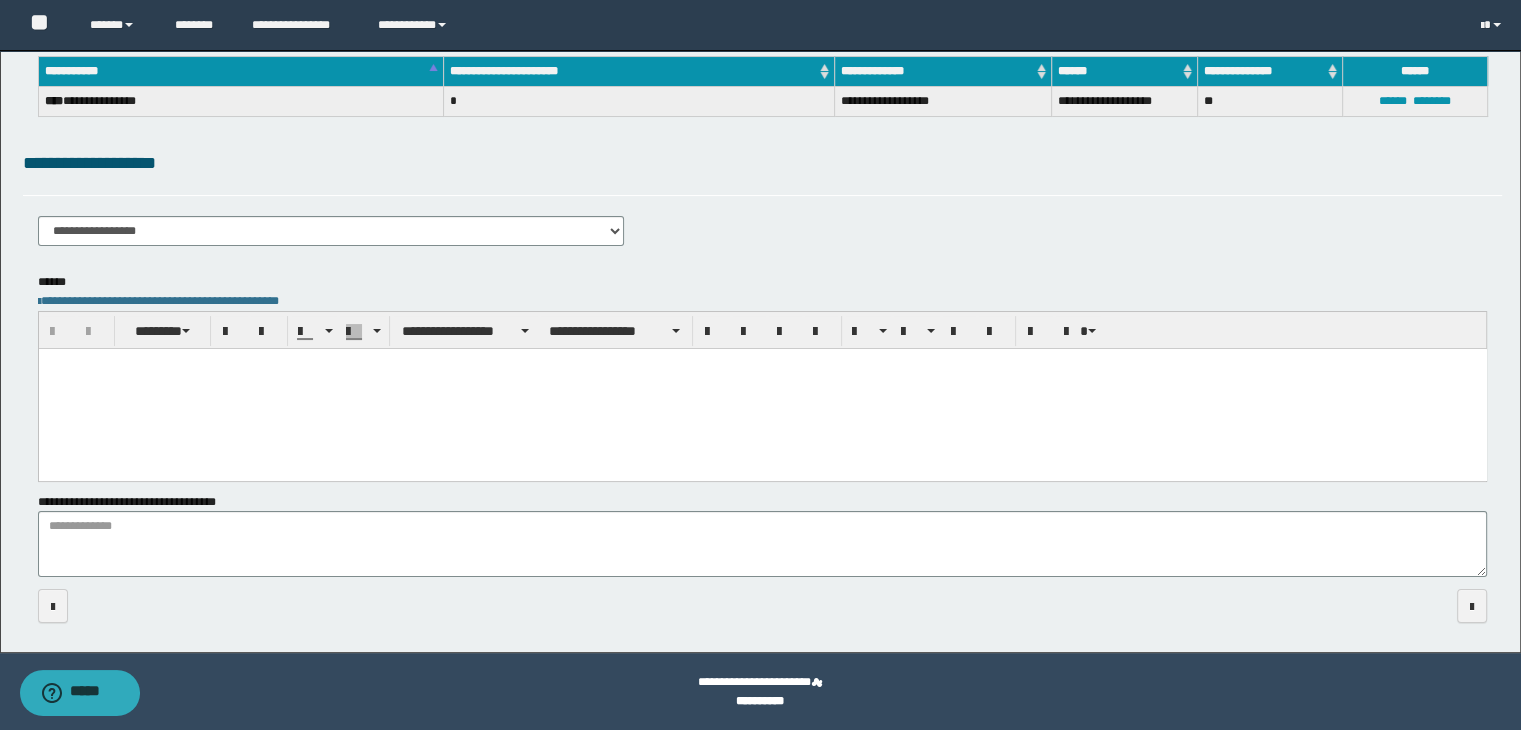 click at bounding box center [762, 388] 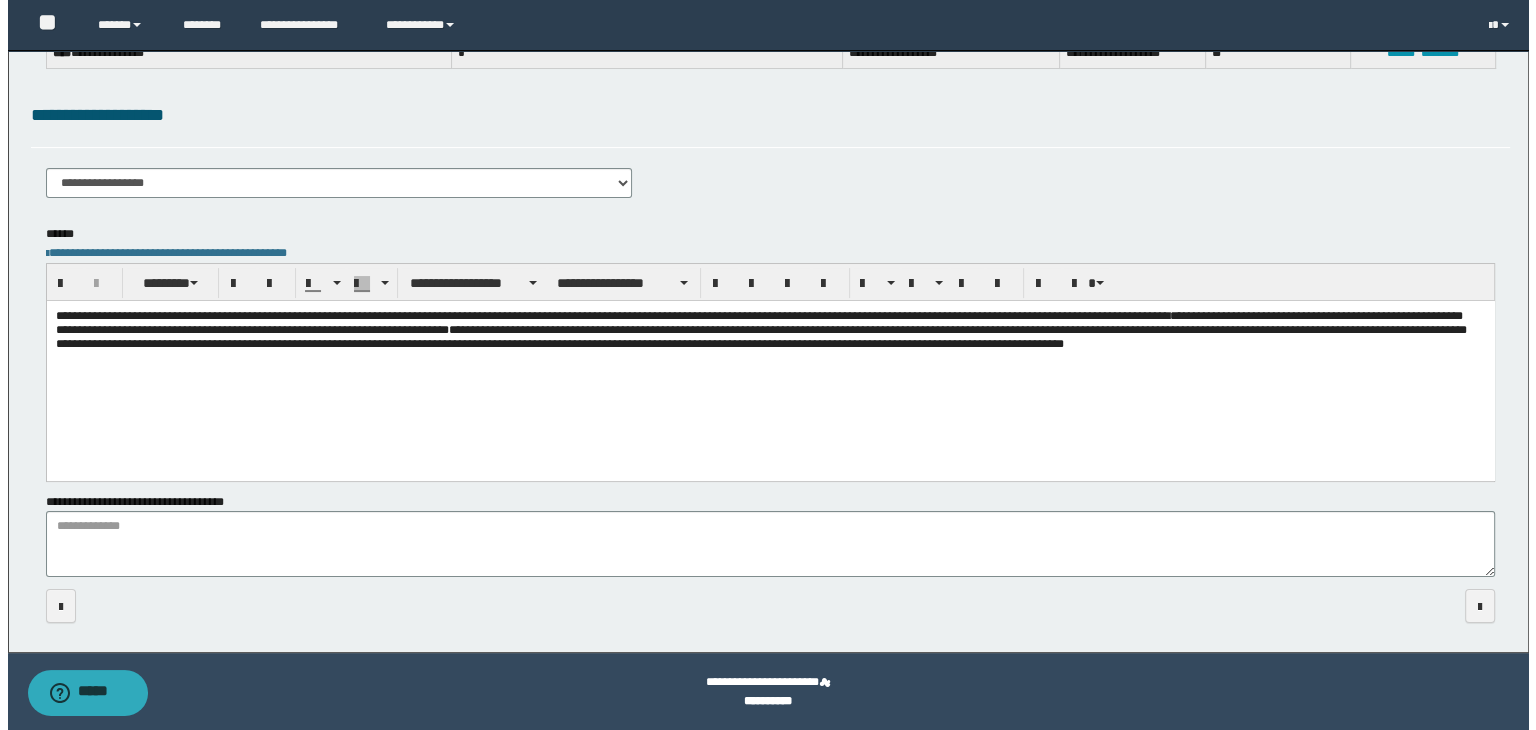 scroll, scrollTop: 0, scrollLeft: 0, axis: both 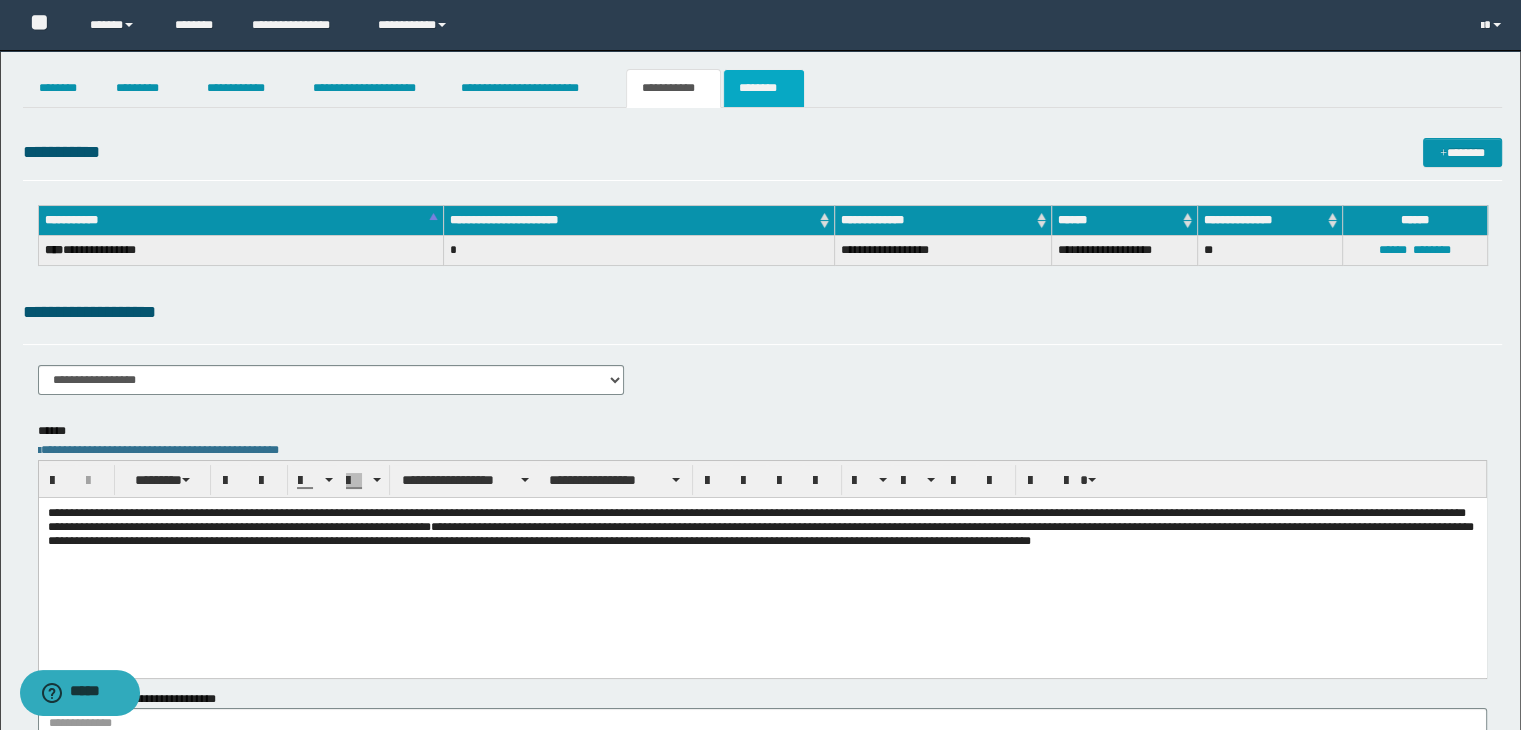 click on "********" at bounding box center (764, 88) 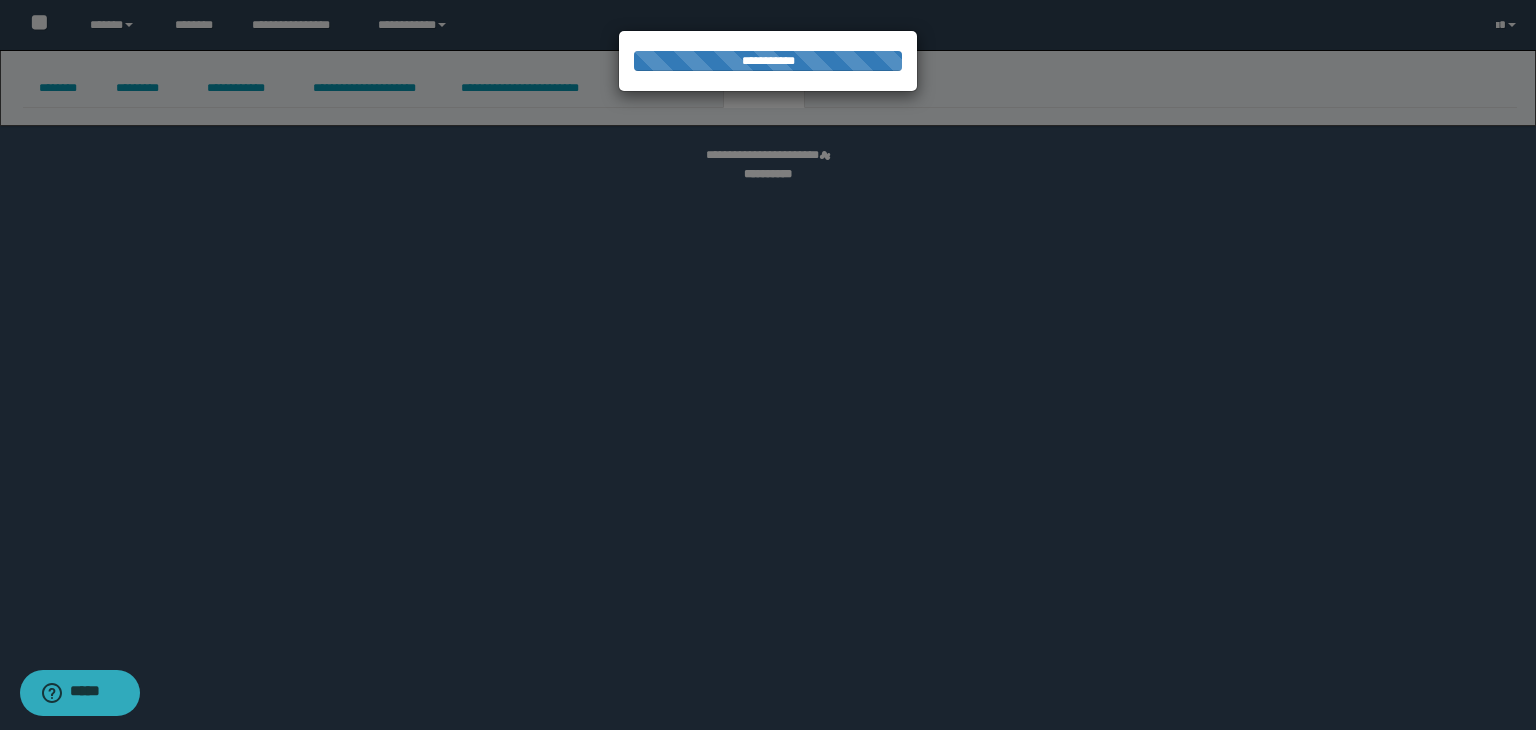 select 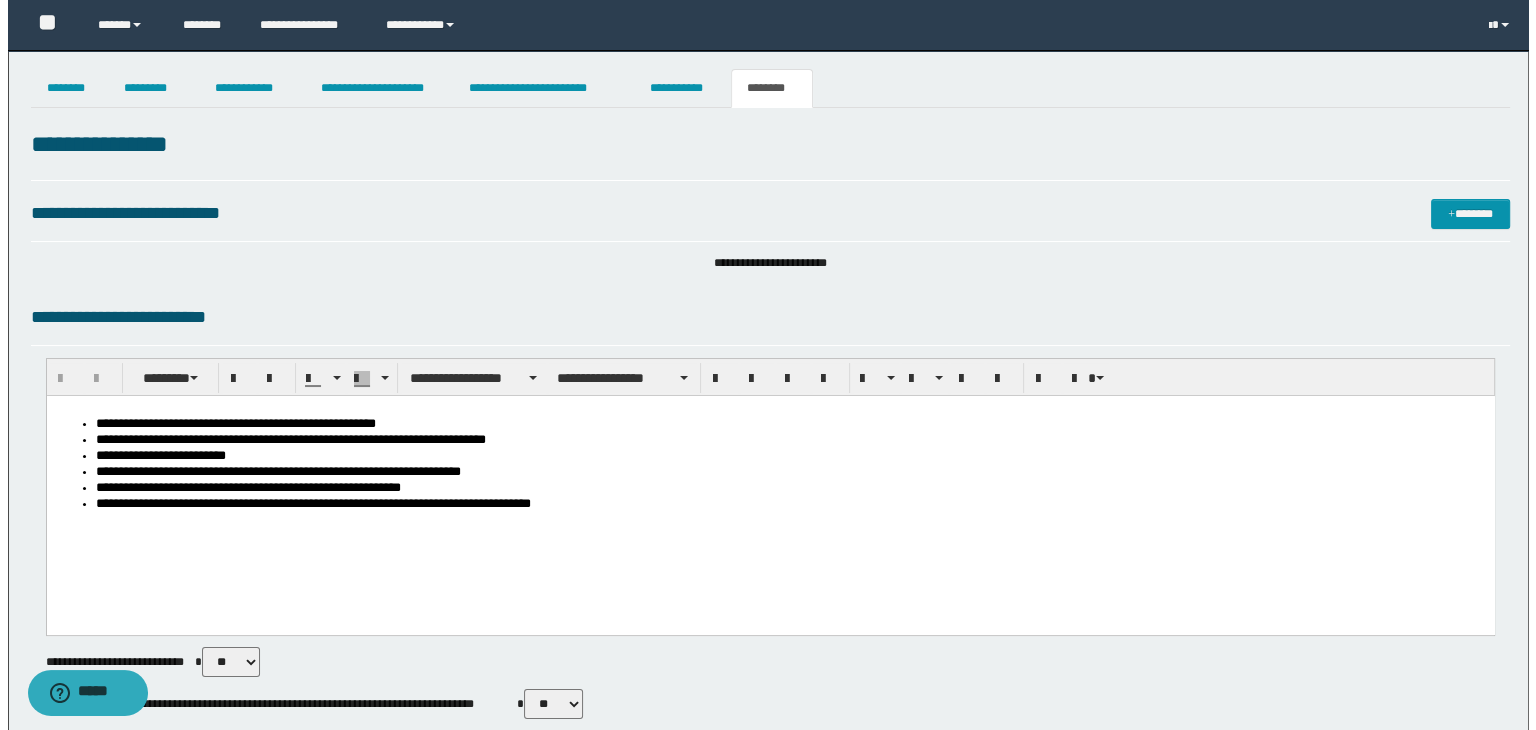 scroll, scrollTop: 895, scrollLeft: 0, axis: vertical 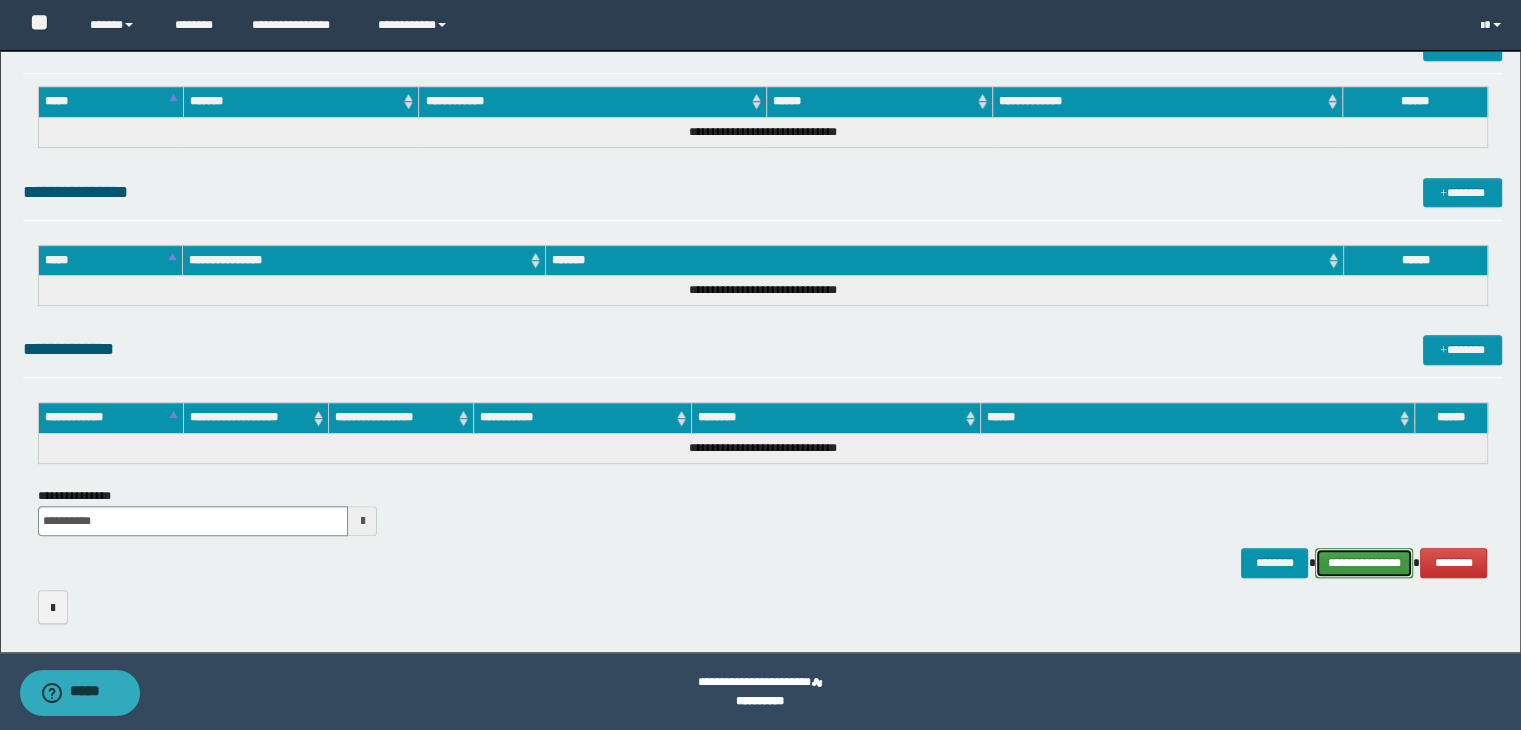 click on "**********" at bounding box center (1364, 563) 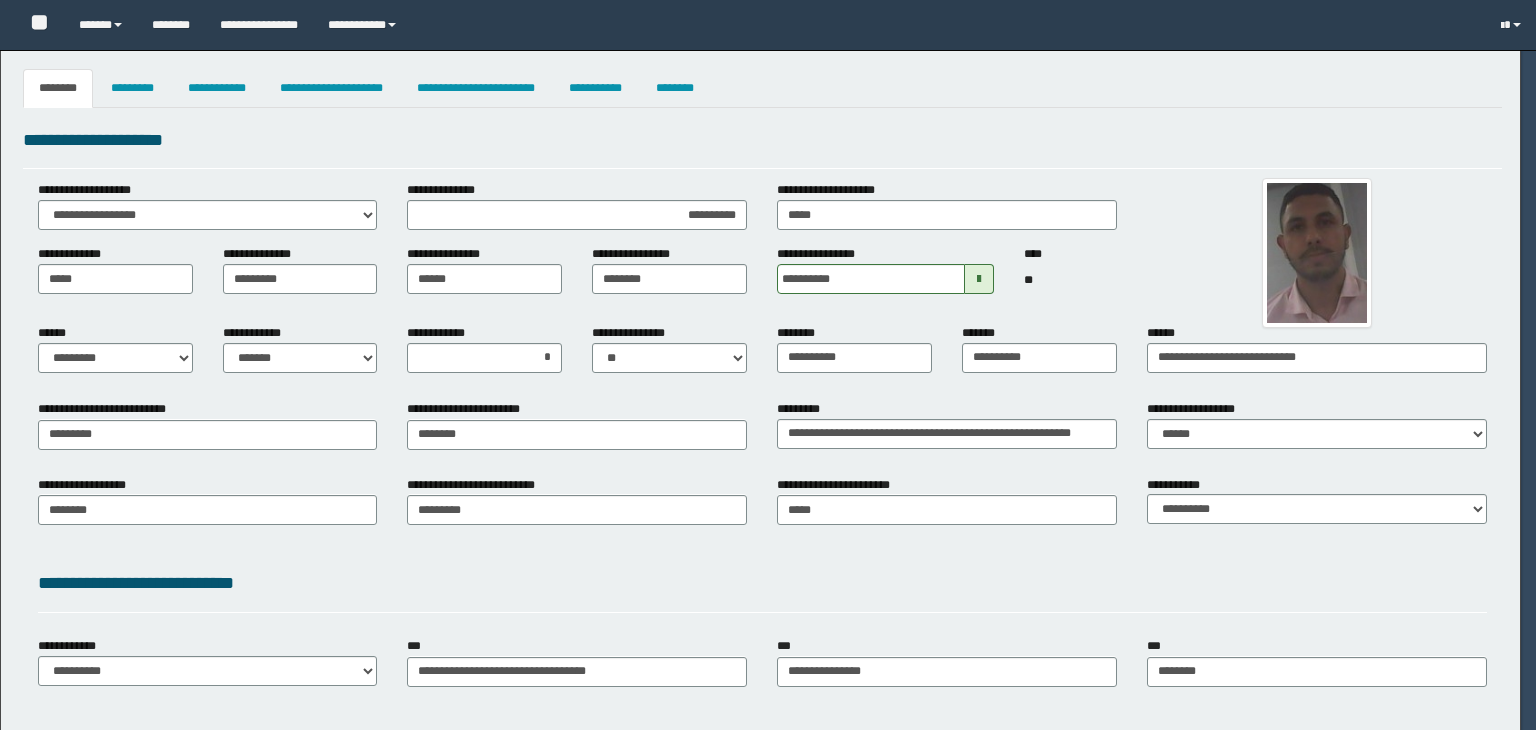 select on "*" 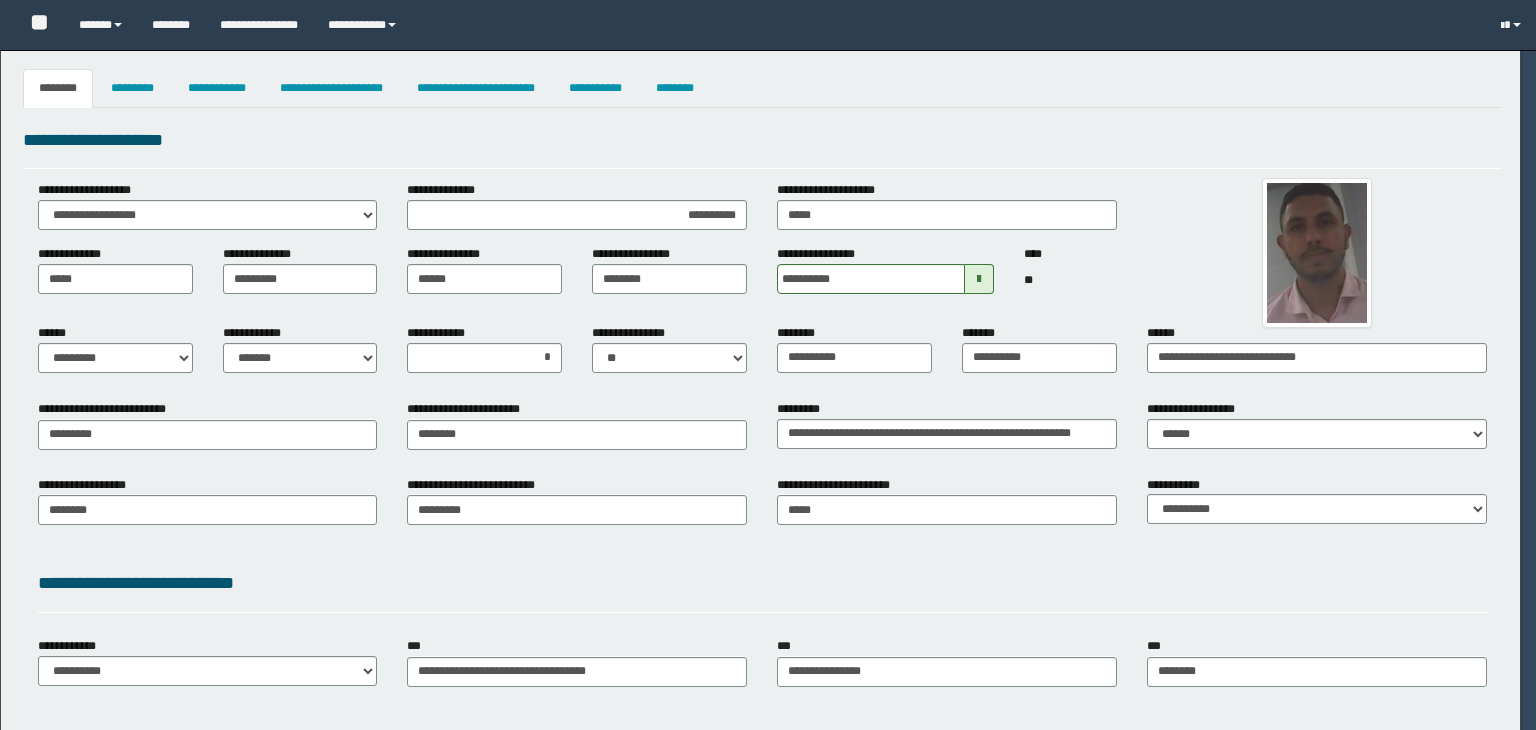 select on "*" 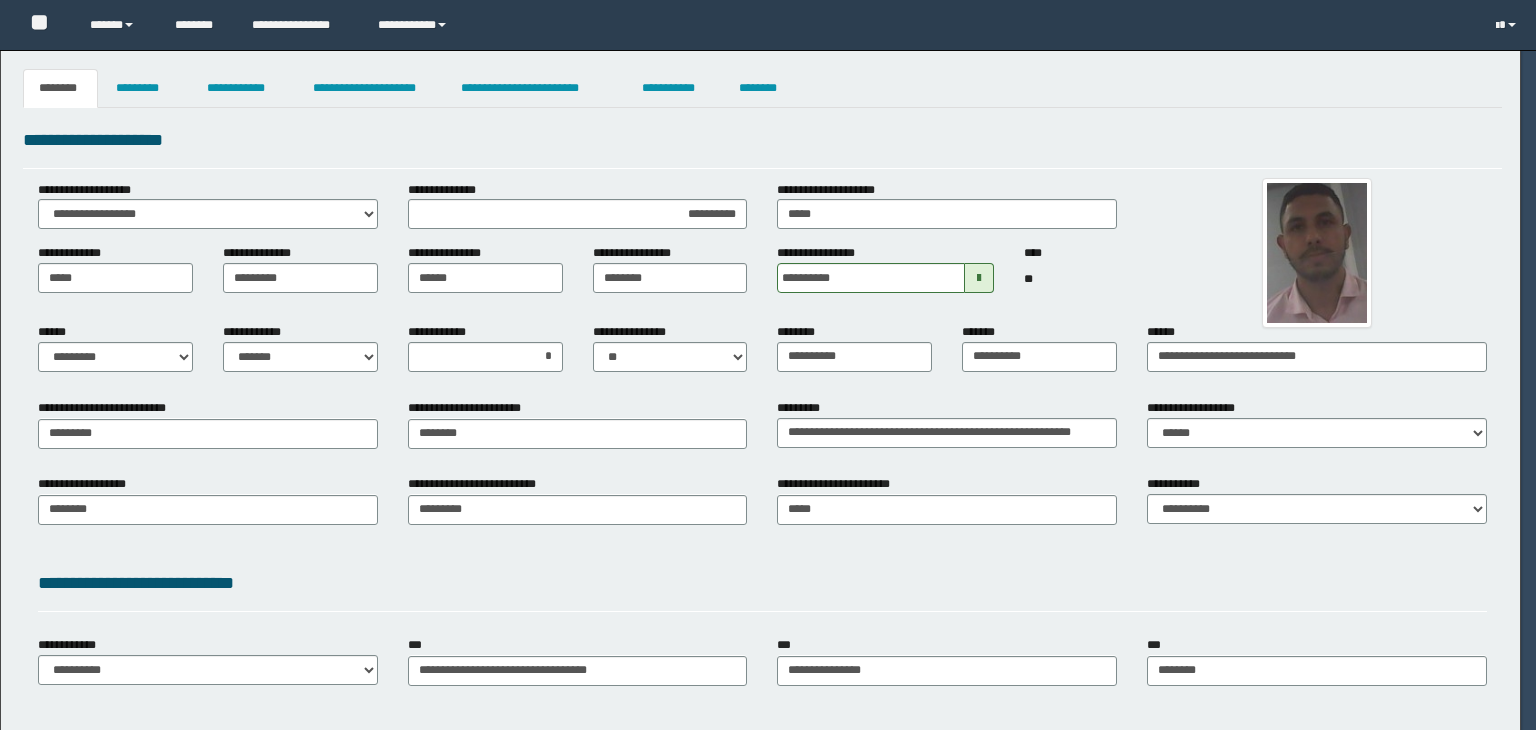 scroll, scrollTop: 0, scrollLeft: 0, axis: both 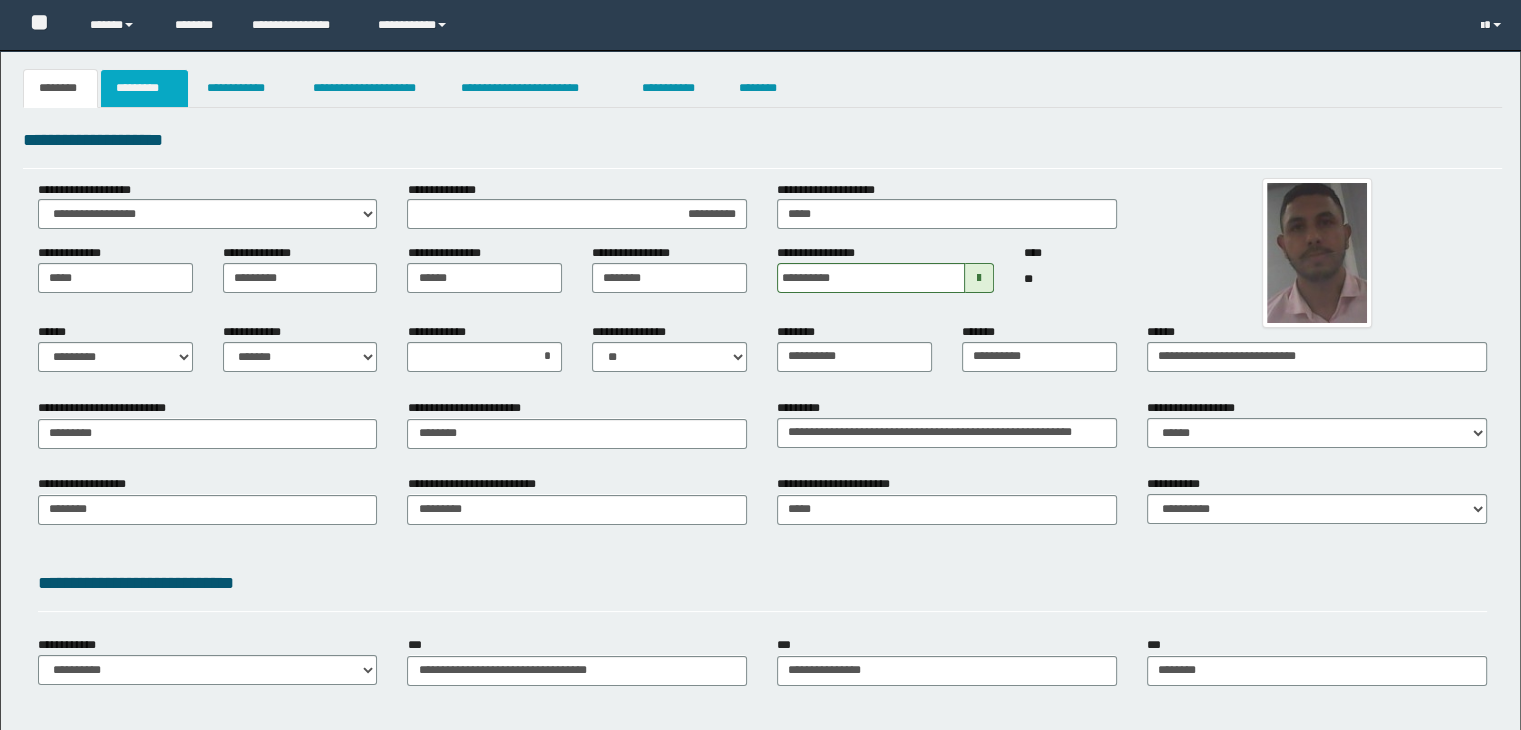 click on "*********" at bounding box center [144, 88] 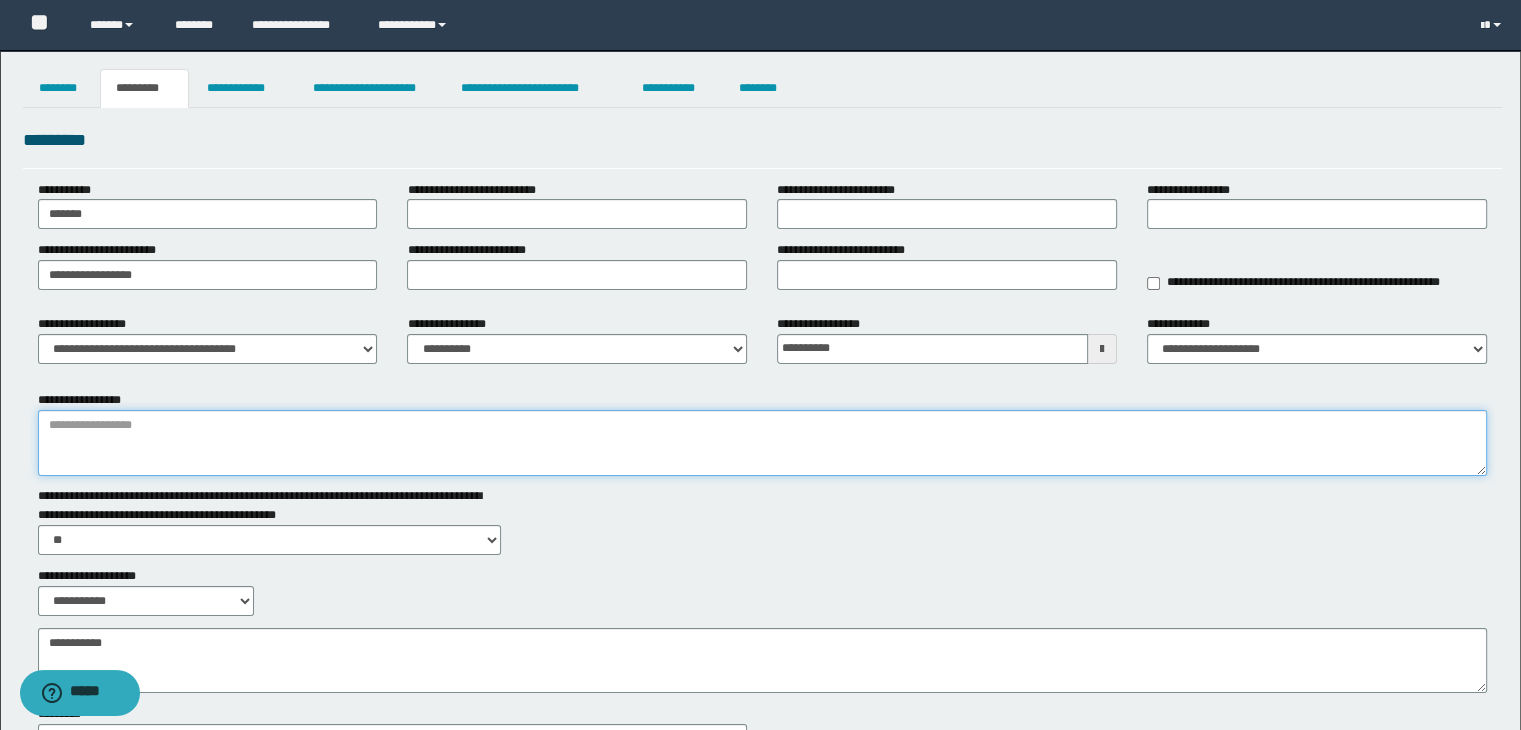 click on "**********" at bounding box center [763, 443] 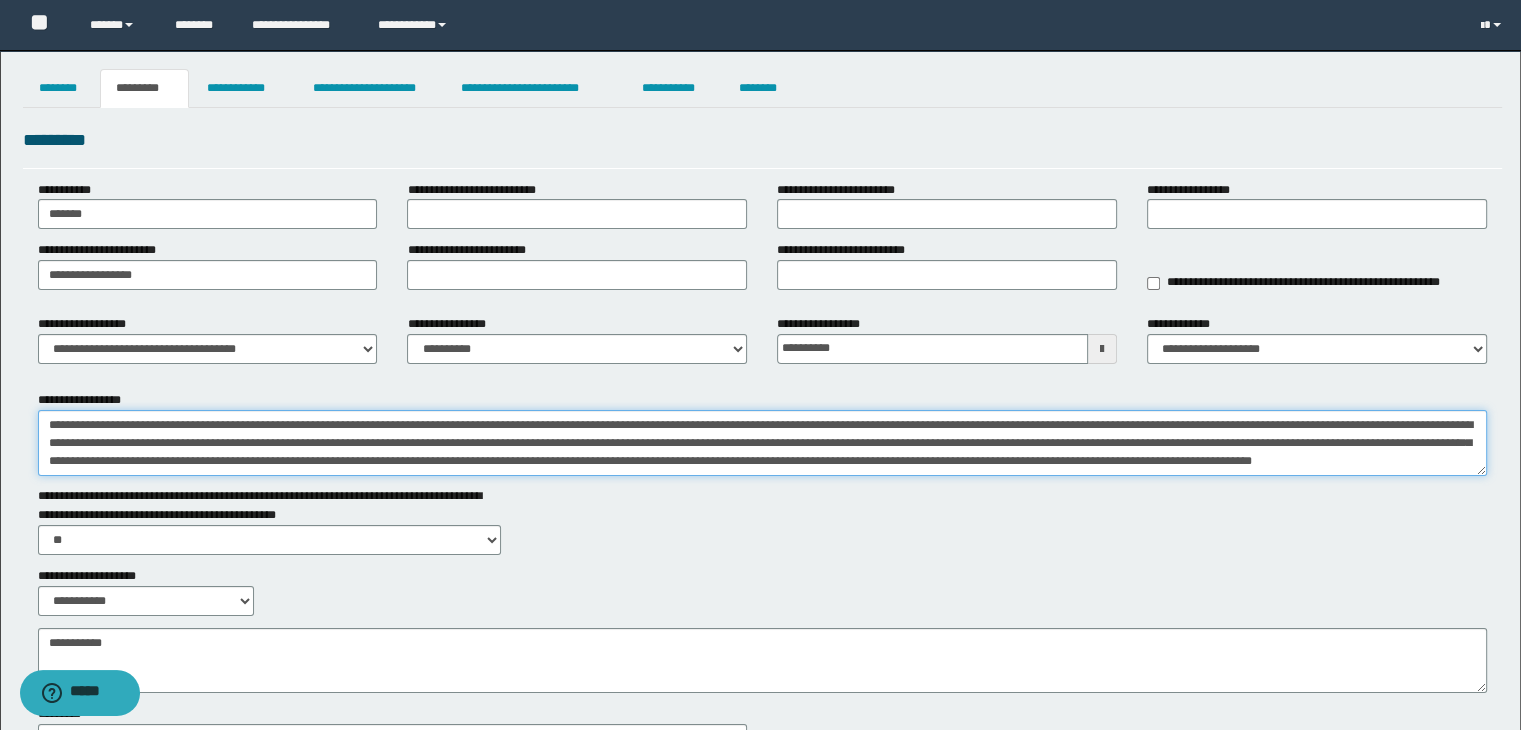 scroll, scrollTop: 48, scrollLeft: 0, axis: vertical 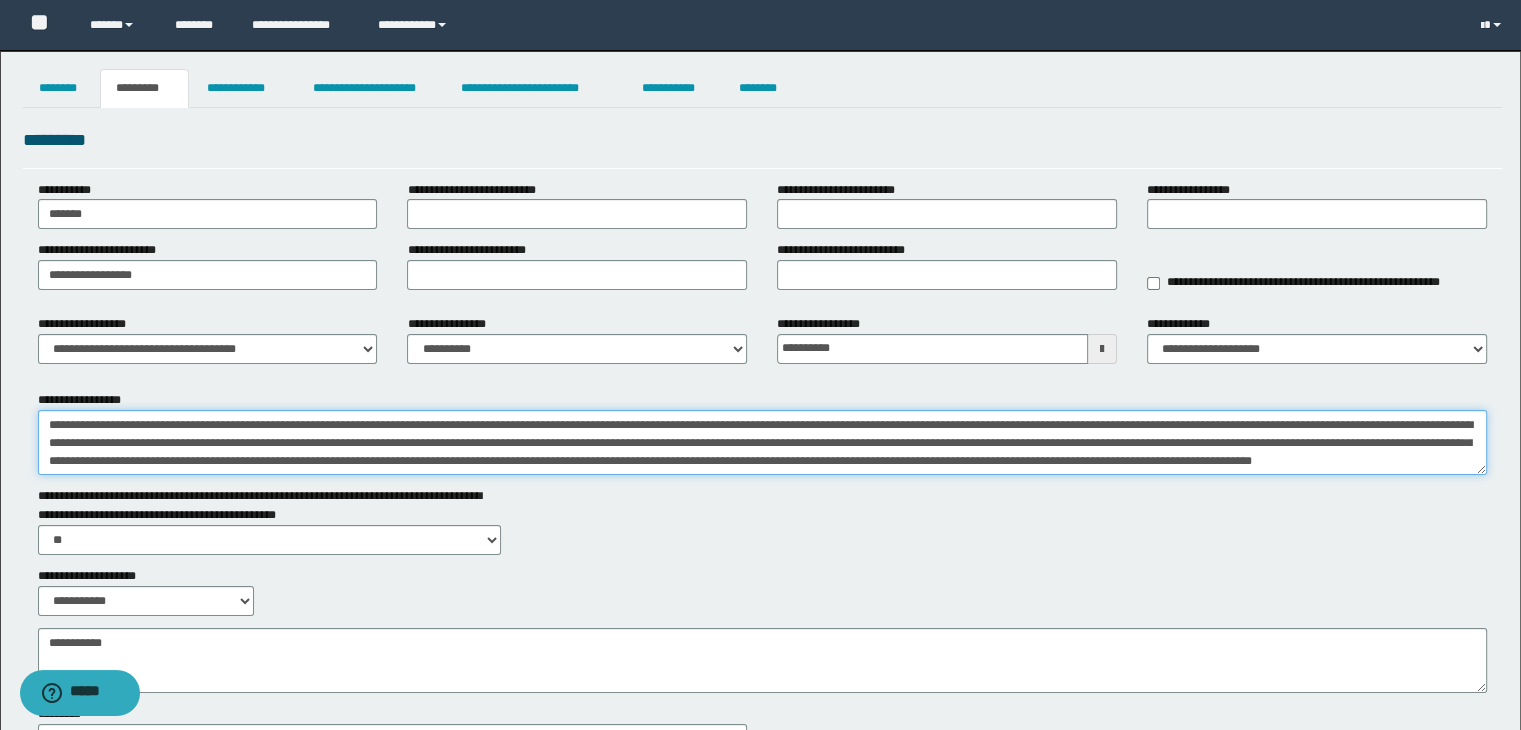 type on "**********" 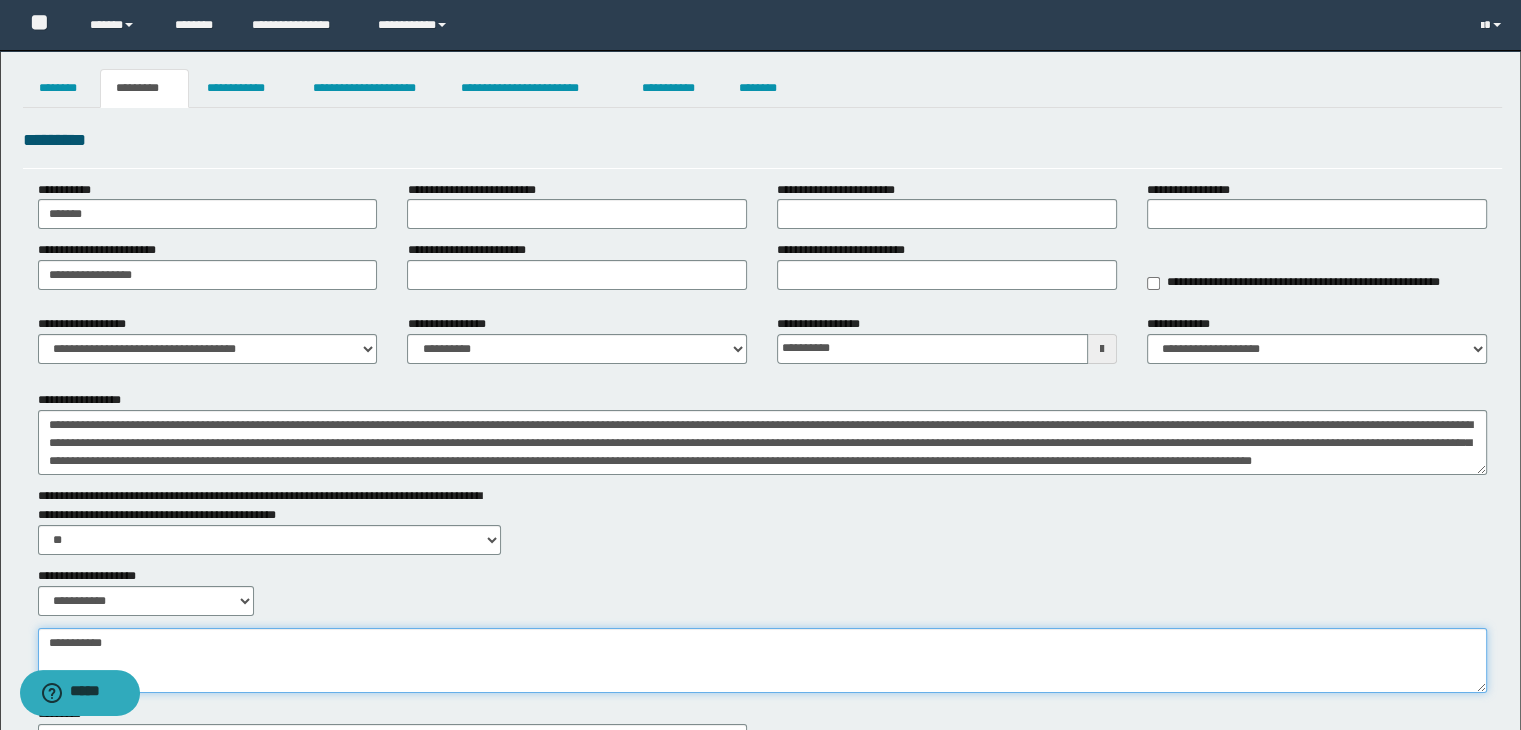 click on "**********" at bounding box center [763, 661] 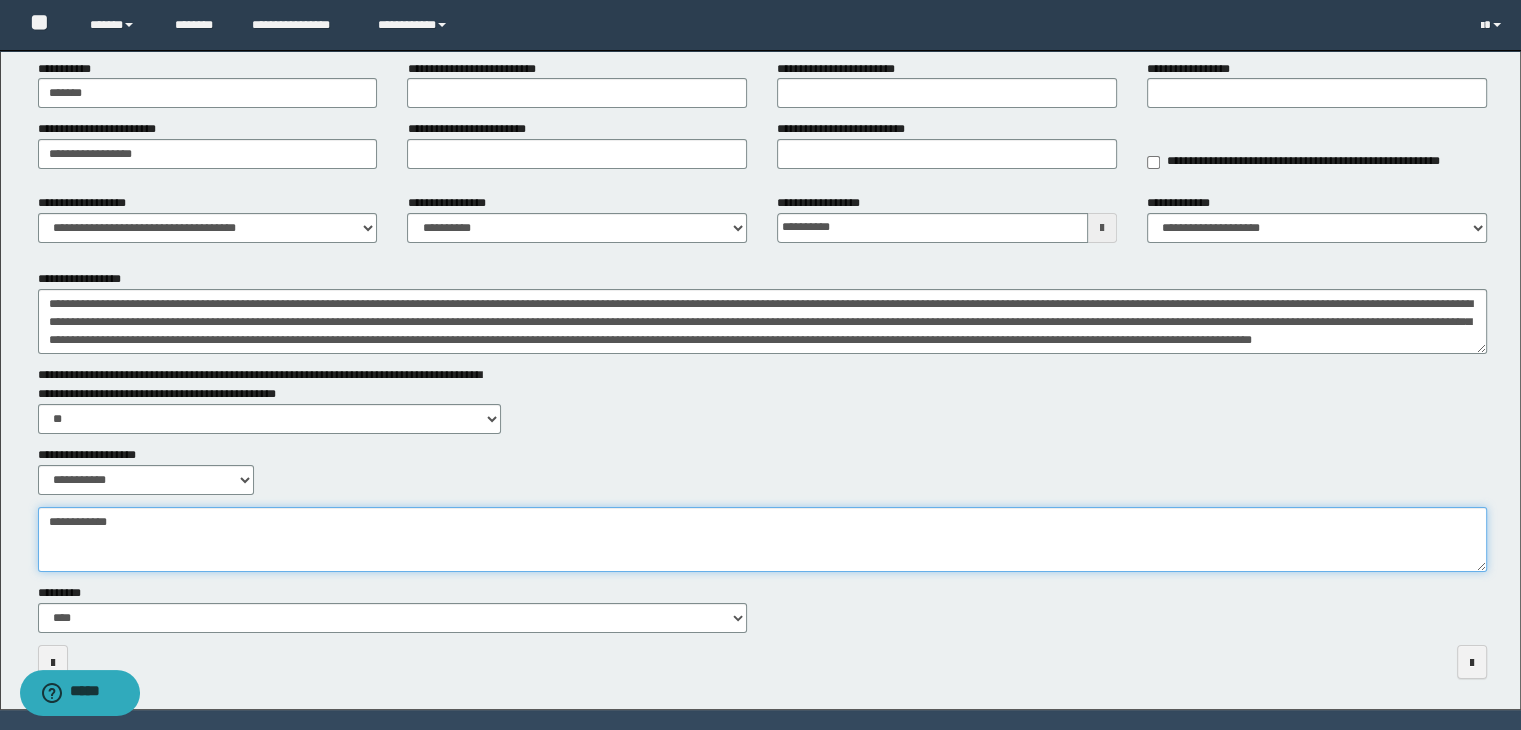 scroll, scrollTop: 178, scrollLeft: 0, axis: vertical 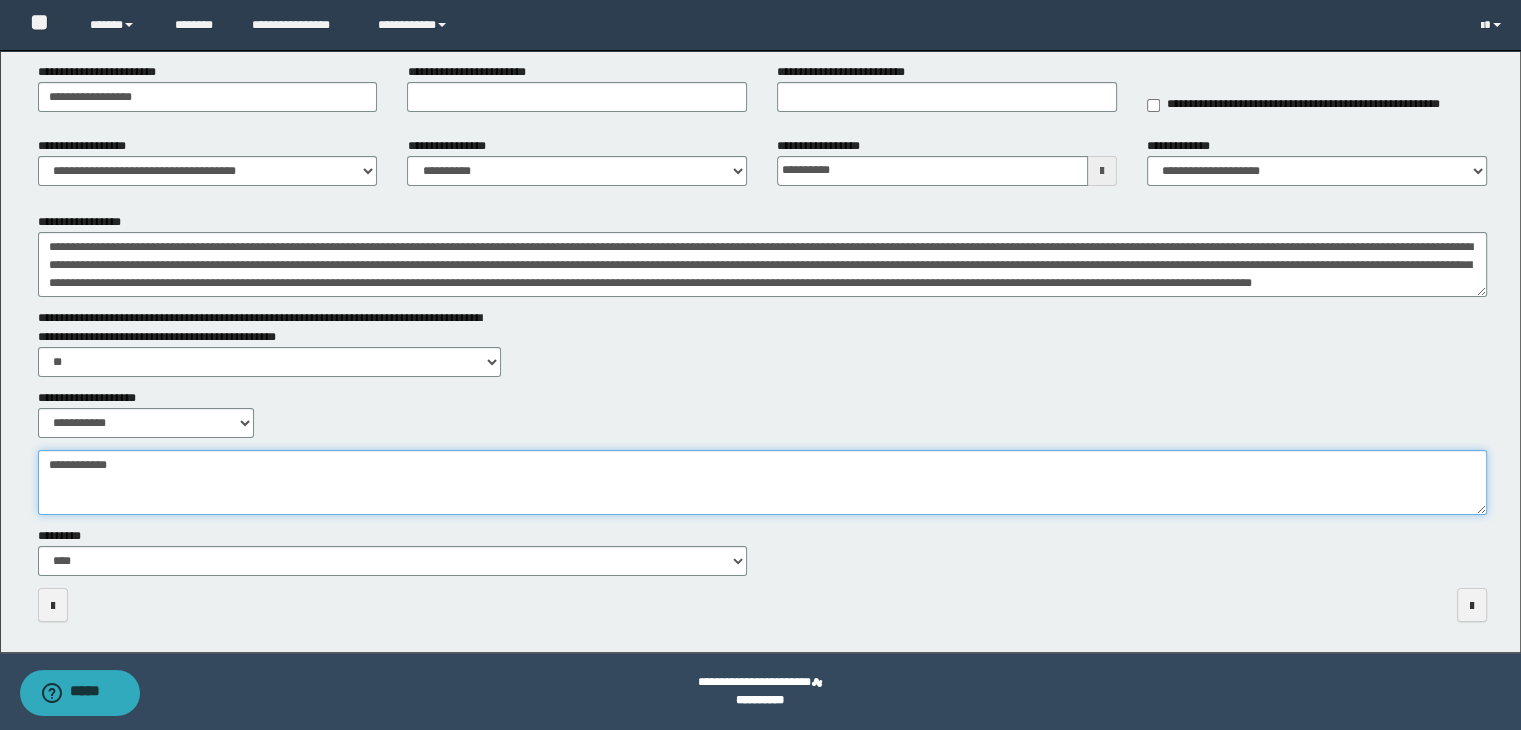 type on "**********" 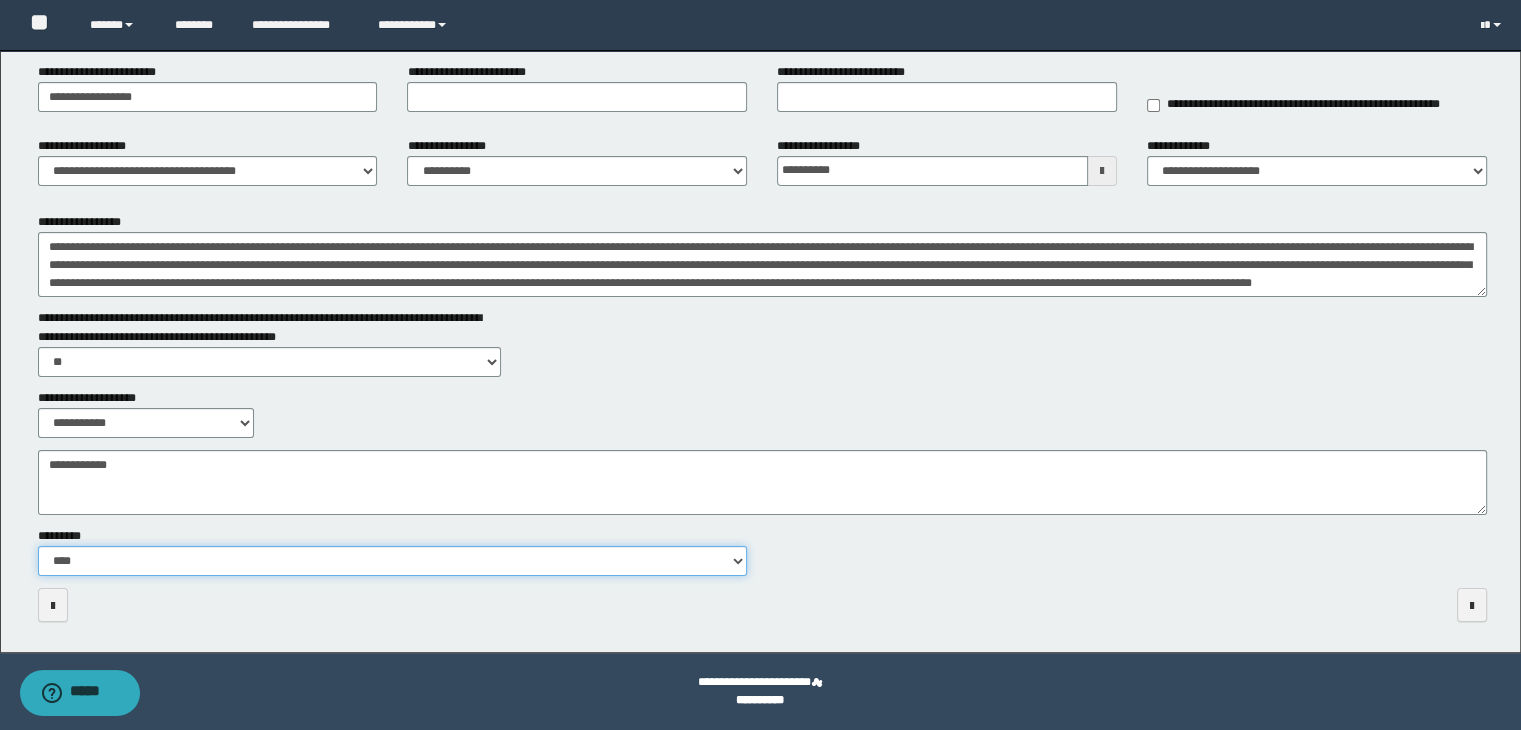 click on "**********" at bounding box center (393, 561) 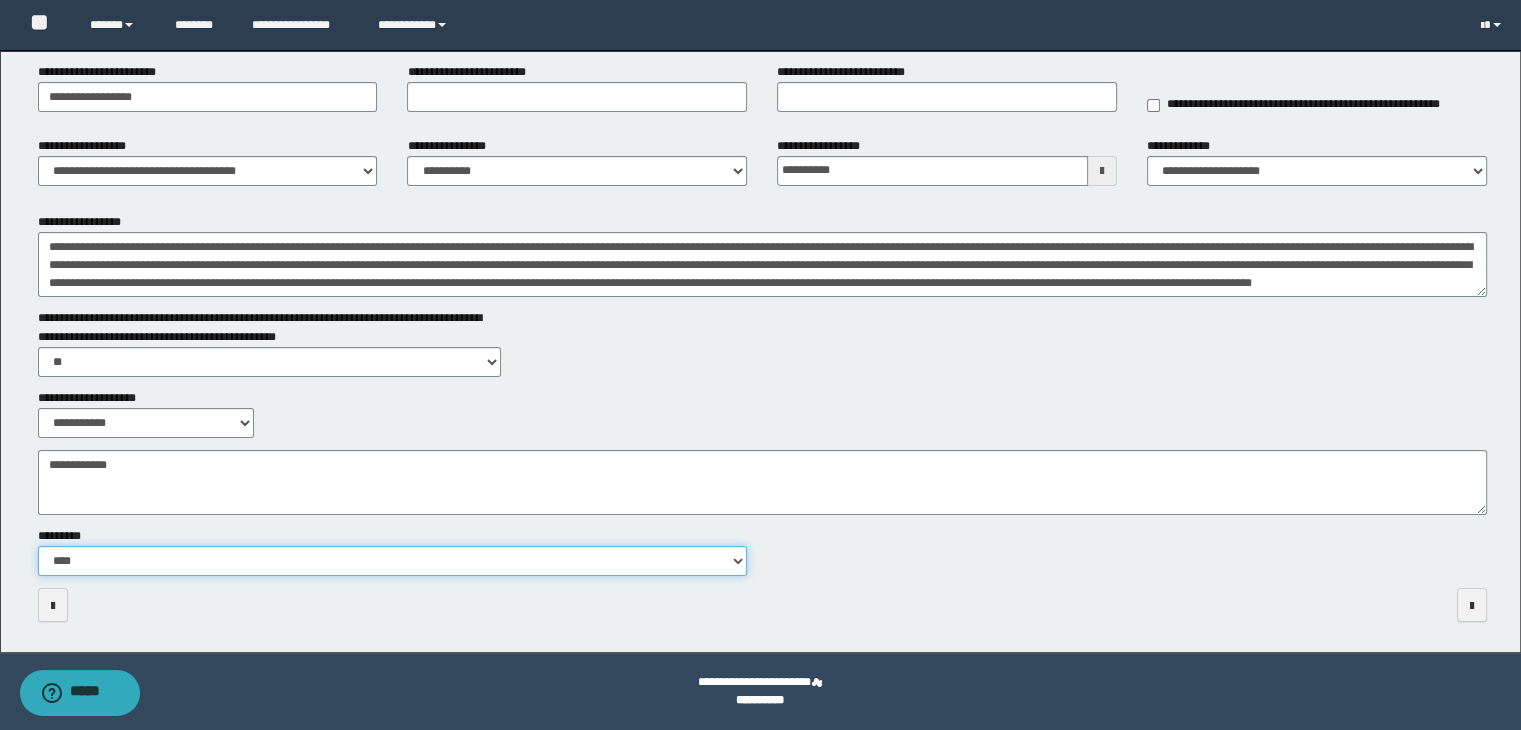 select on "**" 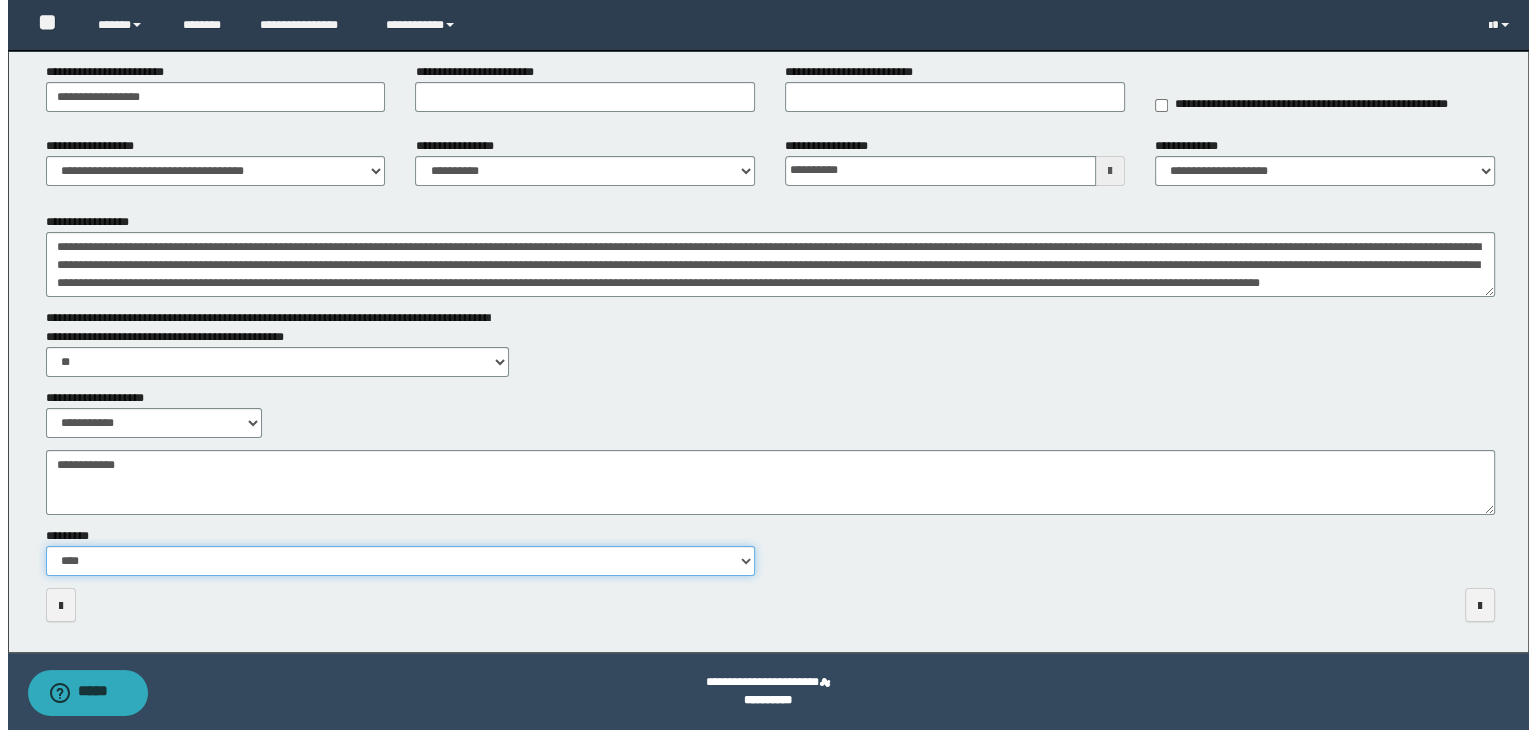 scroll, scrollTop: 0, scrollLeft: 0, axis: both 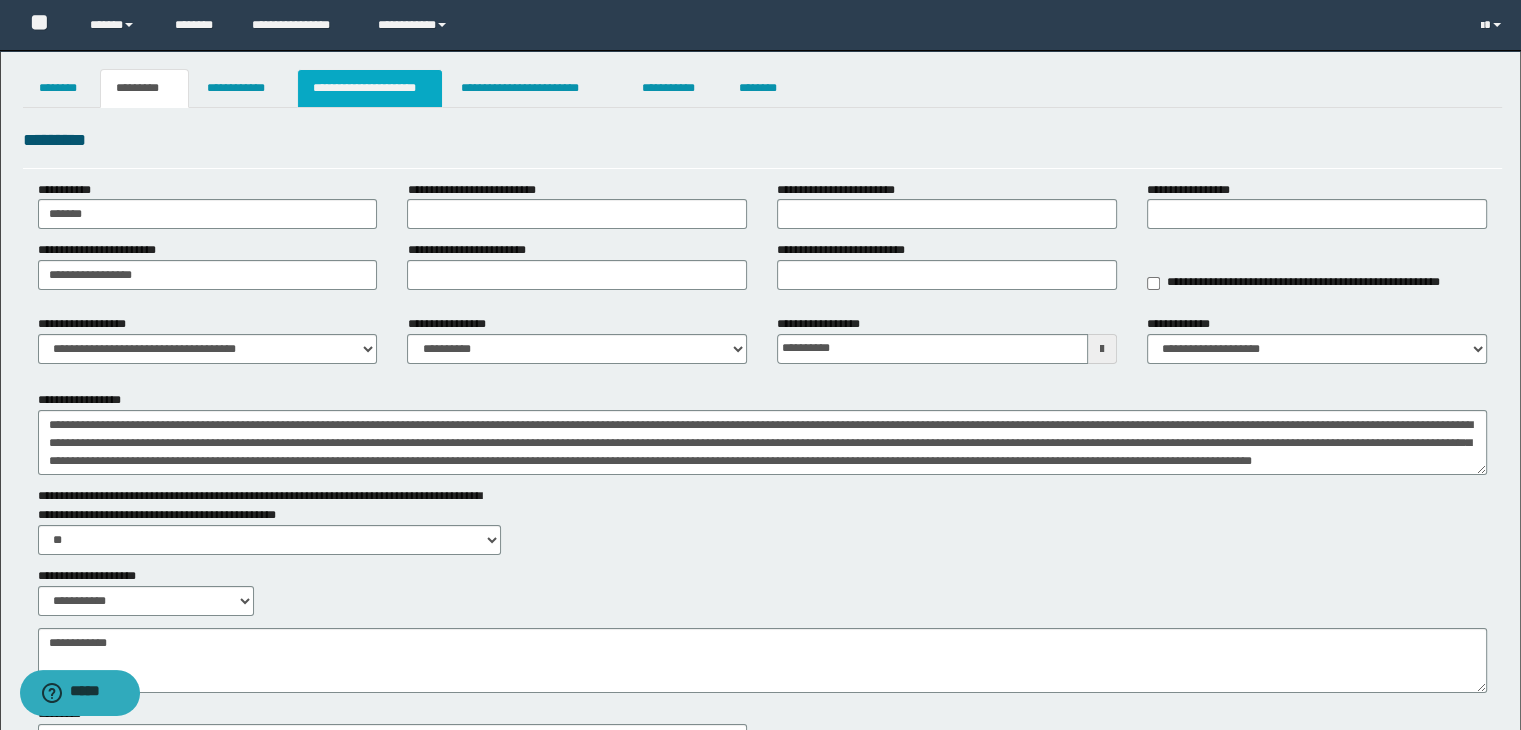 click on "**********" at bounding box center [370, 88] 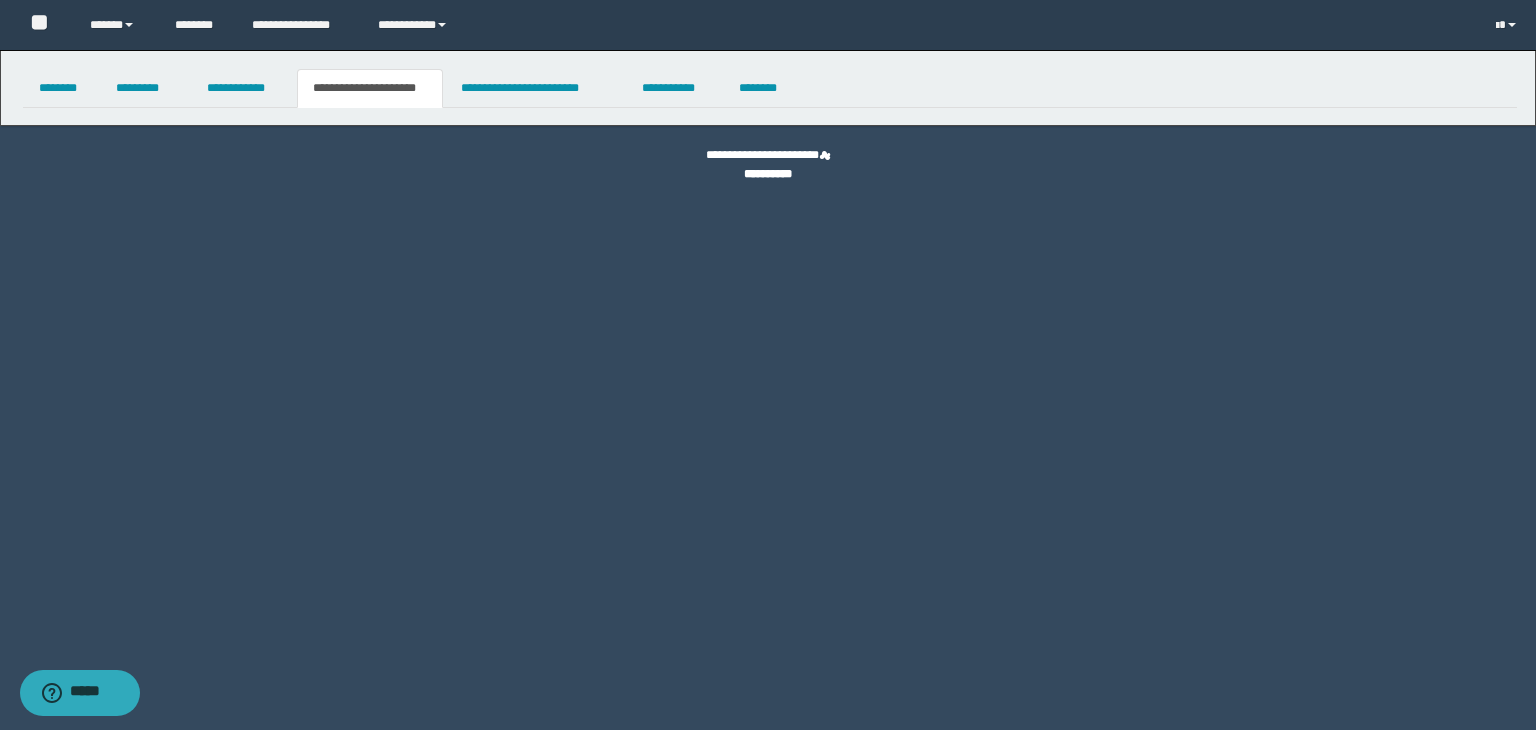 scroll, scrollTop: 0, scrollLeft: 0, axis: both 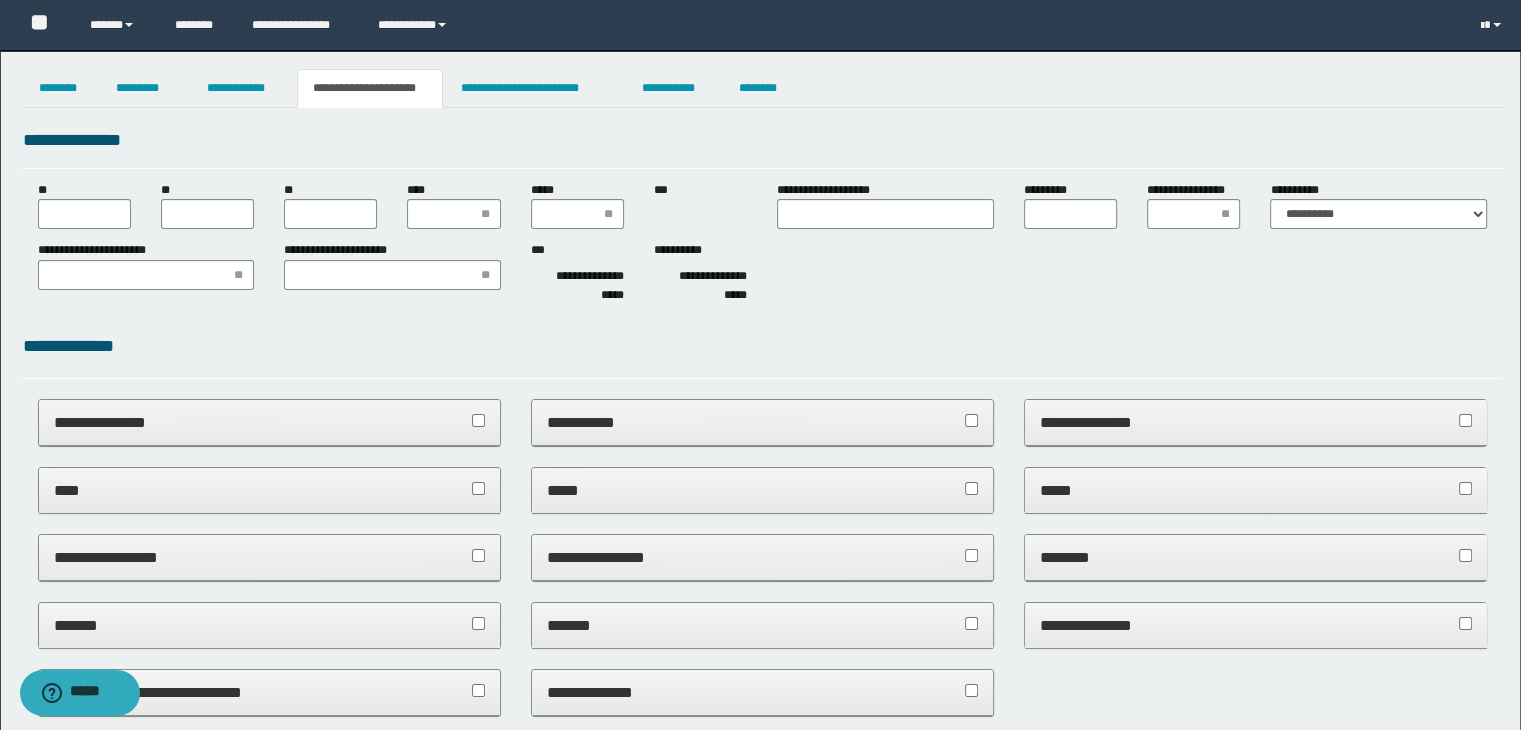 type 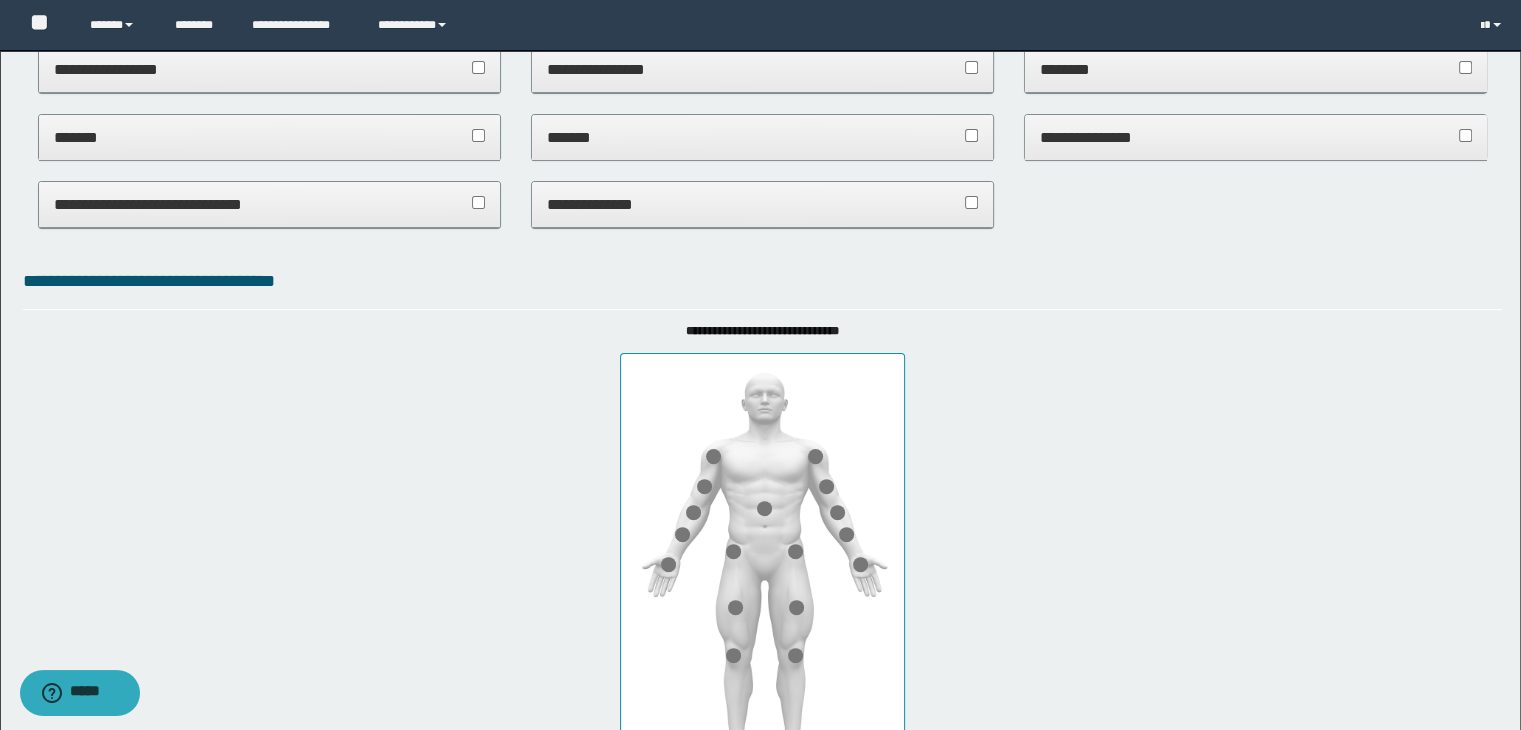scroll, scrollTop: 900, scrollLeft: 0, axis: vertical 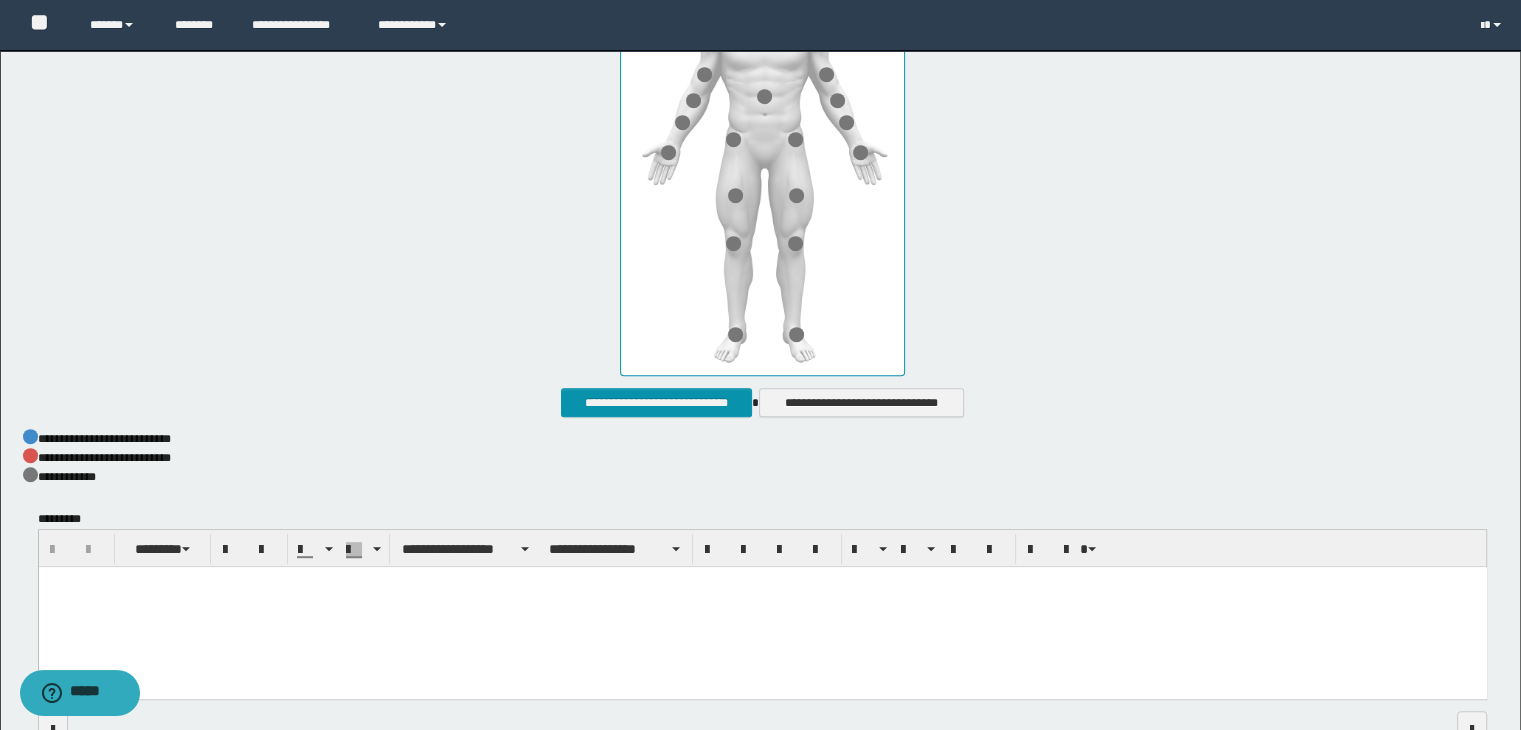 click at bounding box center (762, 607) 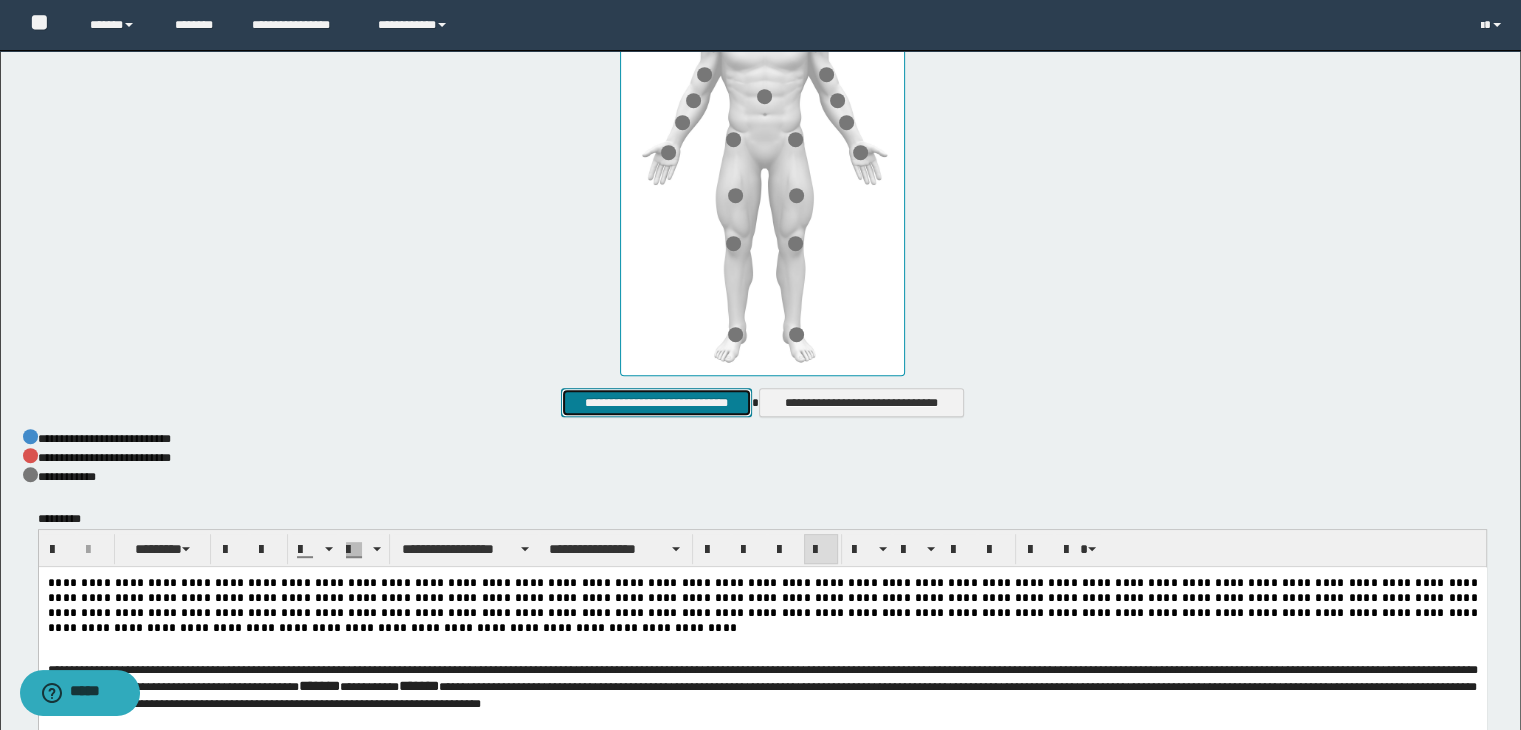 click on "**********" at bounding box center [656, 403] 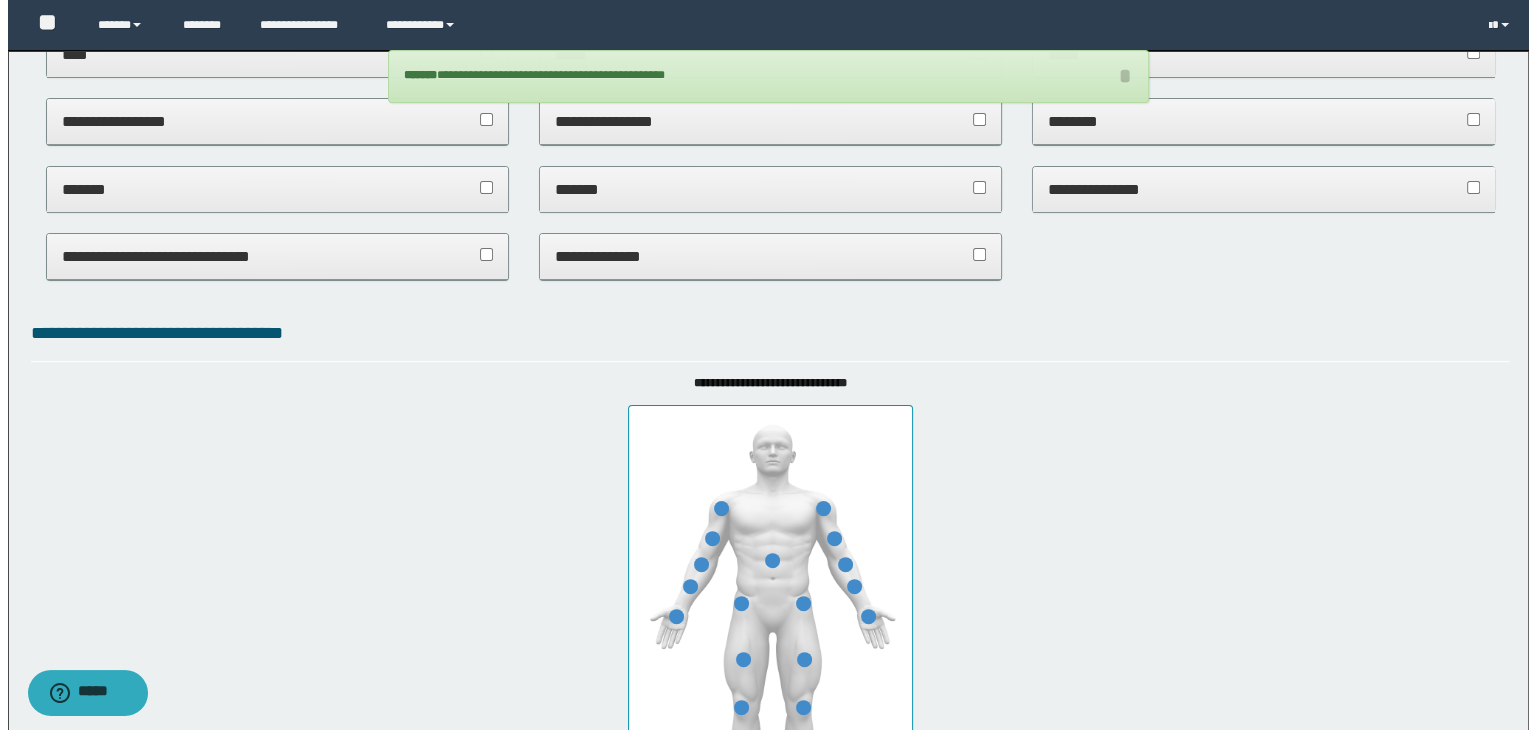 scroll, scrollTop: 0, scrollLeft: 0, axis: both 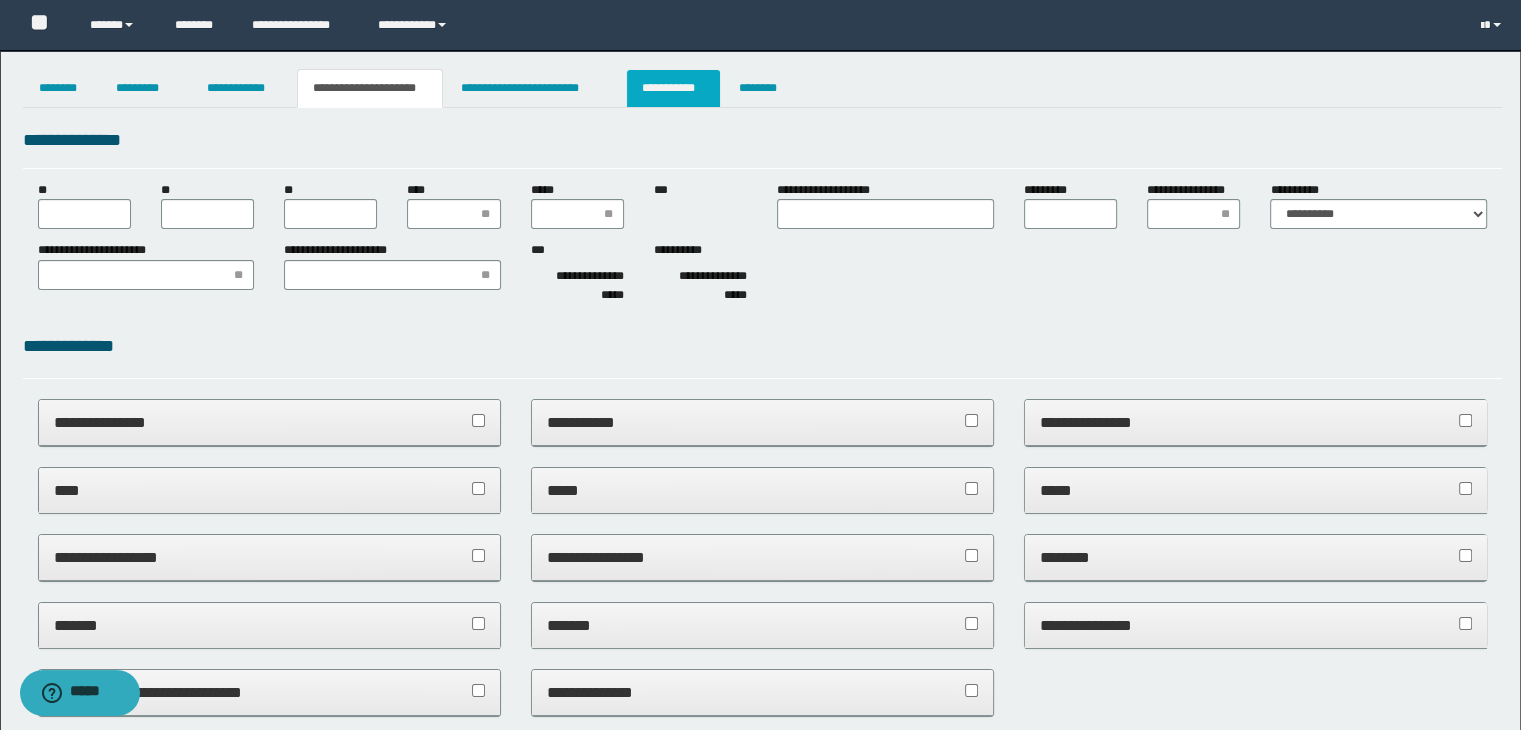 click on "**********" at bounding box center (673, 88) 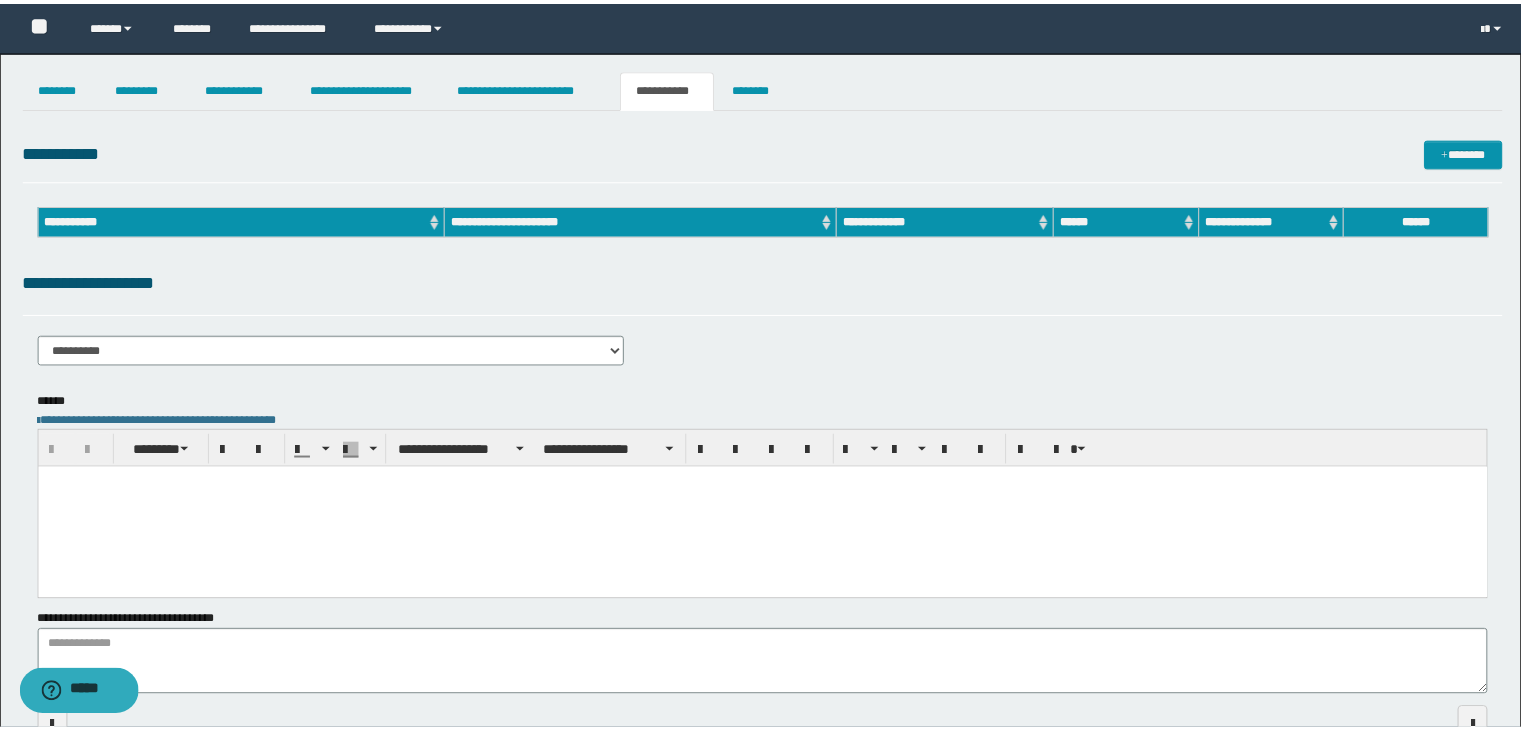 scroll, scrollTop: 0, scrollLeft: 0, axis: both 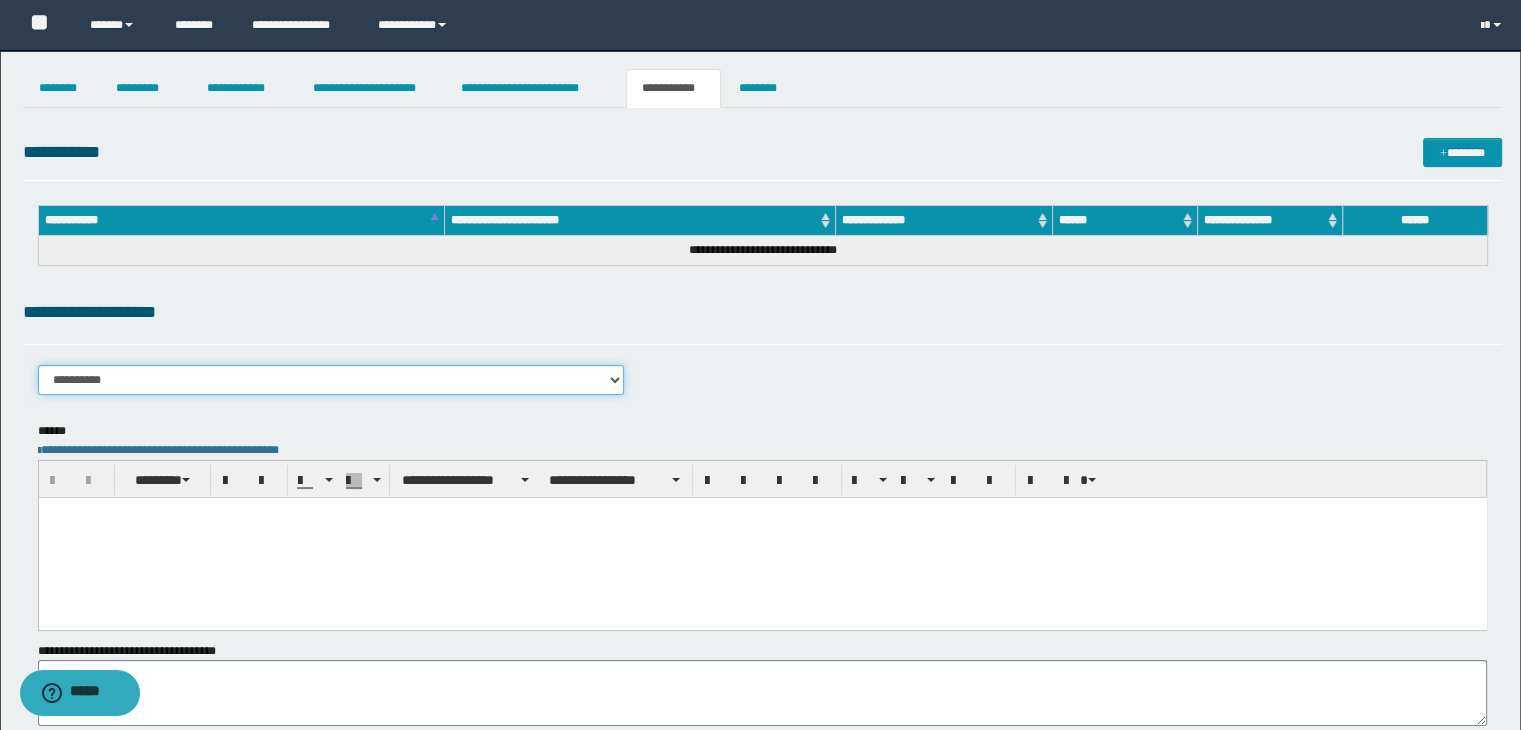 click on "**********" at bounding box center (331, 380) 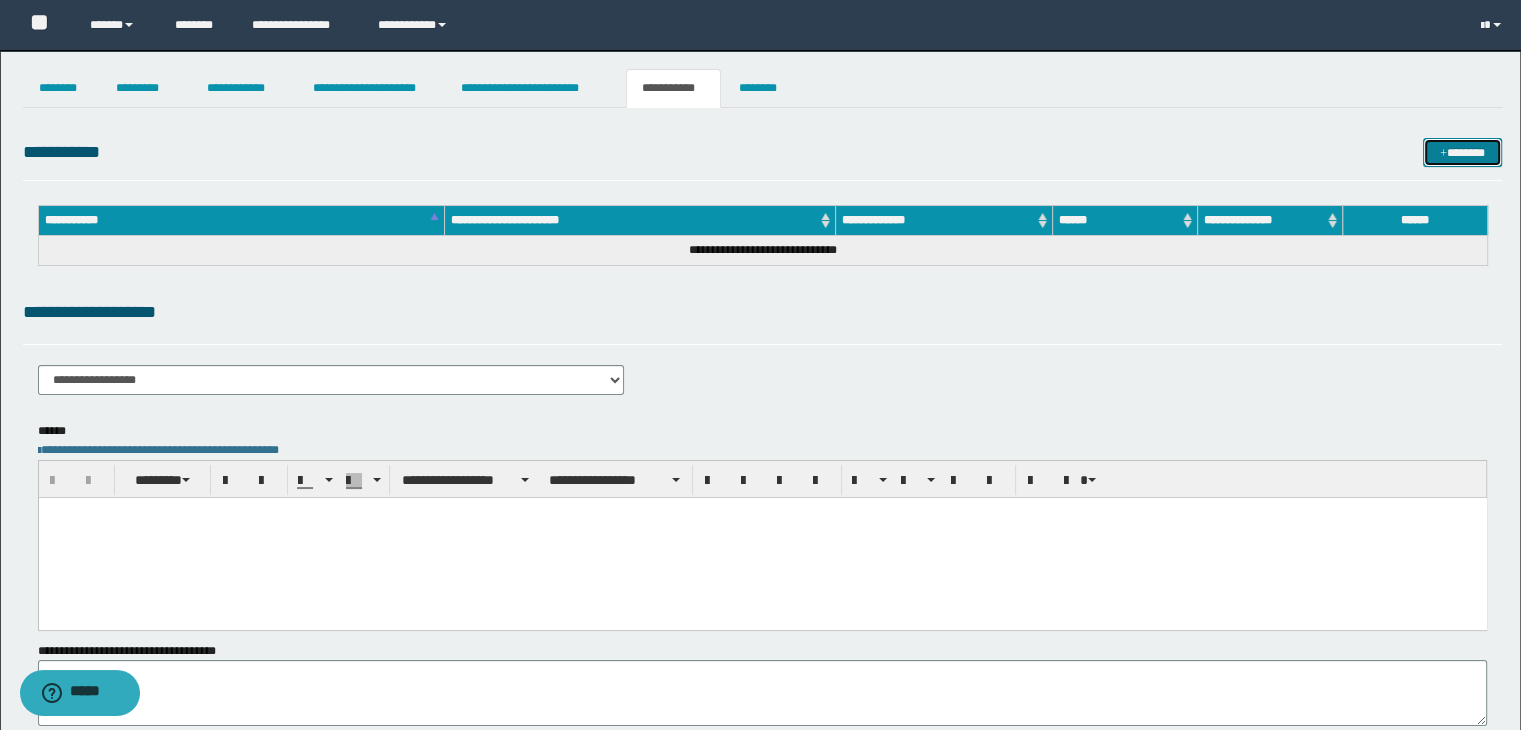 click at bounding box center (1443, 154) 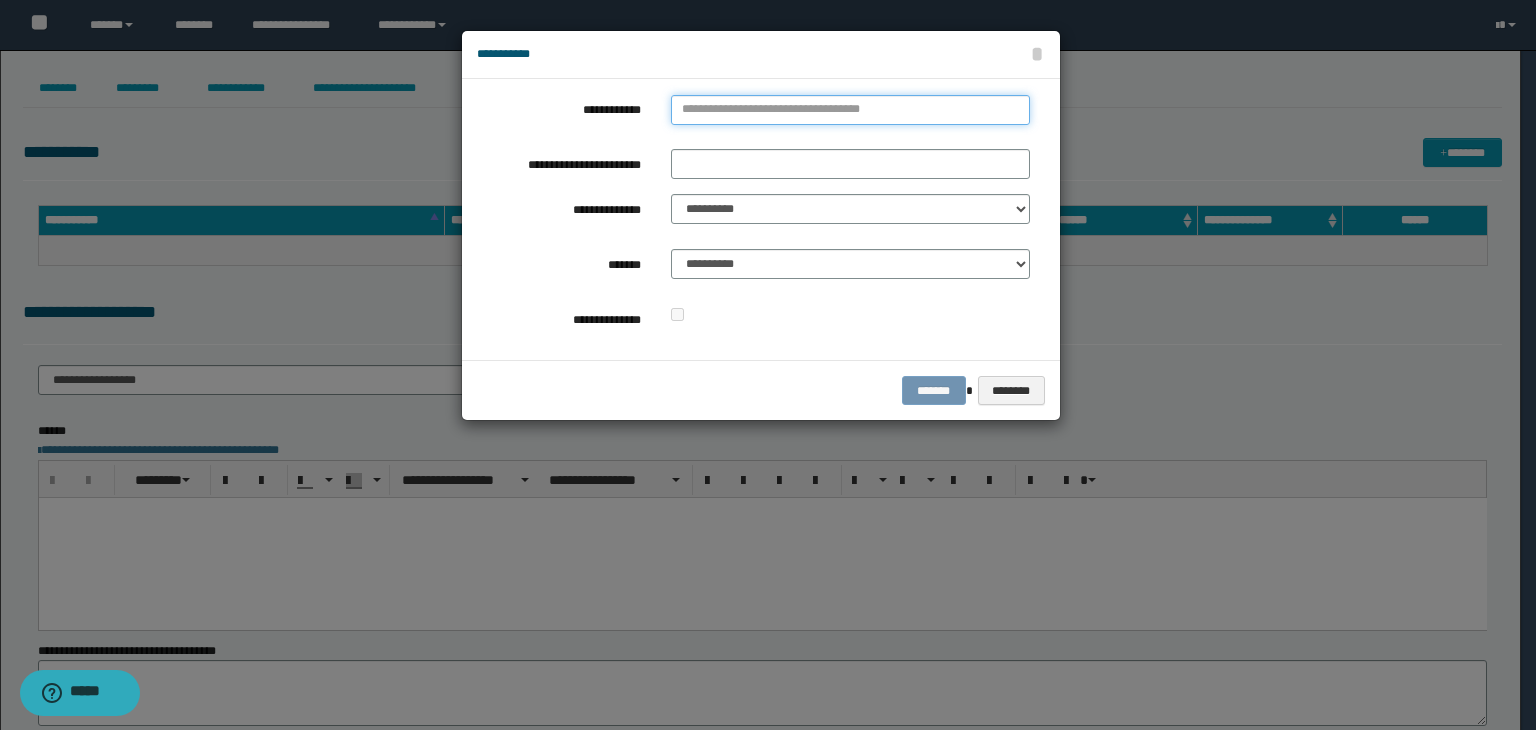 click on "**********" at bounding box center (850, 110) 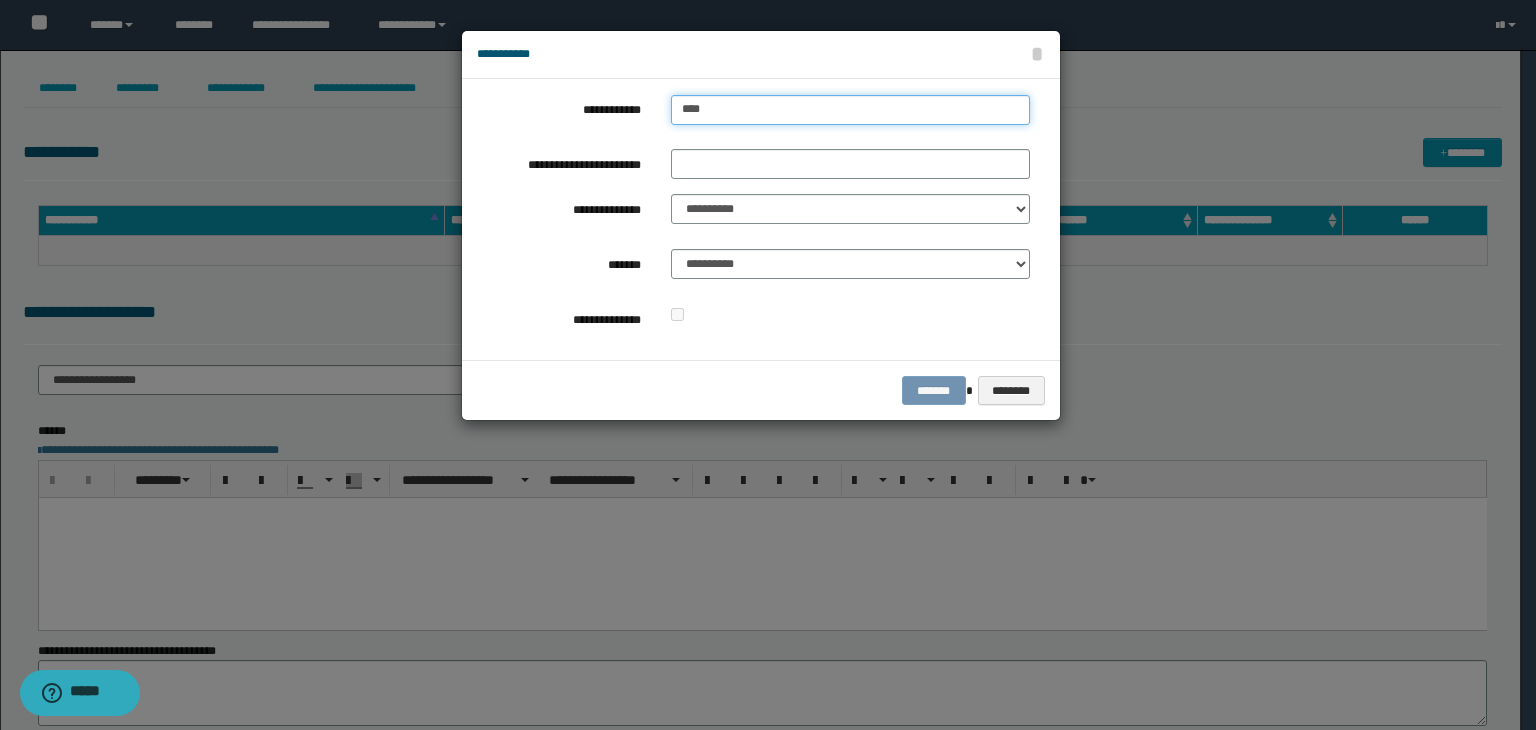 type on "*****" 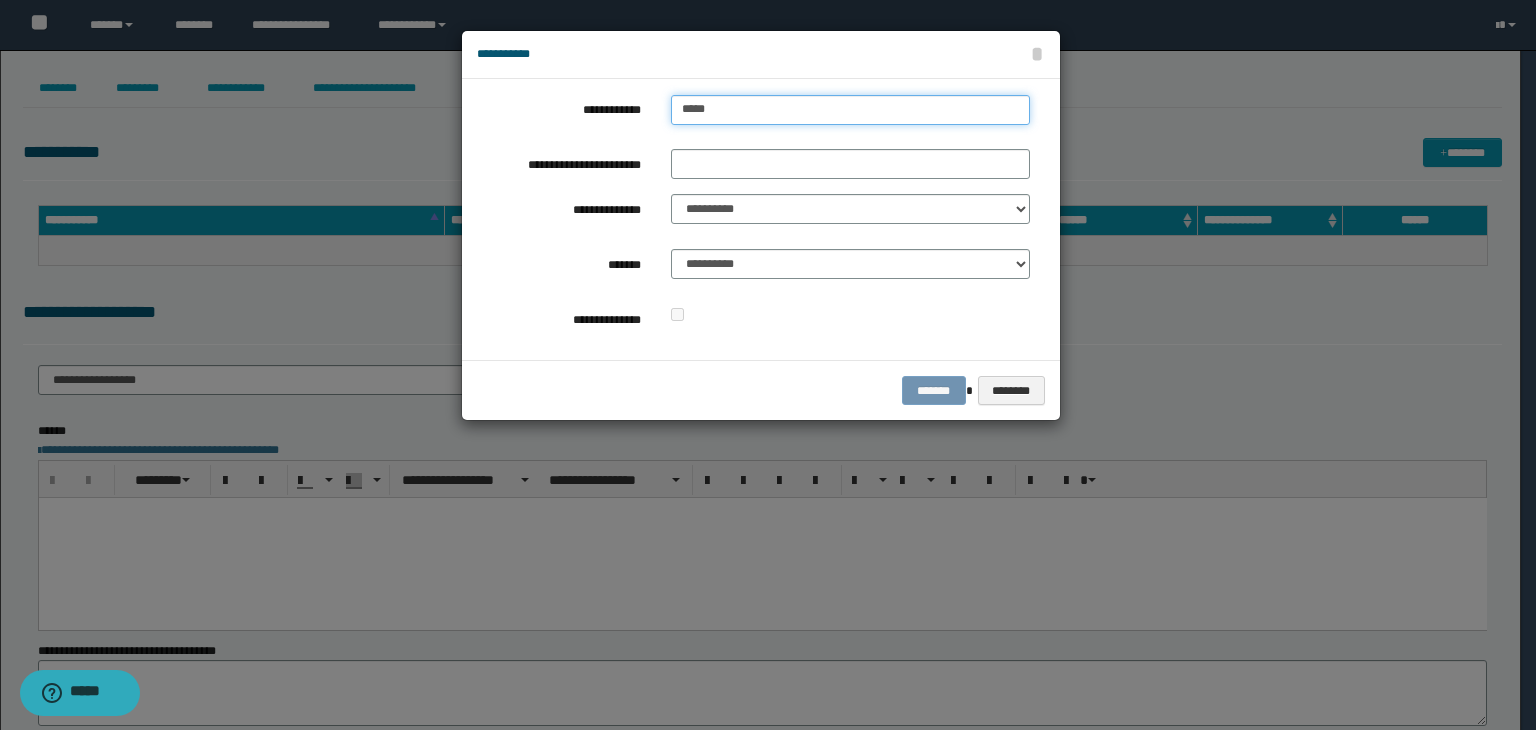 type on "*****" 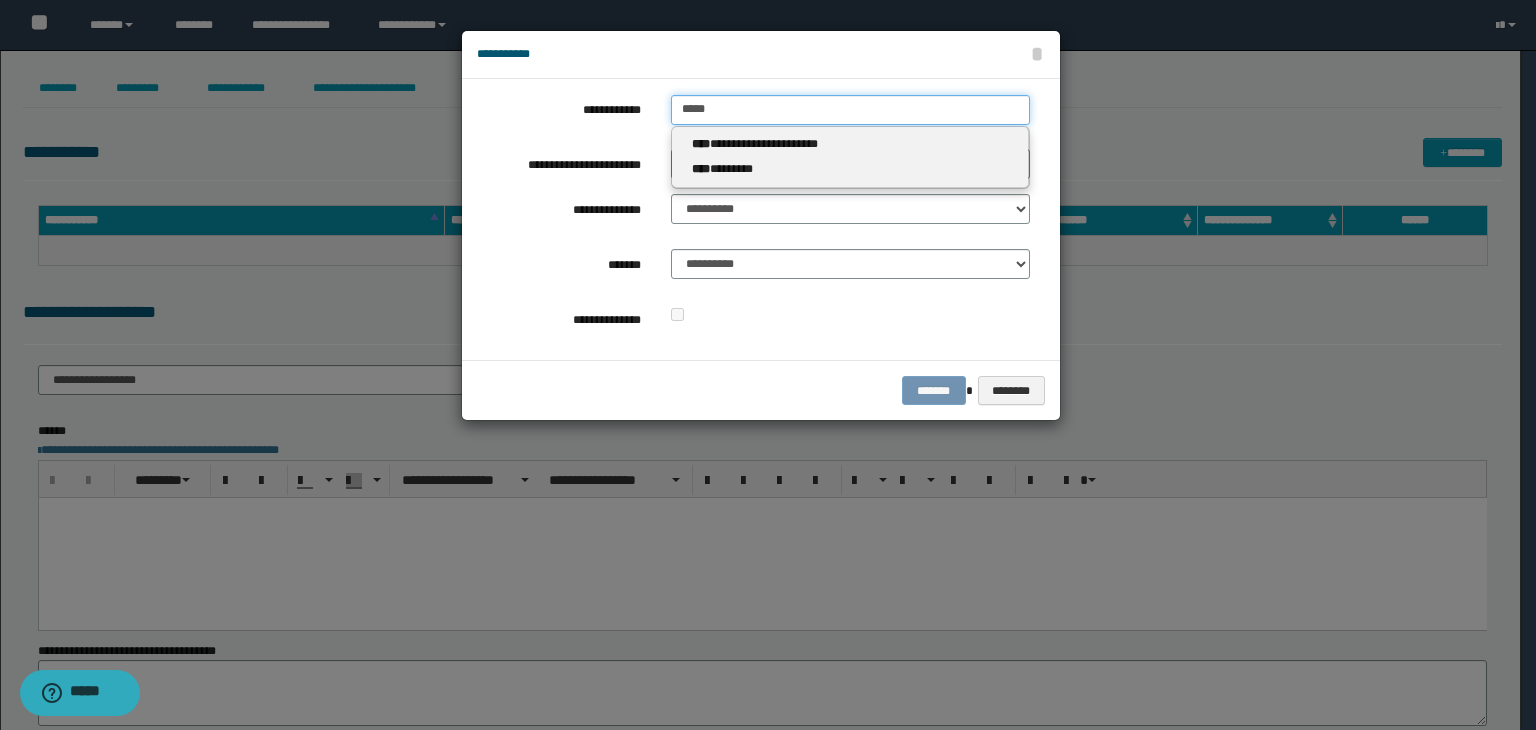 type 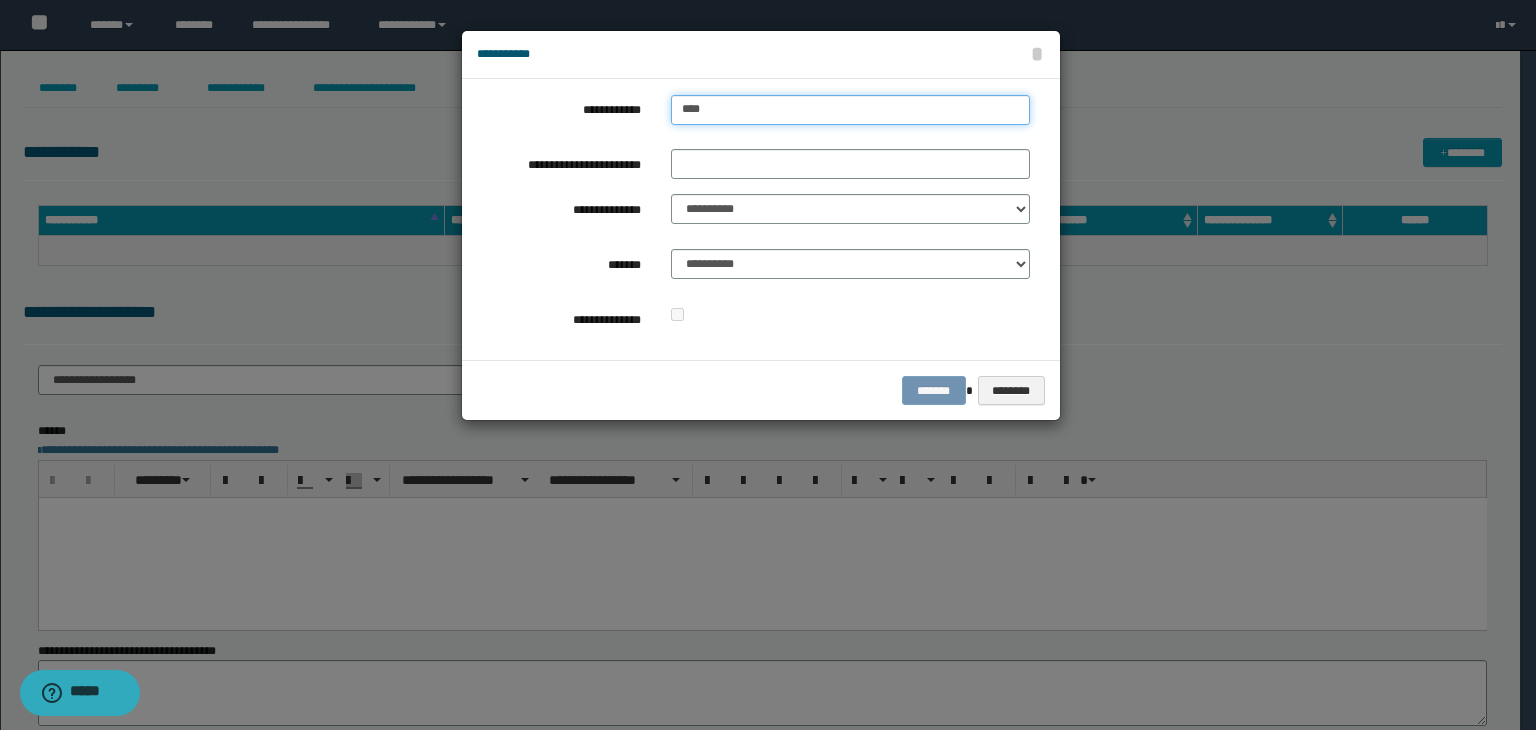 type on "****" 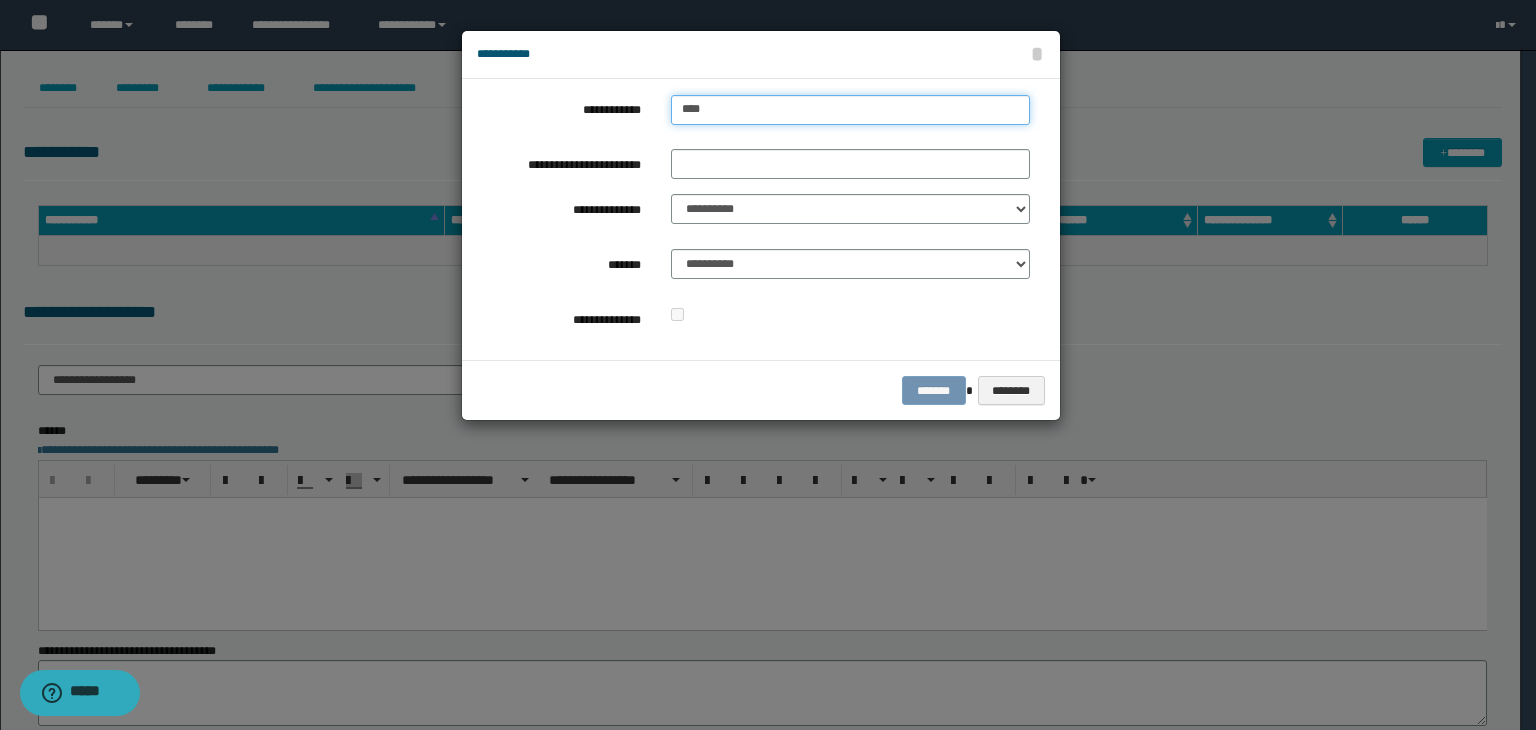 type 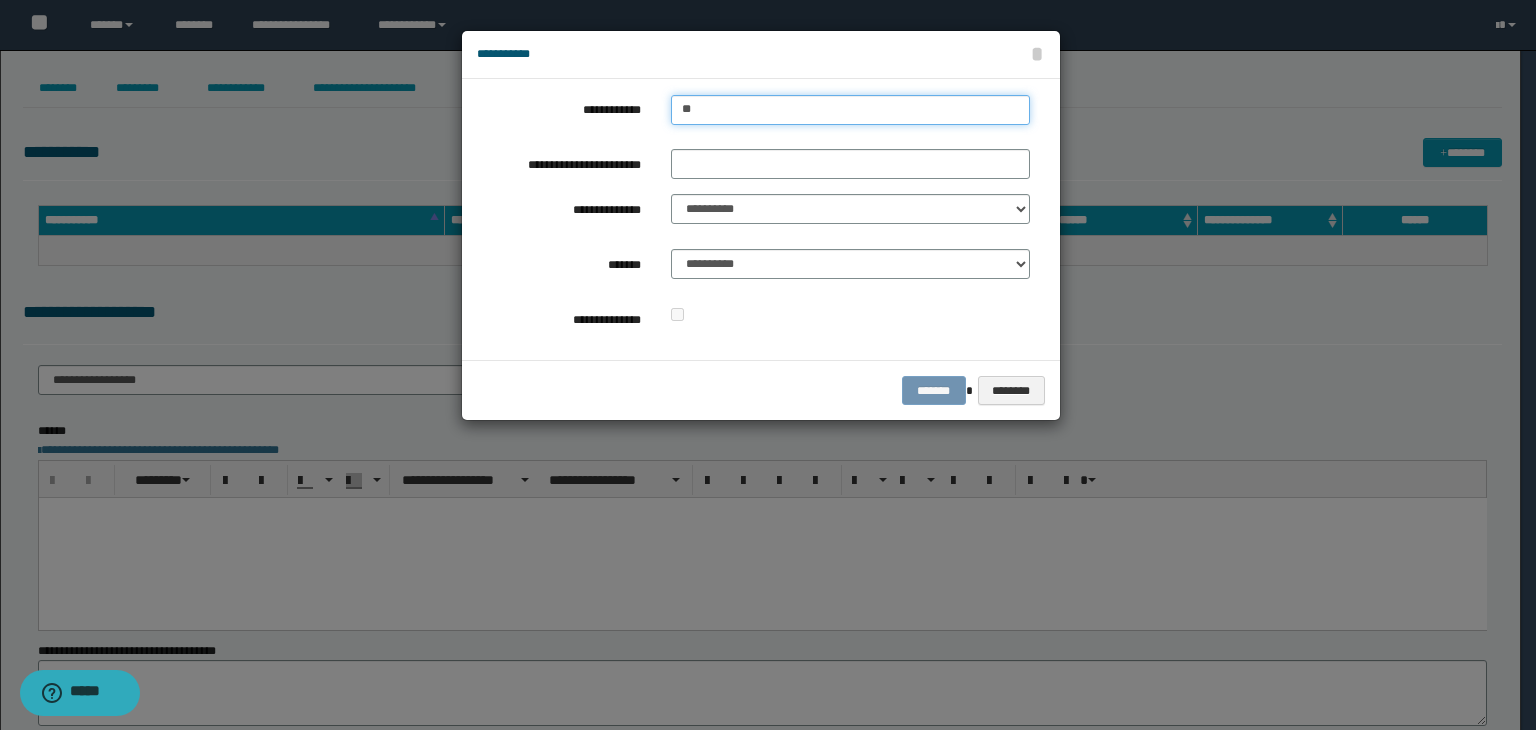type on "*" 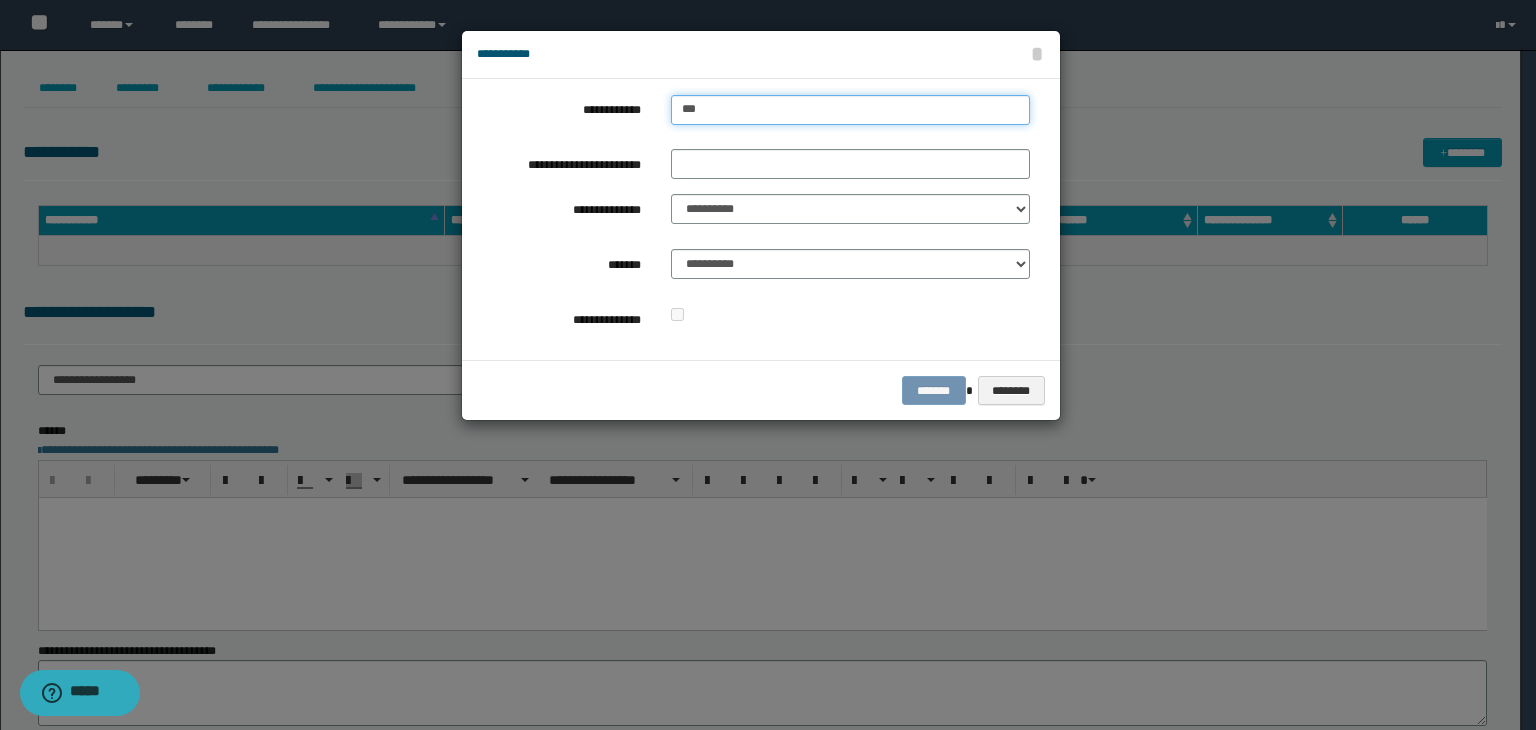 type on "****" 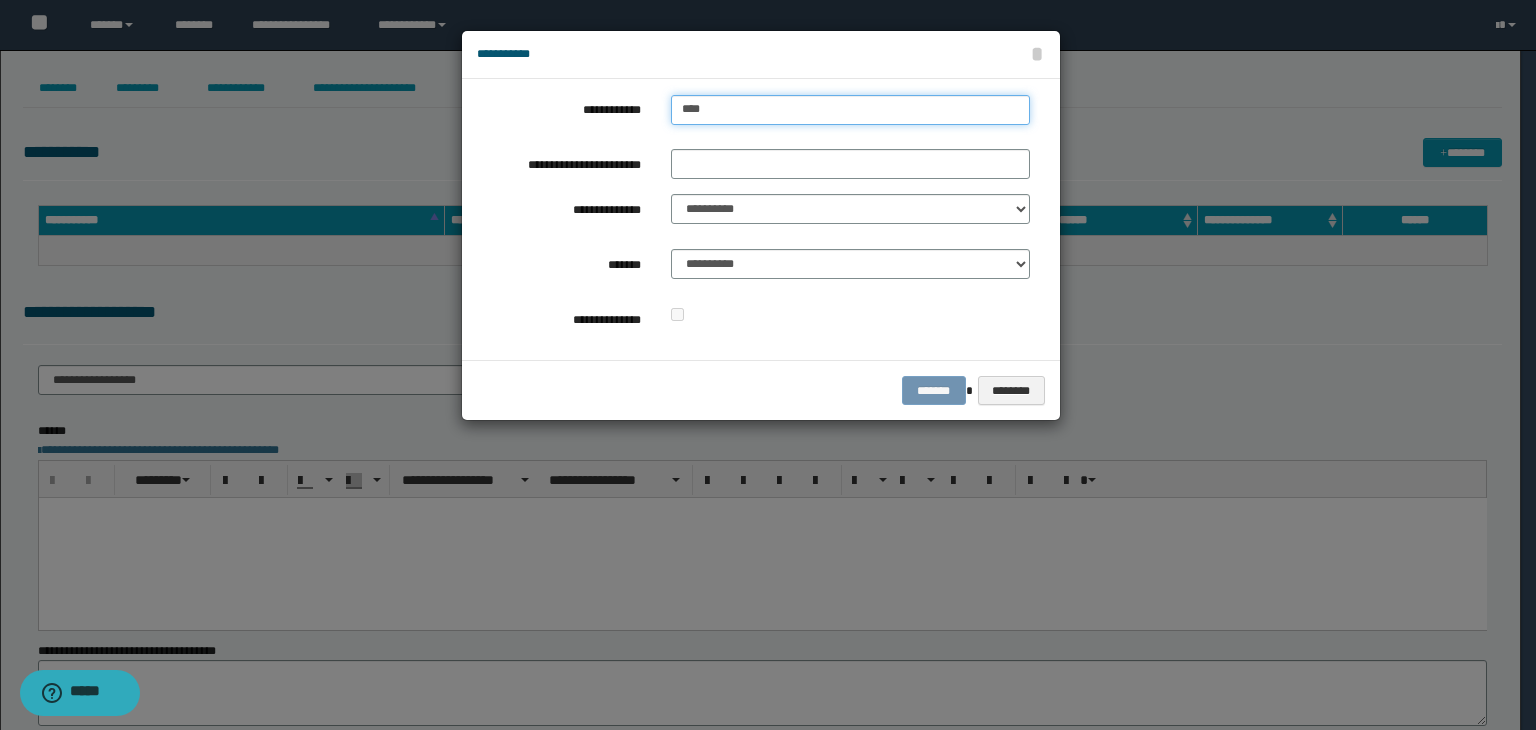 type on "****" 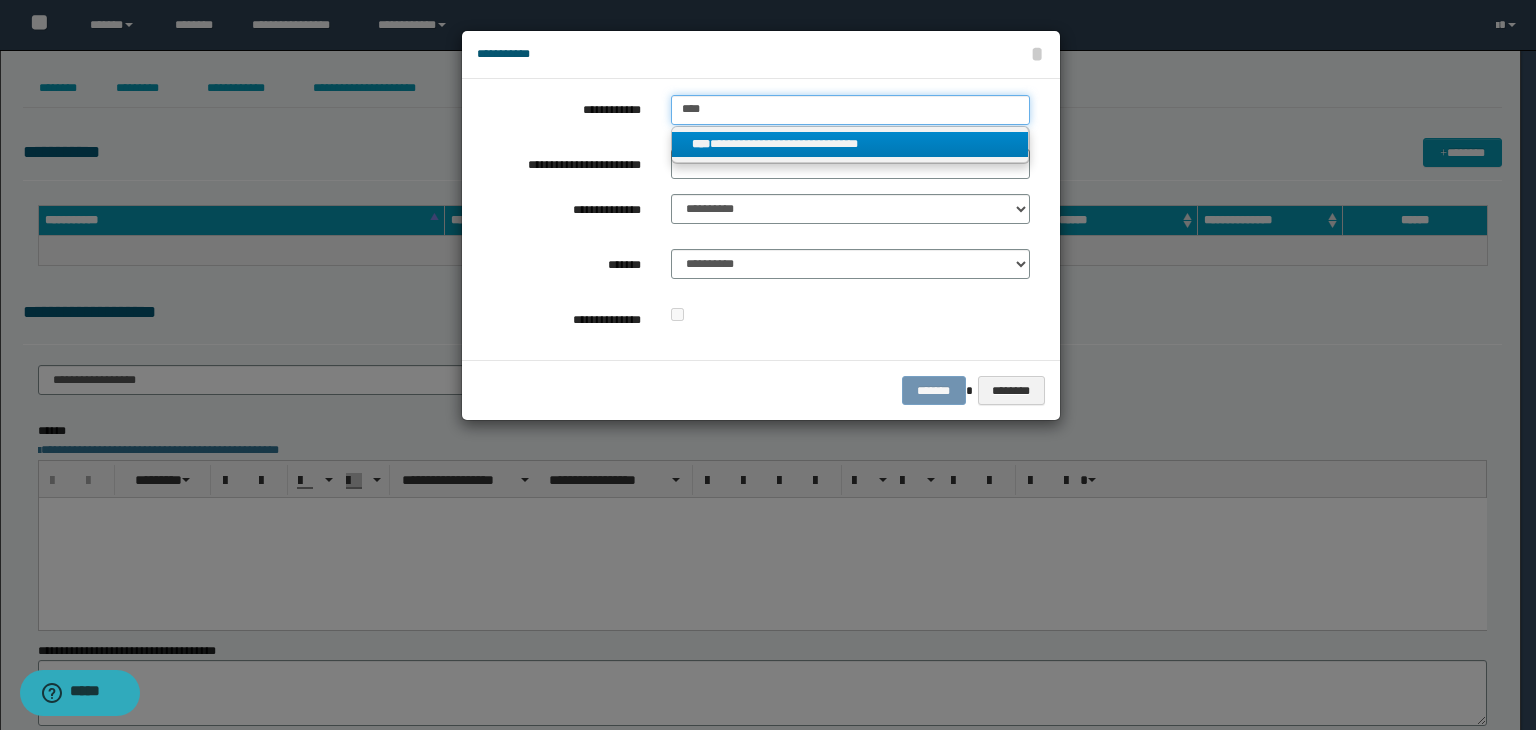 type on "****" 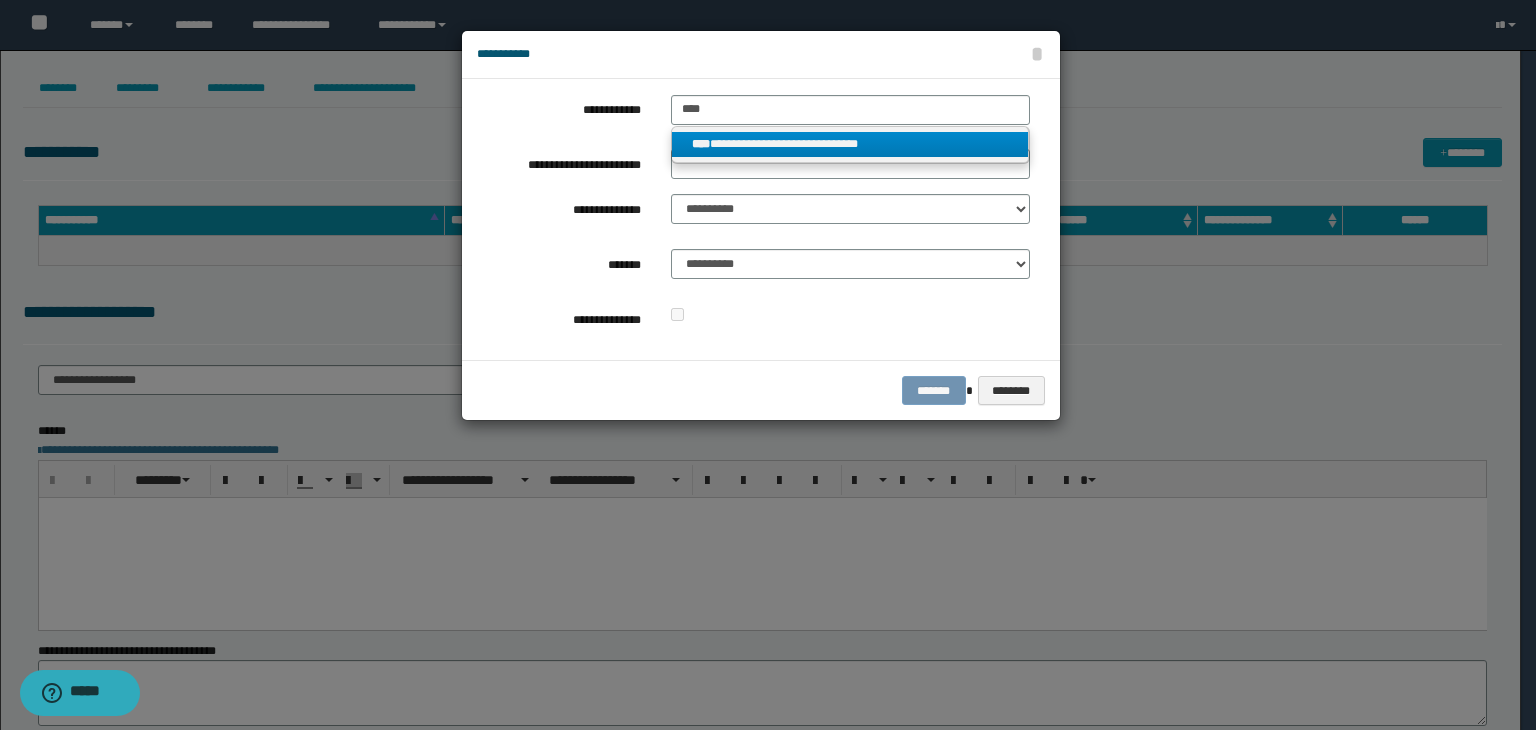 click on "**********" at bounding box center (850, 144) 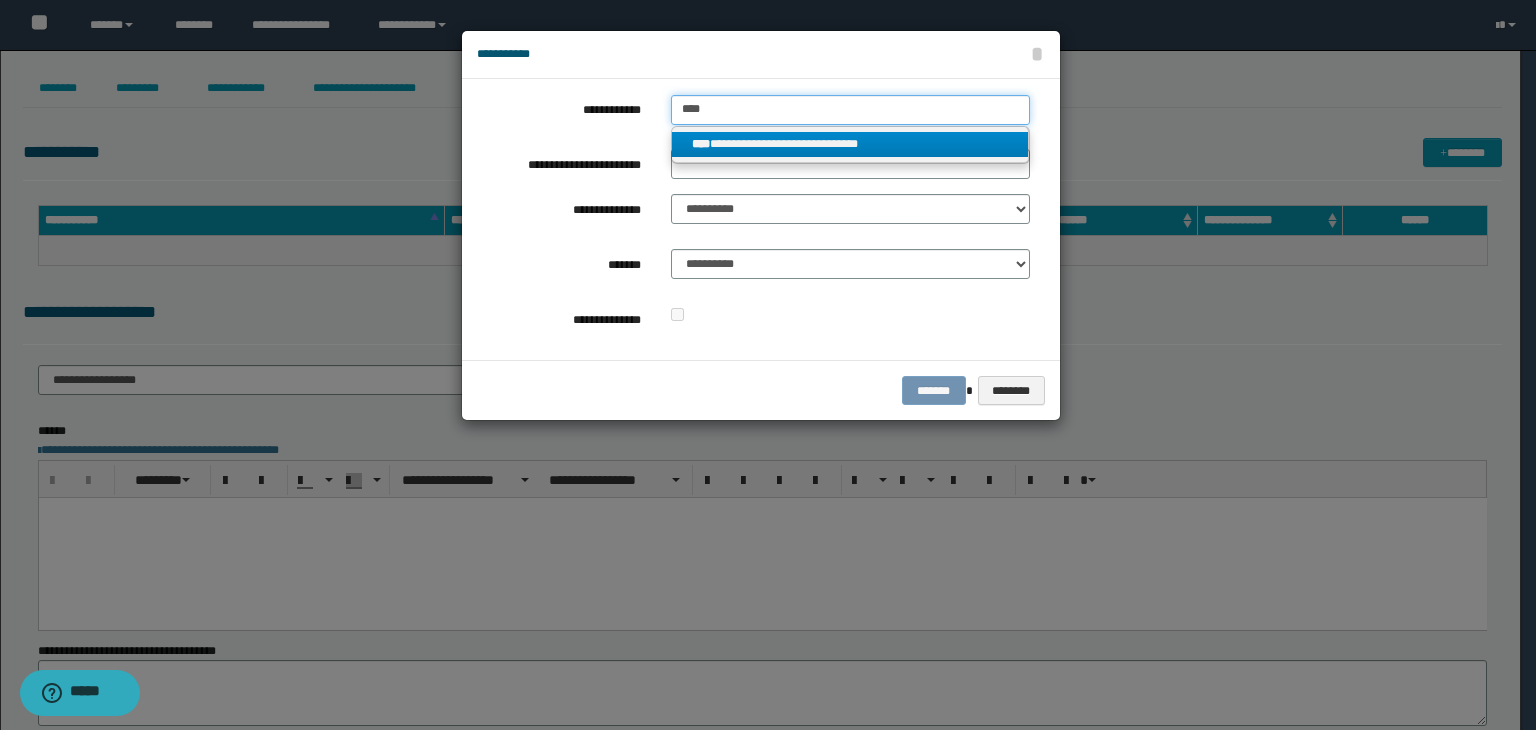 type 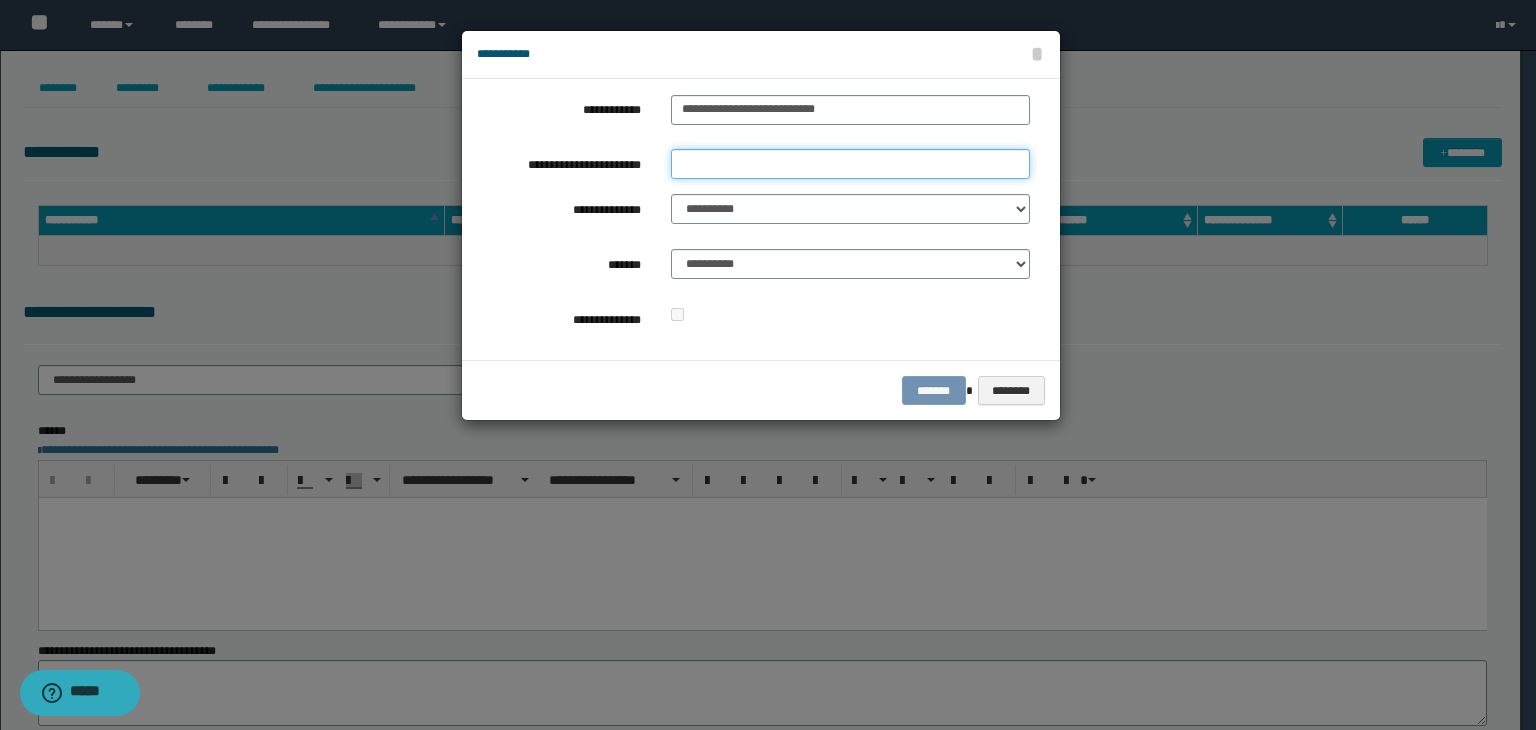click on "**********" at bounding box center (850, 164) 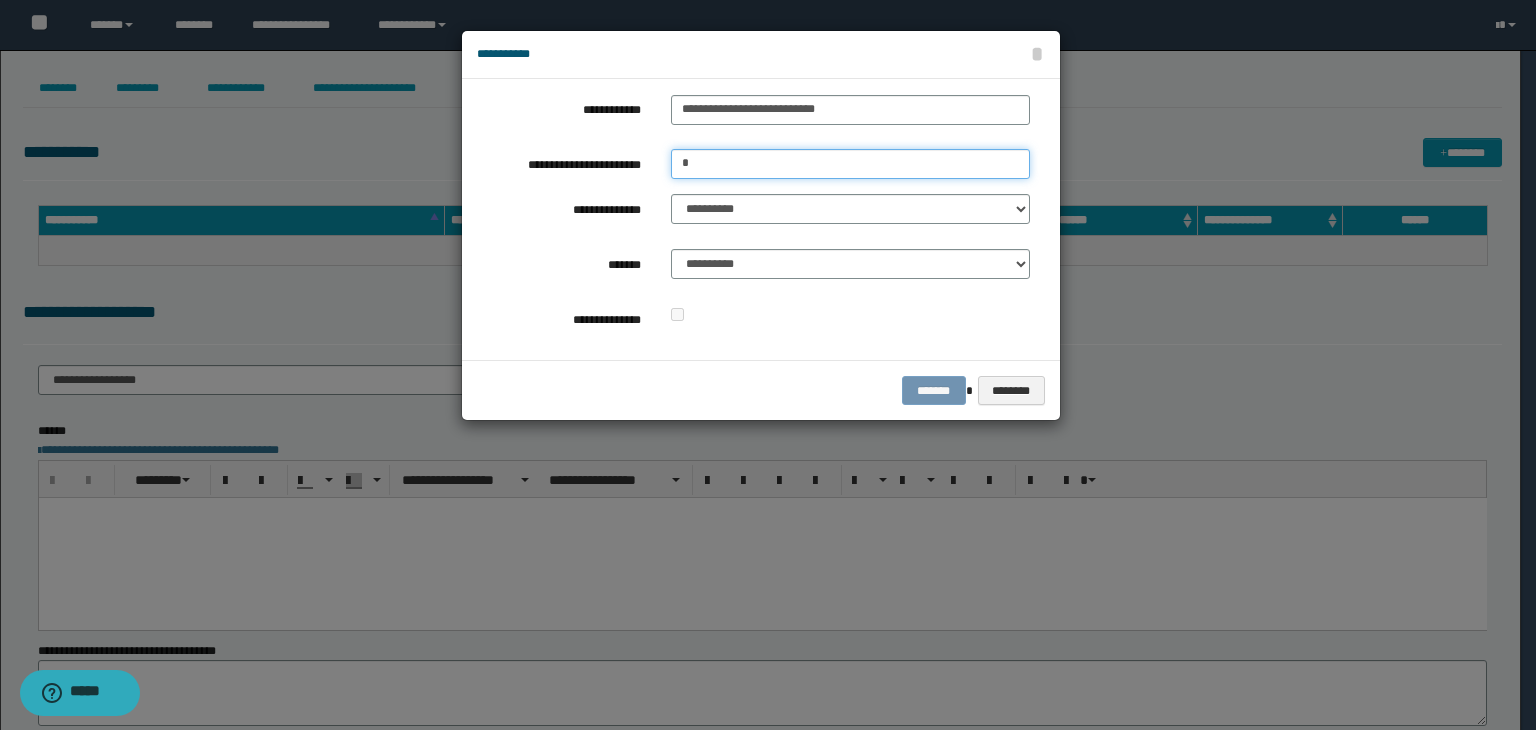 click on "*" at bounding box center [850, 164] 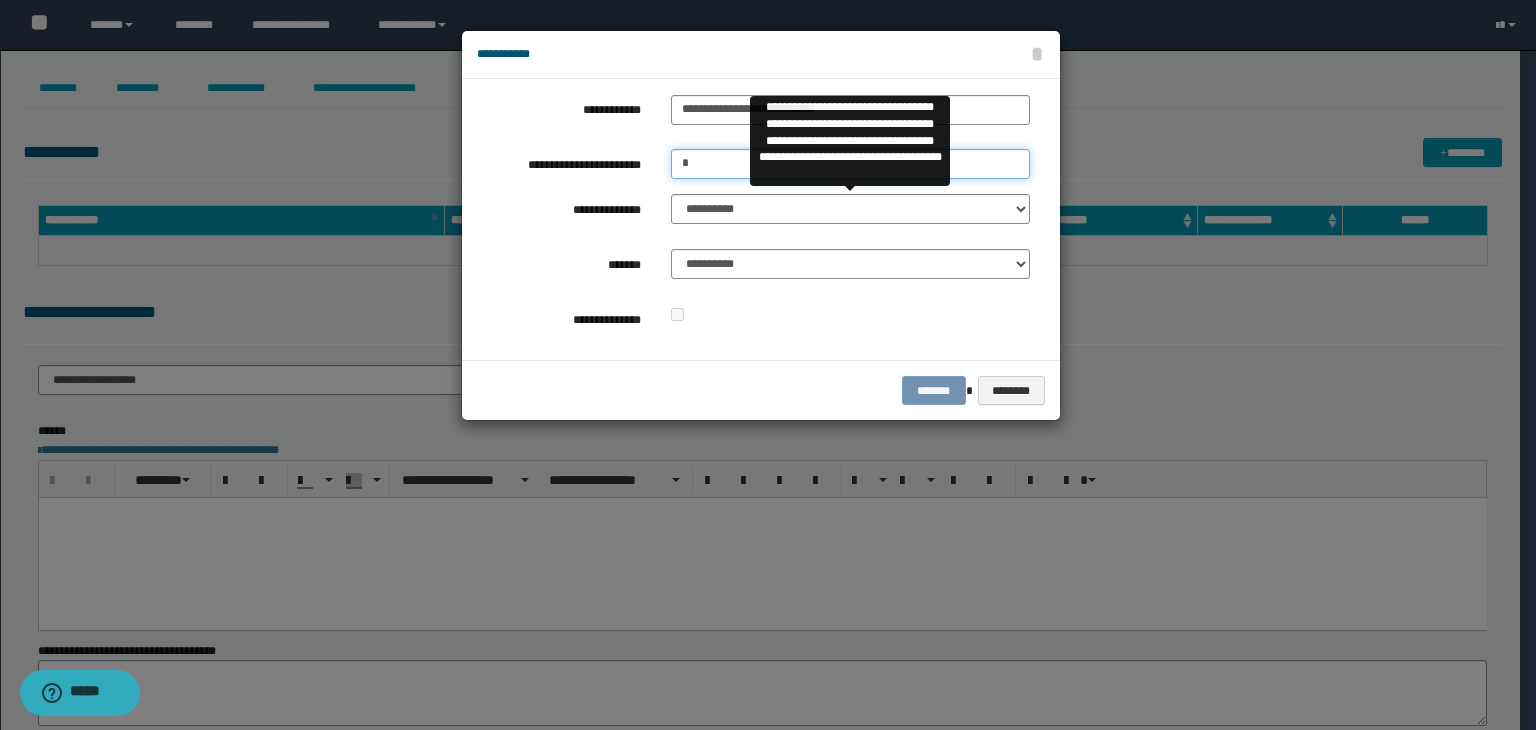type on "*" 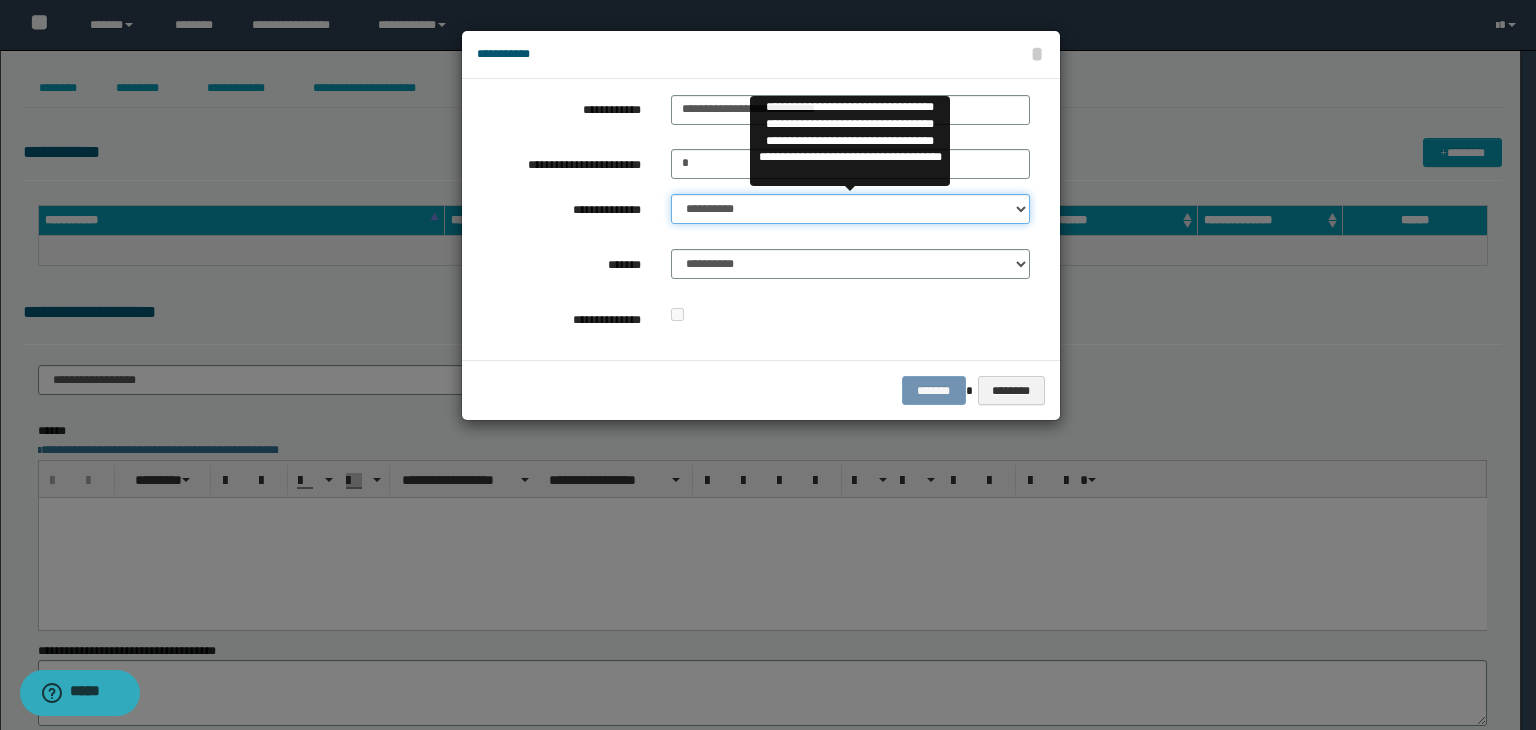 click on "**********" at bounding box center (850, 209) 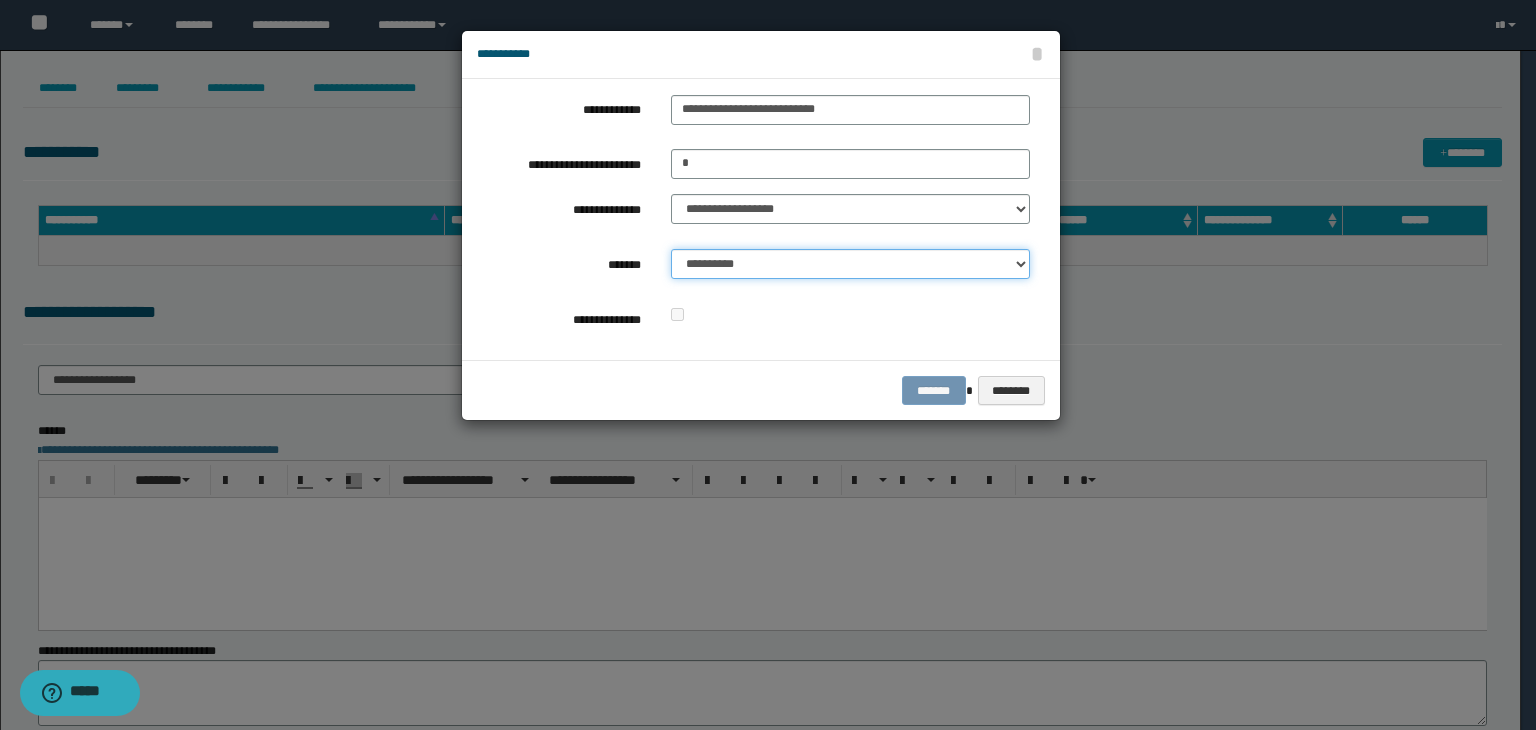 click on "**********" at bounding box center (850, 264) 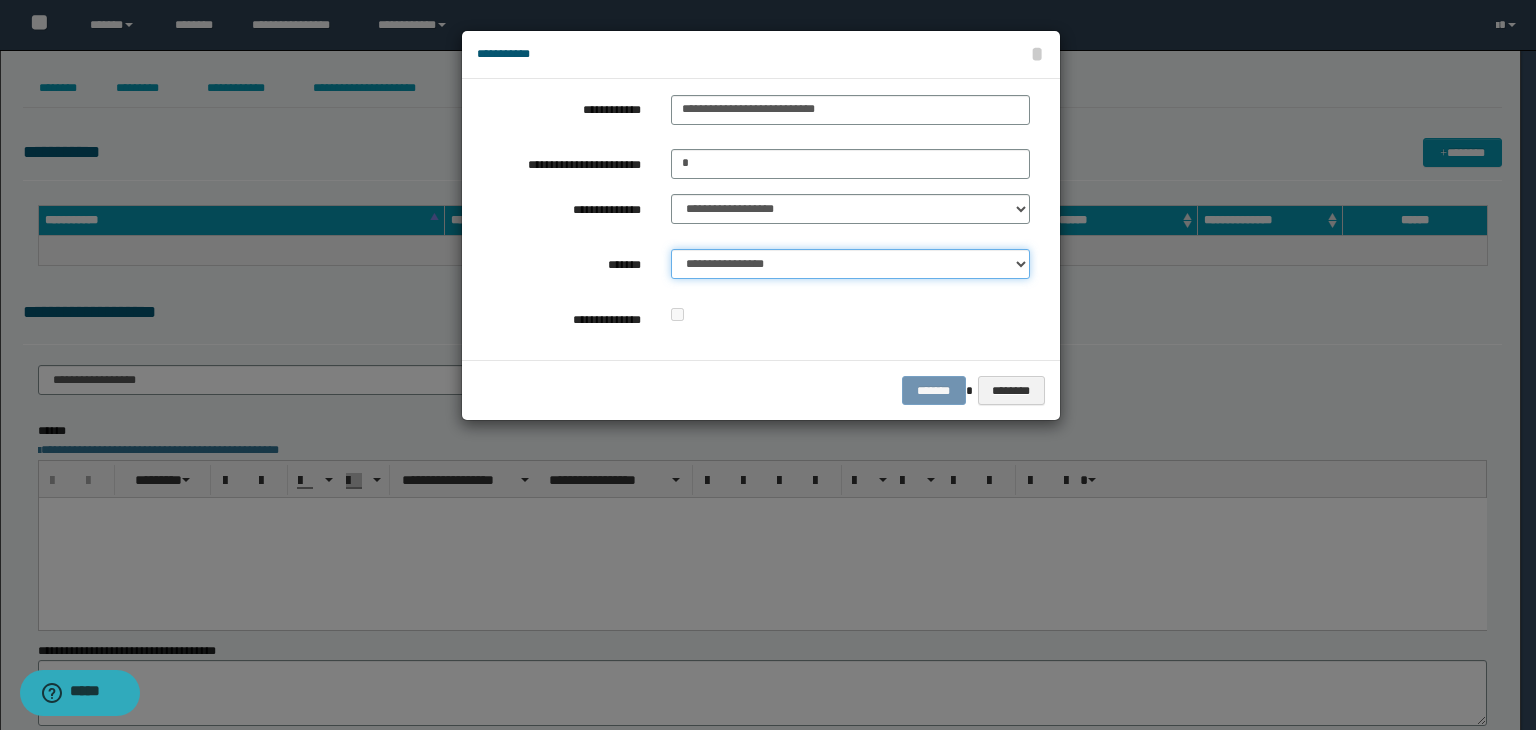 click on "**********" at bounding box center [850, 264] 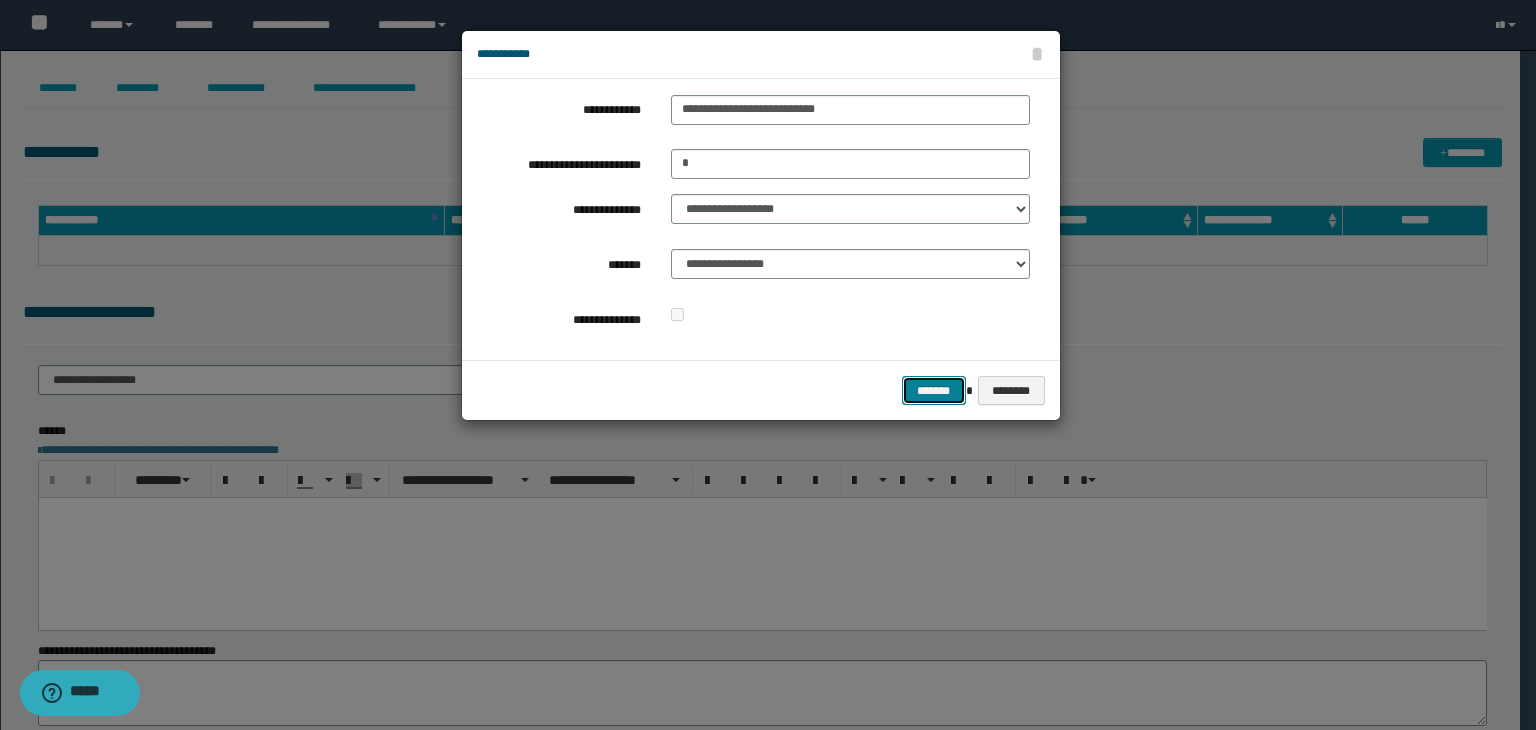 click on "*******" at bounding box center [934, 391] 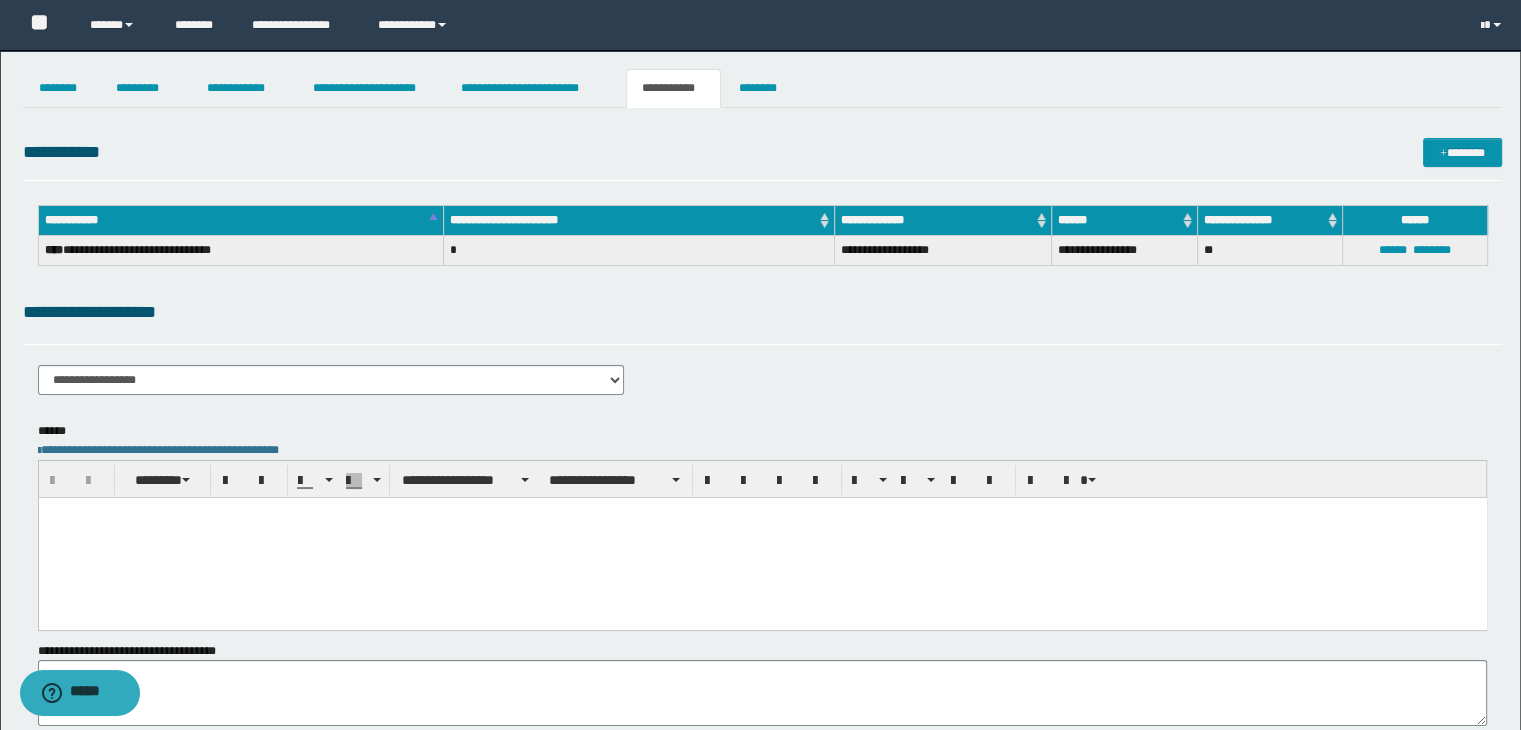 click at bounding box center [762, 512] 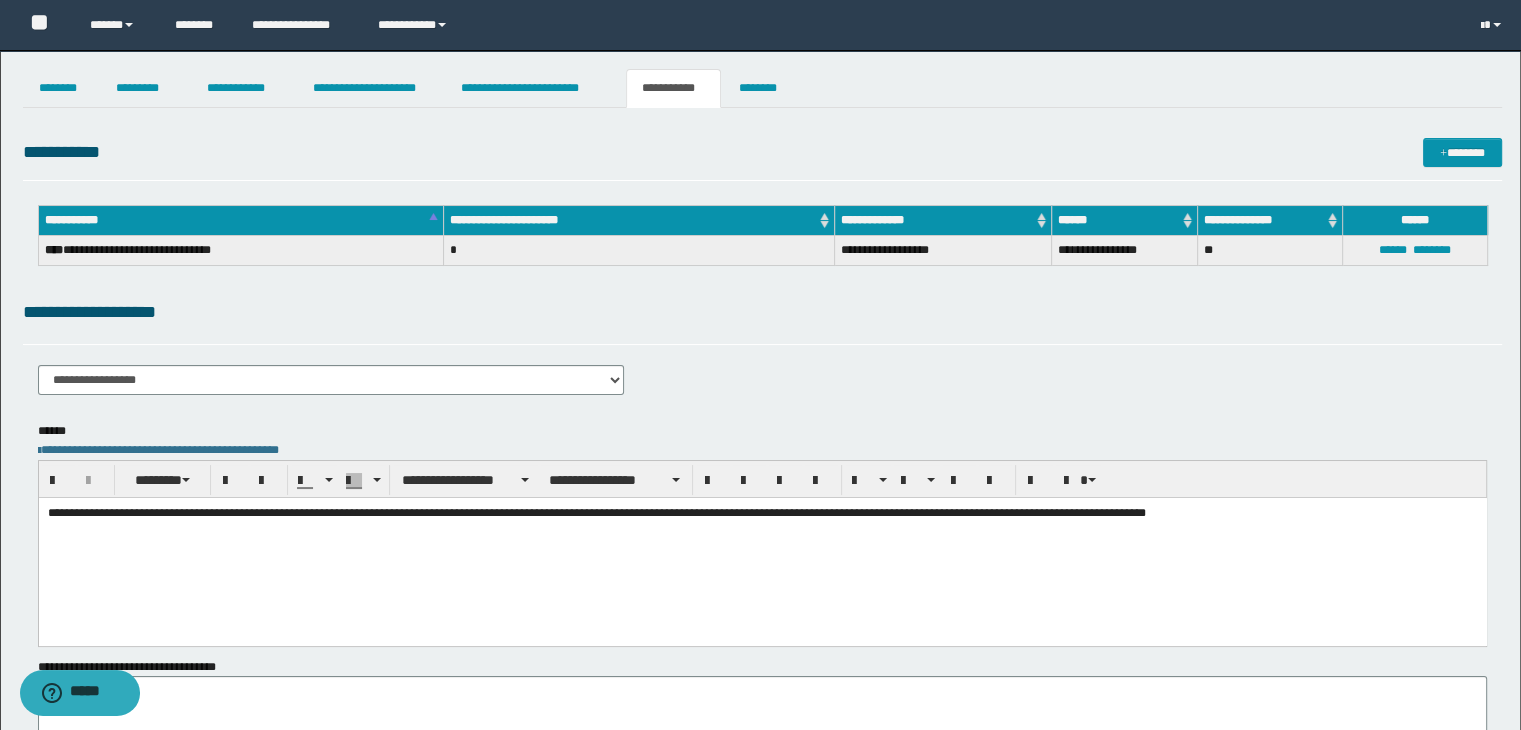 click on "**********" at bounding box center [762, 512] 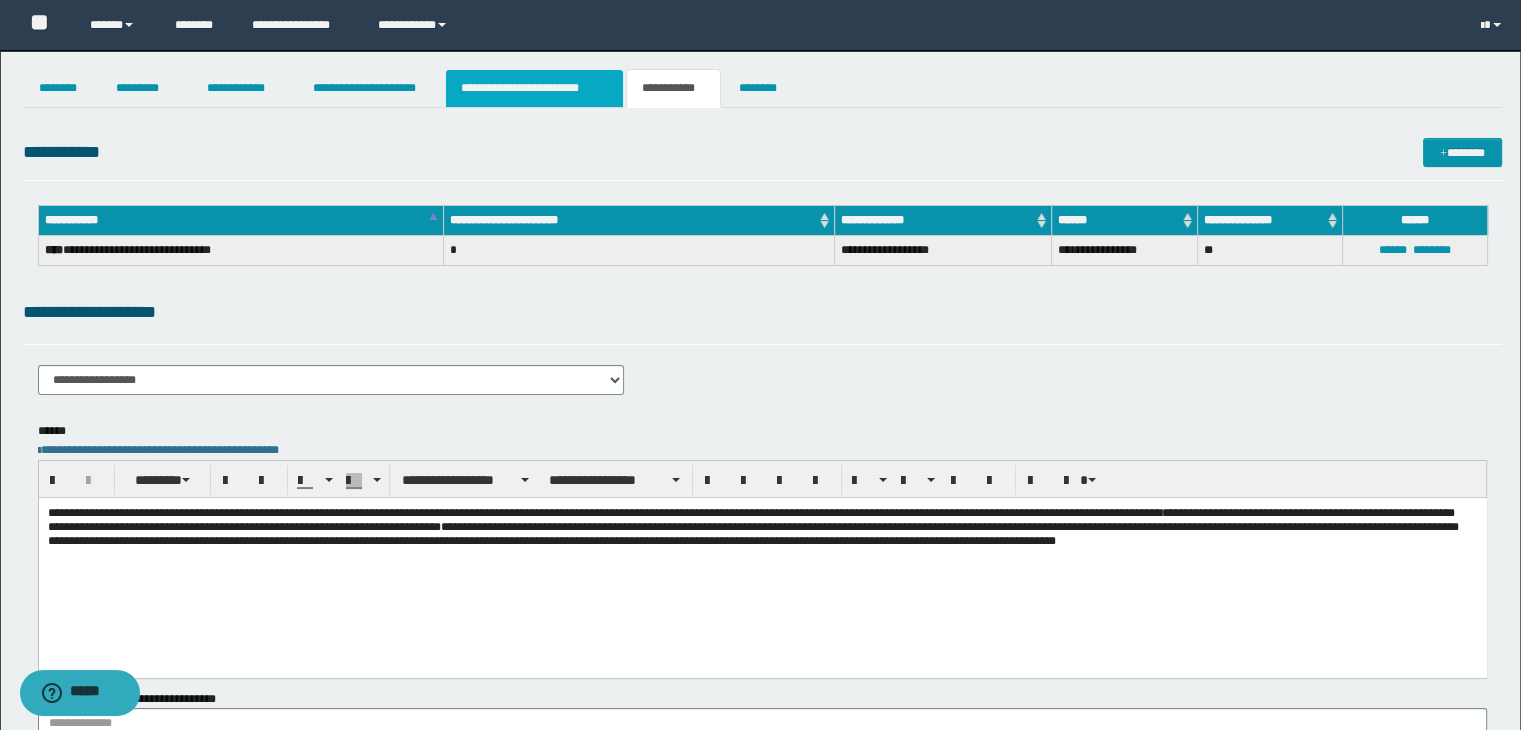 click on "**********" at bounding box center (534, 88) 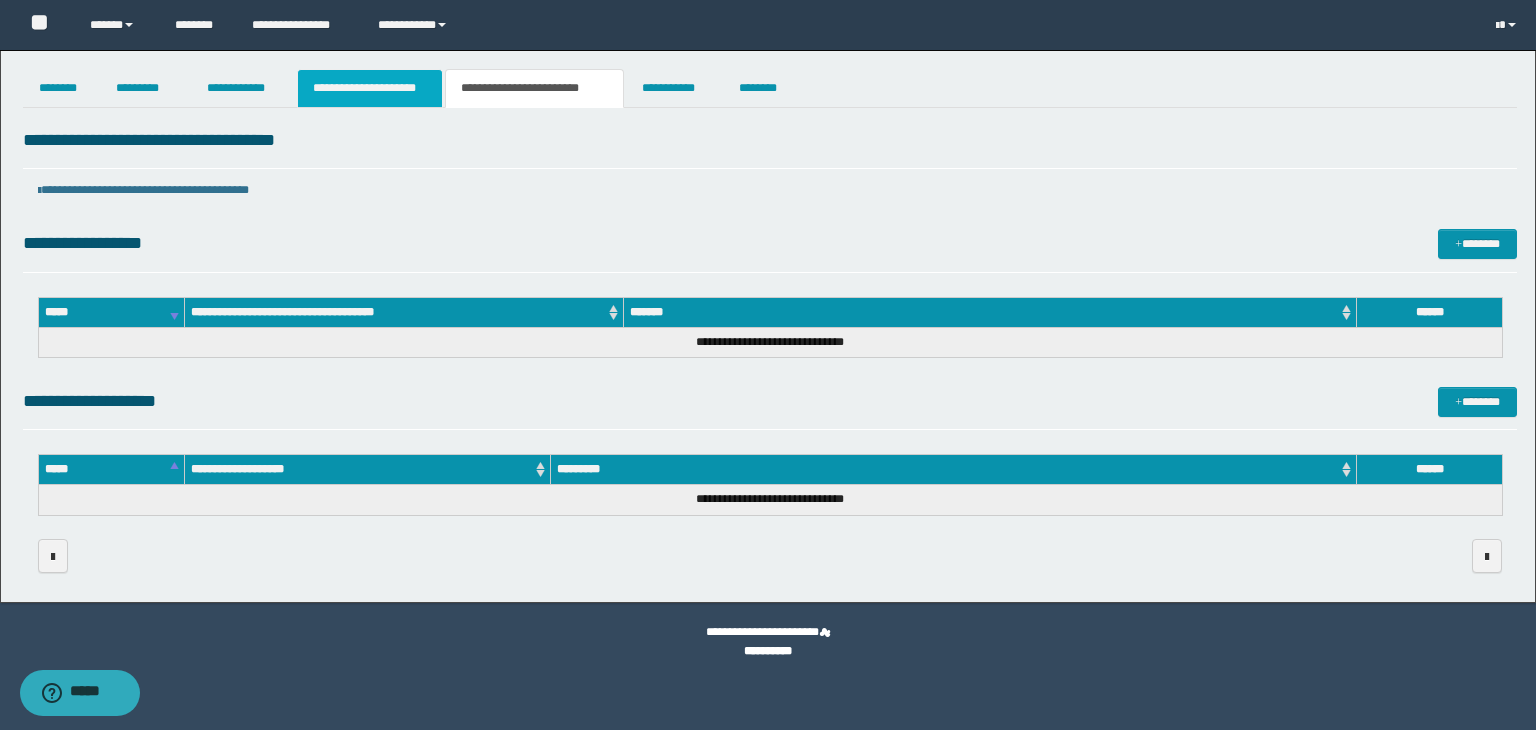 click on "**********" at bounding box center (370, 88) 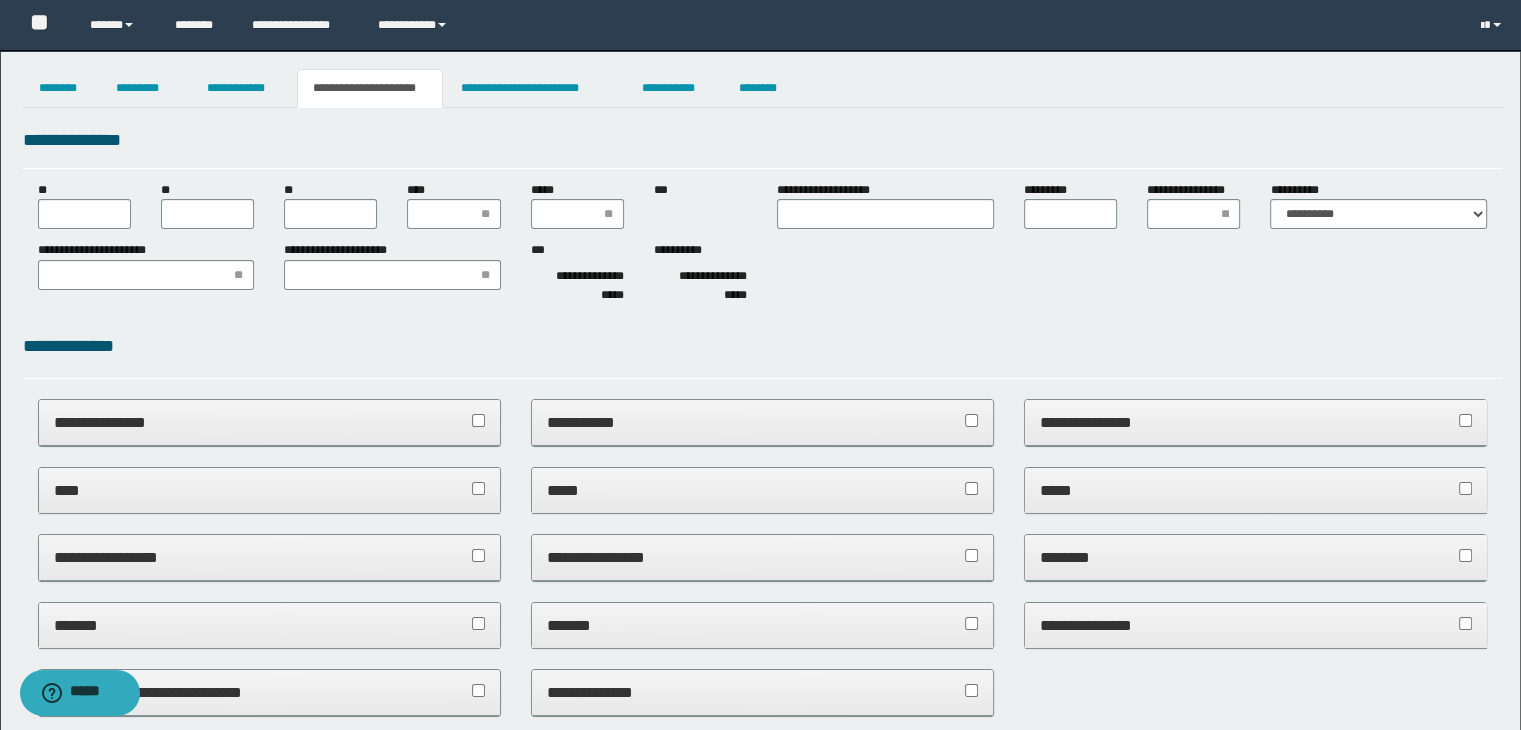 type 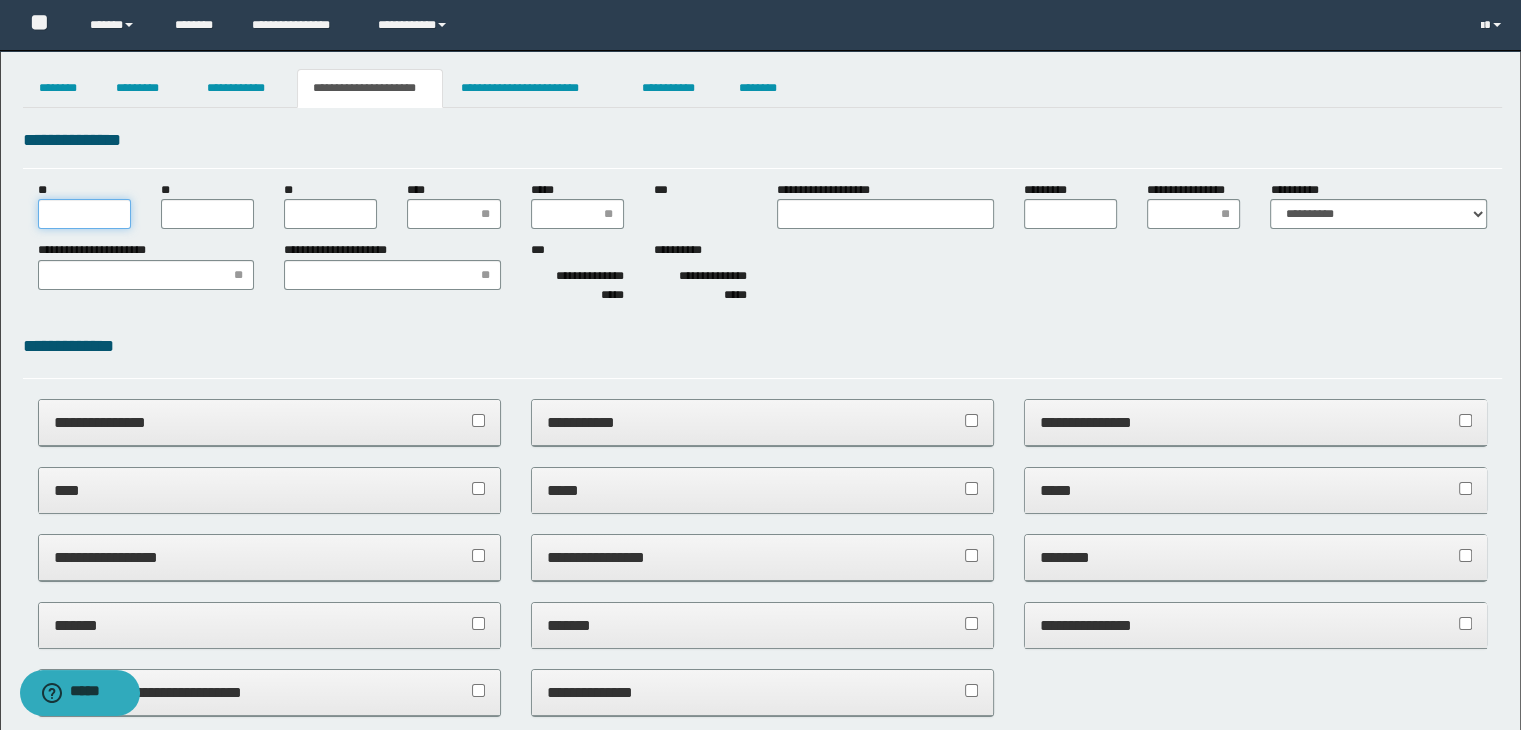 click on "**" at bounding box center [84, 214] 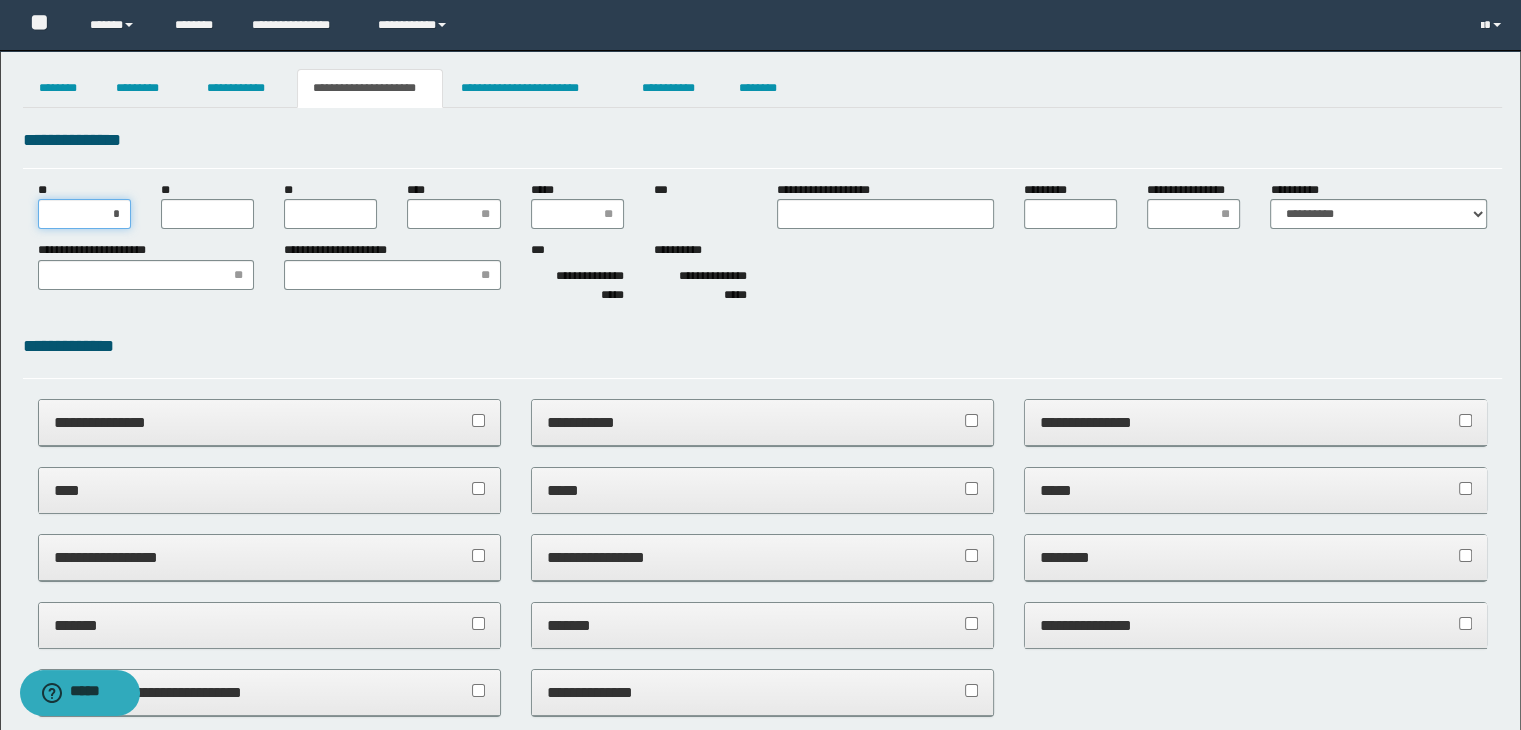 type on "**" 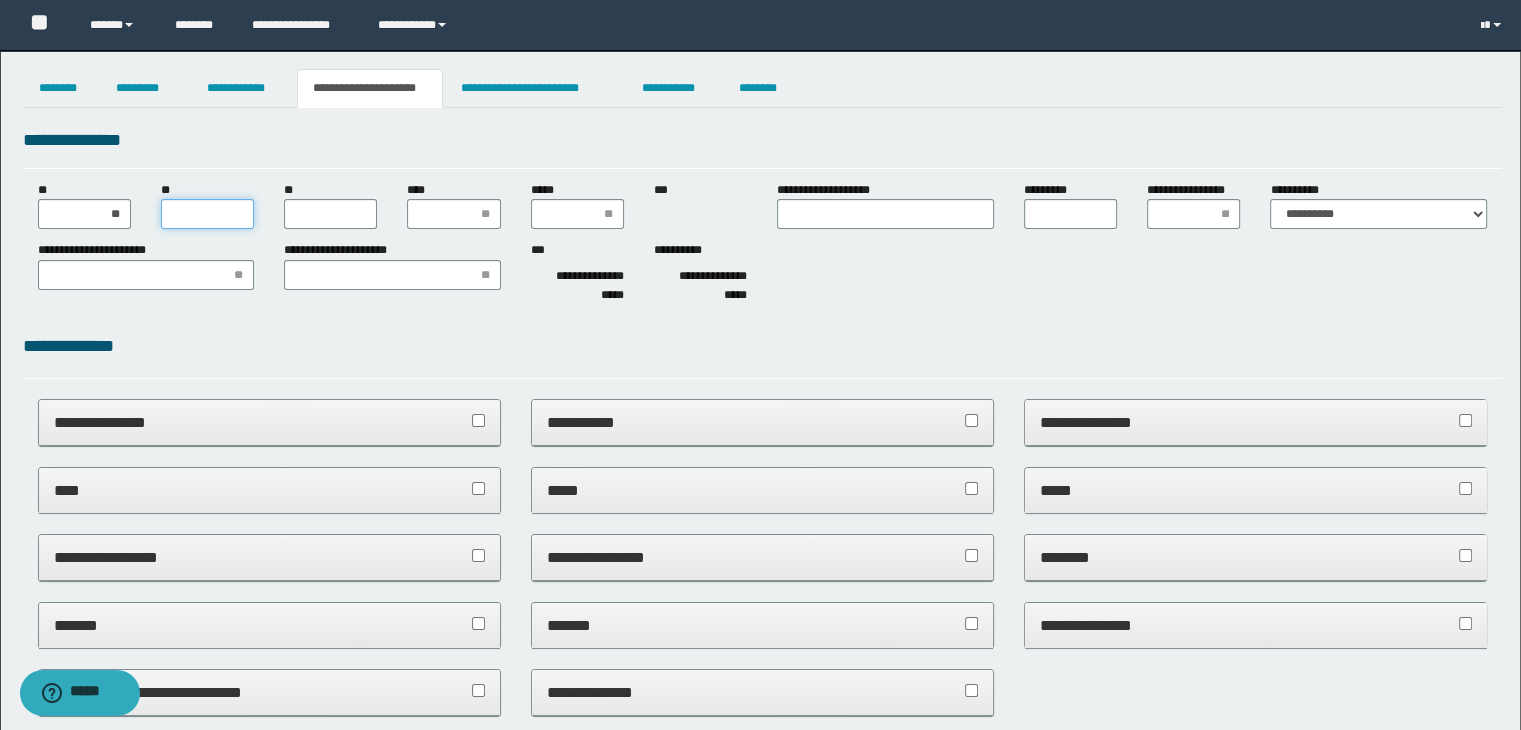 click on "**" at bounding box center (207, 214) 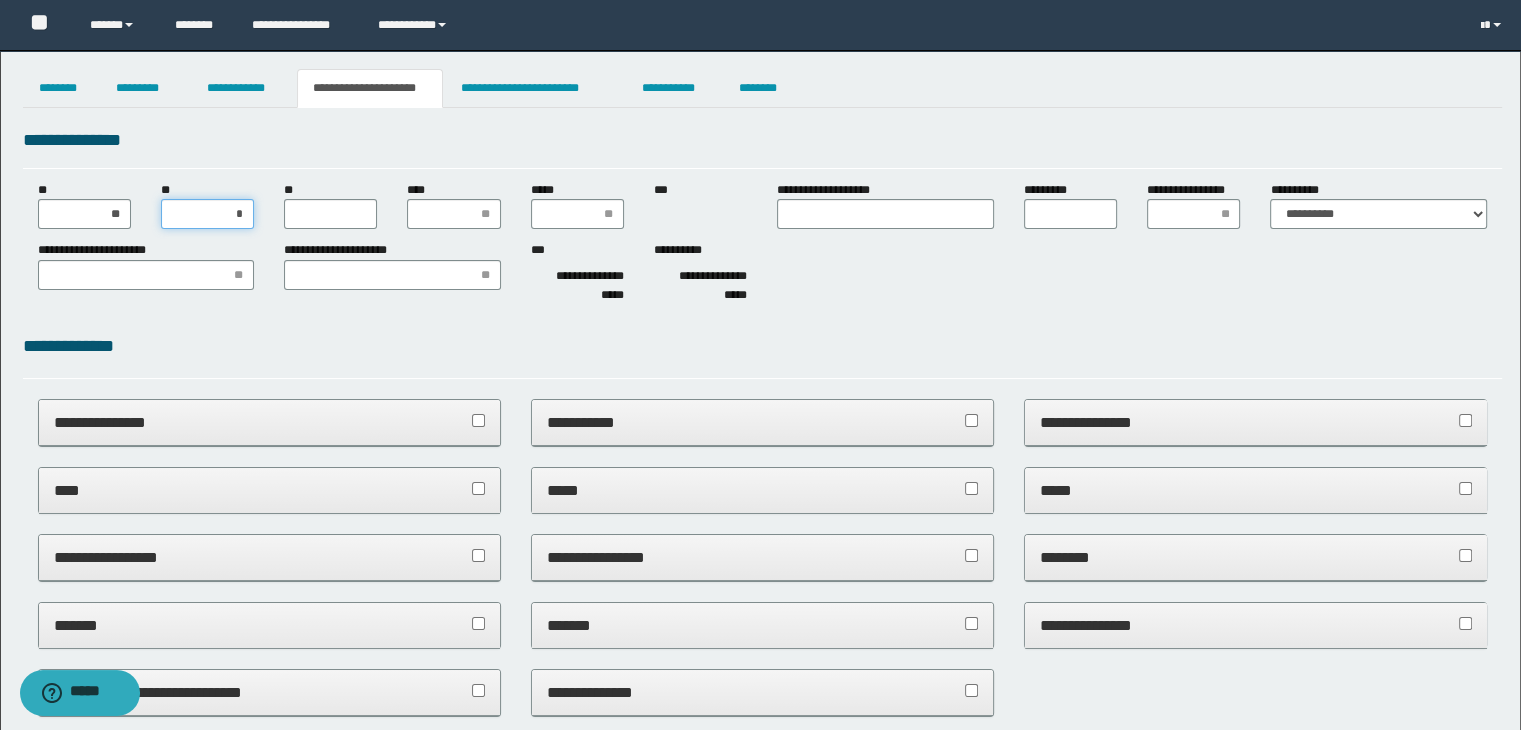 type on "**" 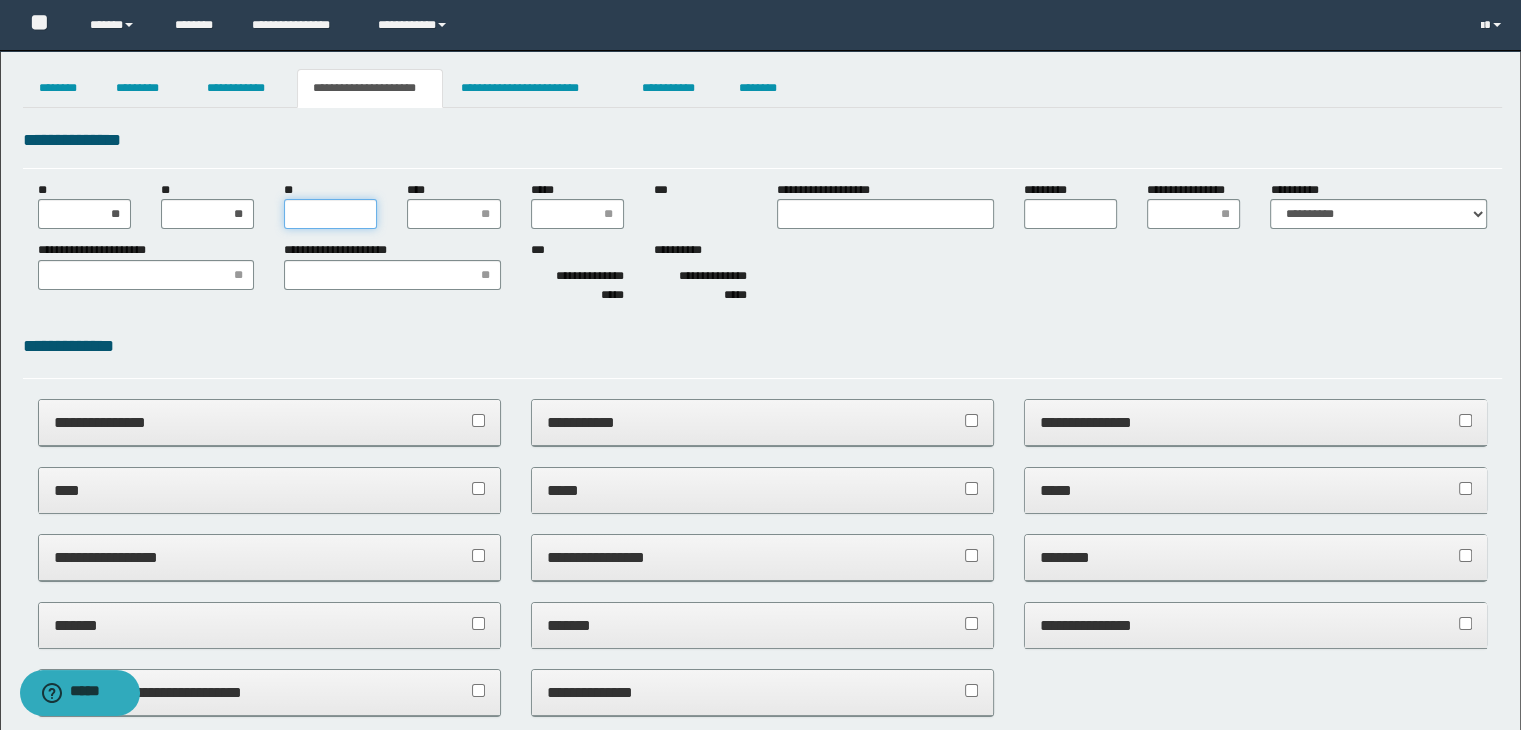 click on "**" at bounding box center (330, 214) 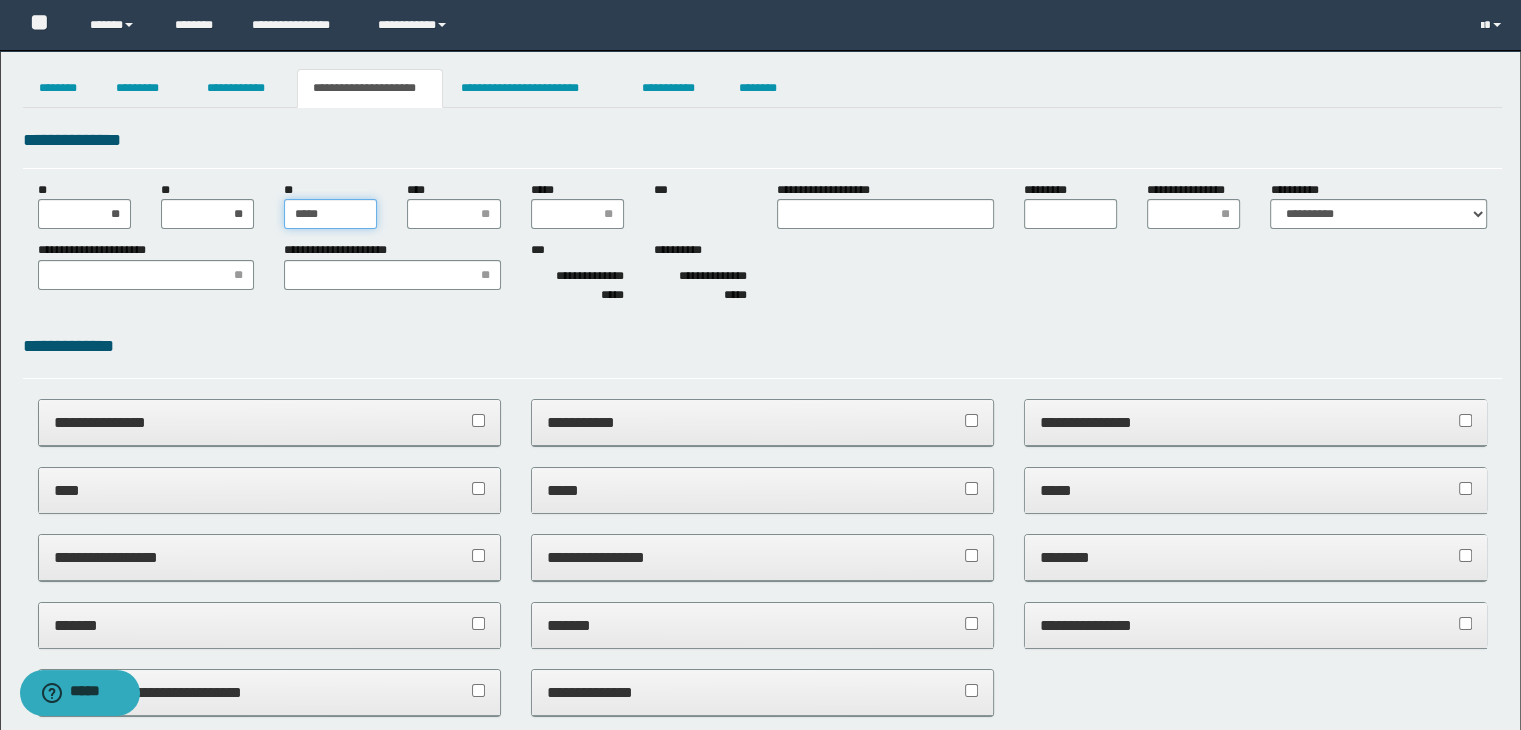 type on "******" 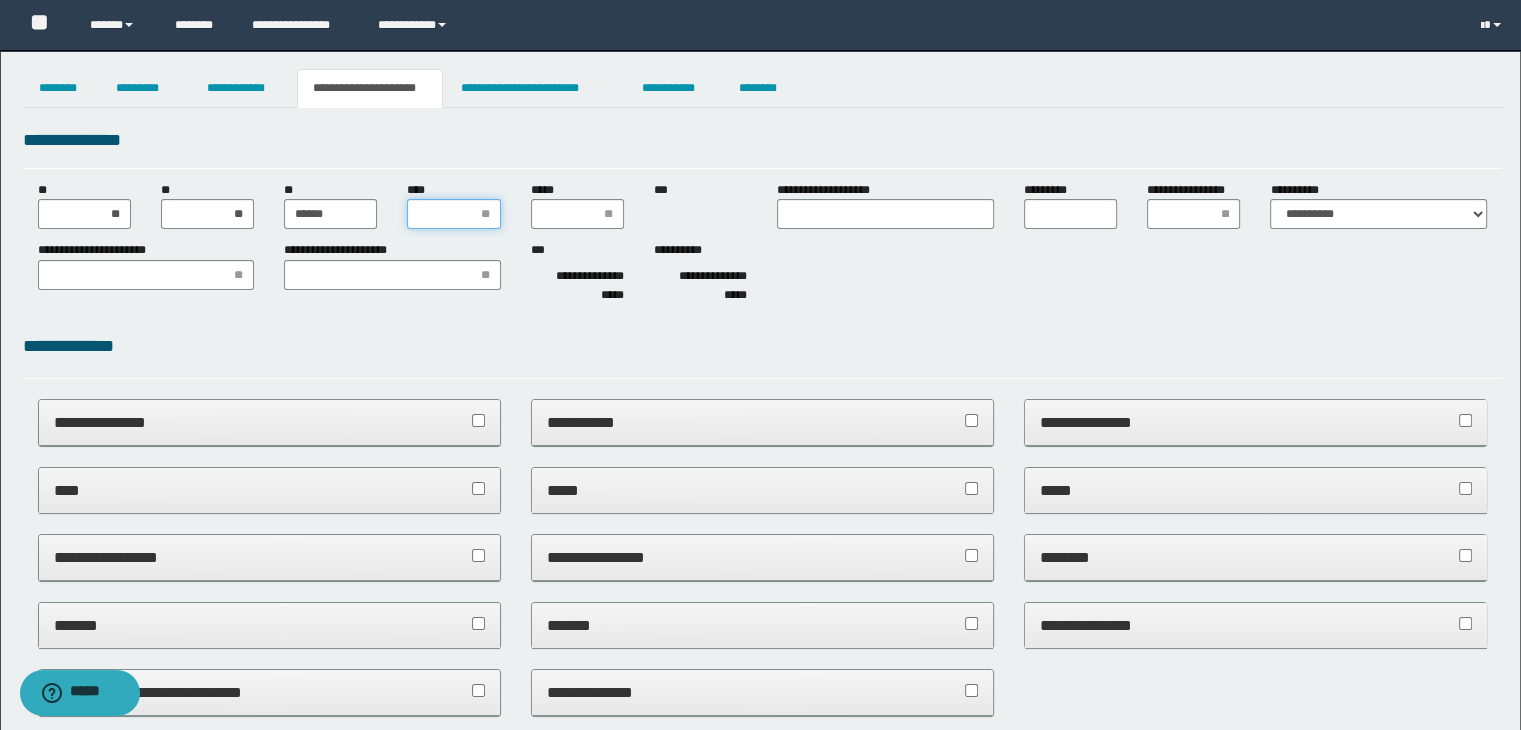 click on "****" at bounding box center [453, 214] 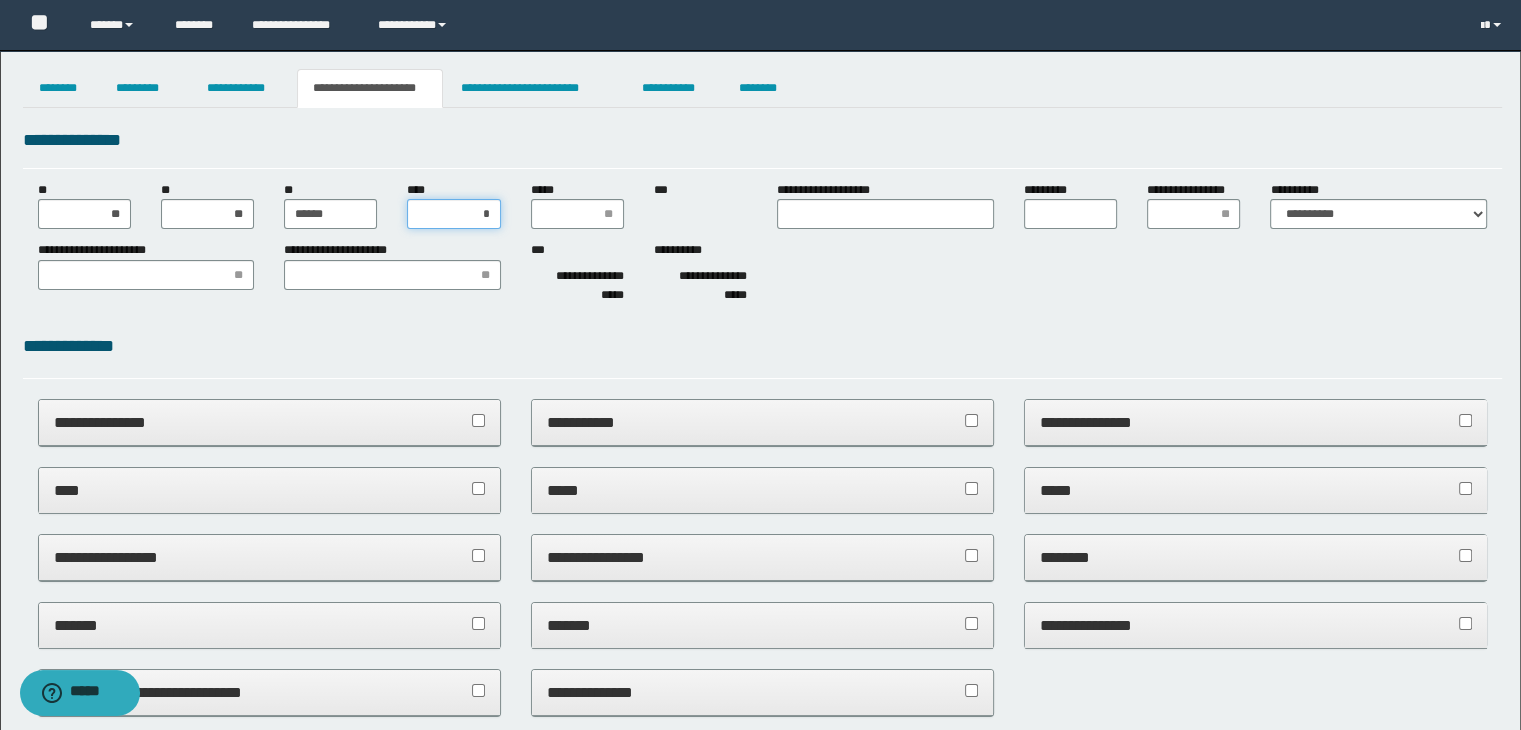 type on "**" 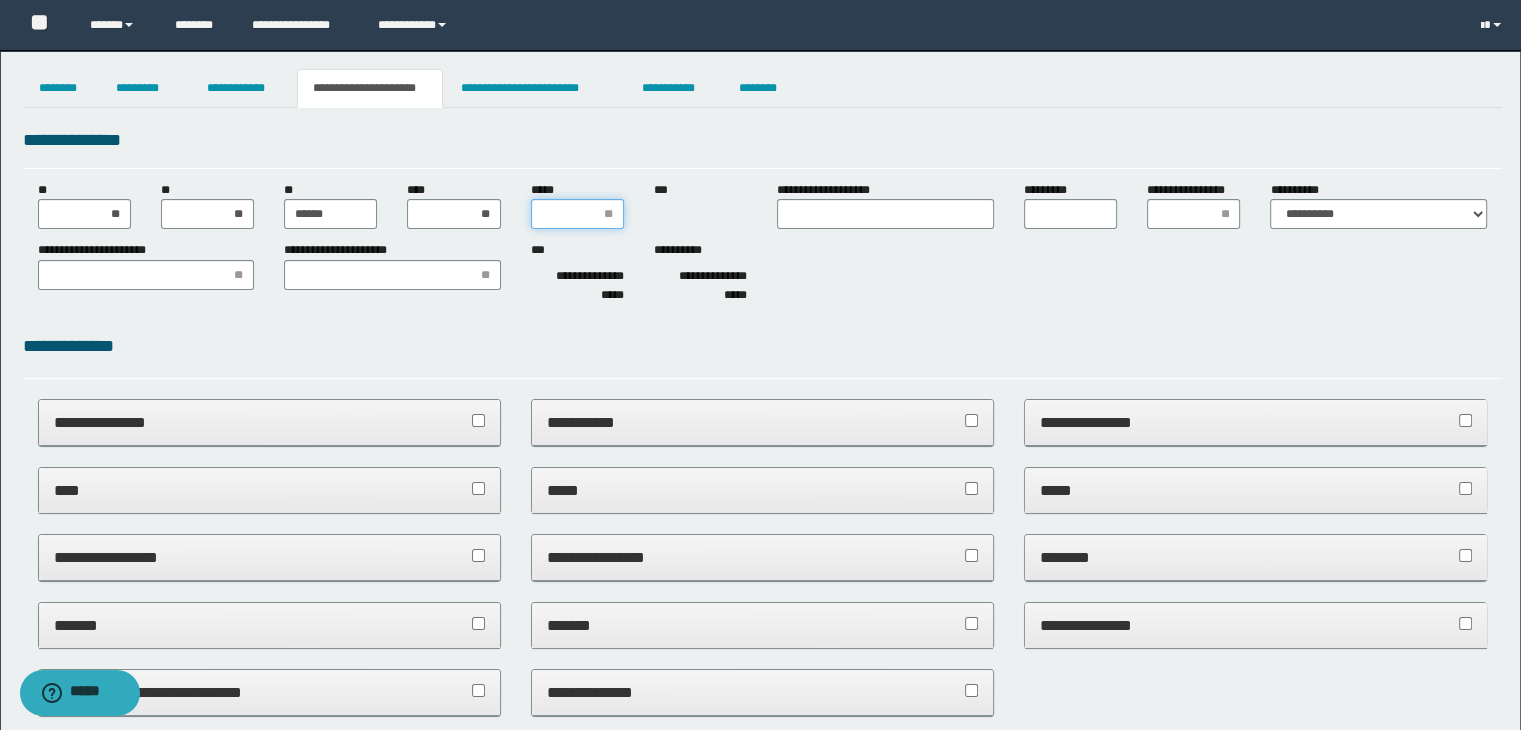 click on "*****" at bounding box center (577, 214) 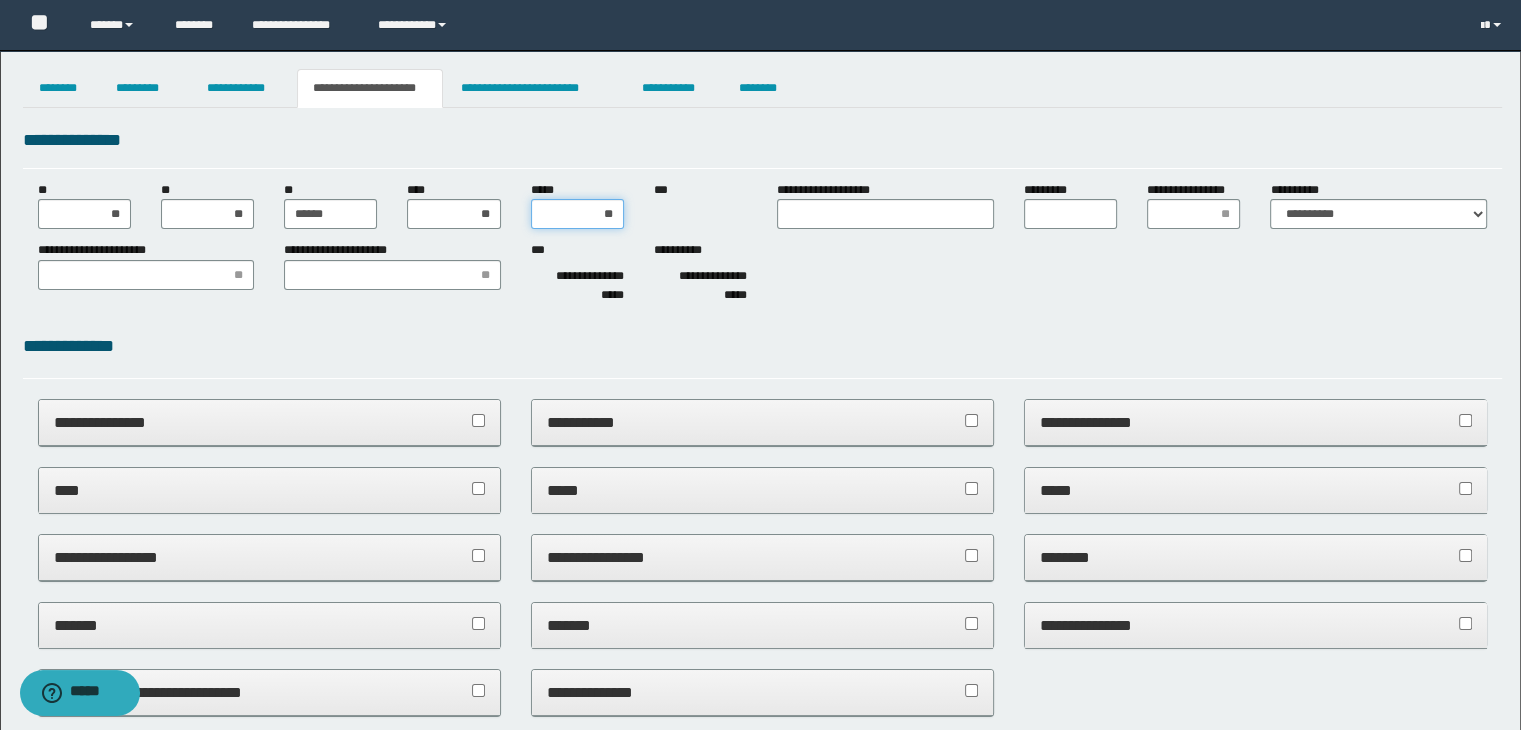type on "***" 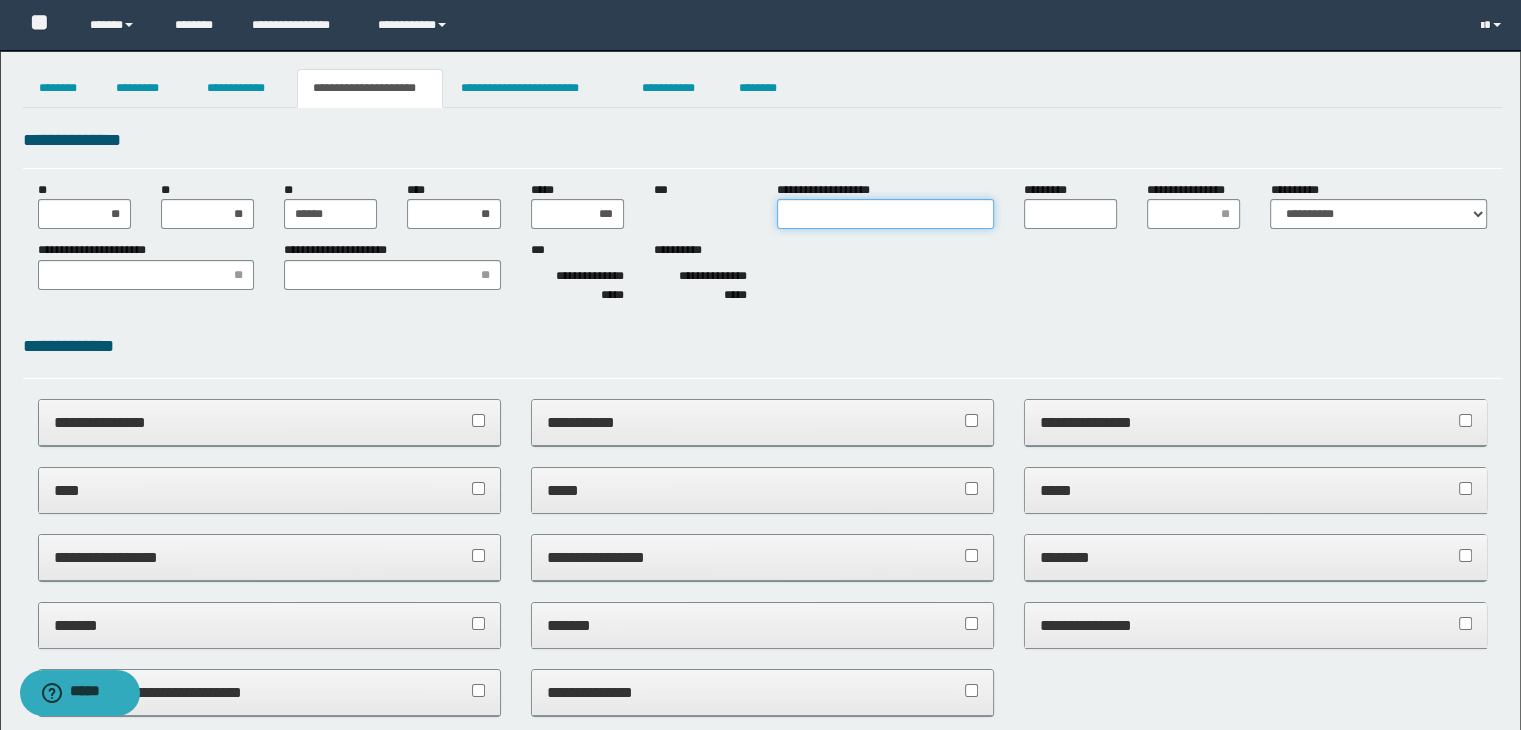 click on "**********" at bounding box center (885, 214) 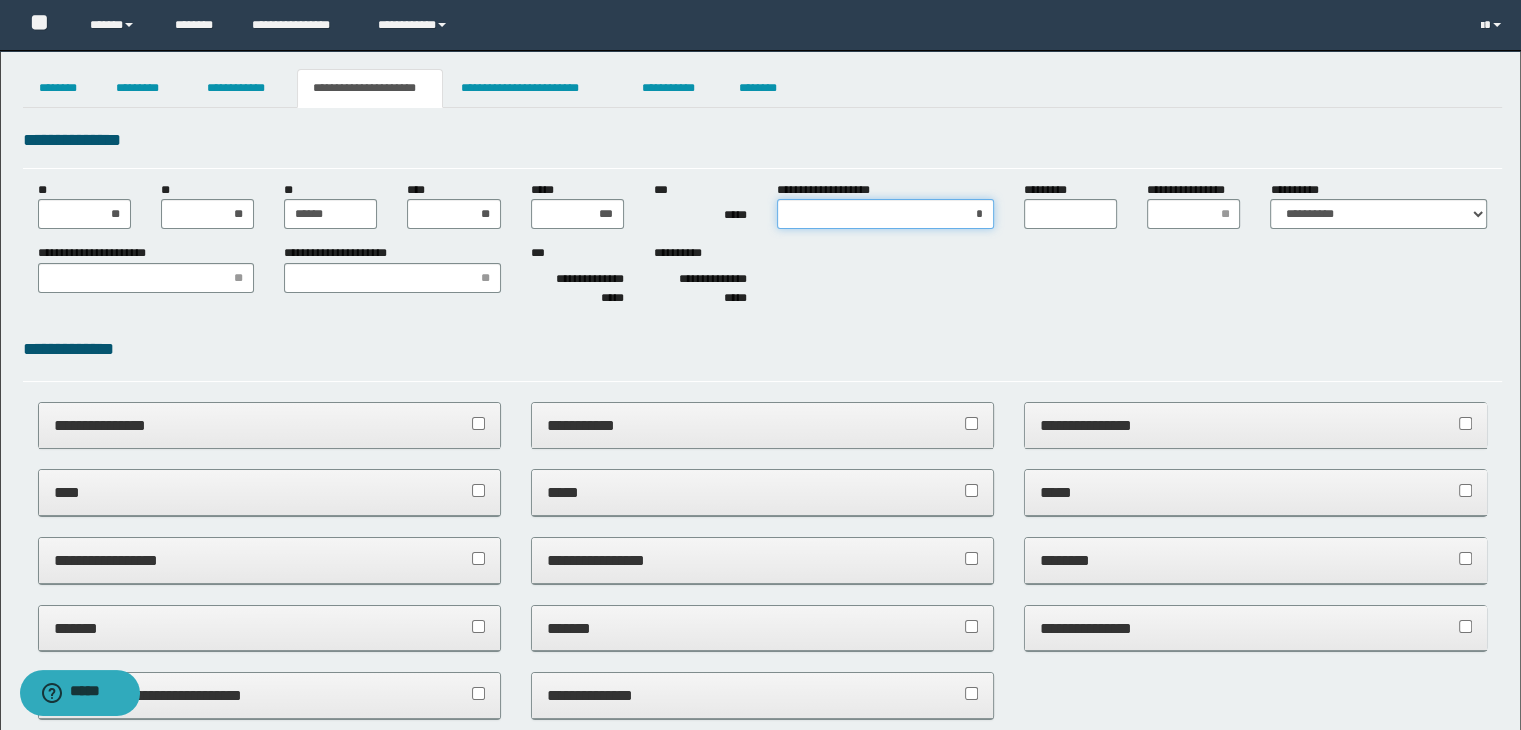type on "**" 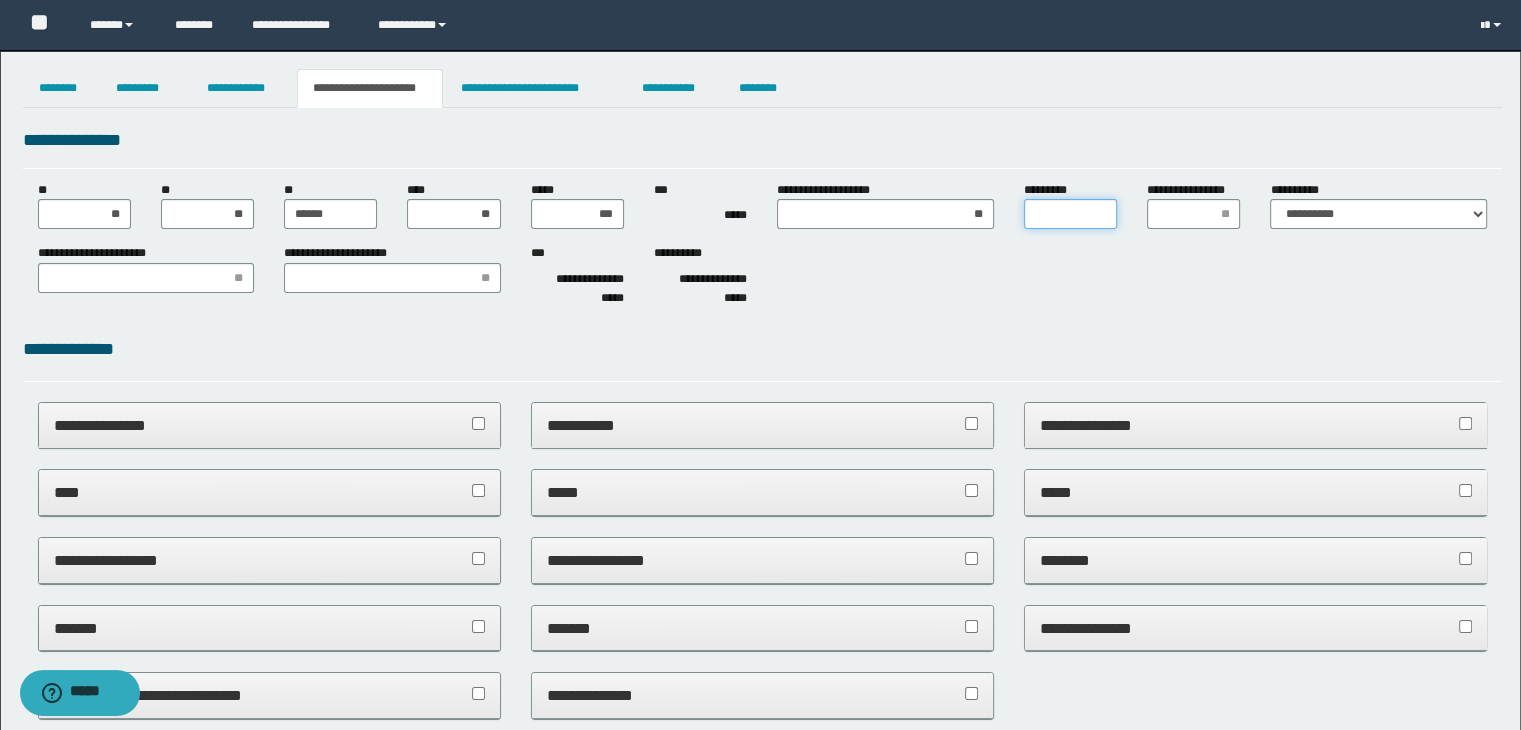 click on "*********" at bounding box center (1070, 214) 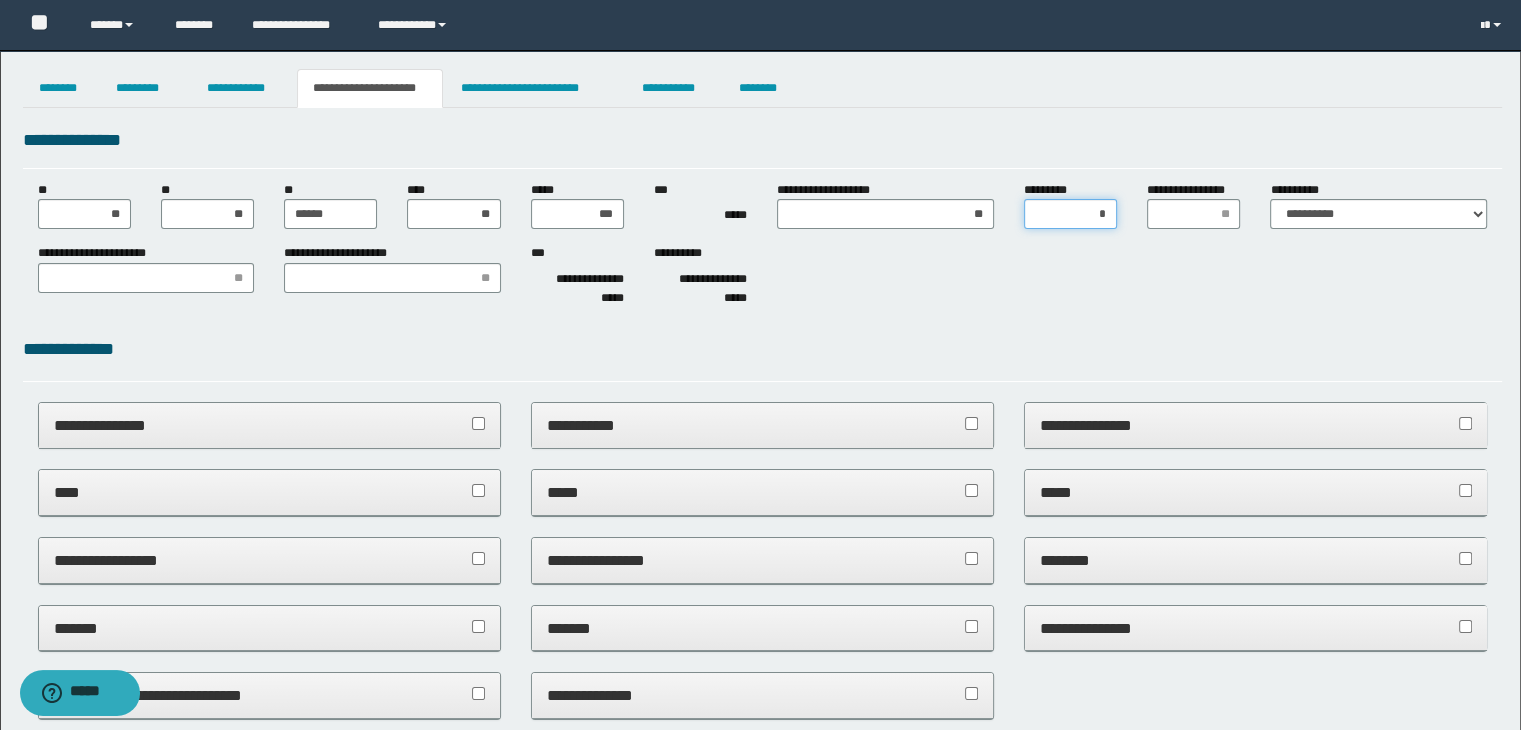 type on "**" 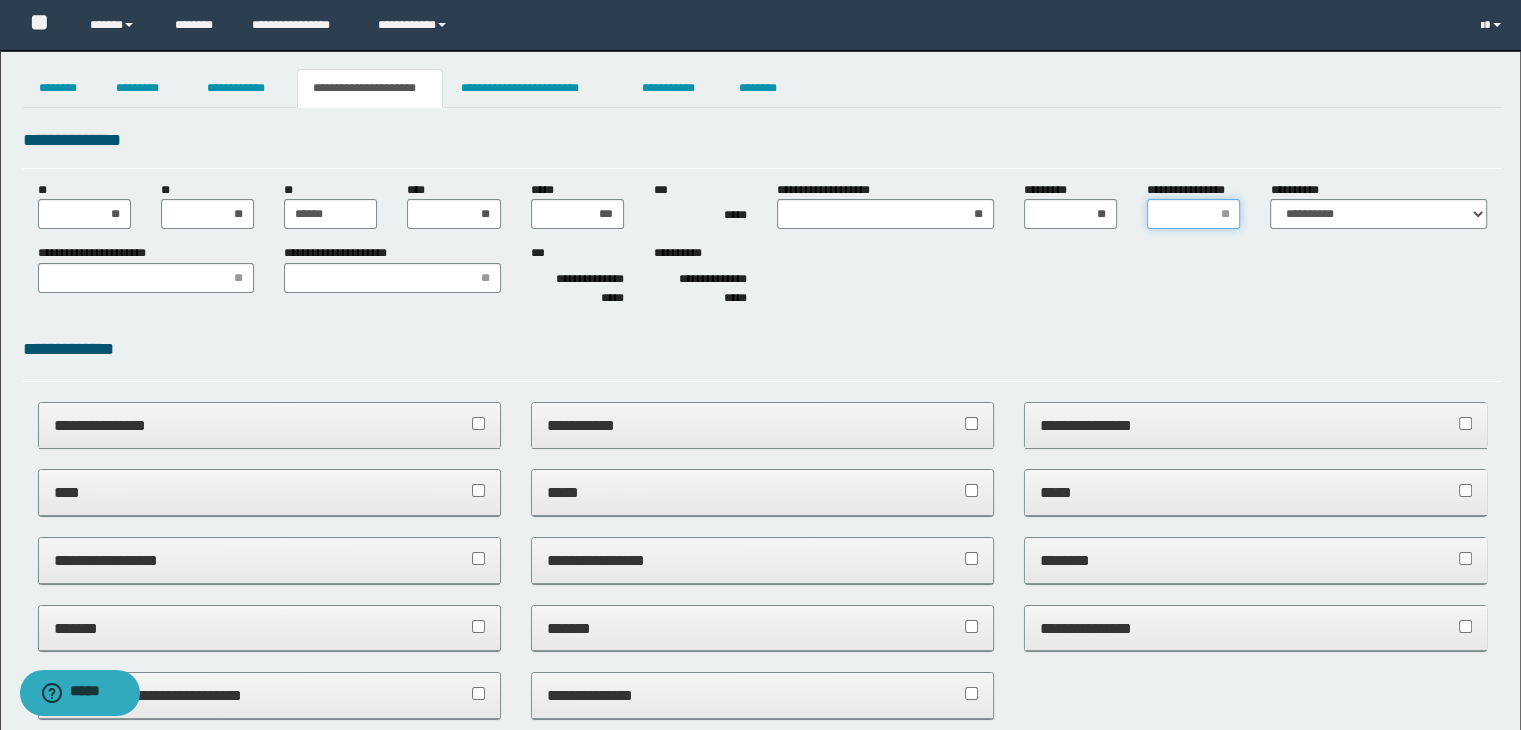 click on "**********" at bounding box center [1193, 214] 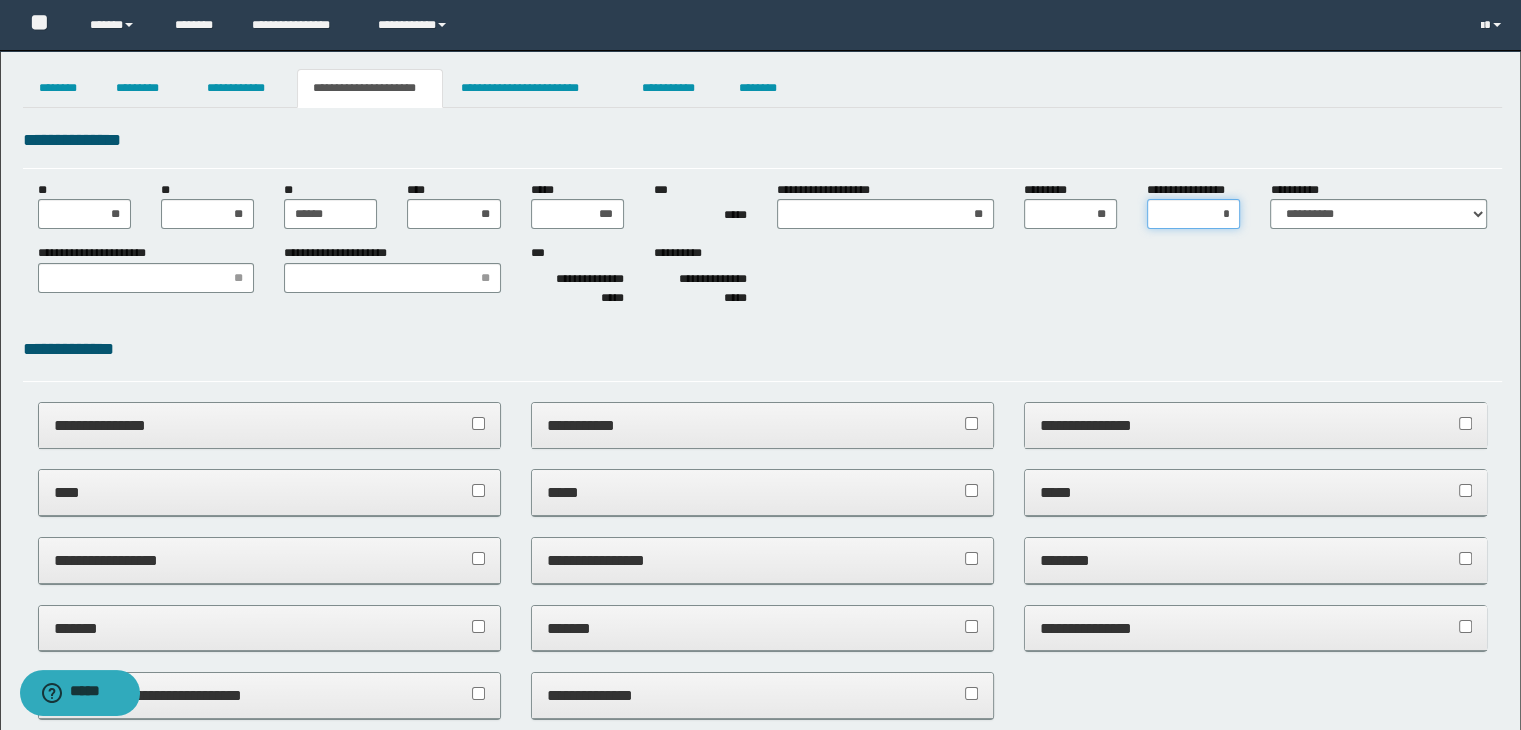 type on "**" 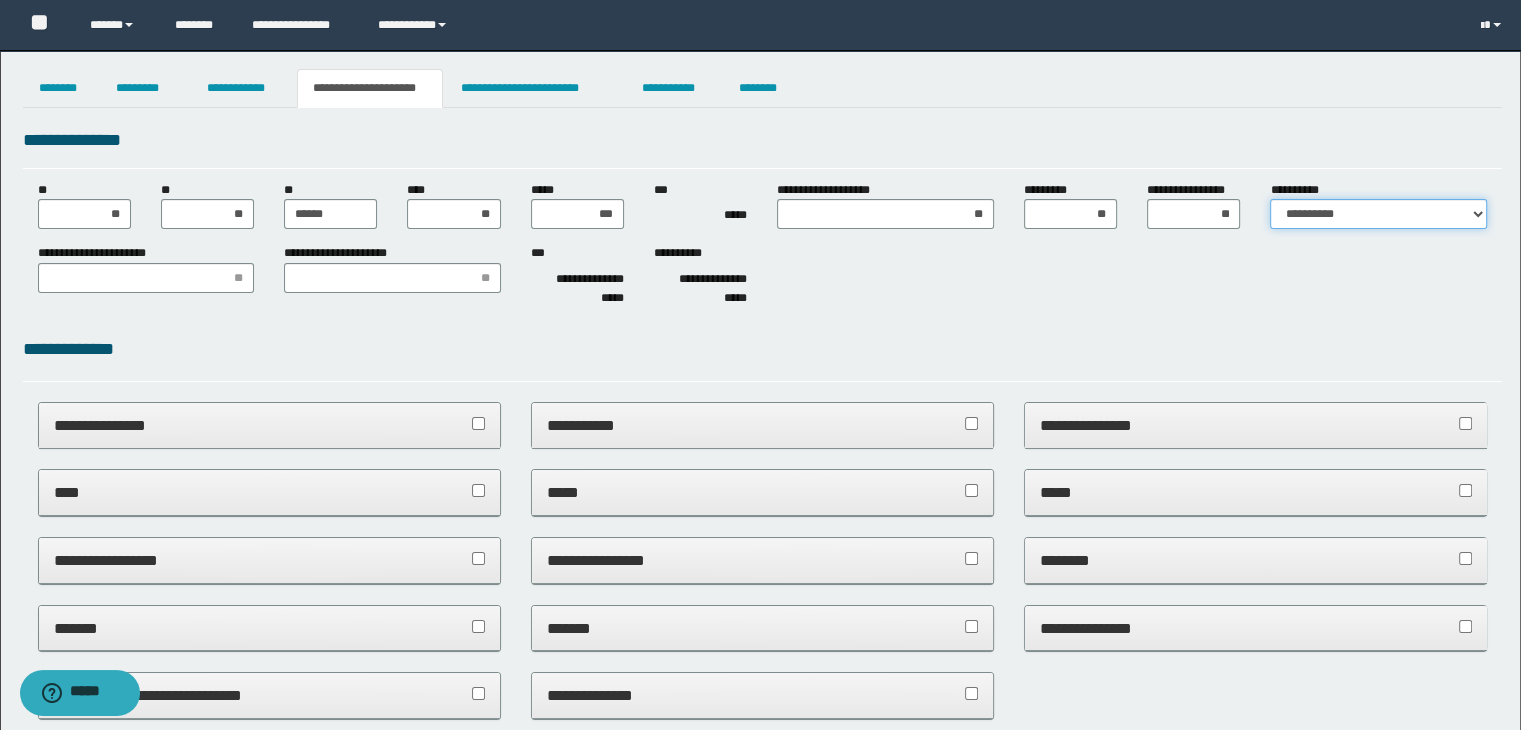 click on "**********" at bounding box center (1378, 214) 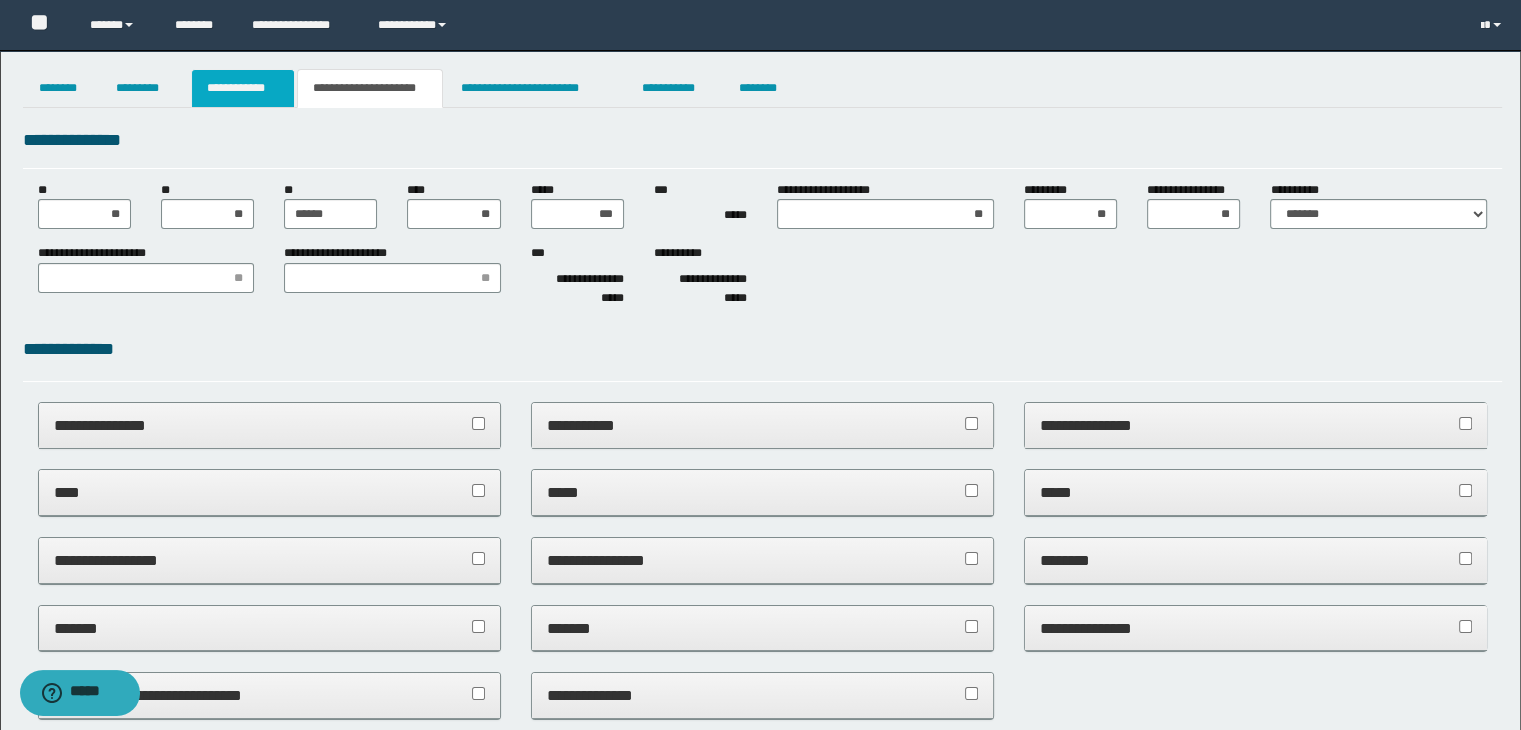 click on "**********" at bounding box center [243, 88] 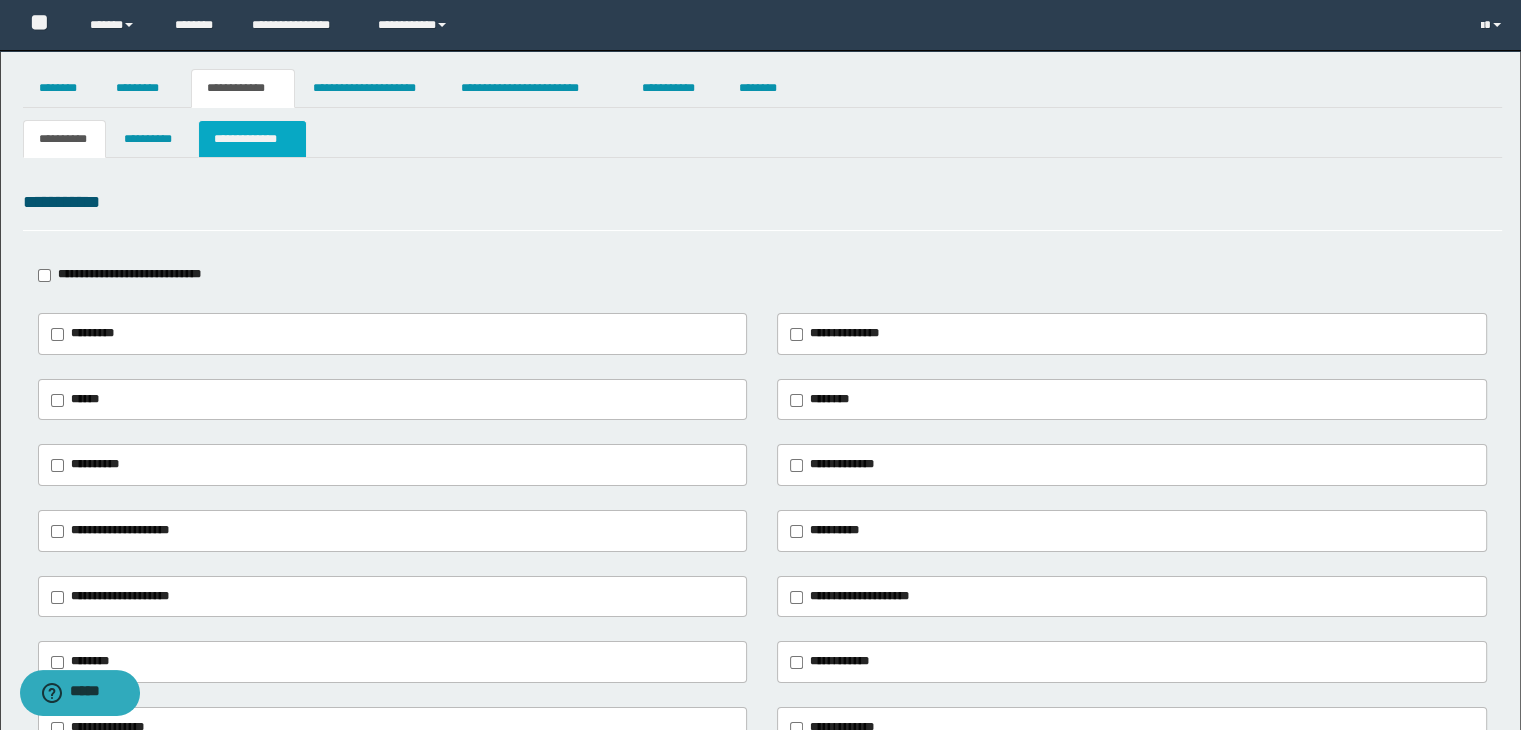 click on "**********" at bounding box center (252, 139) 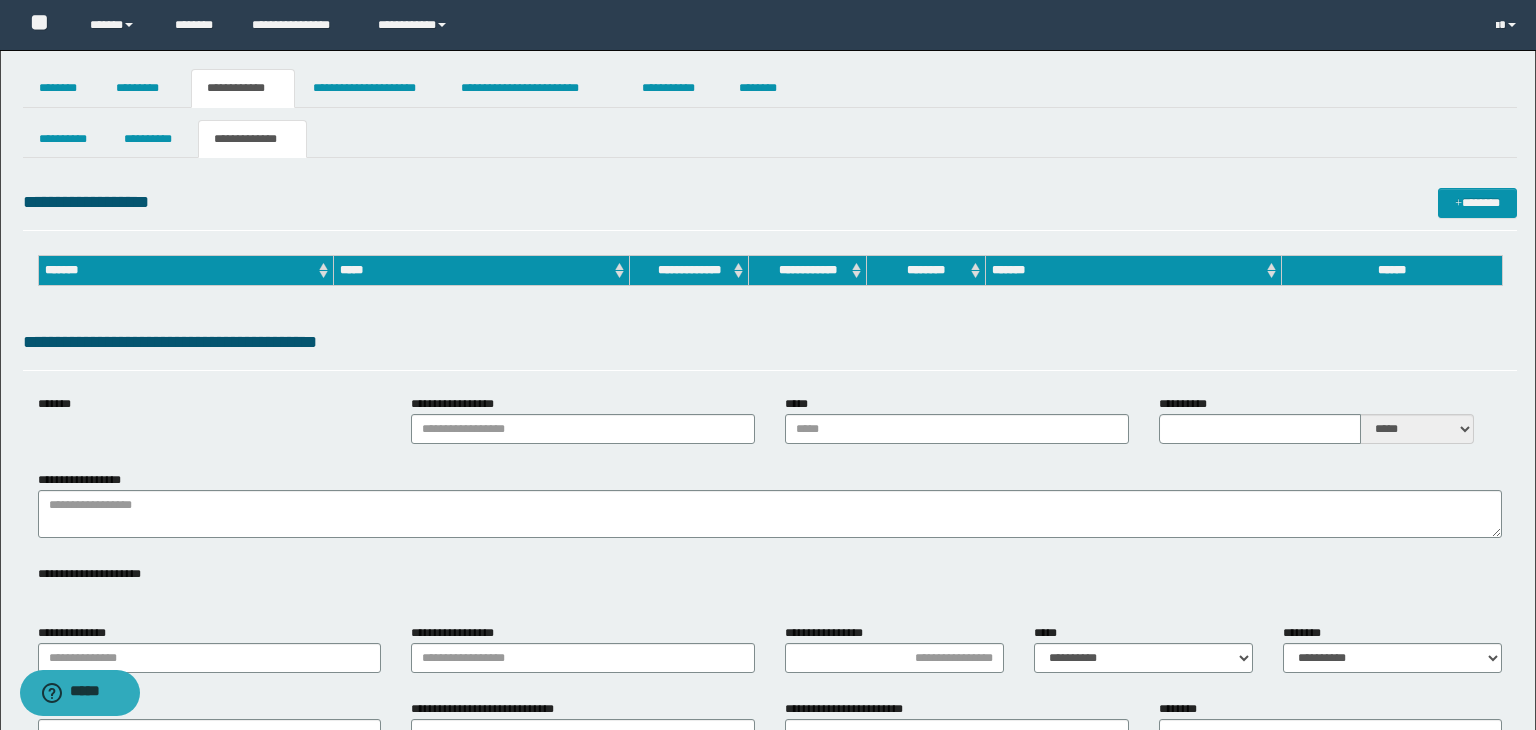 type on "**********" 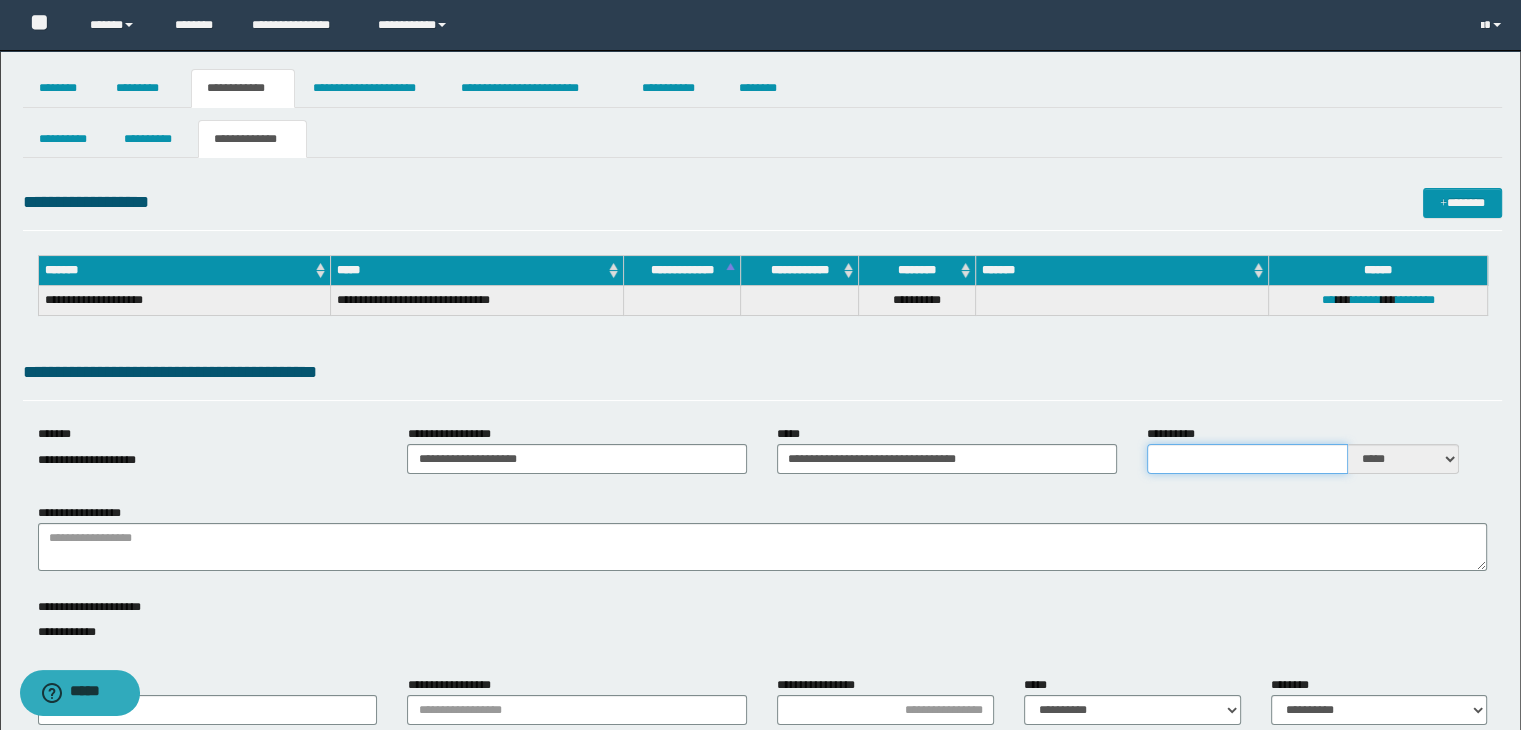 click on "**********" at bounding box center (1247, 459) 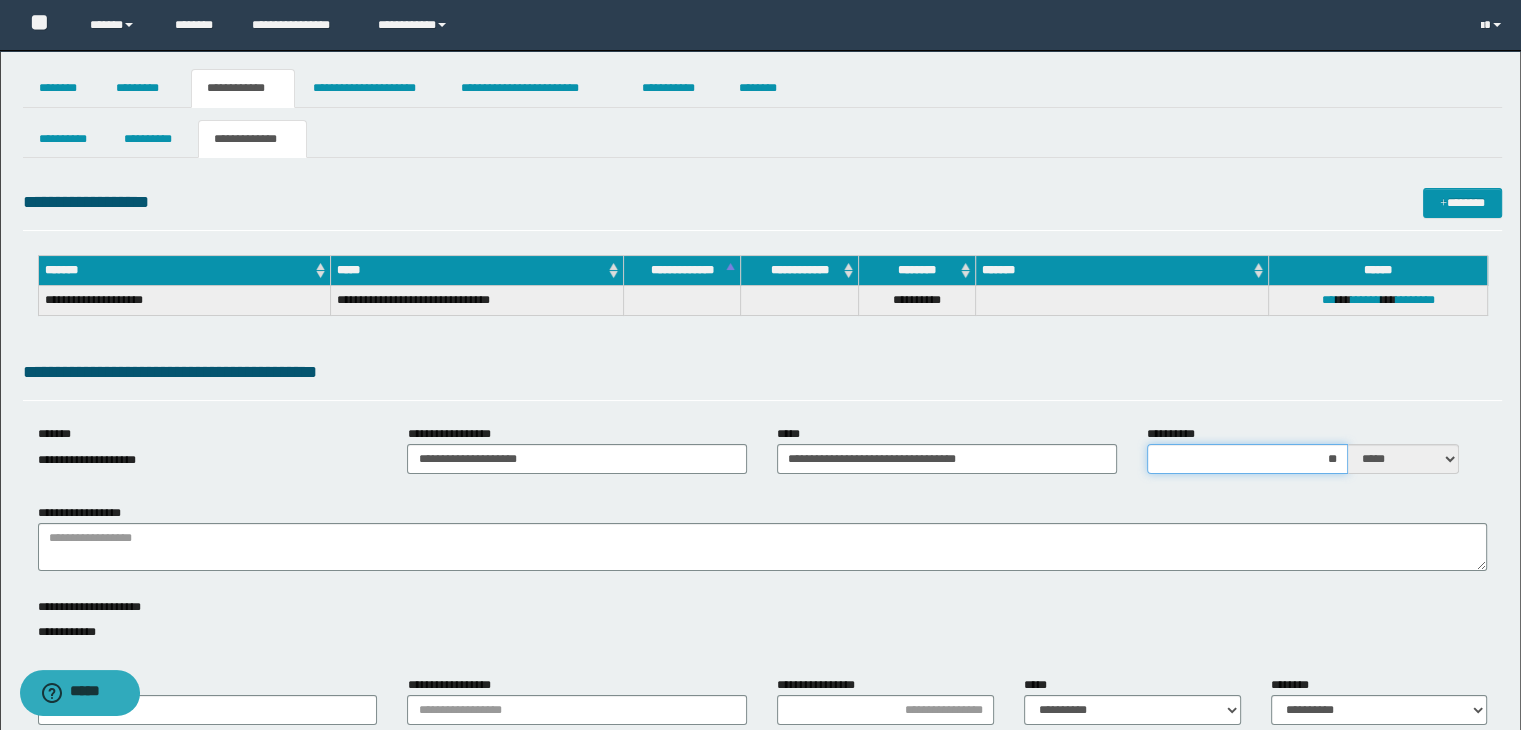 type on "***" 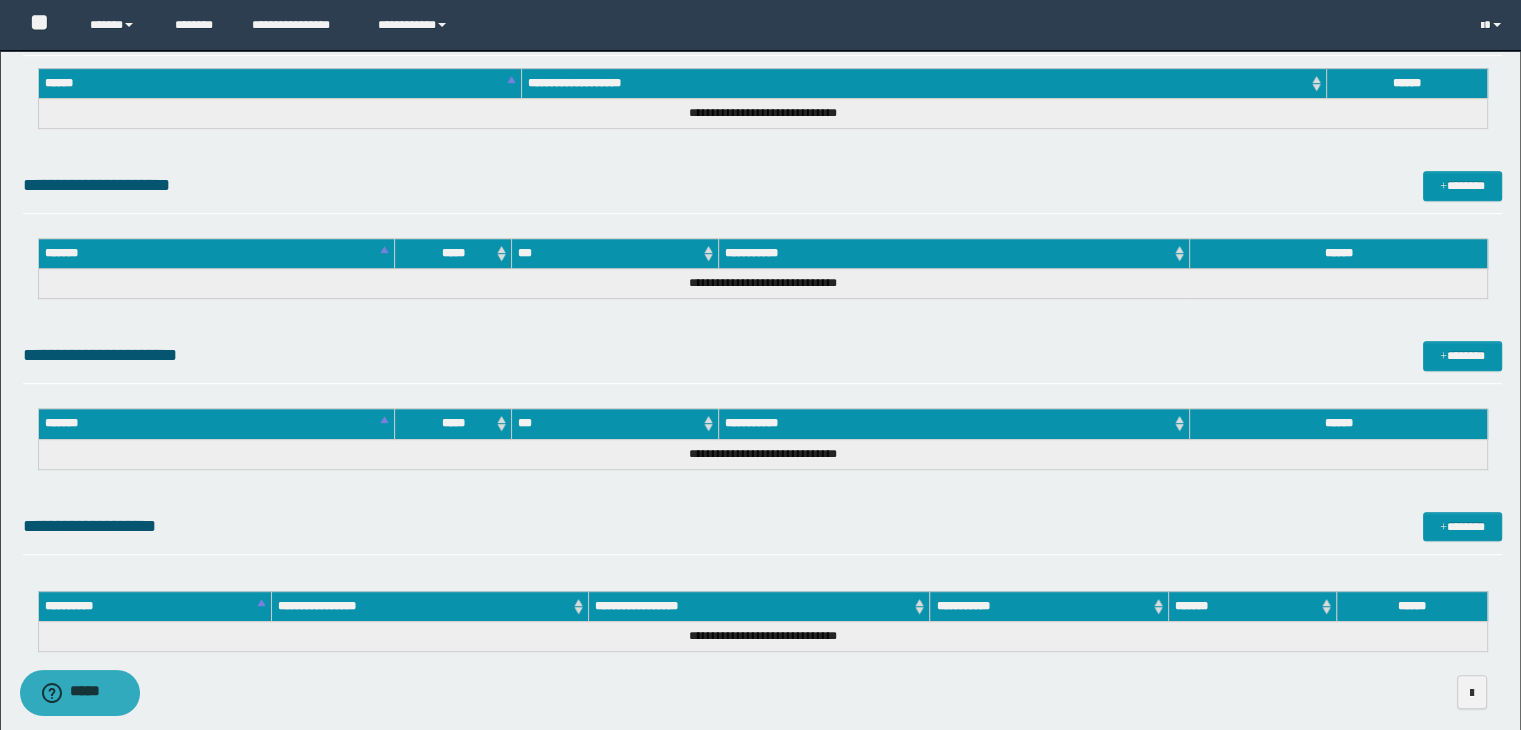 scroll, scrollTop: 600, scrollLeft: 0, axis: vertical 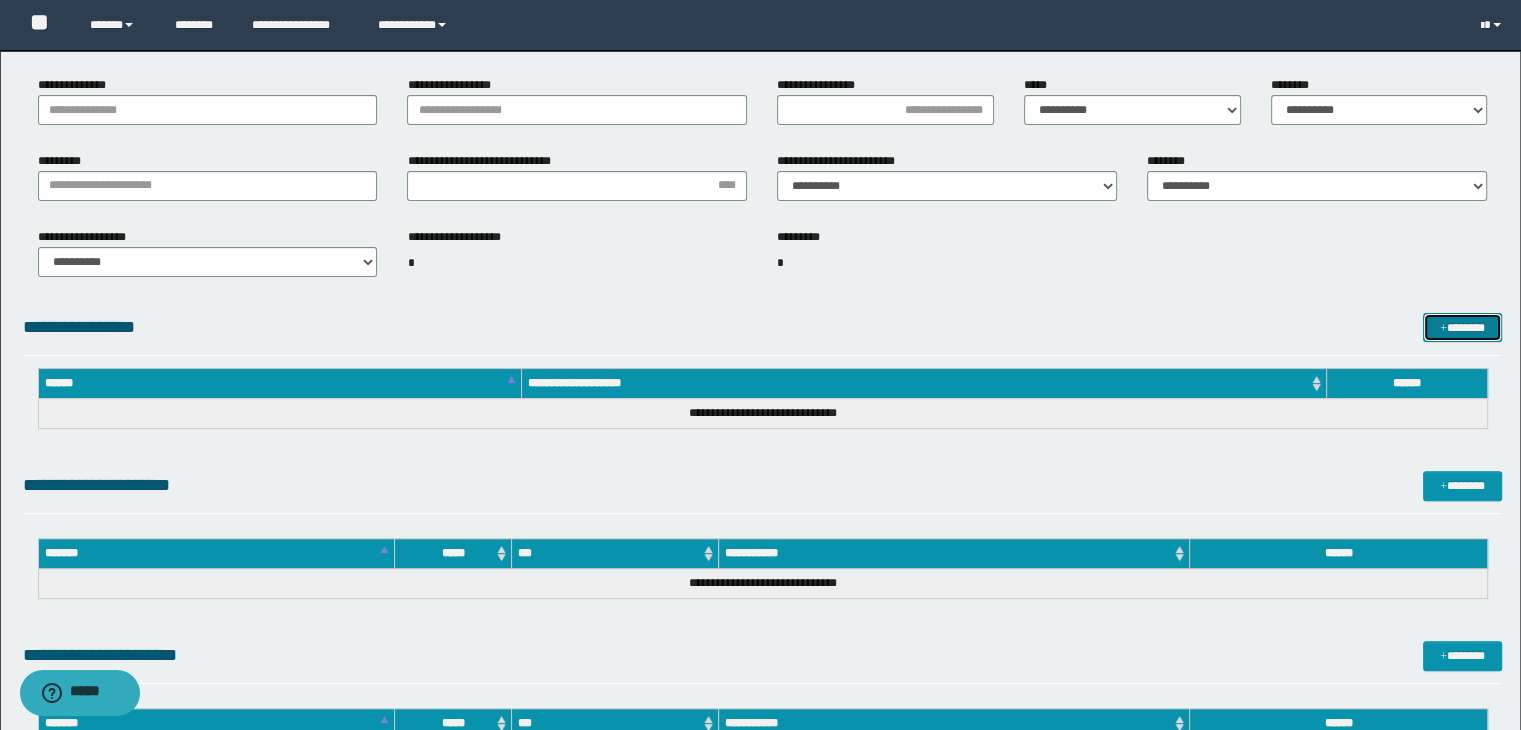 click at bounding box center (1443, 329) 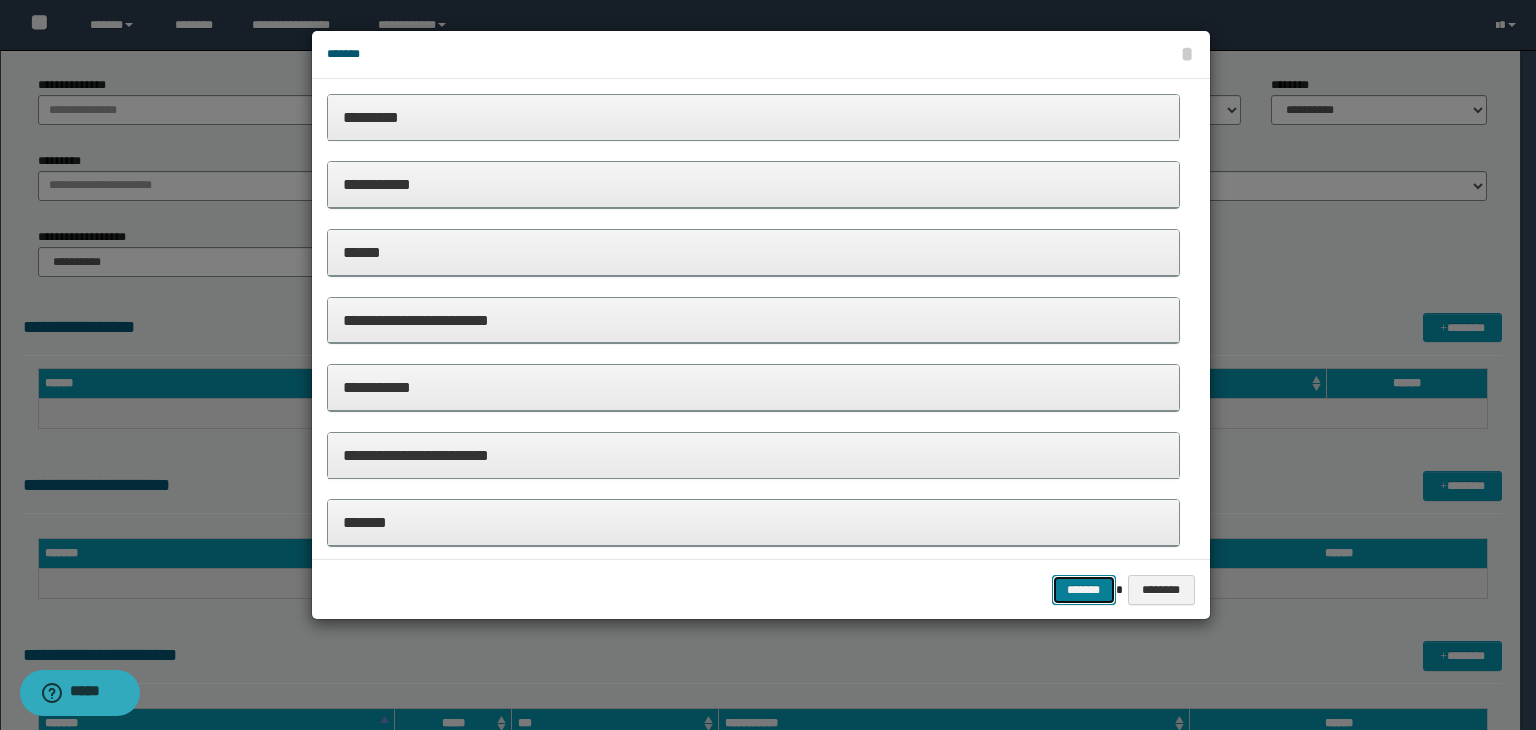 click on "*******" at bounding box center (1084, 590) 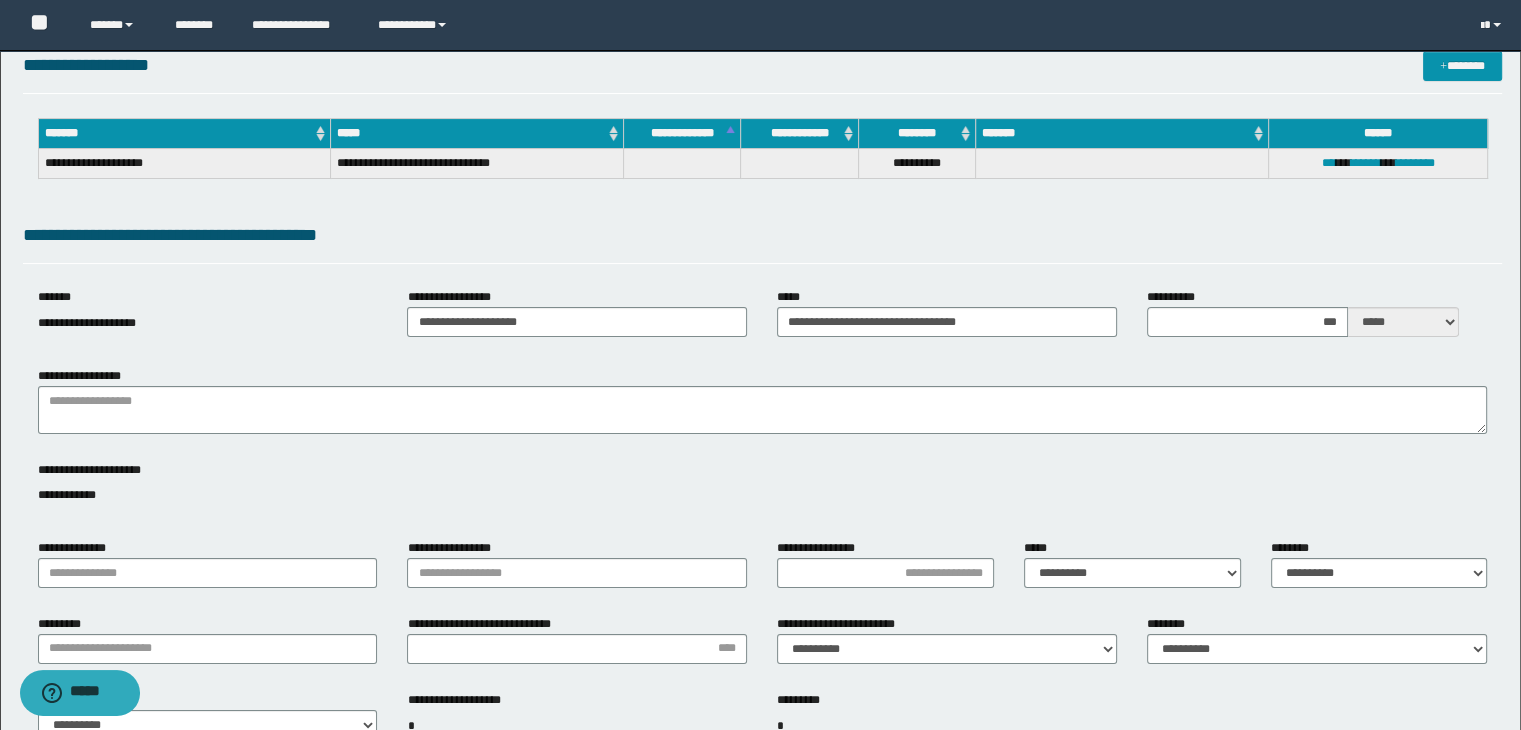 scroll, scrollTop: 0, scrollLeft: 0, axis: both 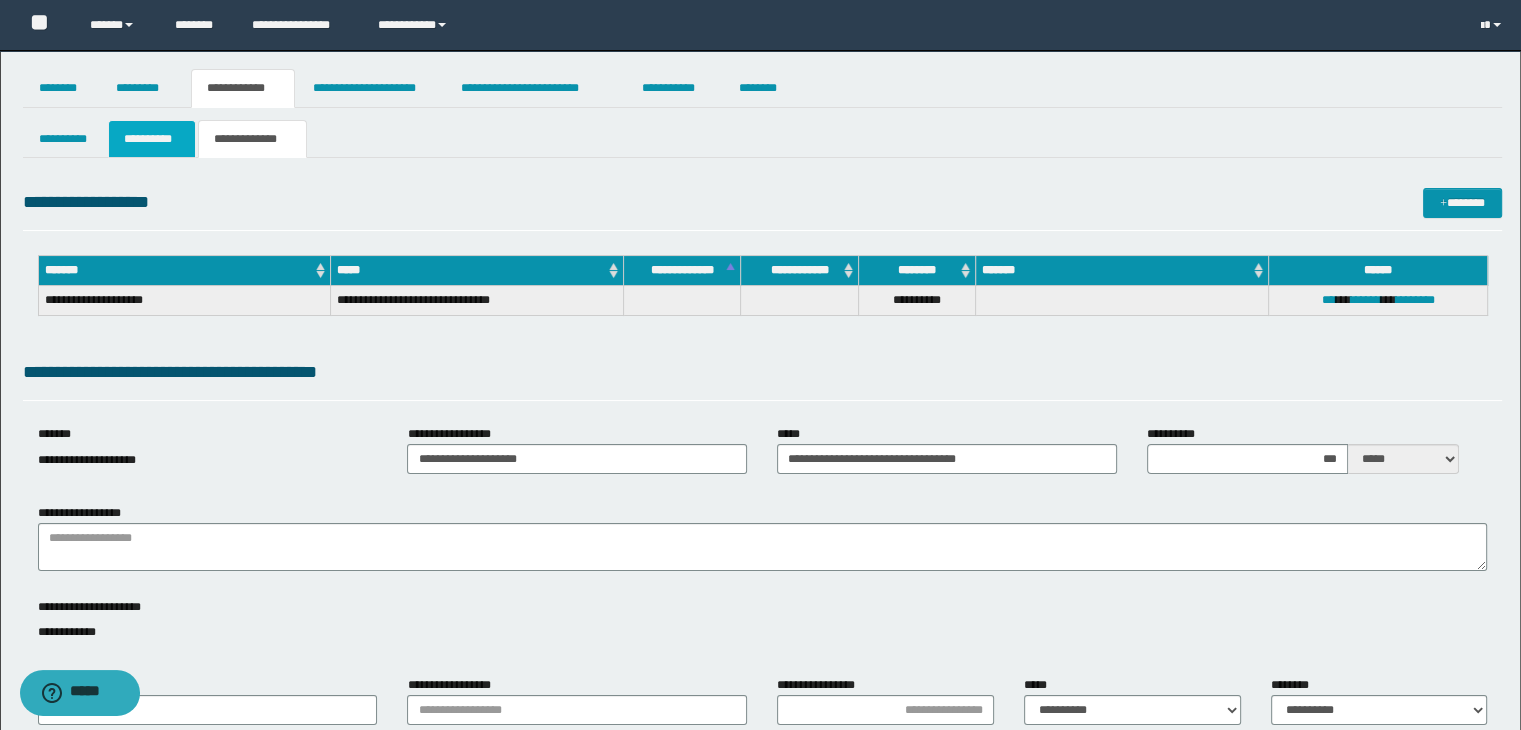 click on "**********" at bounding box center [152, 139] 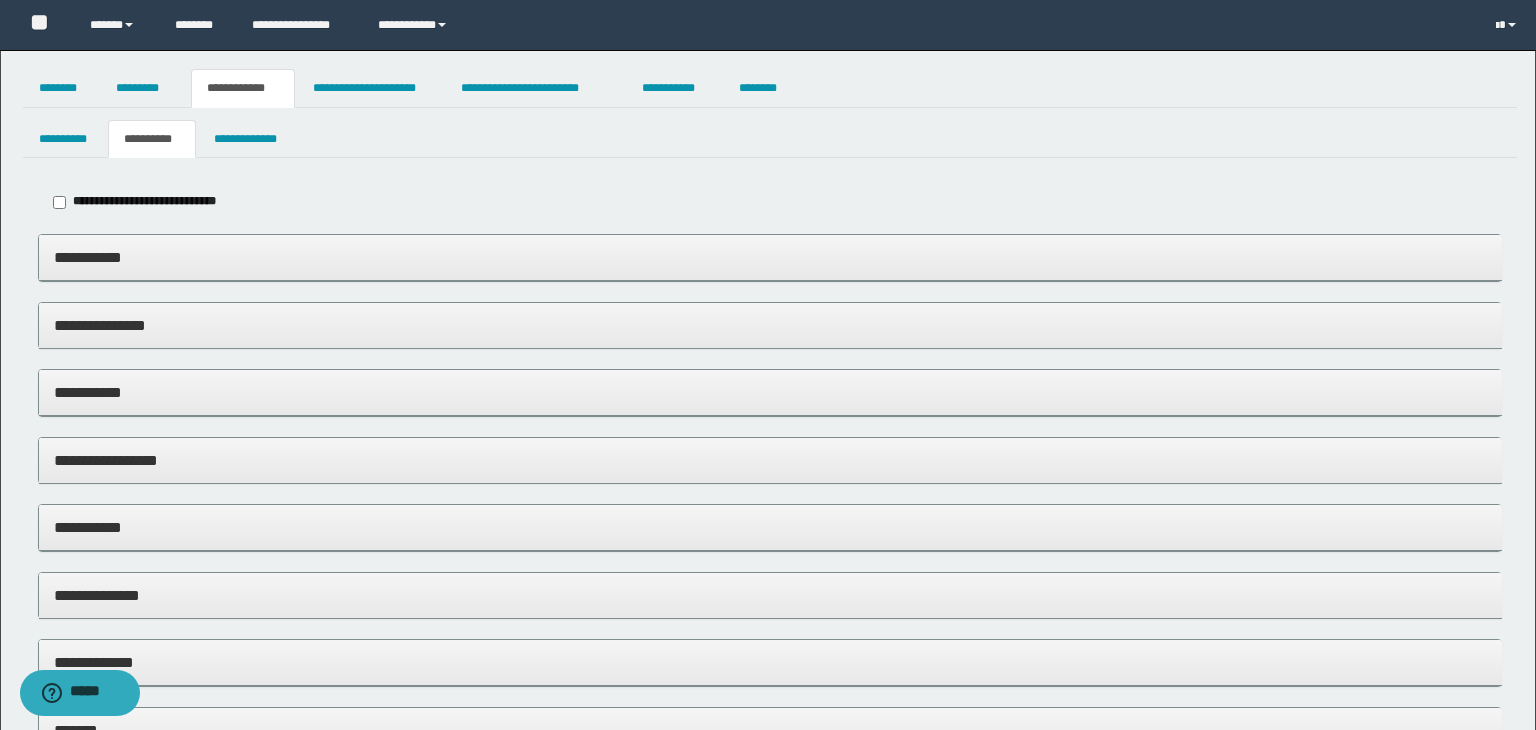type on "*****" 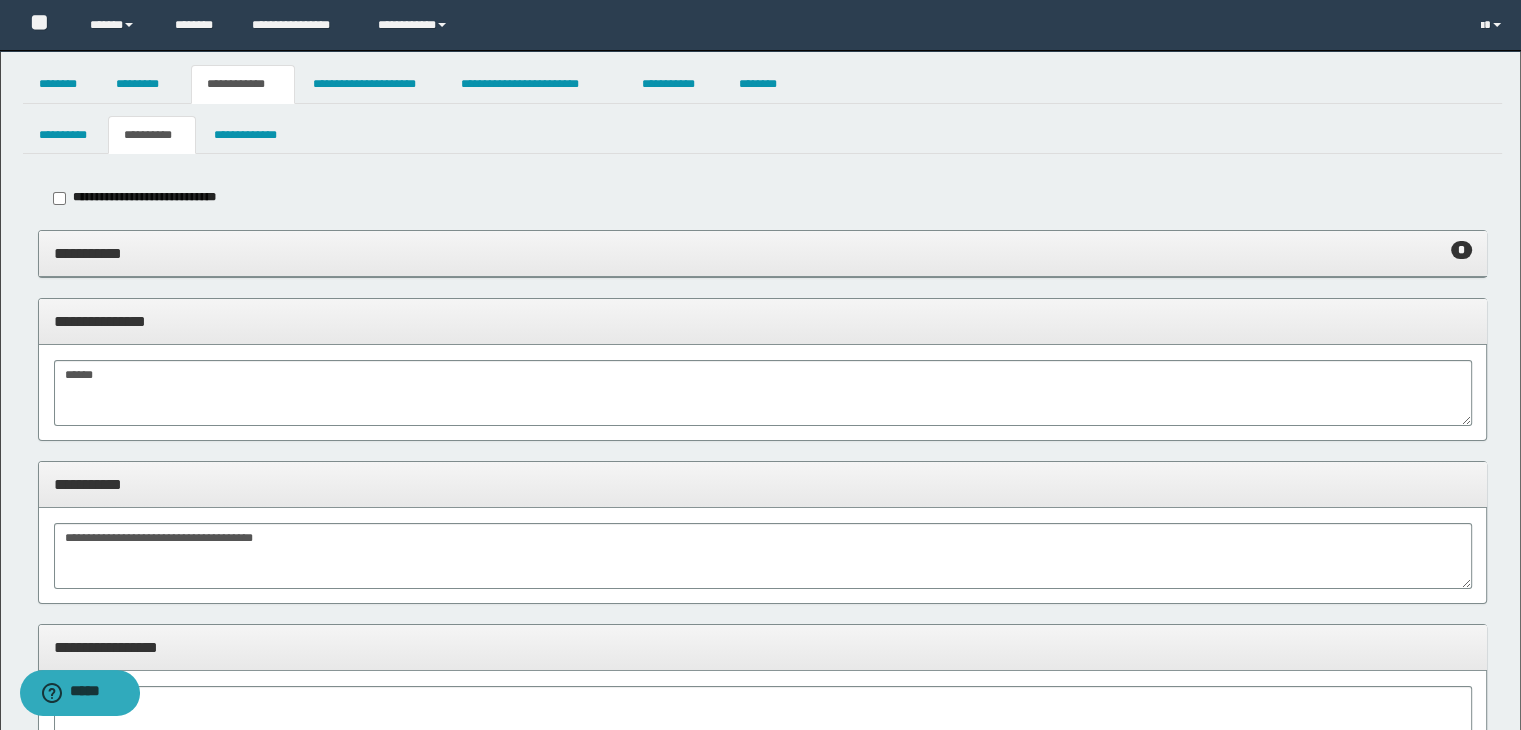 scroll, scrollTop: 0, scrollLeft: 0, axis: both 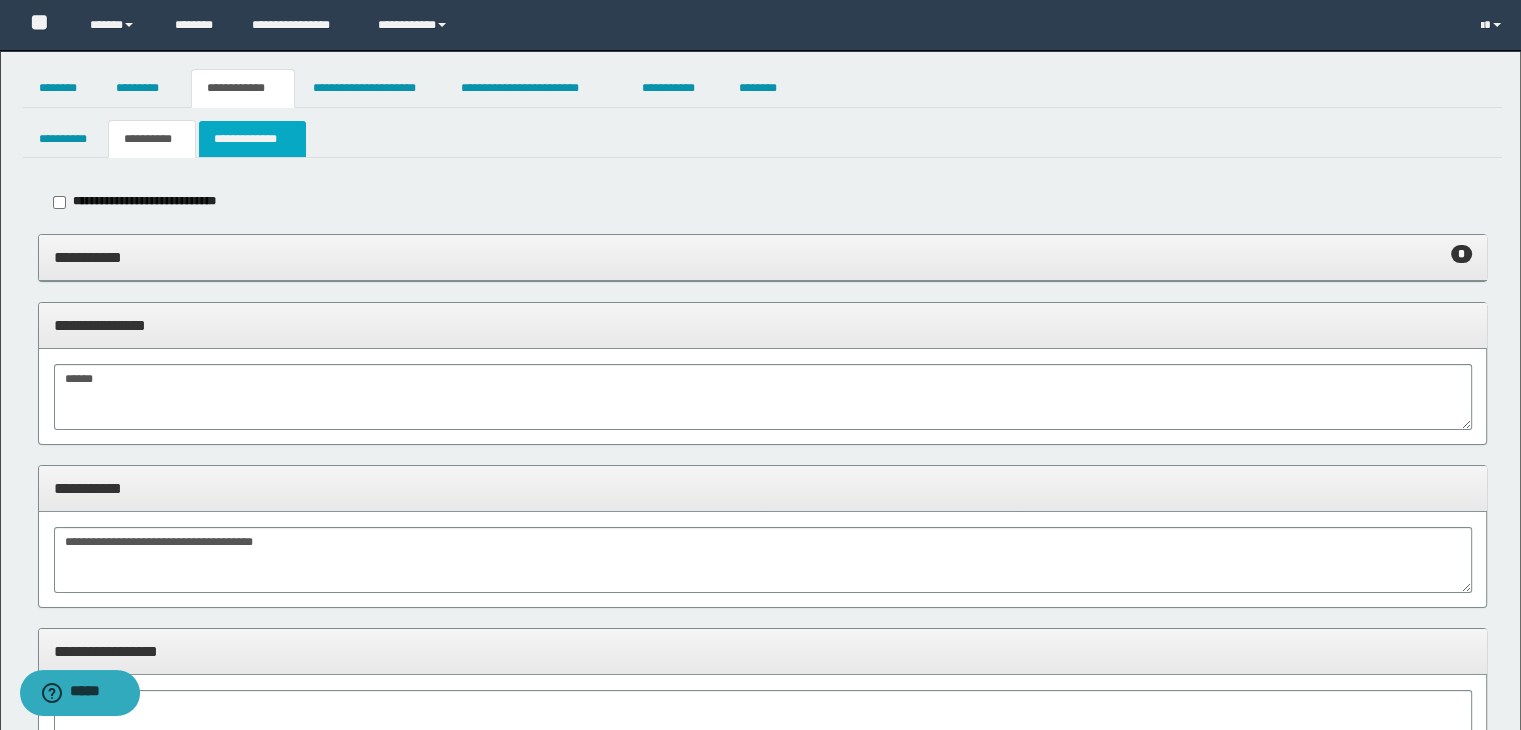 click on "**********" at bounding box center [252, 139] 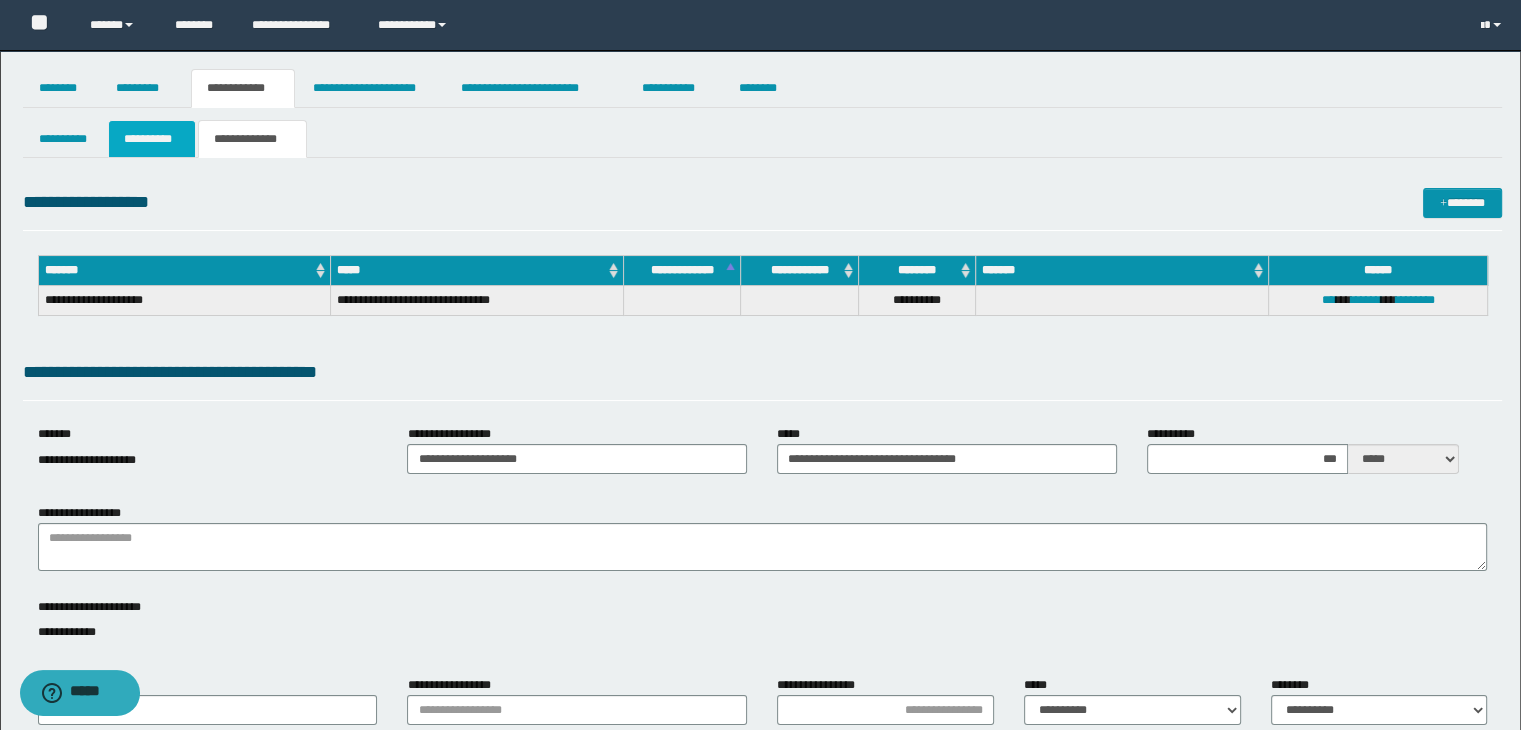 click on "**********" at bounding box center (152, 139) 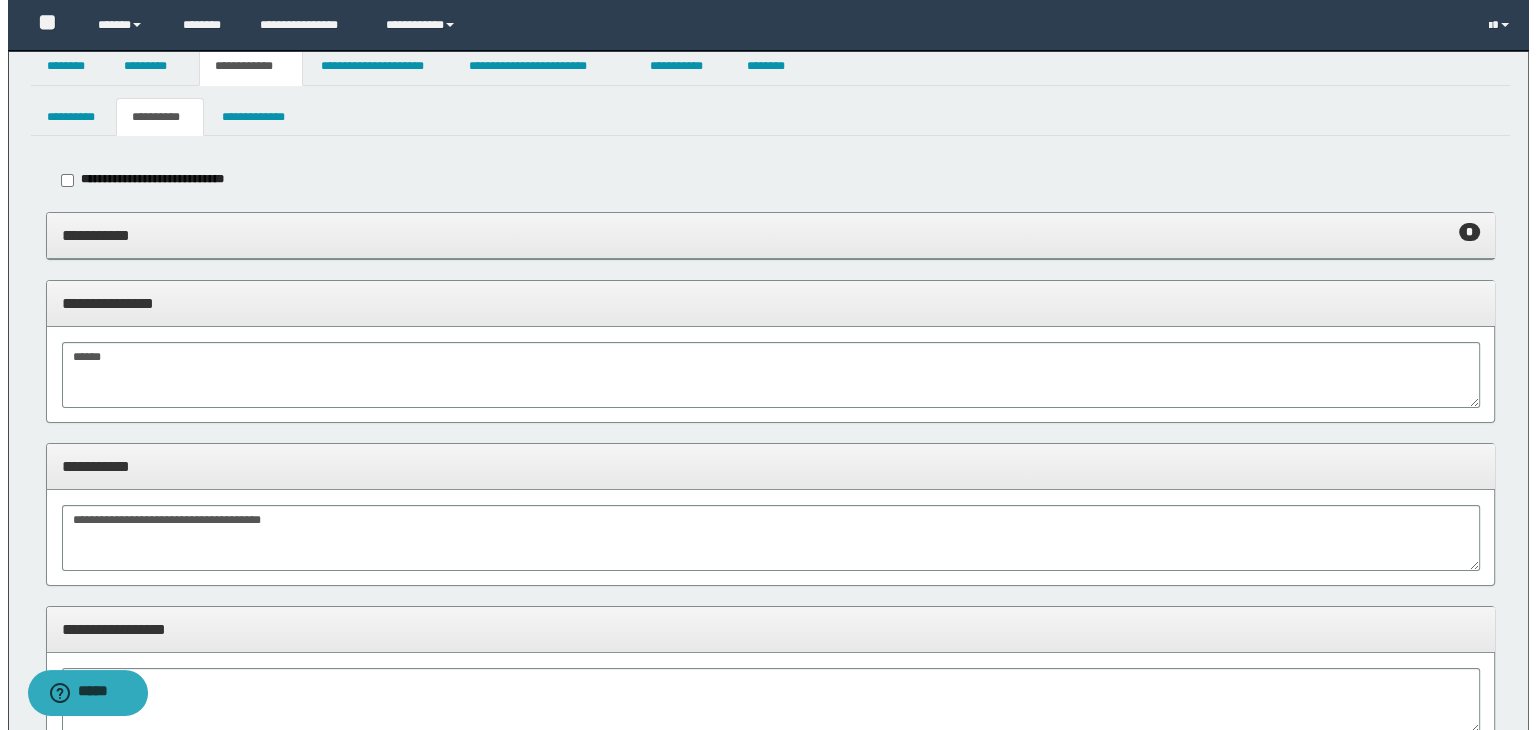 scroll, scrollTop: 0, scrollLeft: 0, axis: both 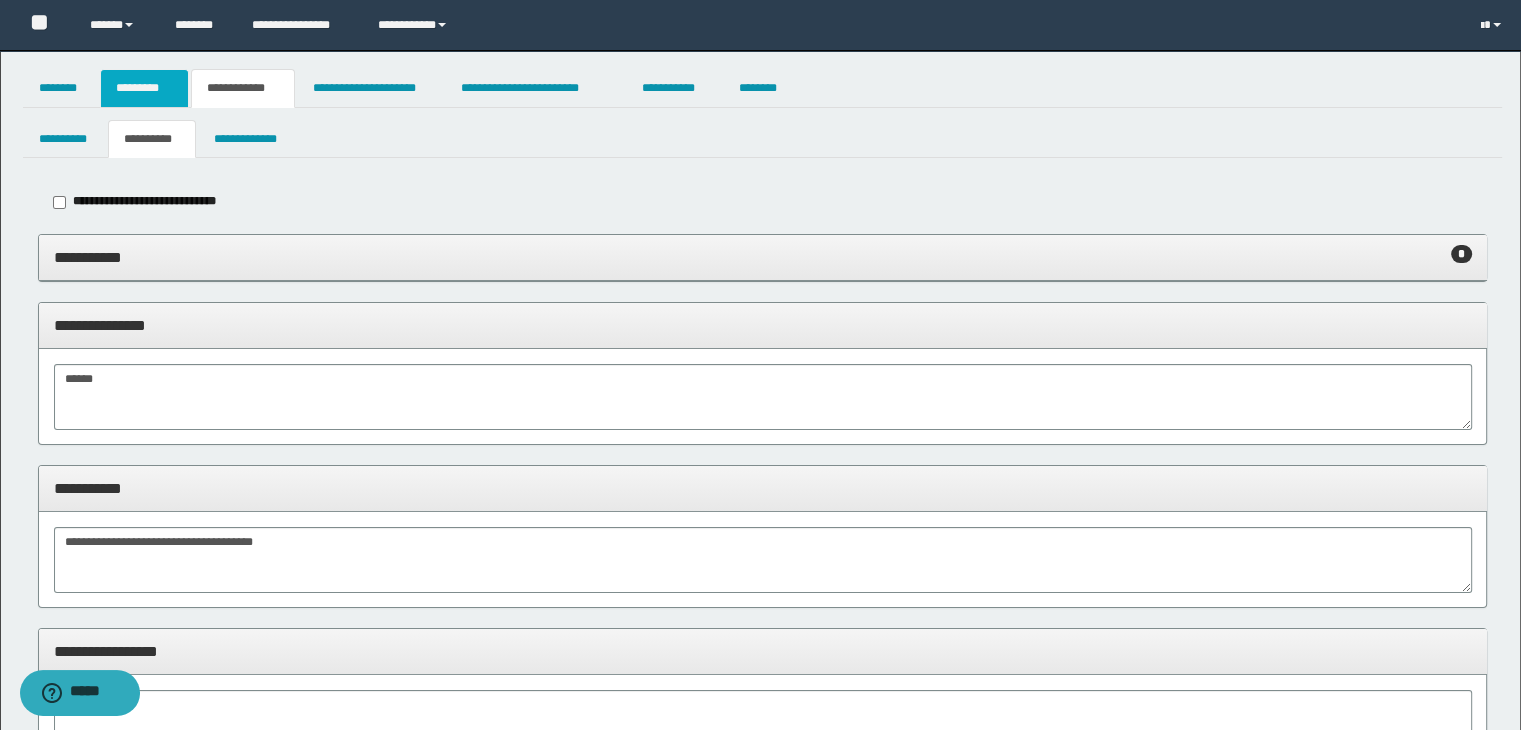 click on "*********" at bounding box center (144, 88) 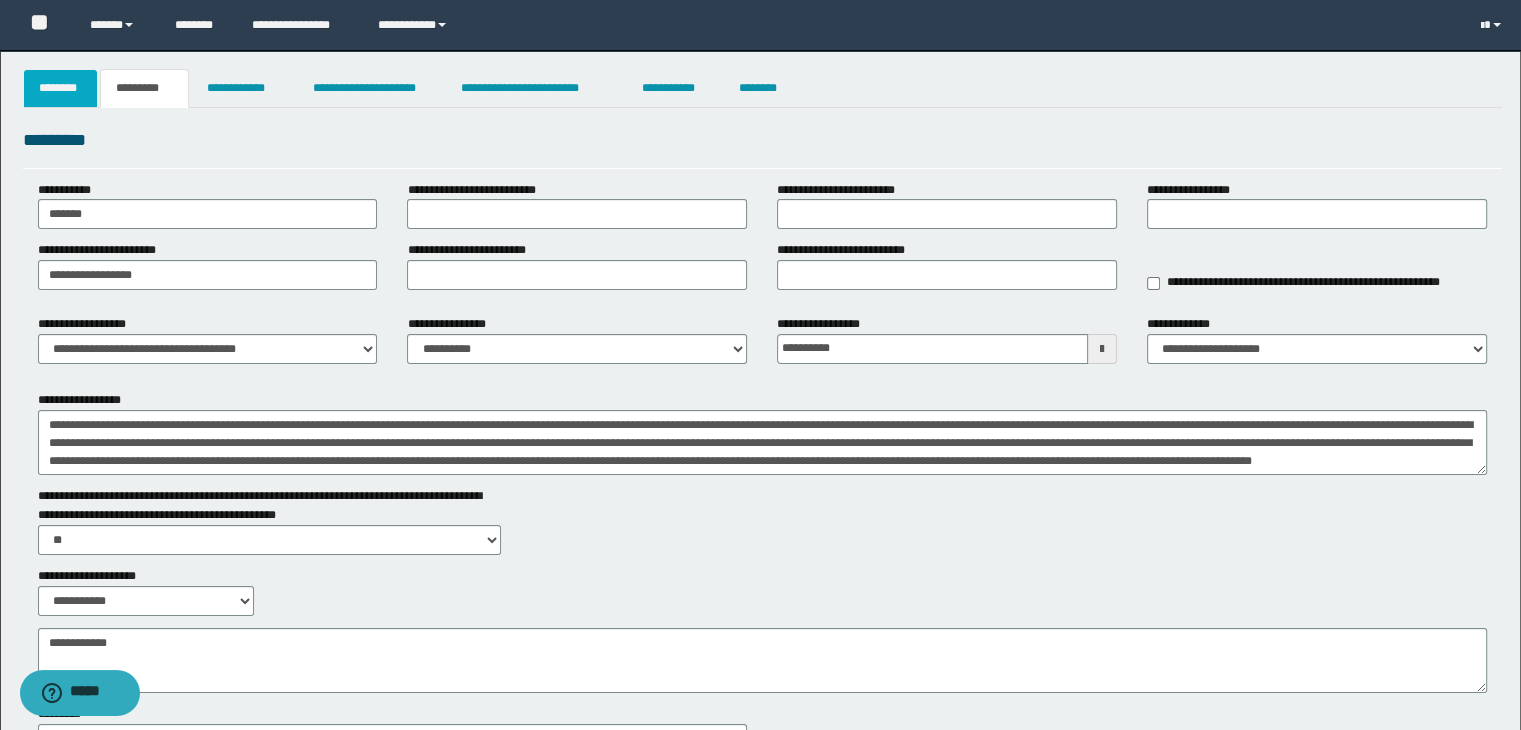 click on "********" at bounding box center (61, 88) 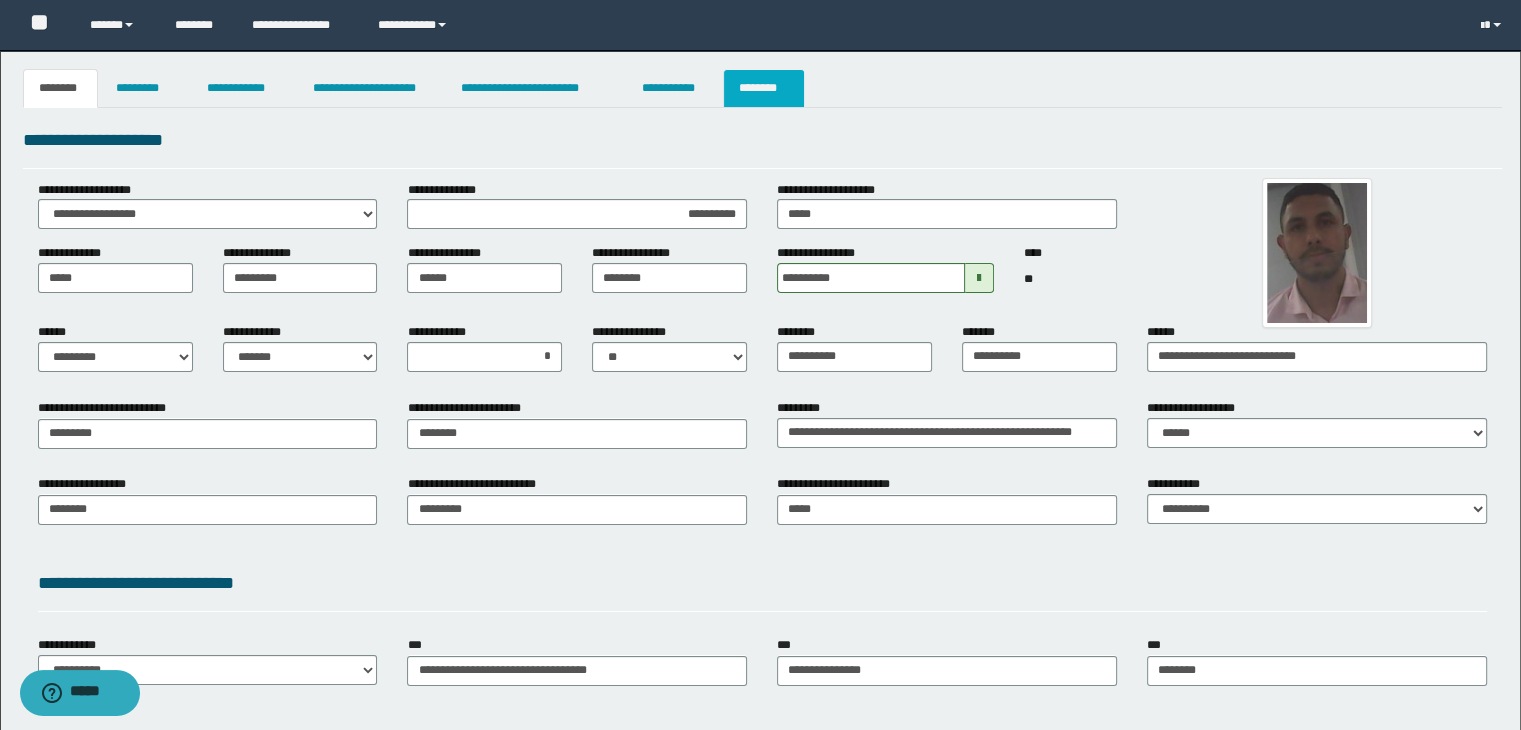 click on "********" at bounding box center [764, 88] 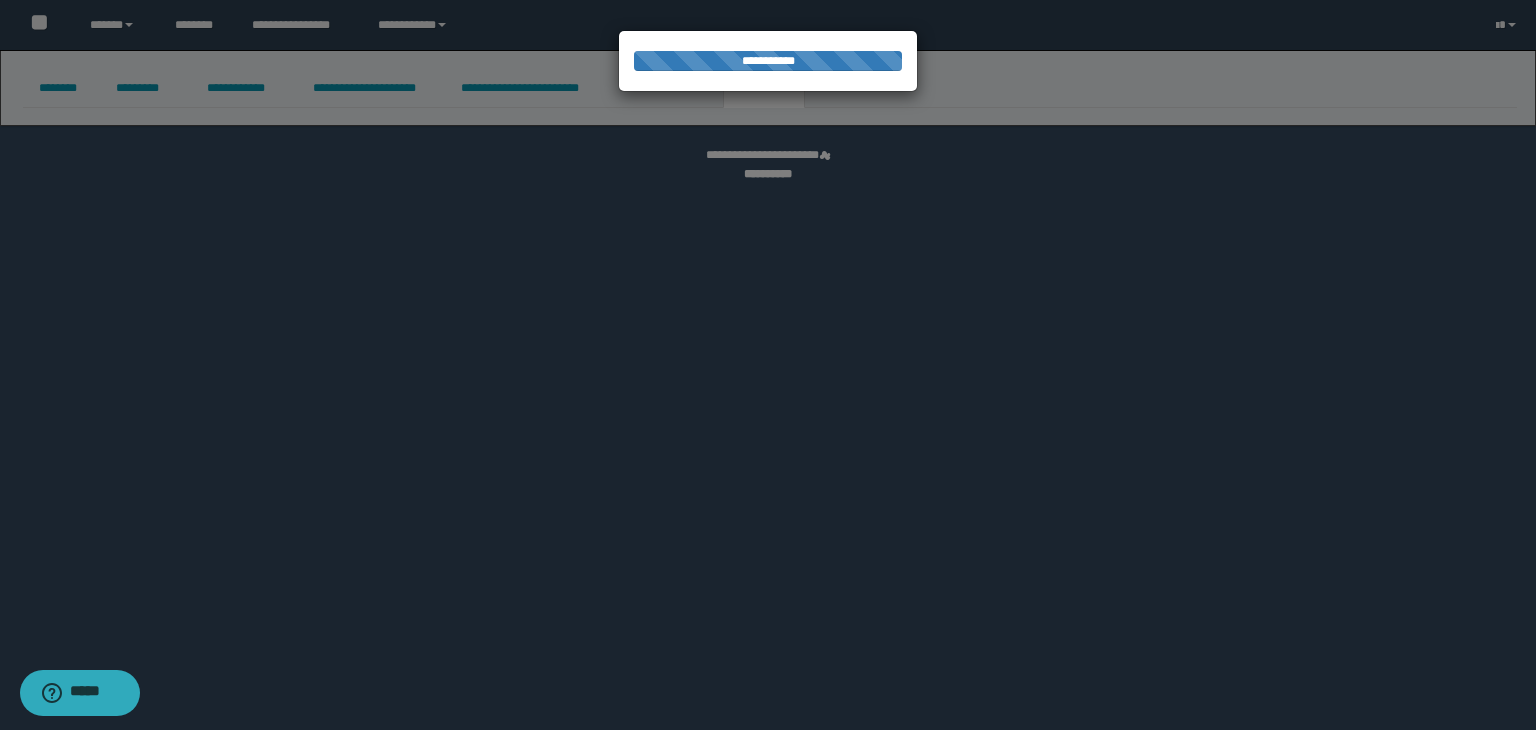 click at bounding box center [768, 365] 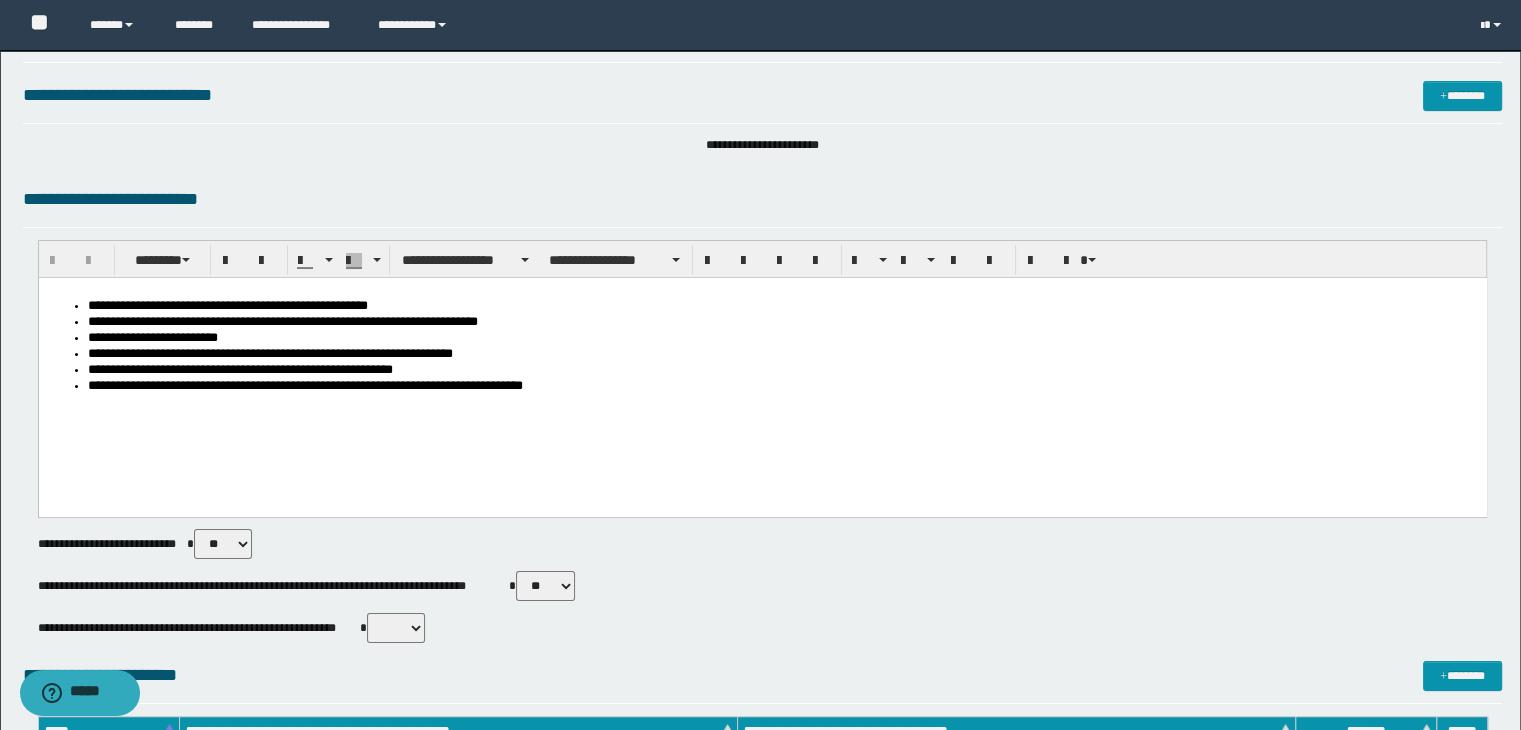 scroll, scrollTop: 0, scrollLeft: 0, axis: both 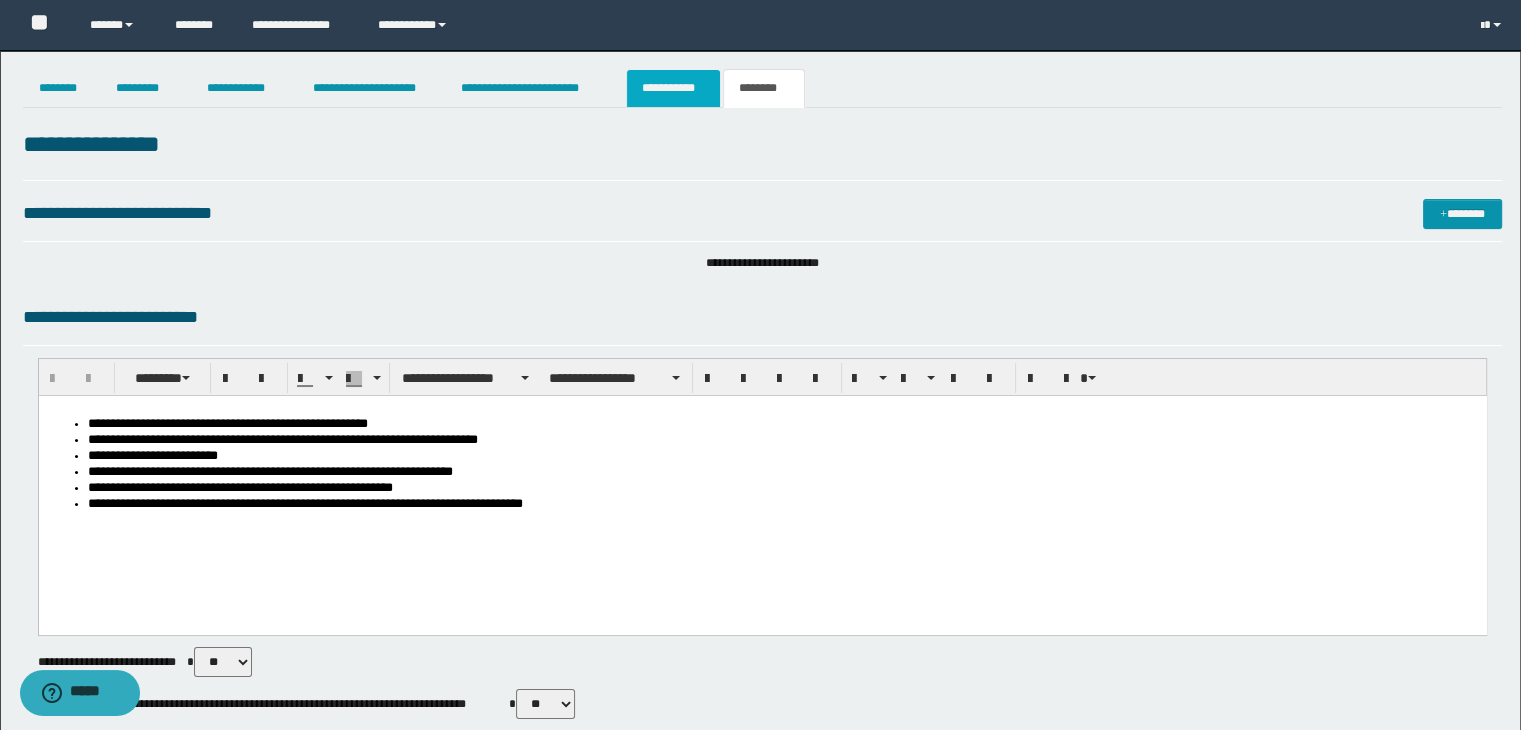 click on "**********" at bounding box center [673, 88] 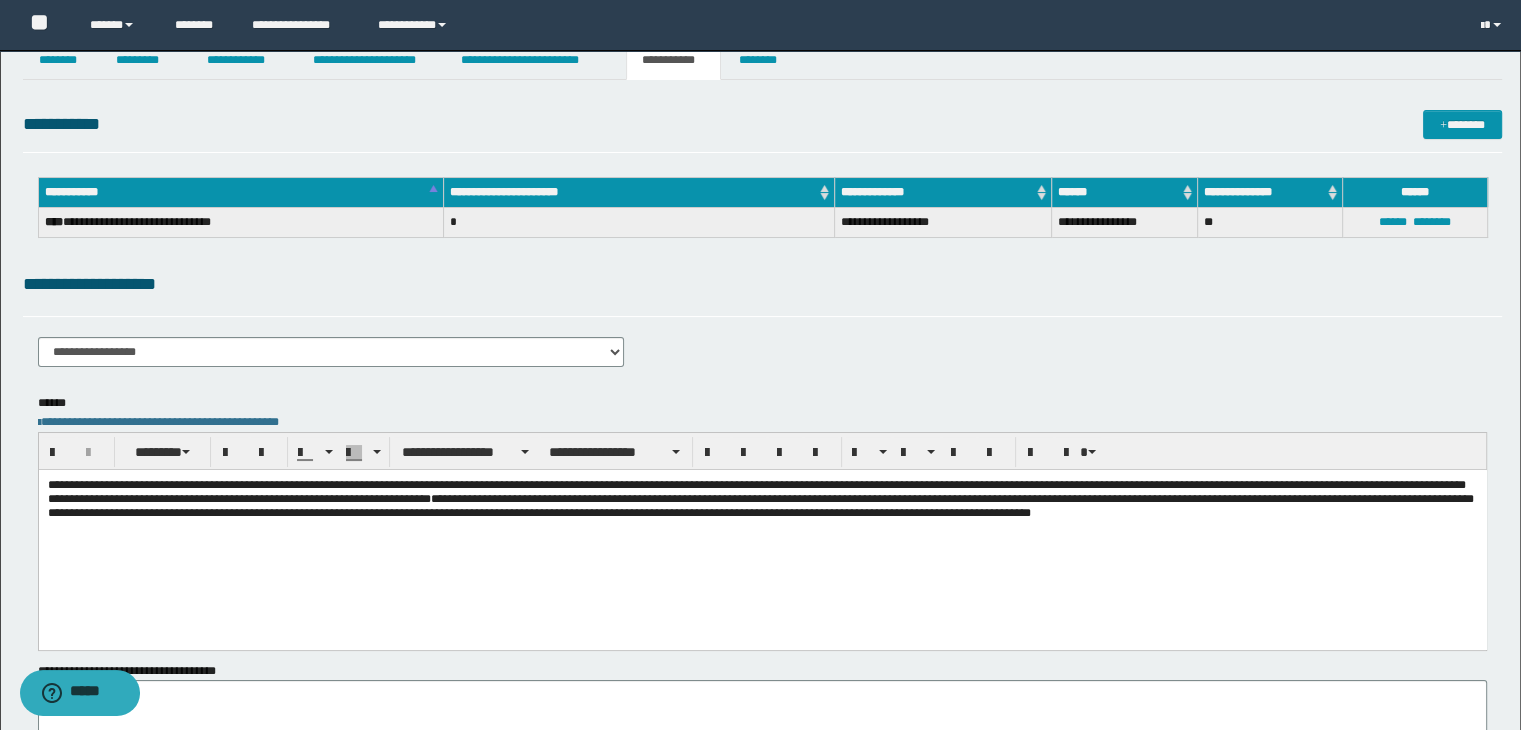 scroll, scrollTop: 0, scrollLeft: 0, axis: both 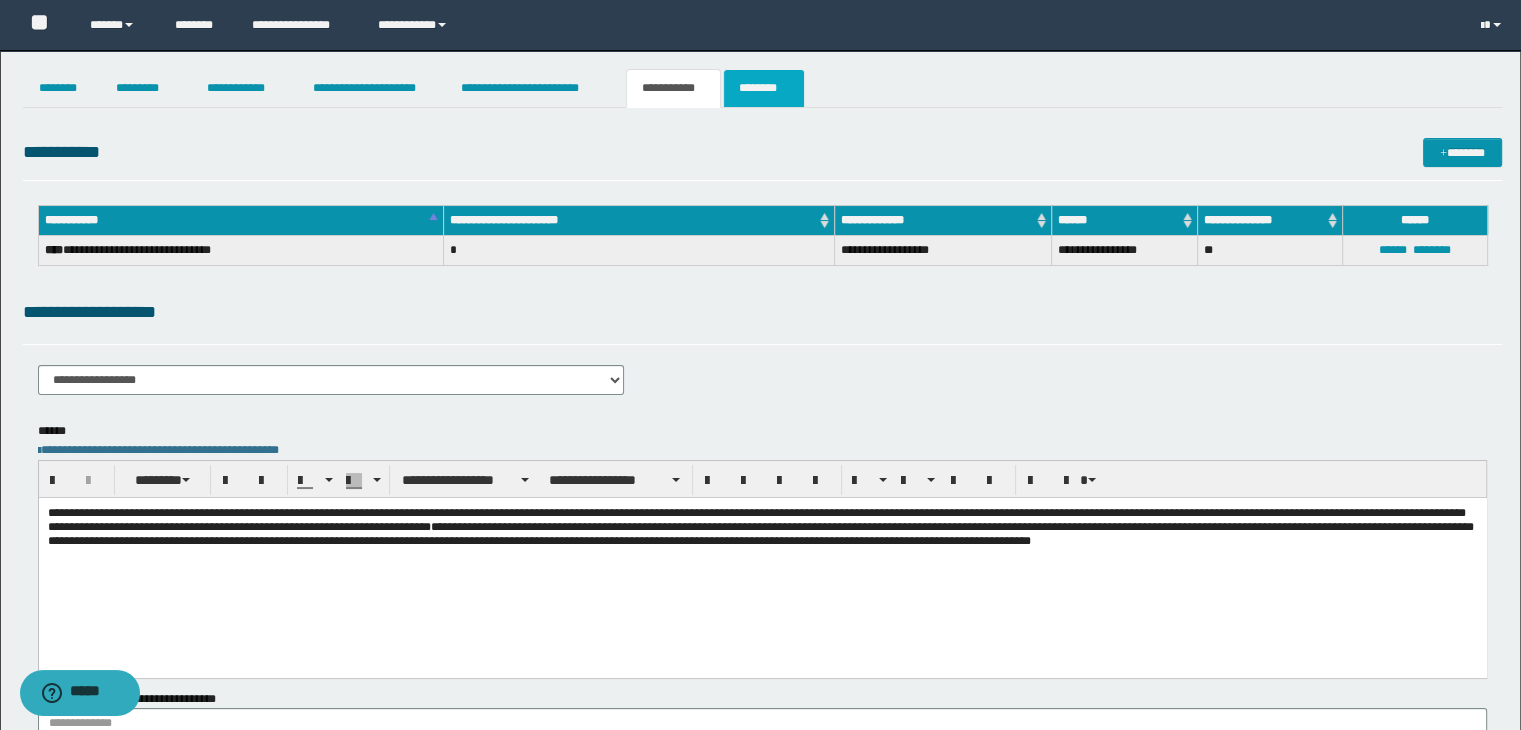 click on "********" at bounding box center [764, 88] 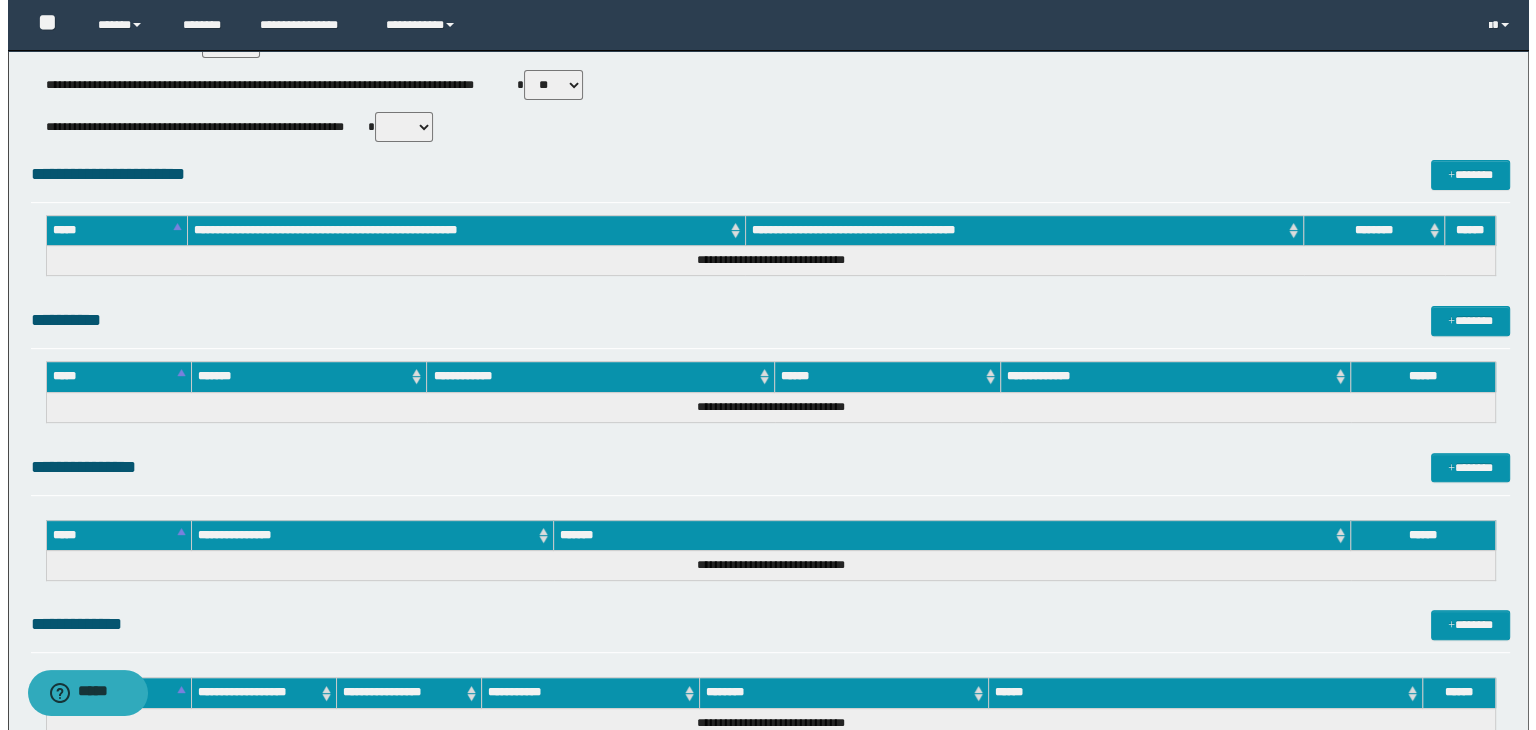 scroll, scrollTop: 895, scrollLeft: 0, axis: vertical 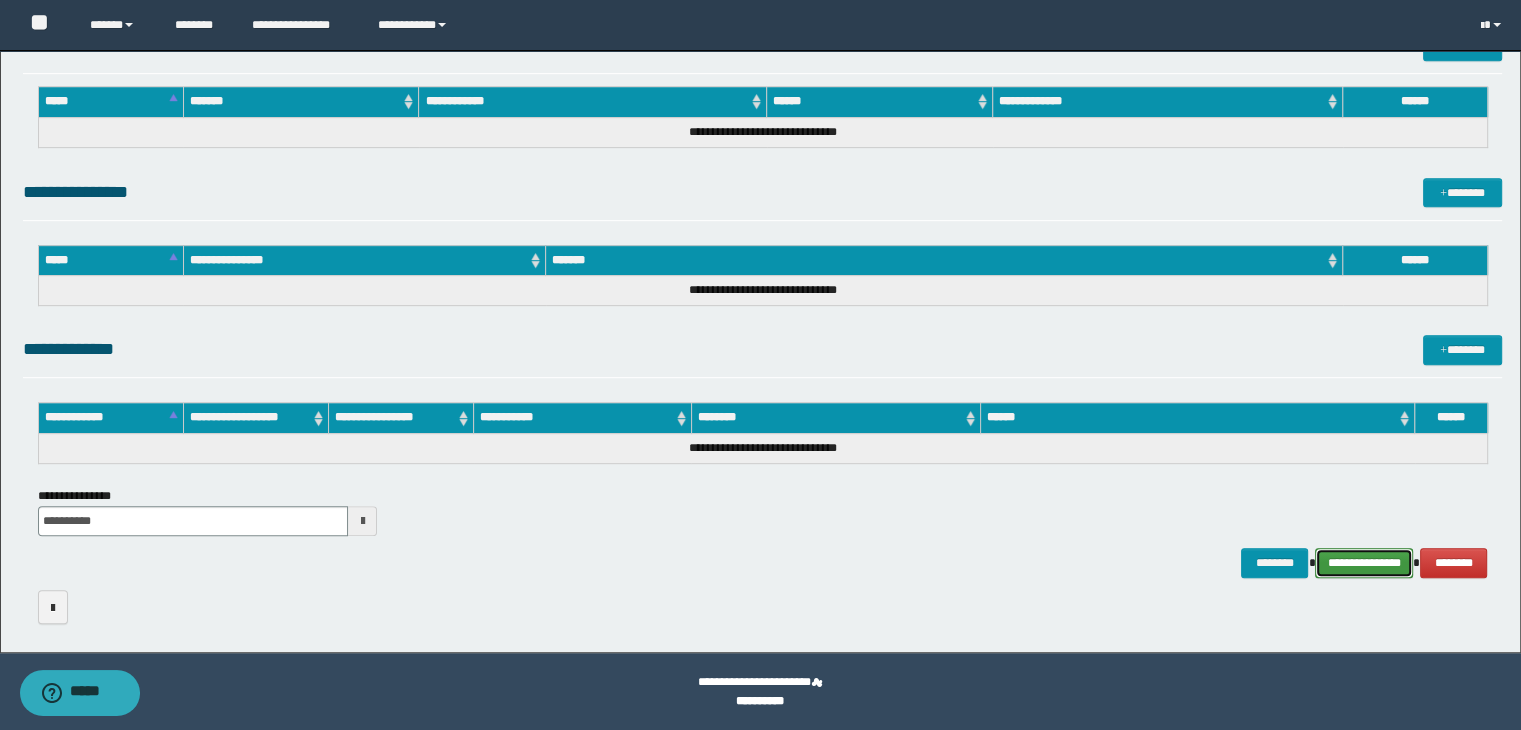 click on "**********" at bounding box center (1364, 563) 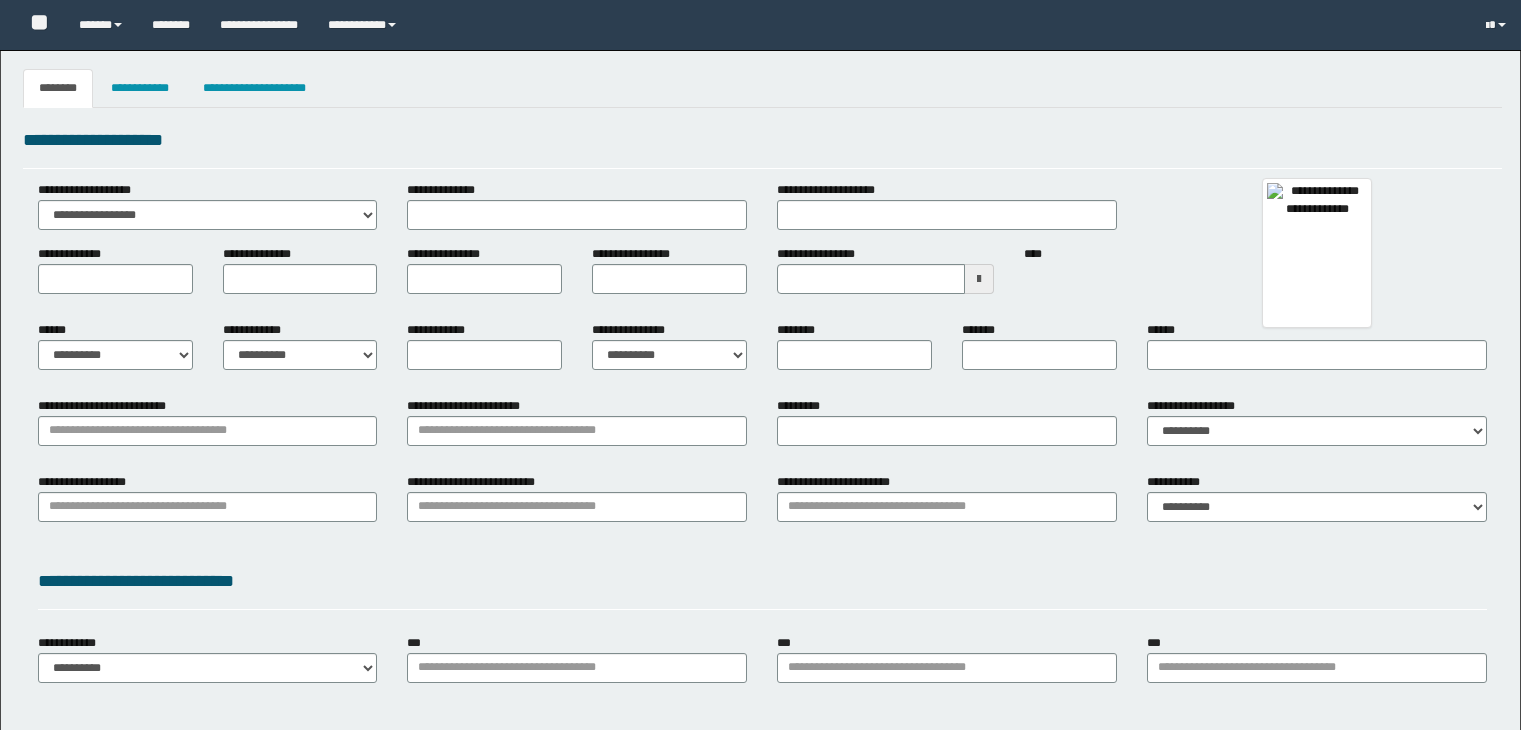 type 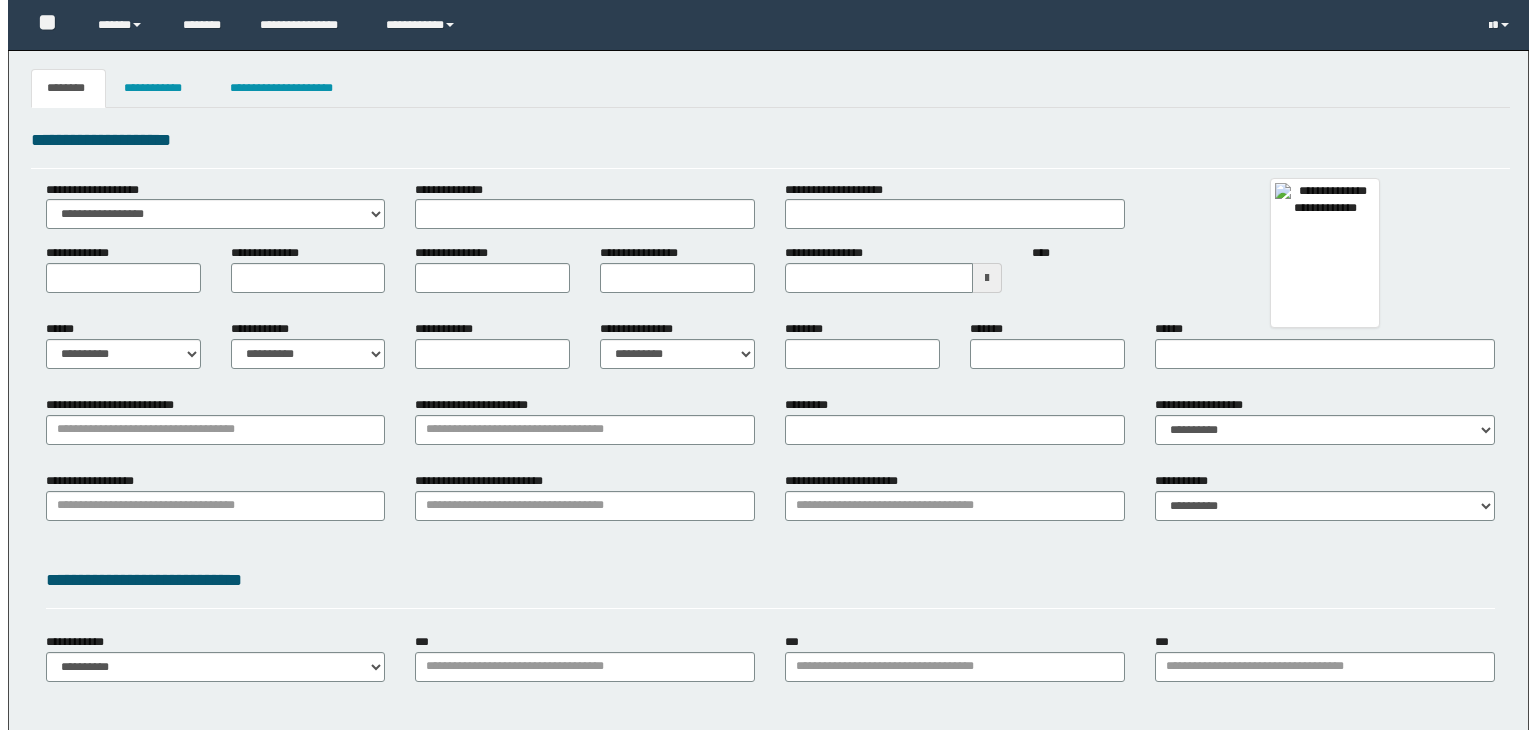 scroll, scrollTop: 0, scrollLeft: 0, axis: both 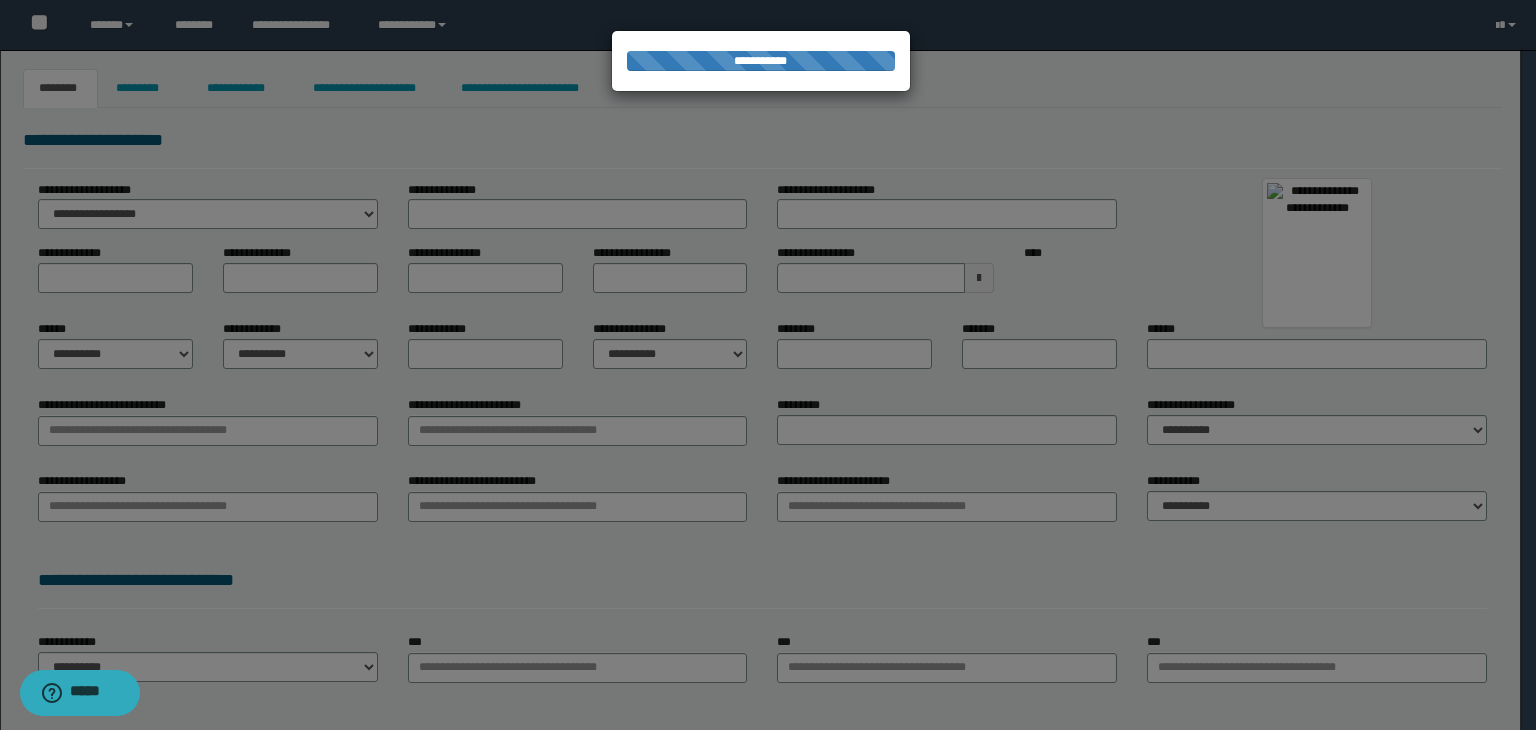 type on "**********" 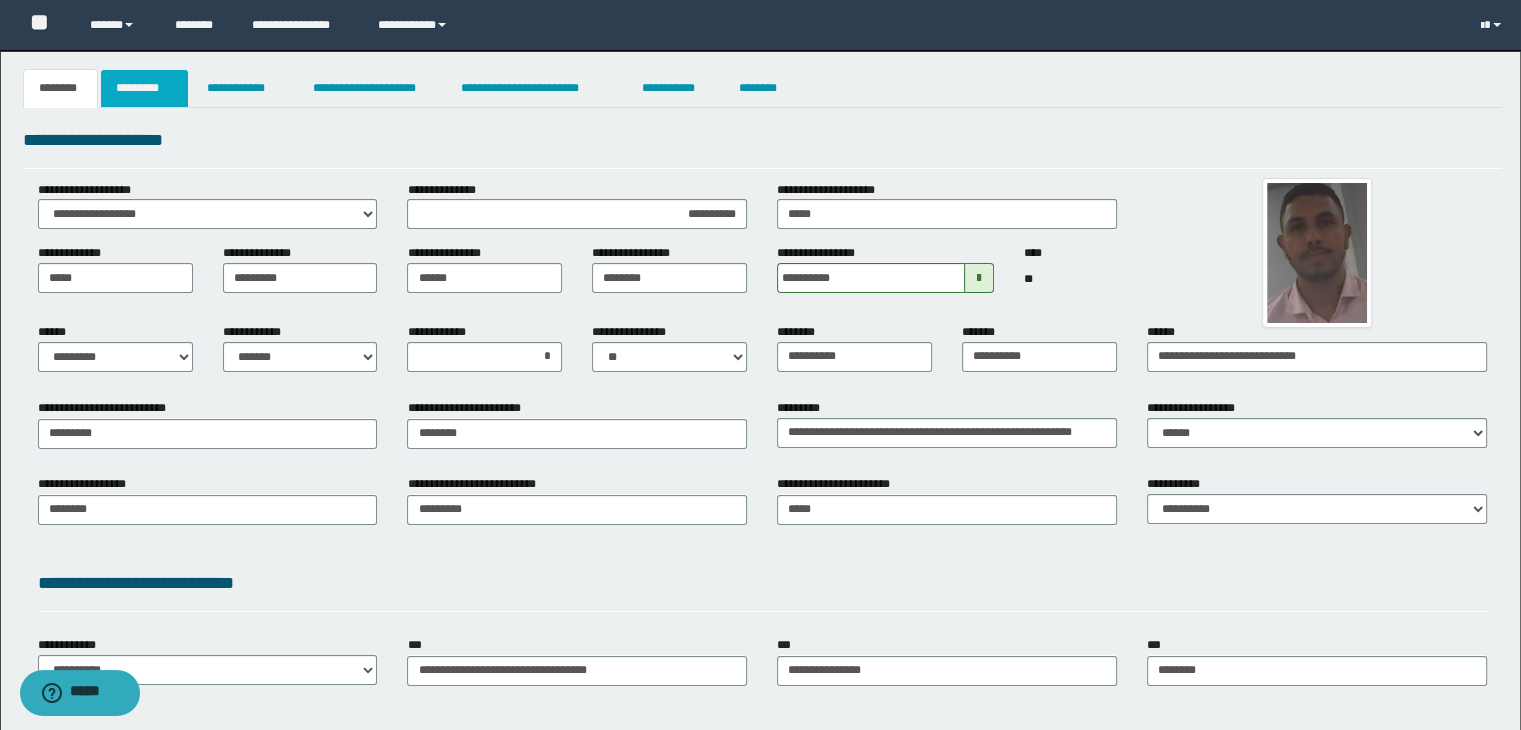 click on "*********" at bounding box center [144, 88] 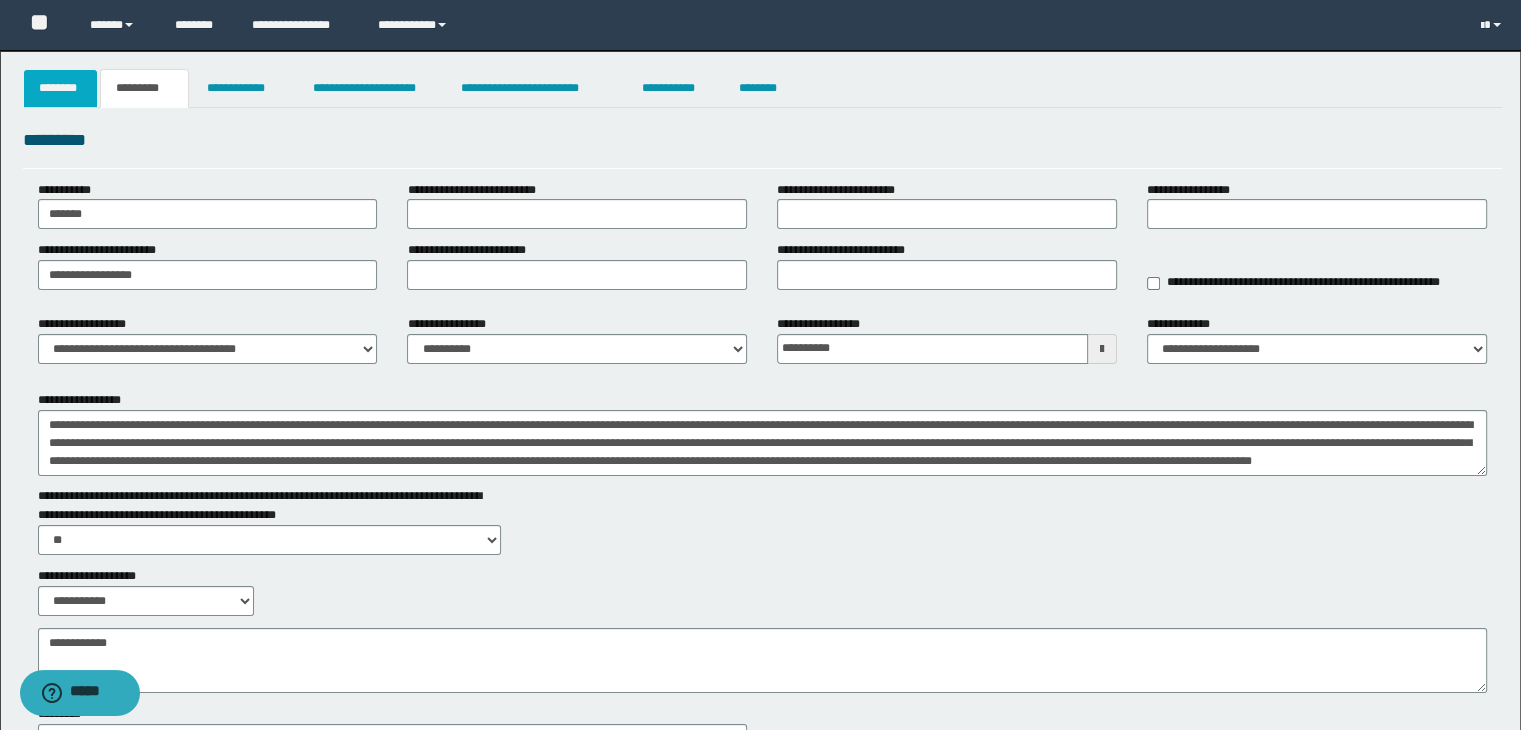 click on "********" at bounding box center (61, 88) 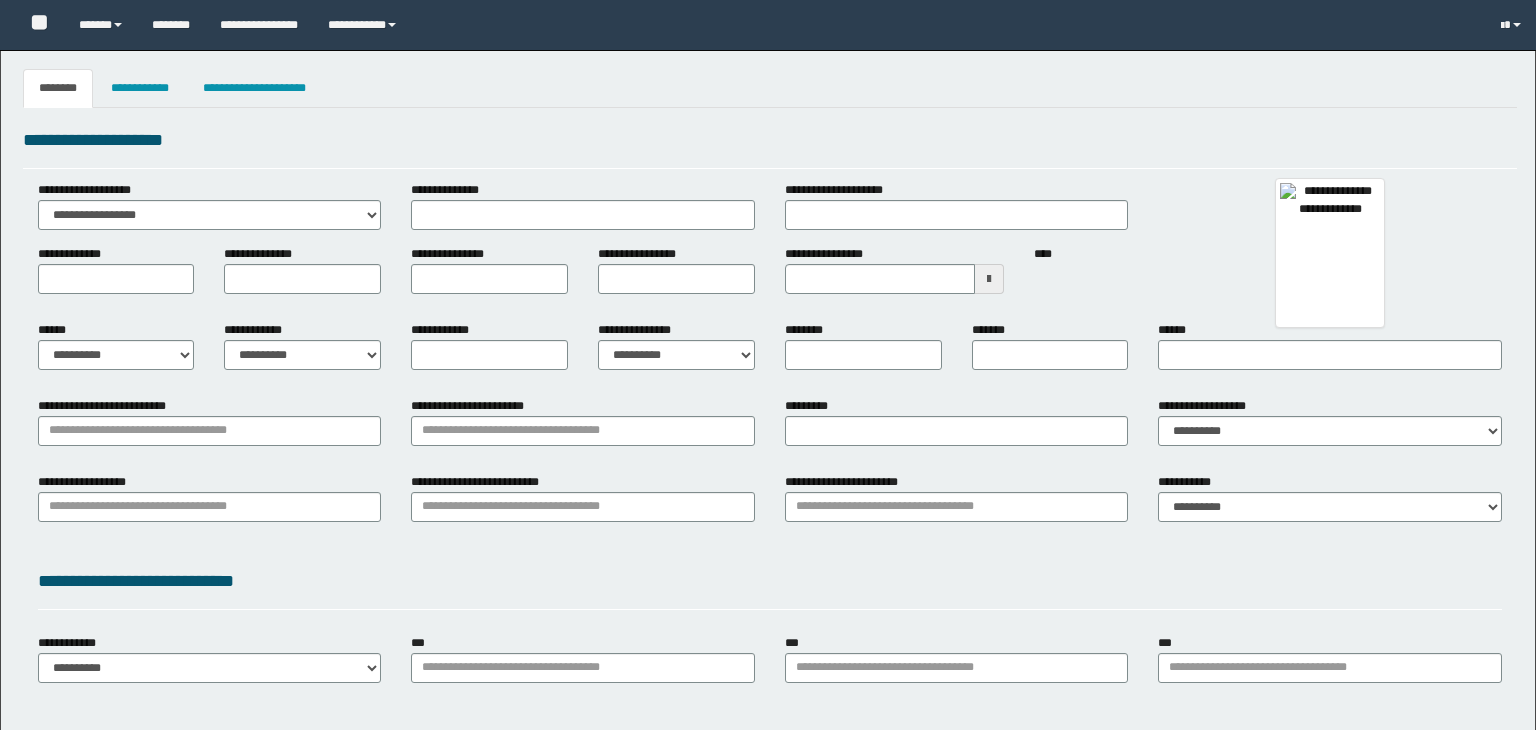 type 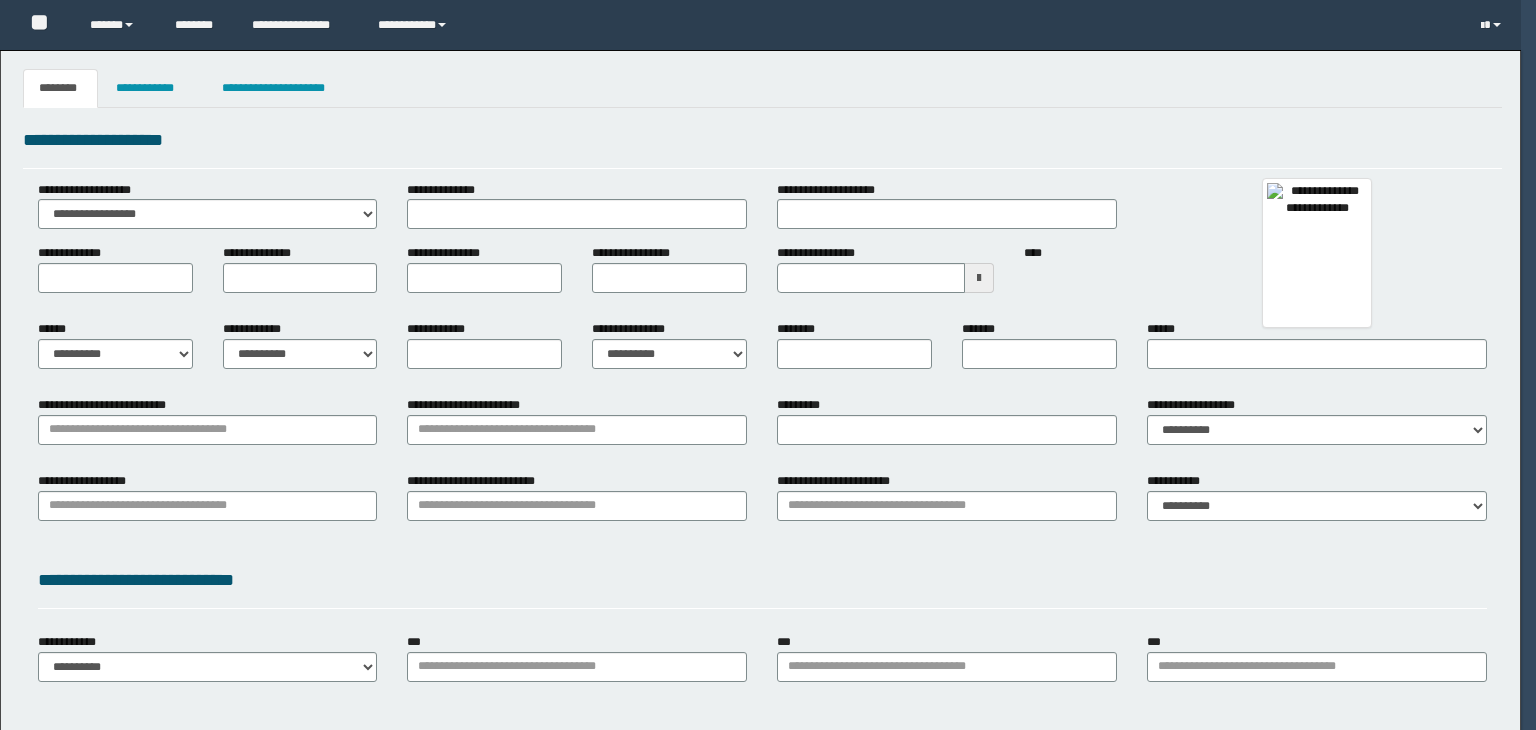 scroll, scrollTop: 0, scrollLeft: 0, axis: both 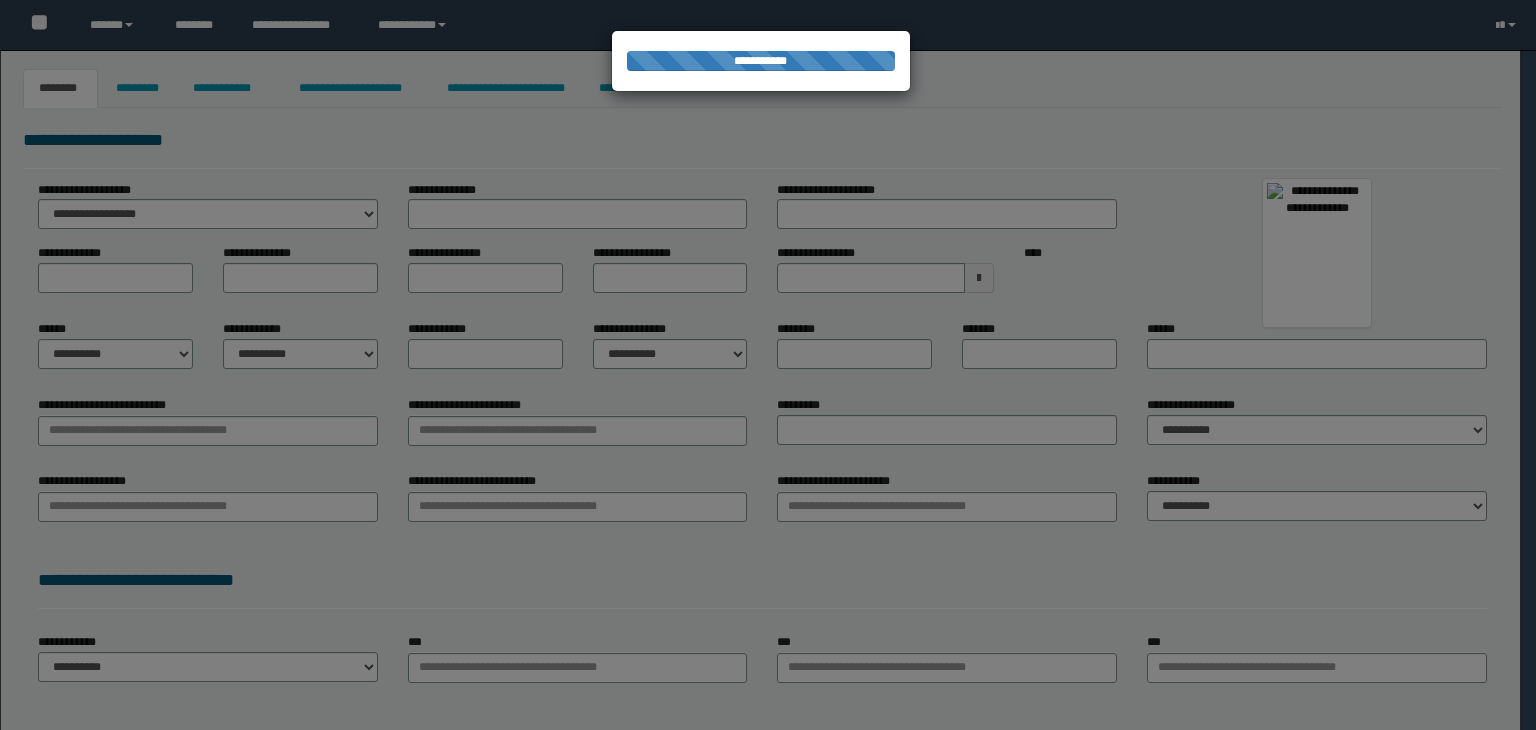 type on "**********" 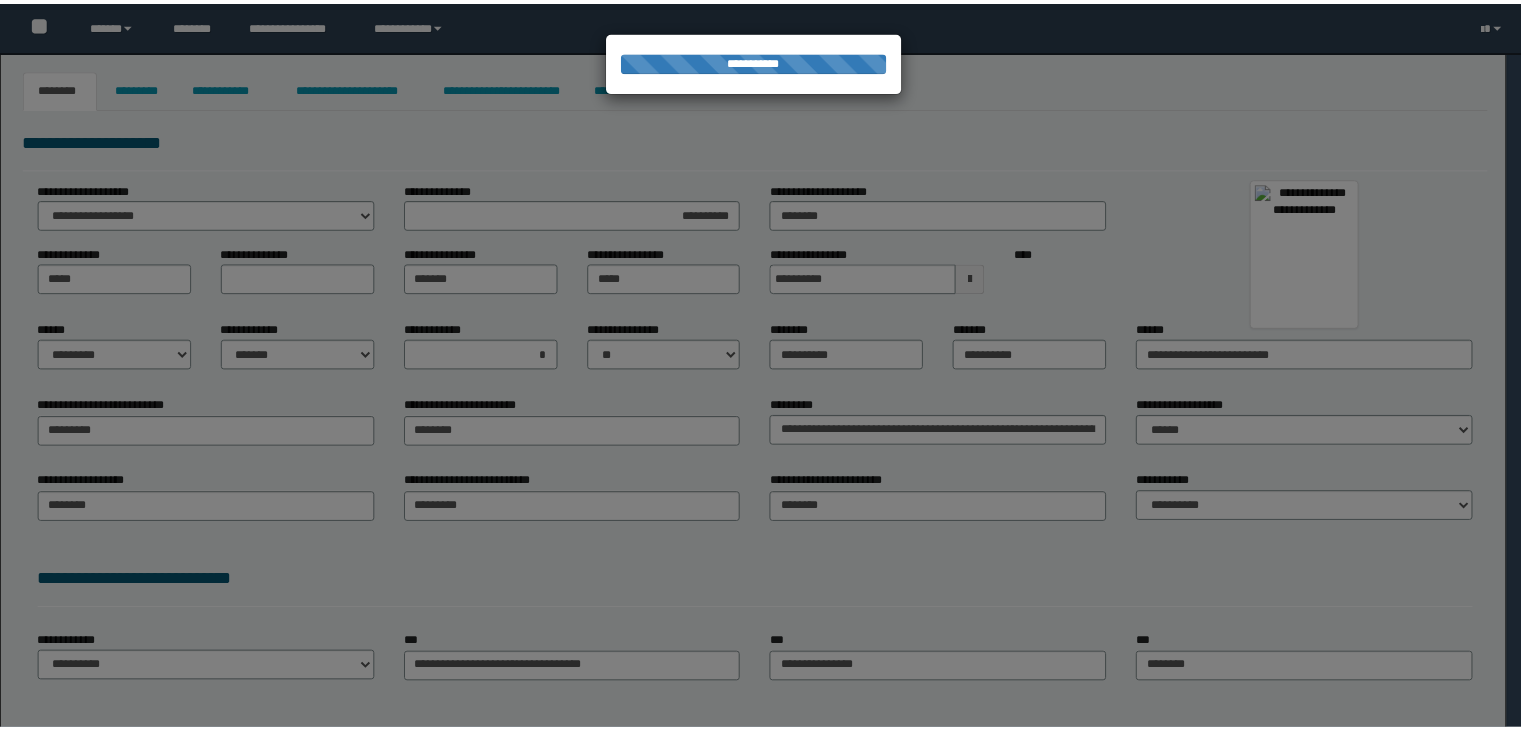 scroll, scrollTop: 0, scrollLeft: 0, axis: both 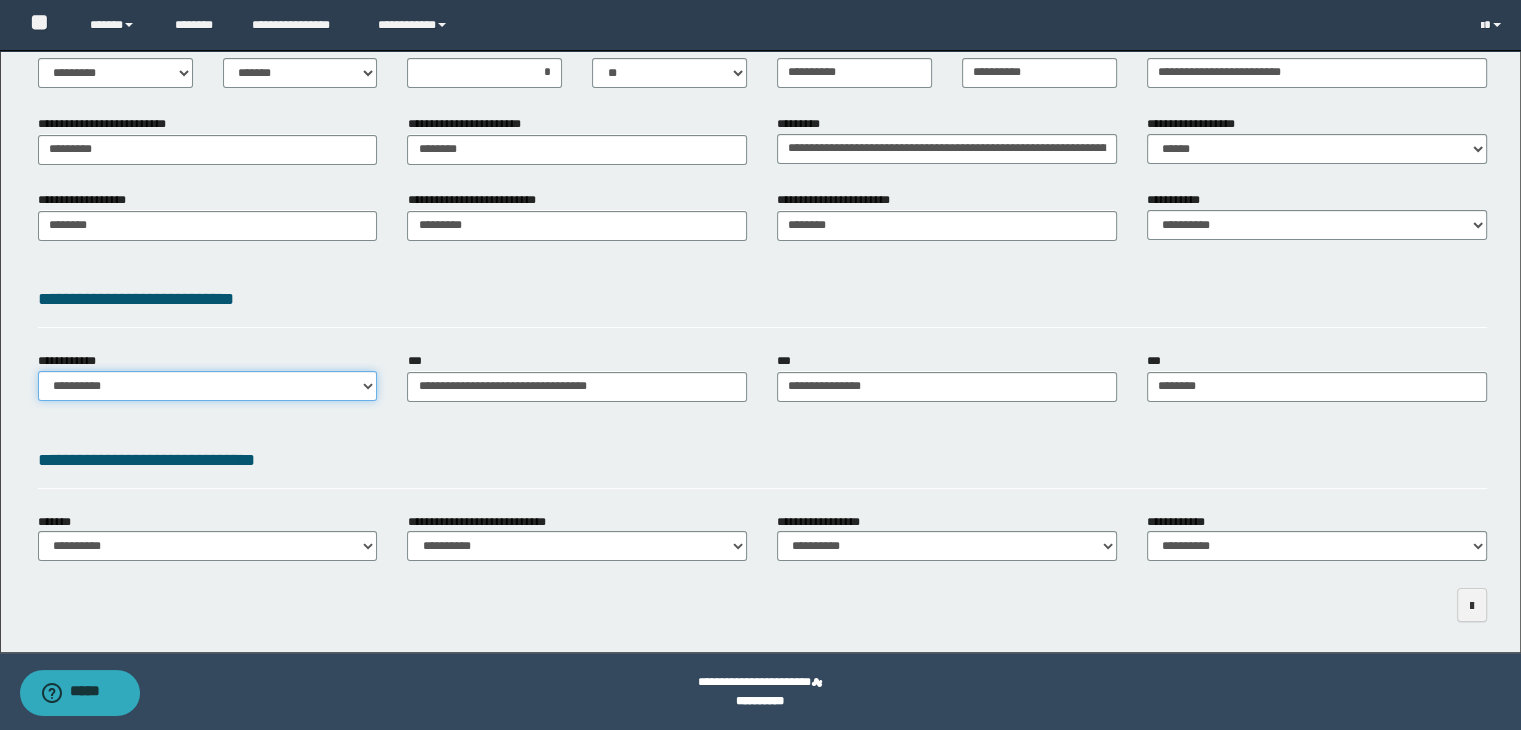 click on "**********" at bounding box center (208, 386) 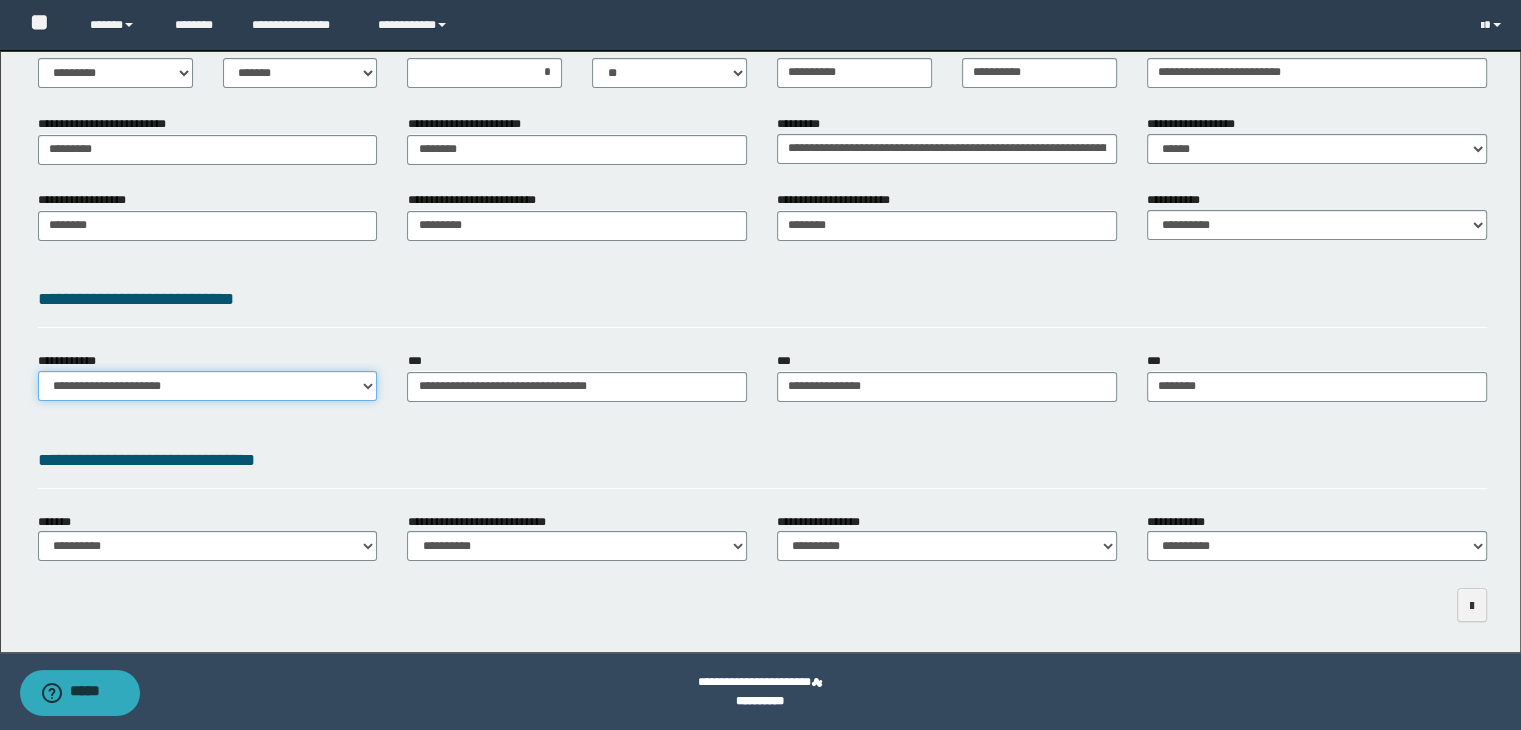 click on "**********" at bounding box center (208, 386) 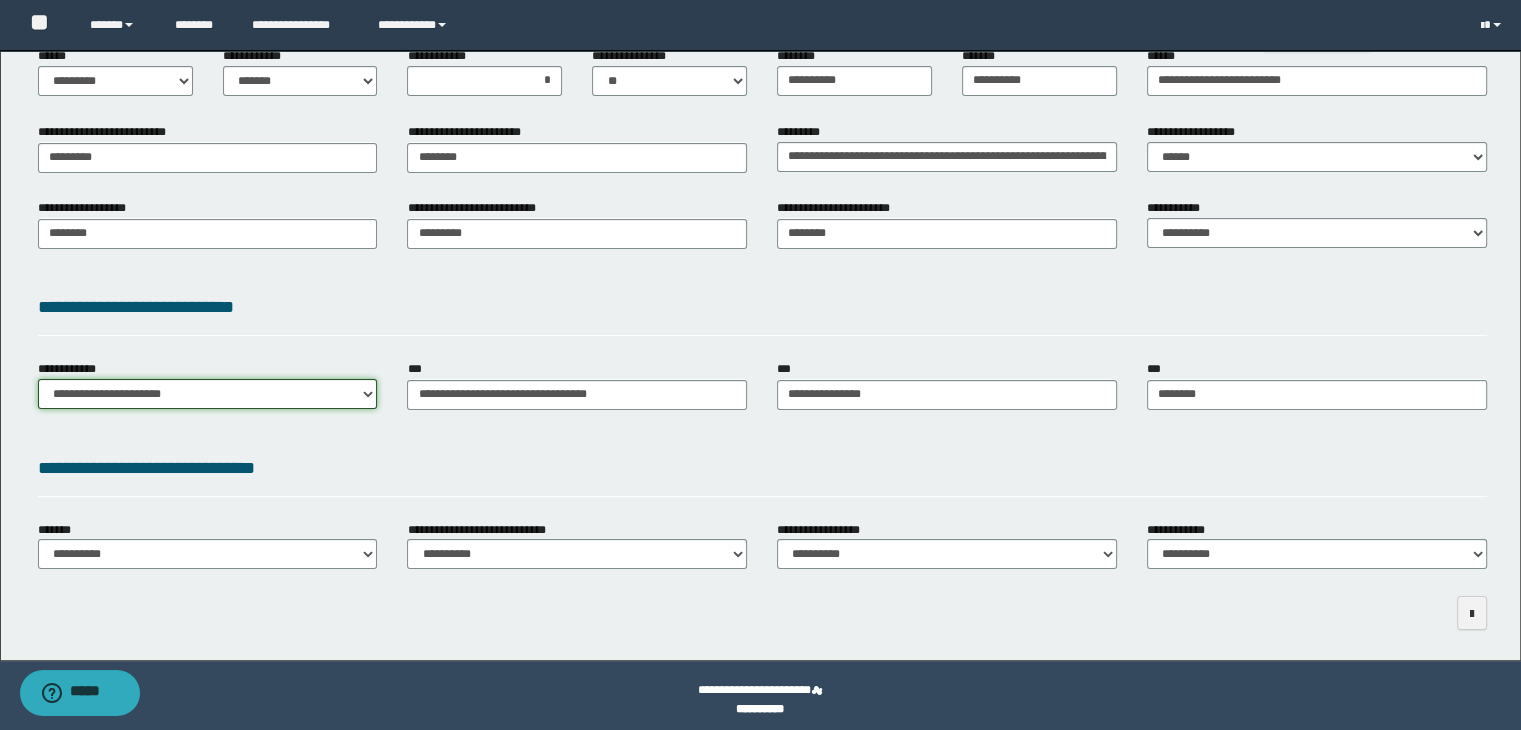 scroll, scrollTop: 0, scrollLeft: 0, axis: both 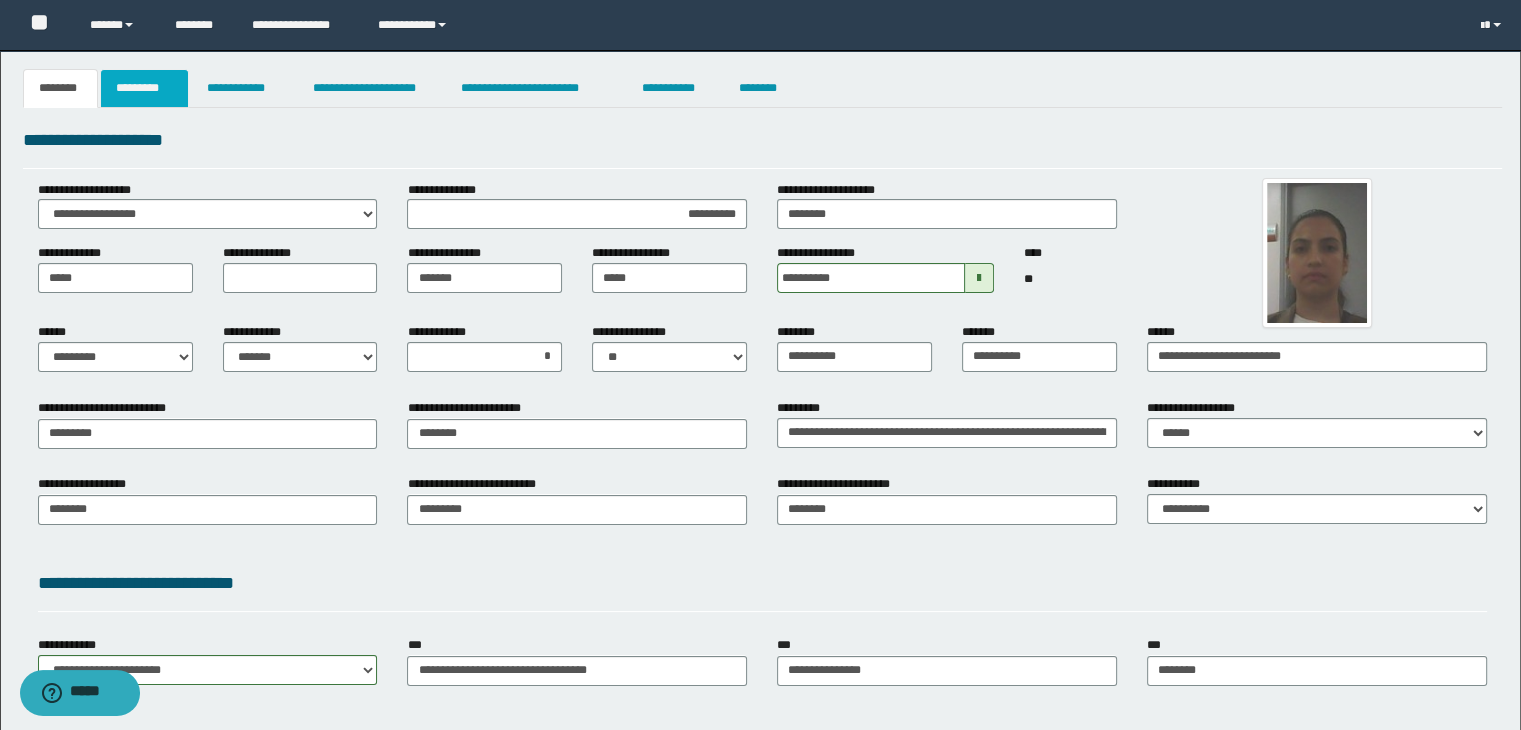 click on "*********" at bounding box center (144, 88) 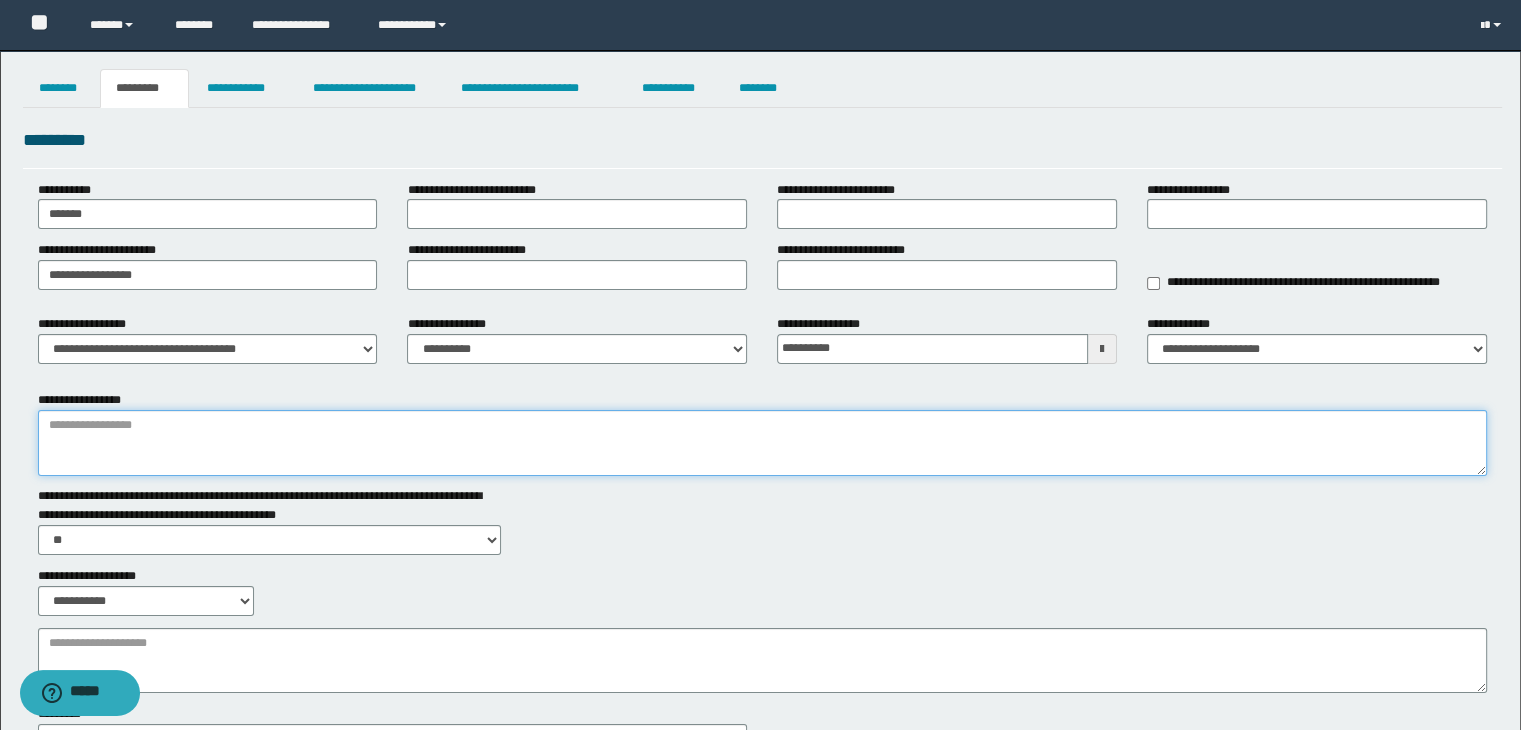 click on "**********" at bounding box center (763, 443) 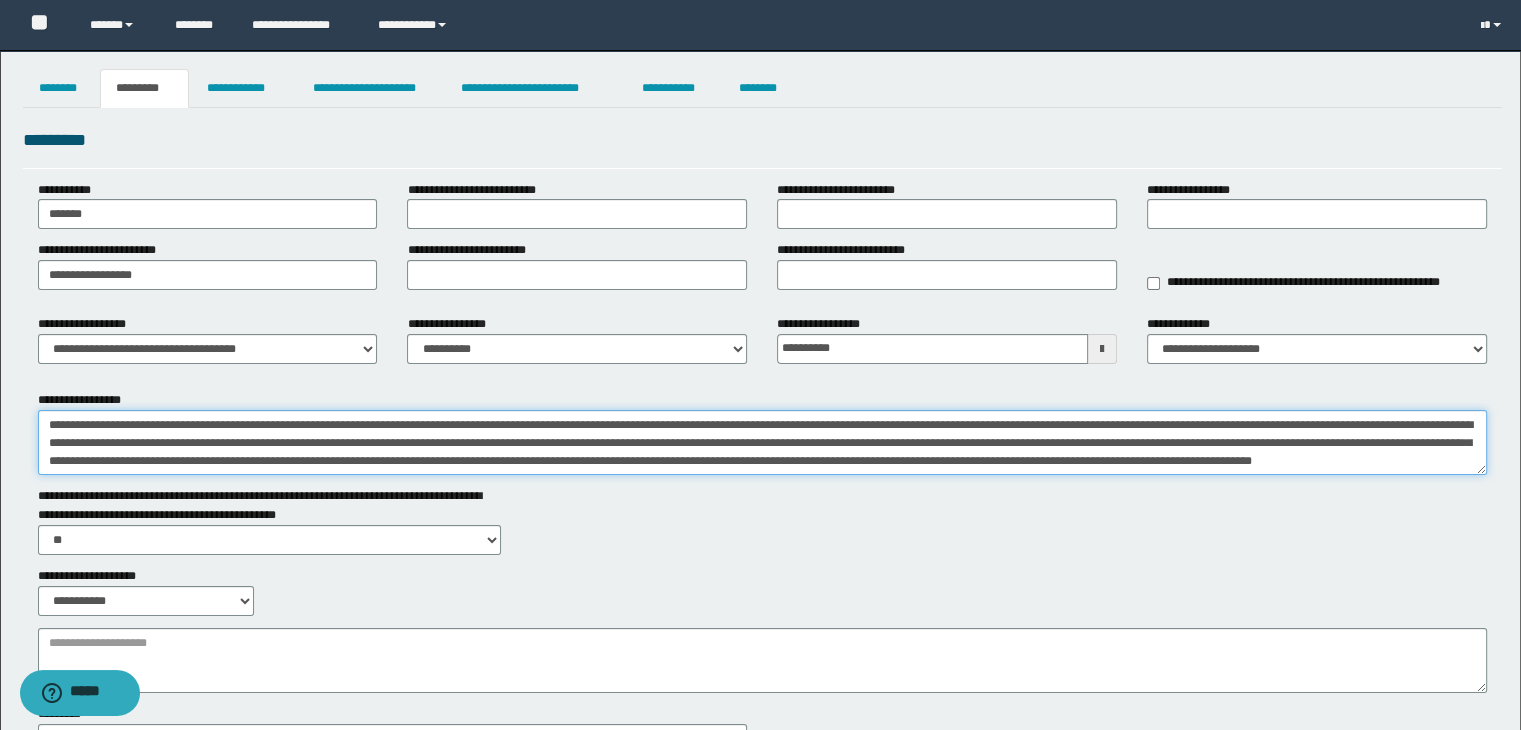 scroll, scrollTop: 53, scrollLeft: 0, axis: vertical 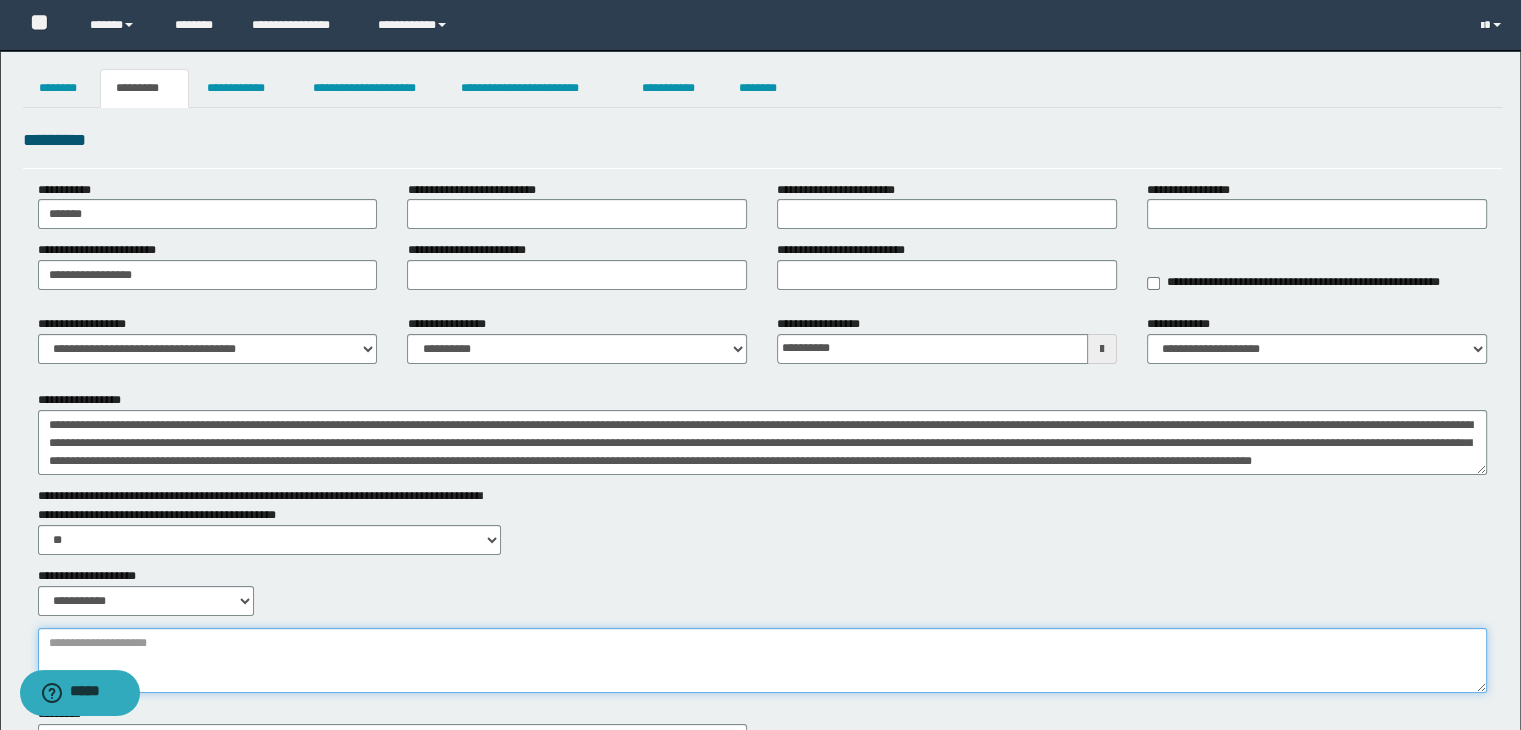 click on "**********" at bounding box center [763, 661] 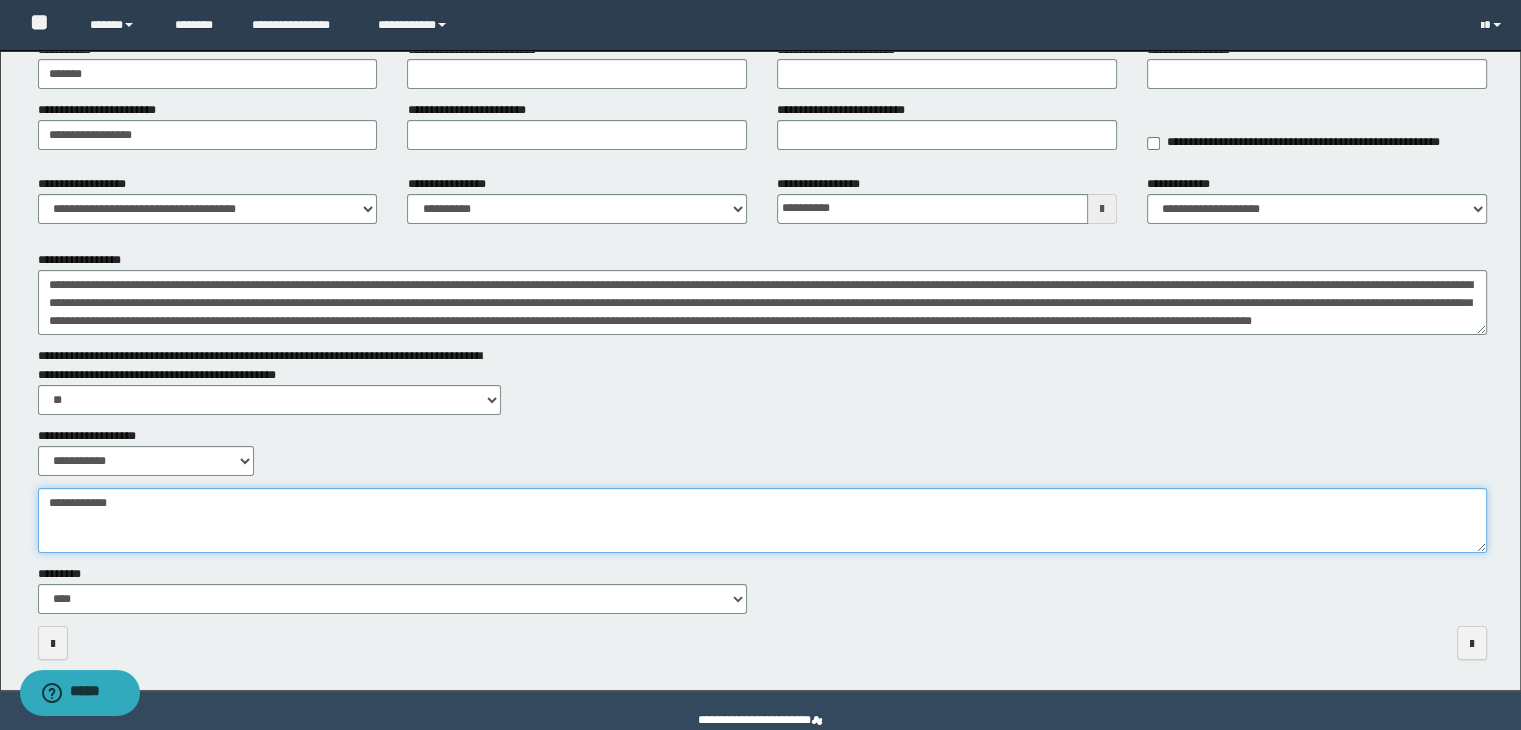 scroll, scrollTop: 178, scrollLeft: 0, axis: vertical 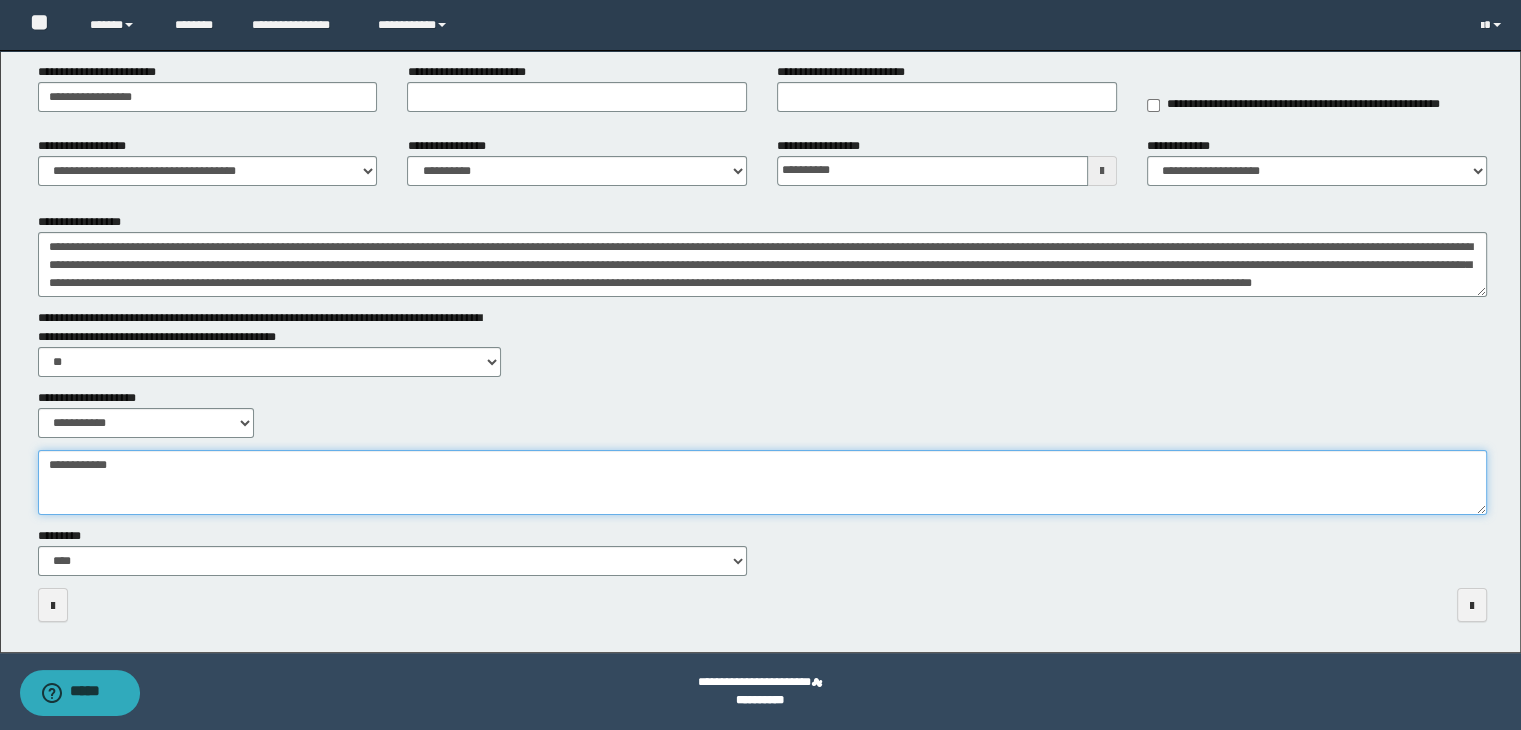 type on "**********" 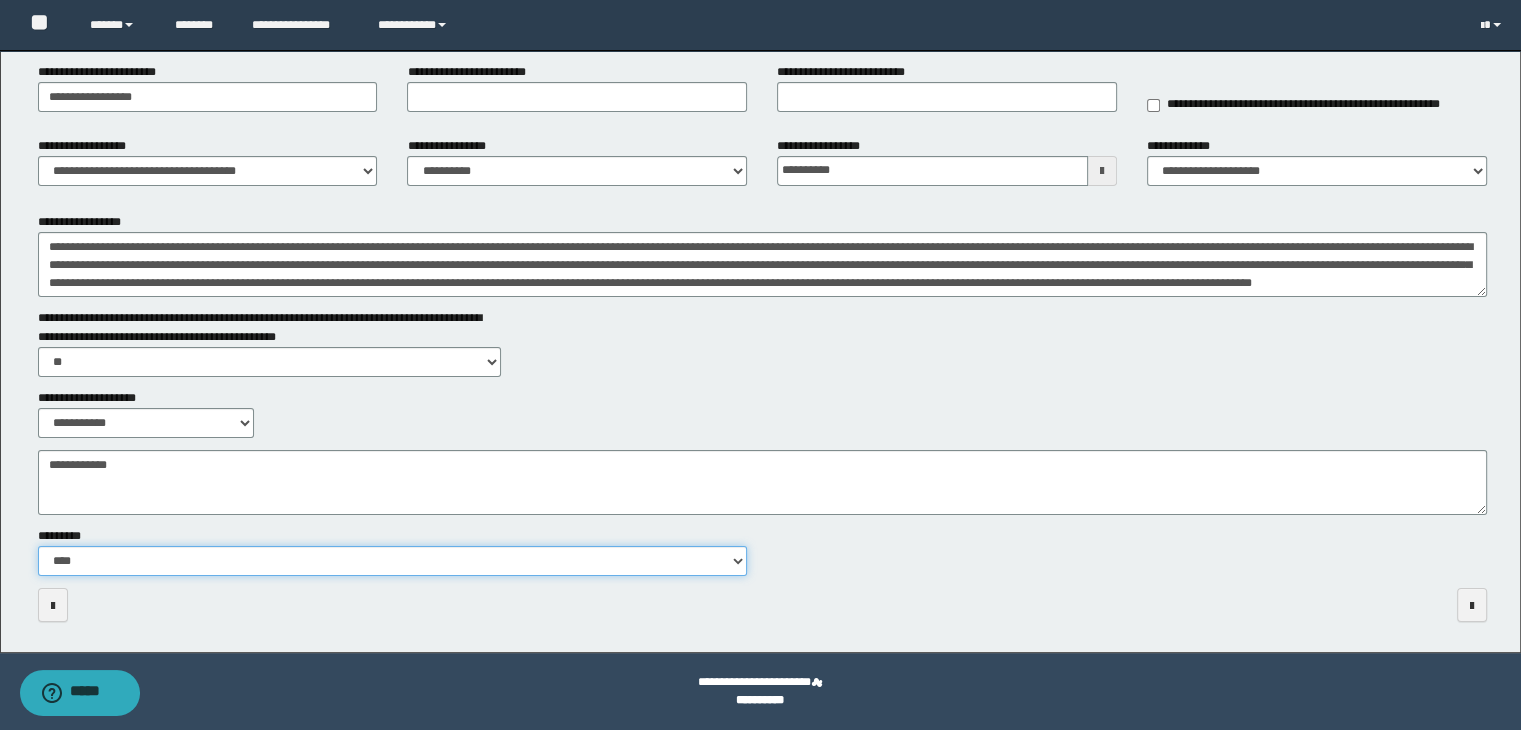 click on "**********" at bounding box center (393, 561) 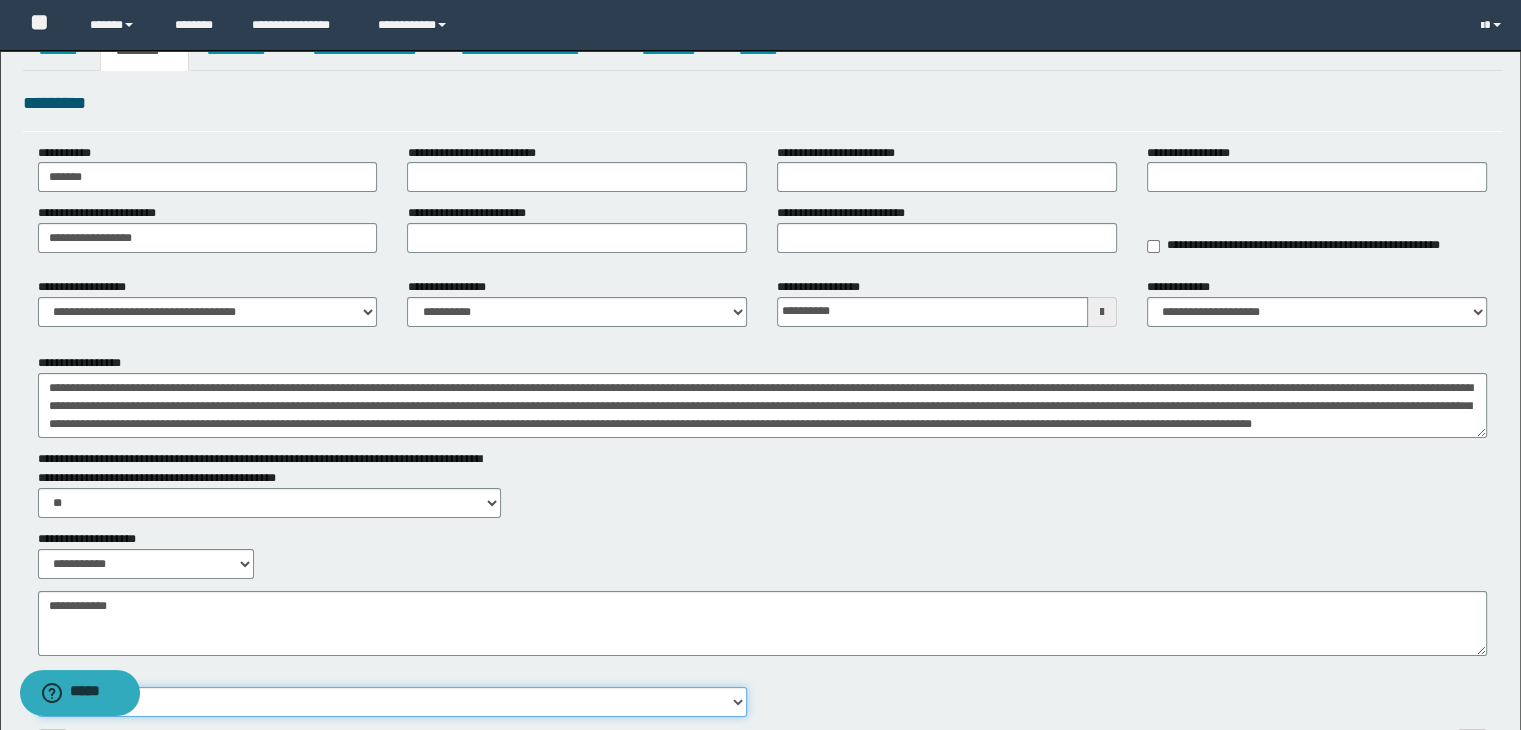 scroll, scrollTop: 0, scrollLeft: 0, axis: both 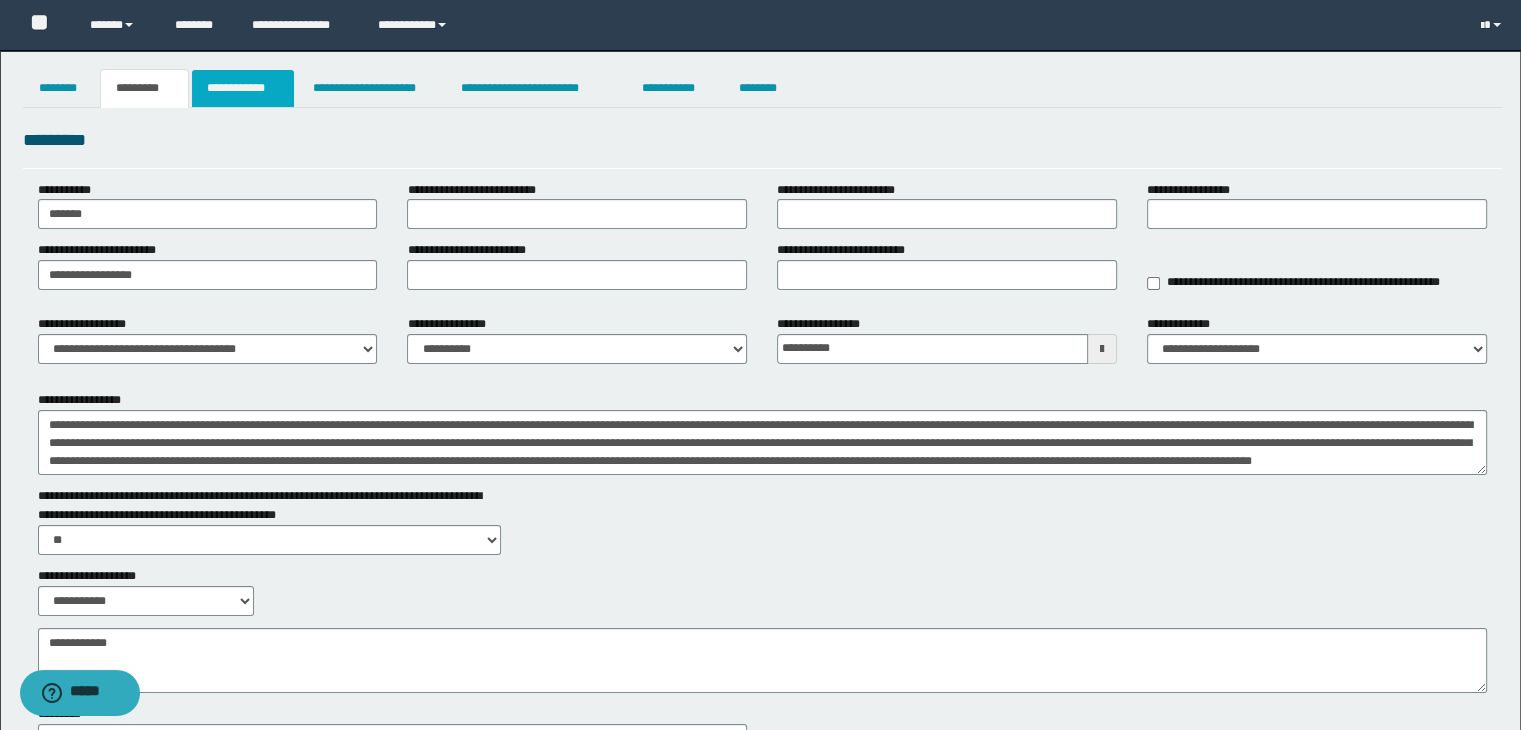 click on "**********" at bounding box center (243, 88) 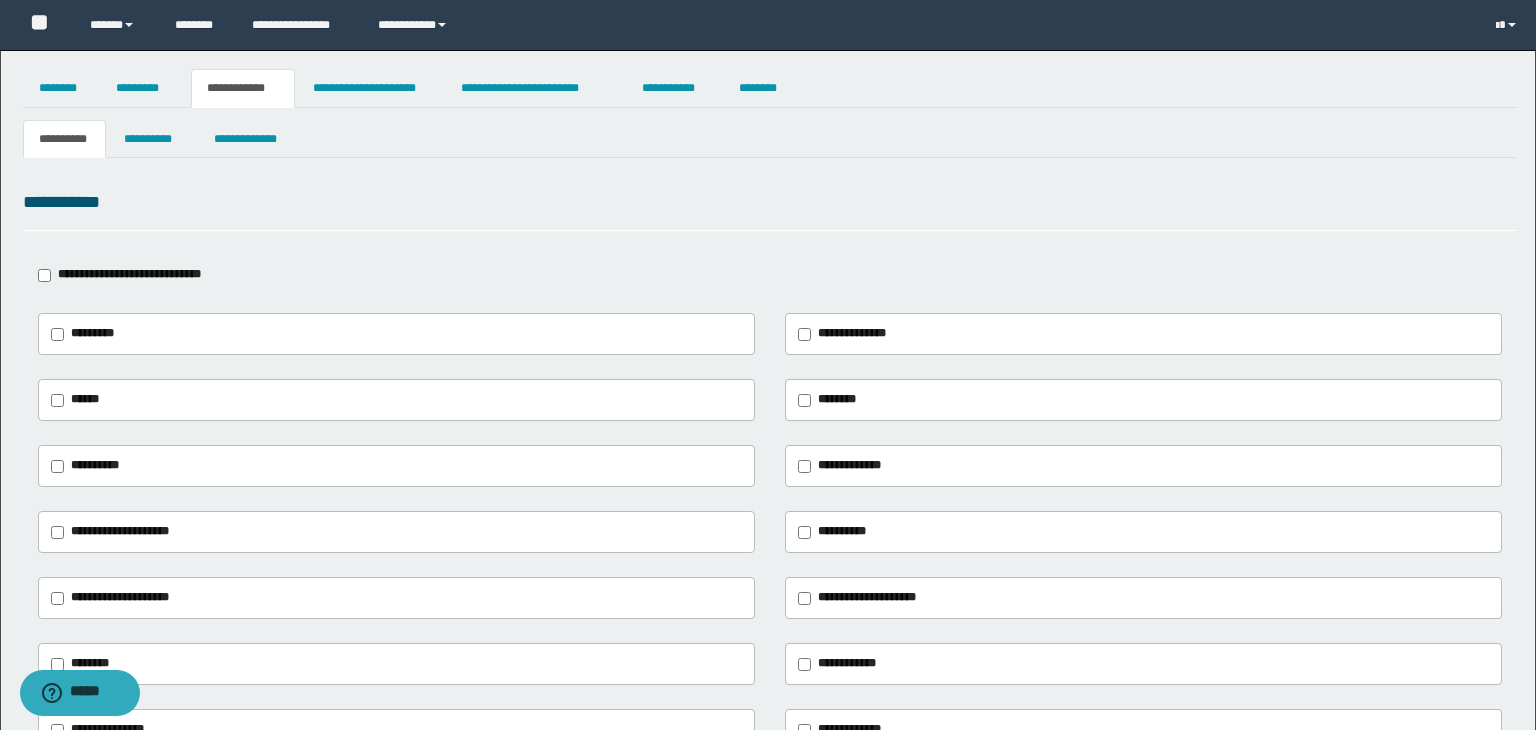 type on "**********" 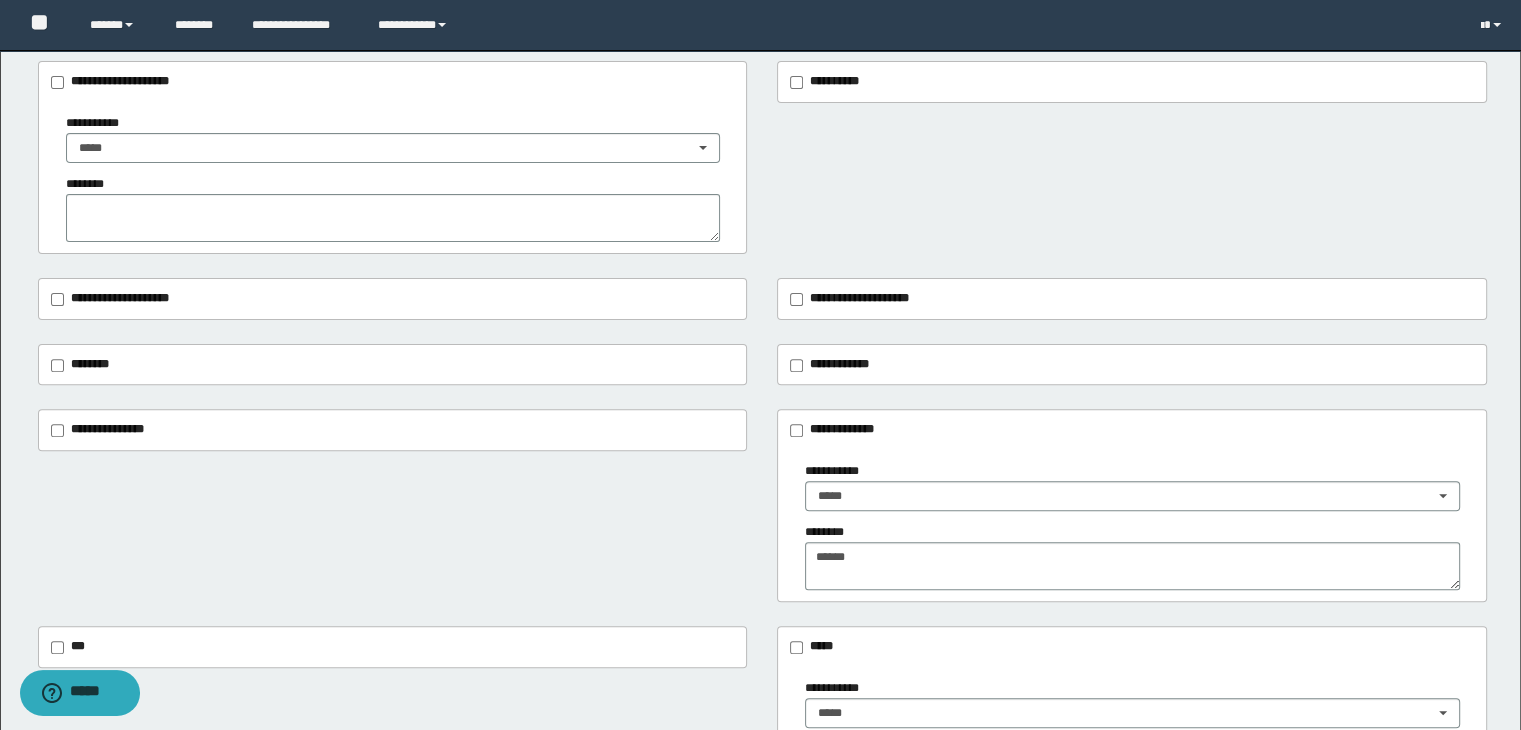 scroll, scrollTop: 0, scrollLeft: 0, axis: both 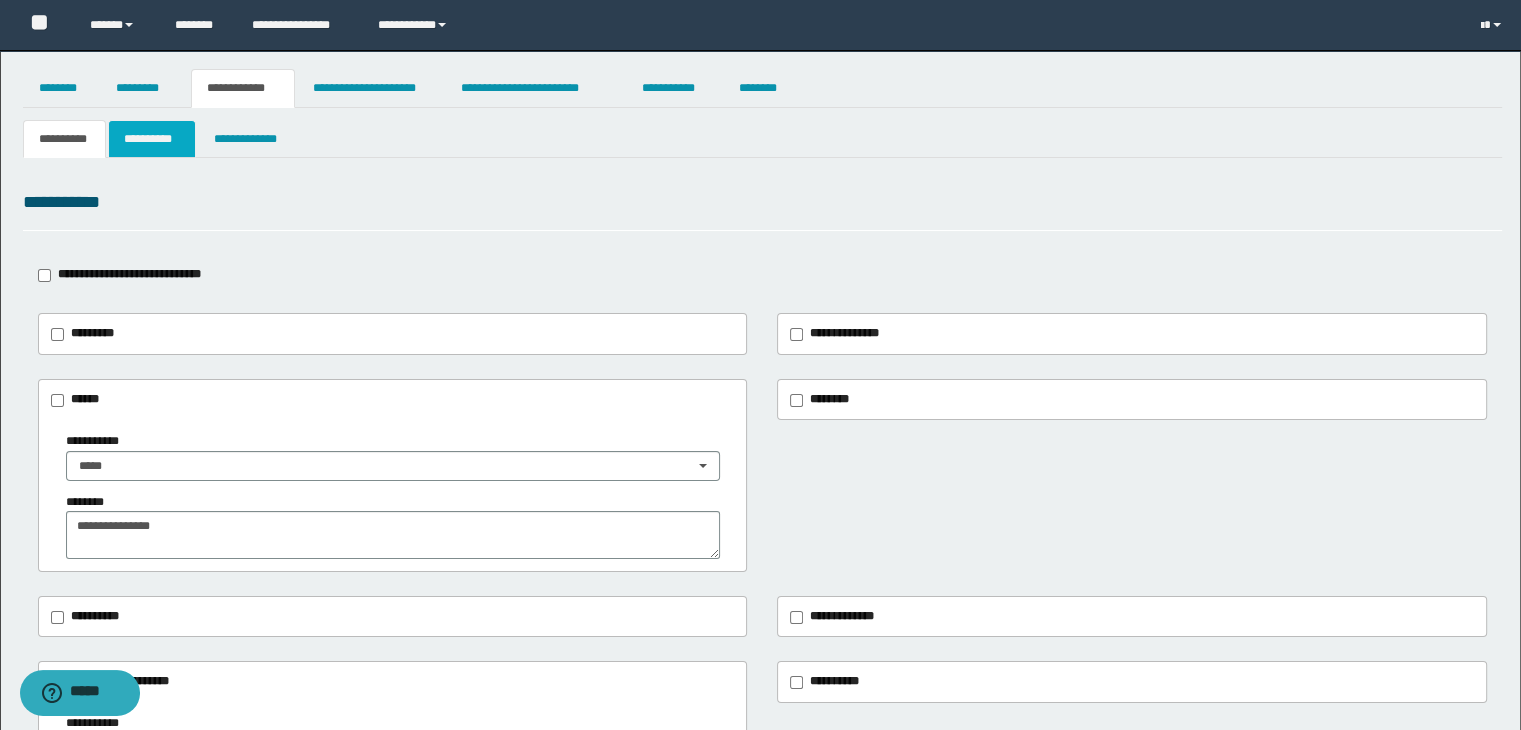 click on "**********" at bounding box center [152, 139] 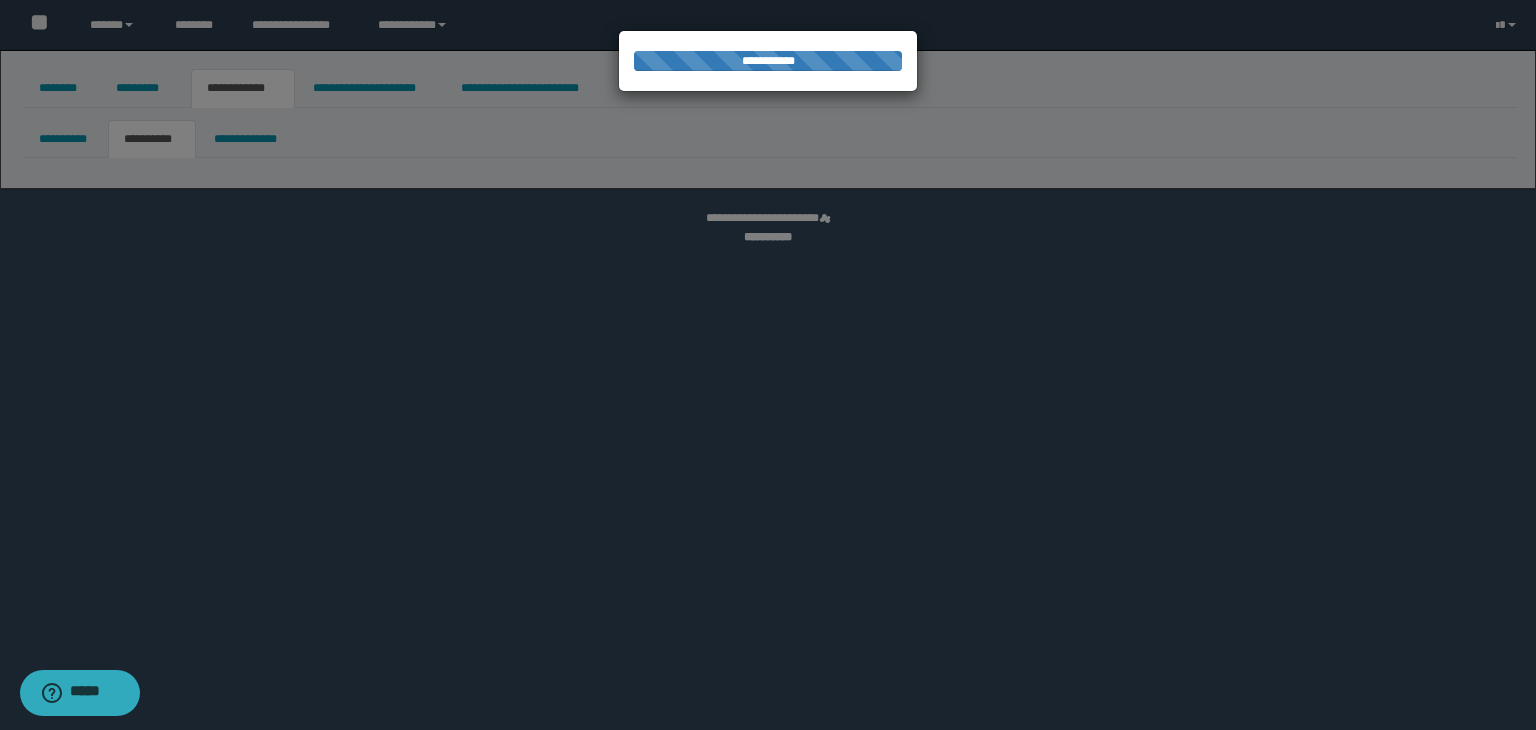 click at bounding box center (768, 365) 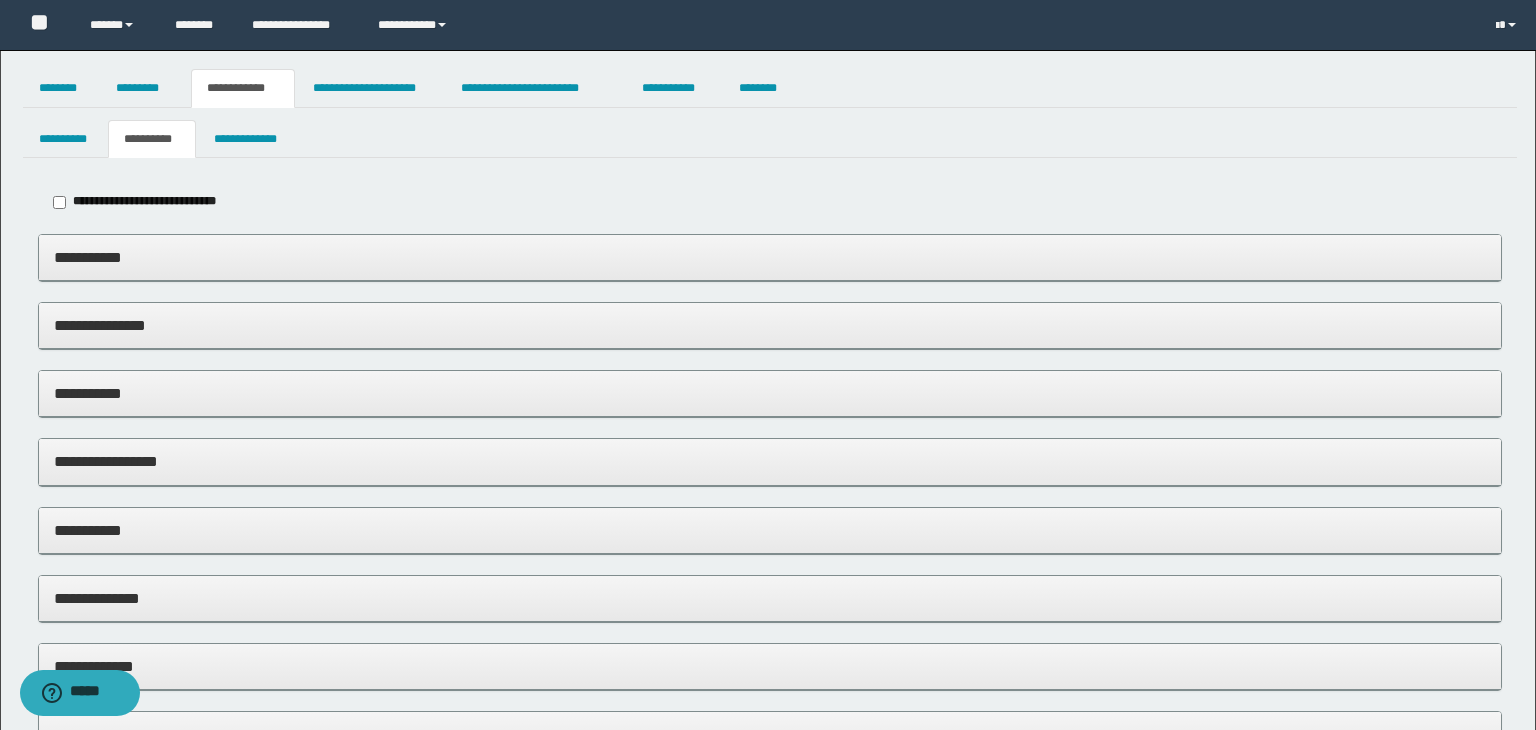 type on "*****" 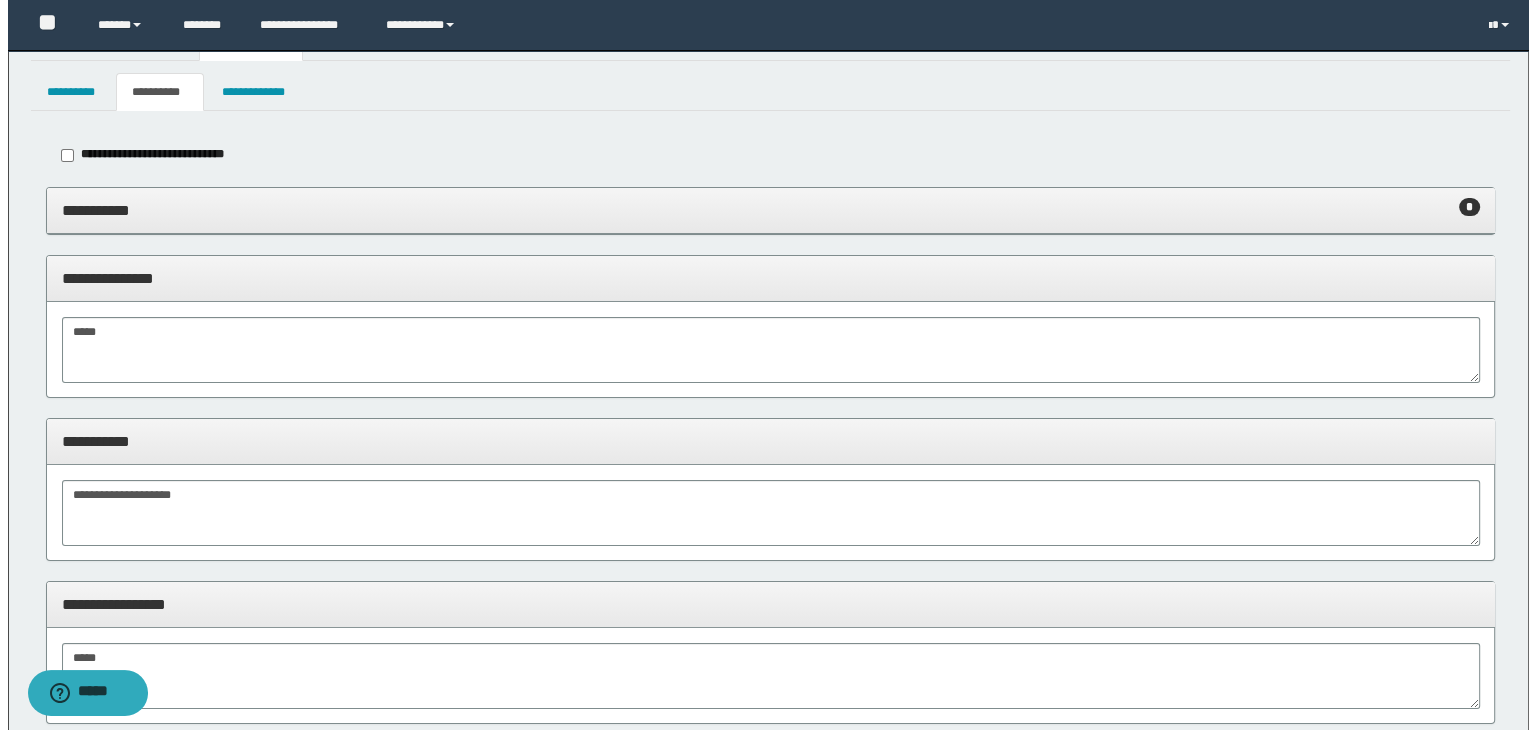 scroll, scrollTop: 0, scrollLeft: 0, axis: both 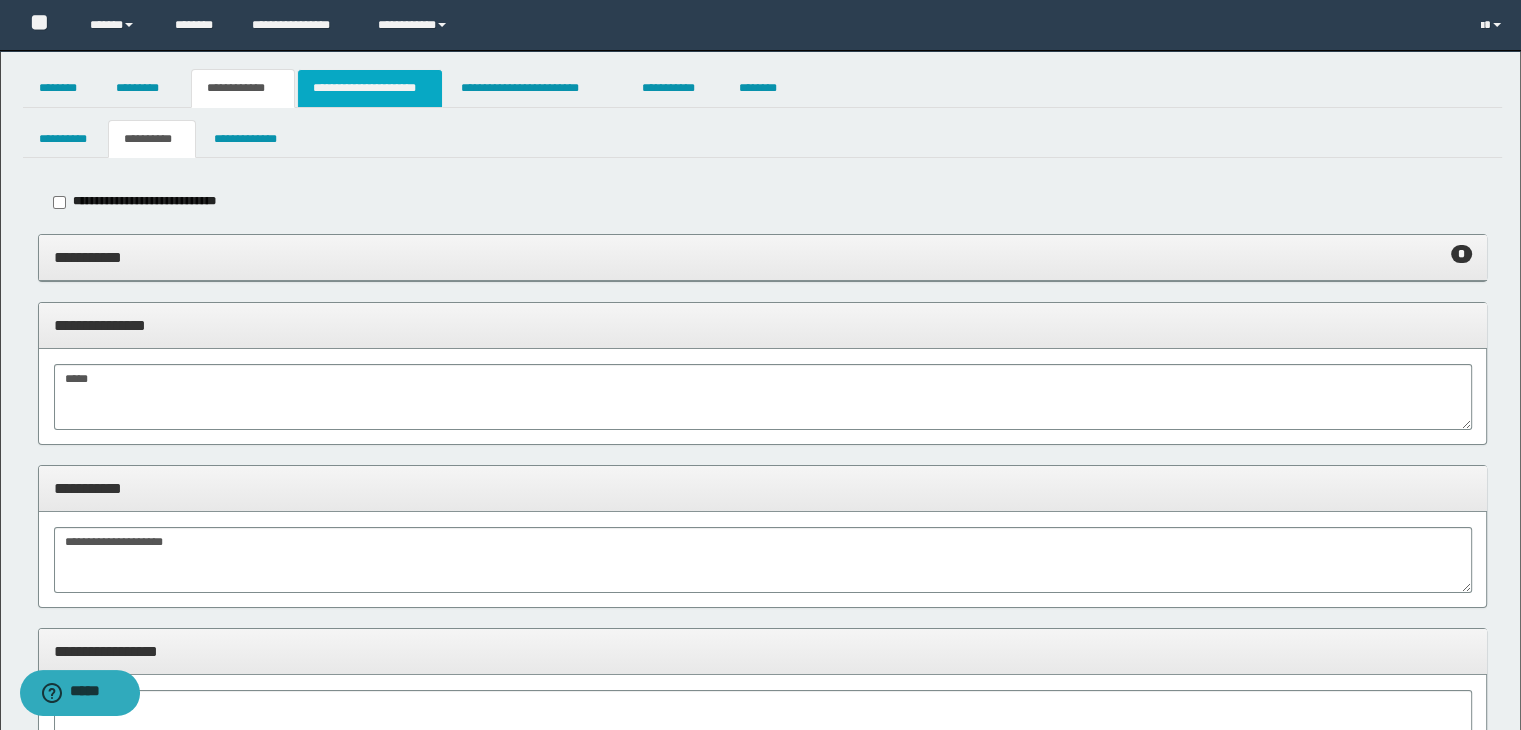 click on "**********" at bounding box center [370, 88] 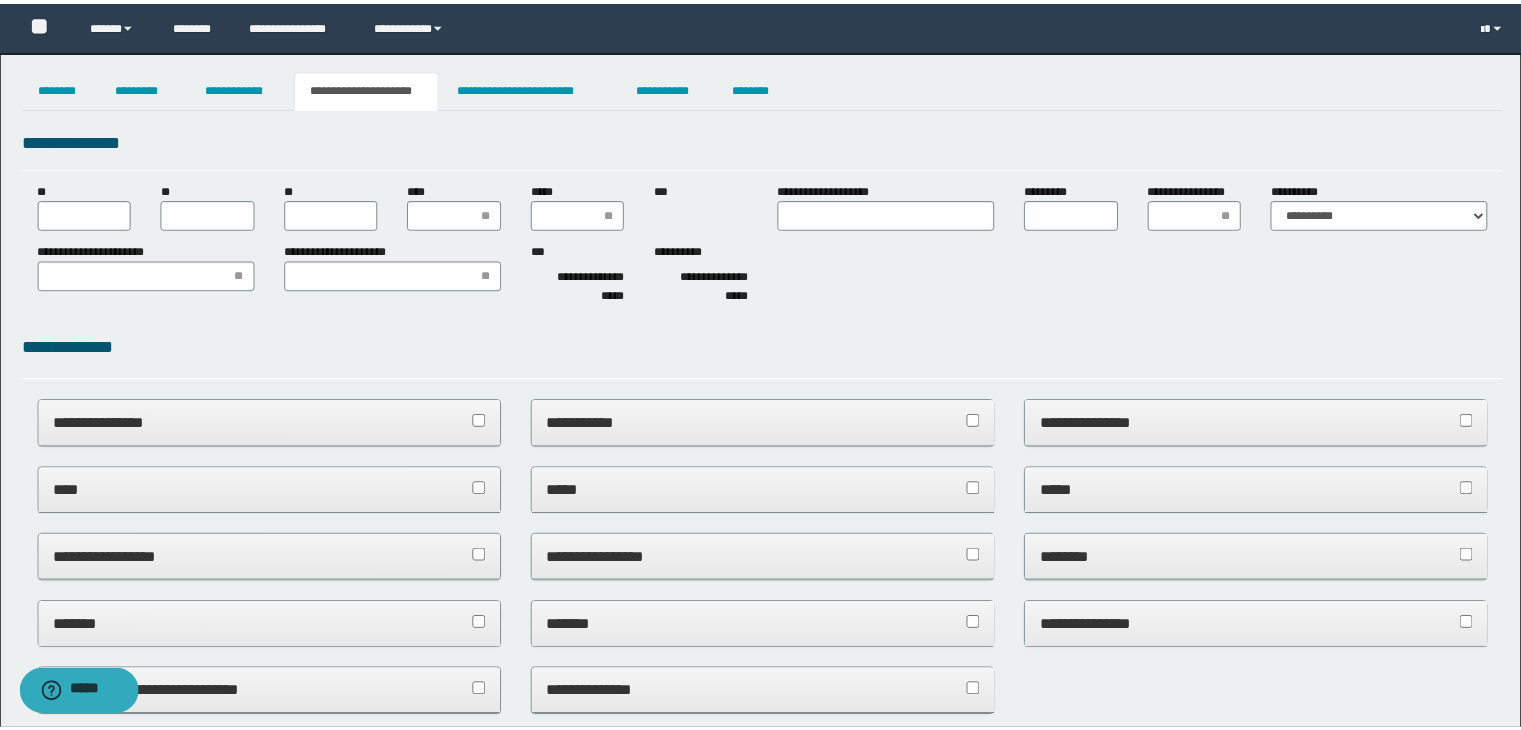 scroll, scrollTop: 0, scrollLeft: 0, axis: both 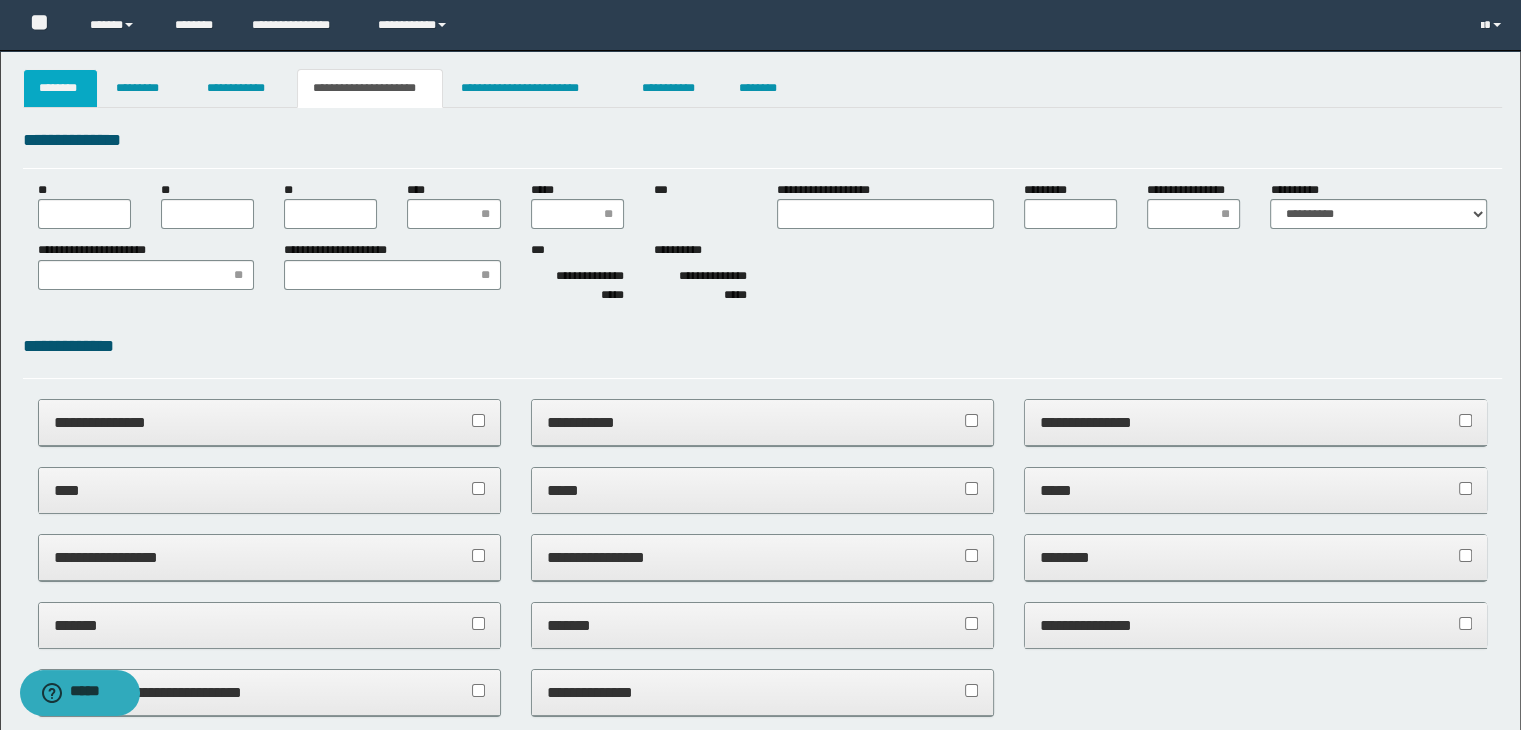click on "********" at bounding box center (61, 88) 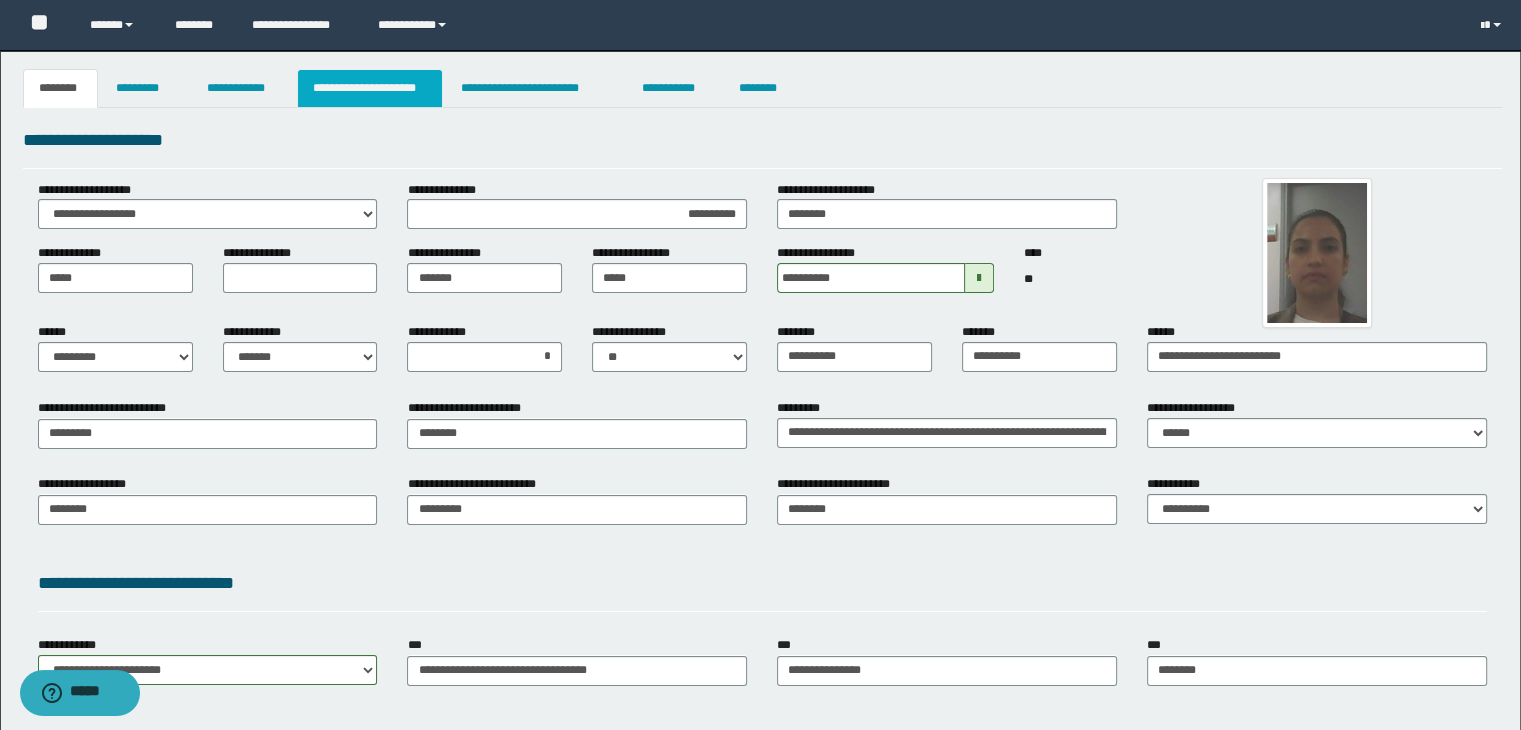 click on "**********" at bounding box center (370, 88) 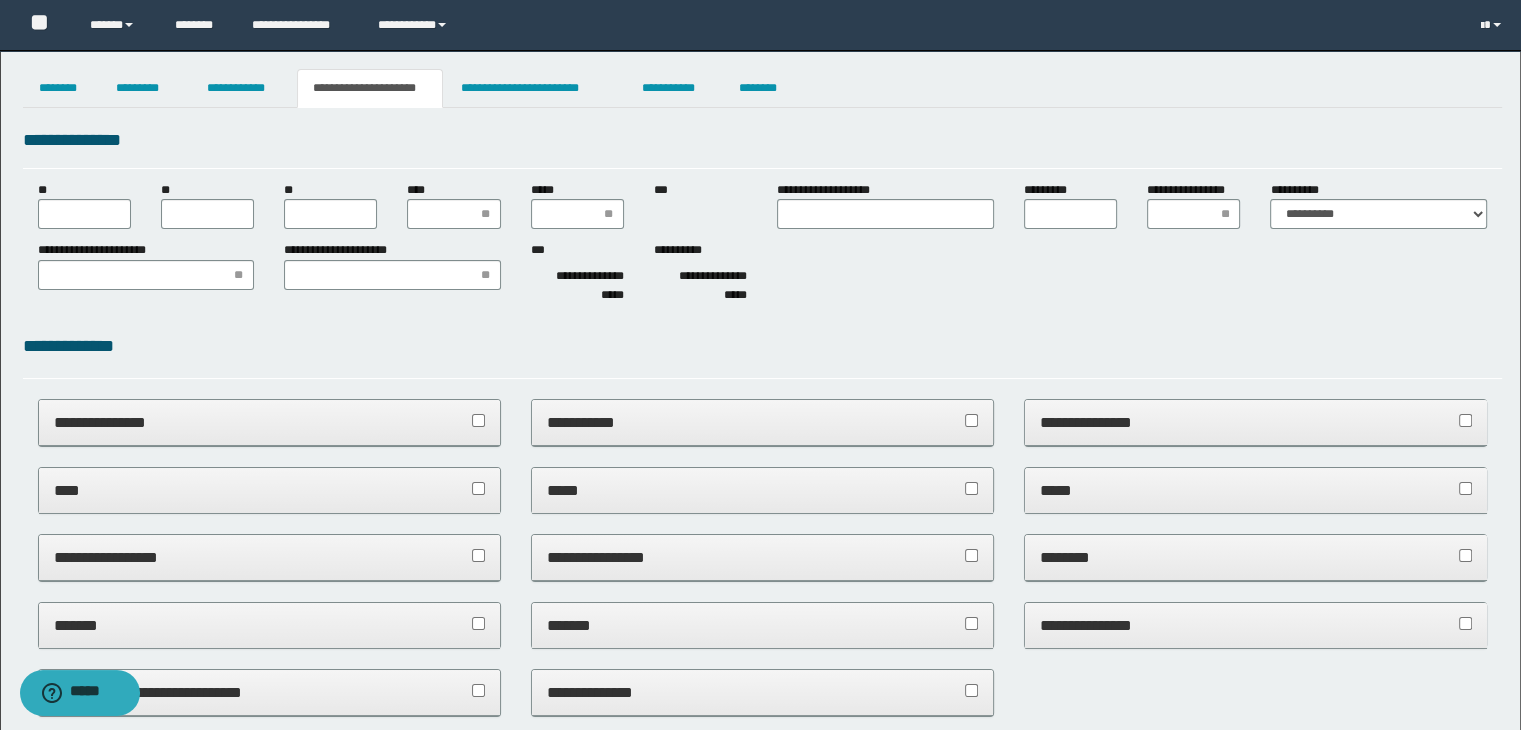 type 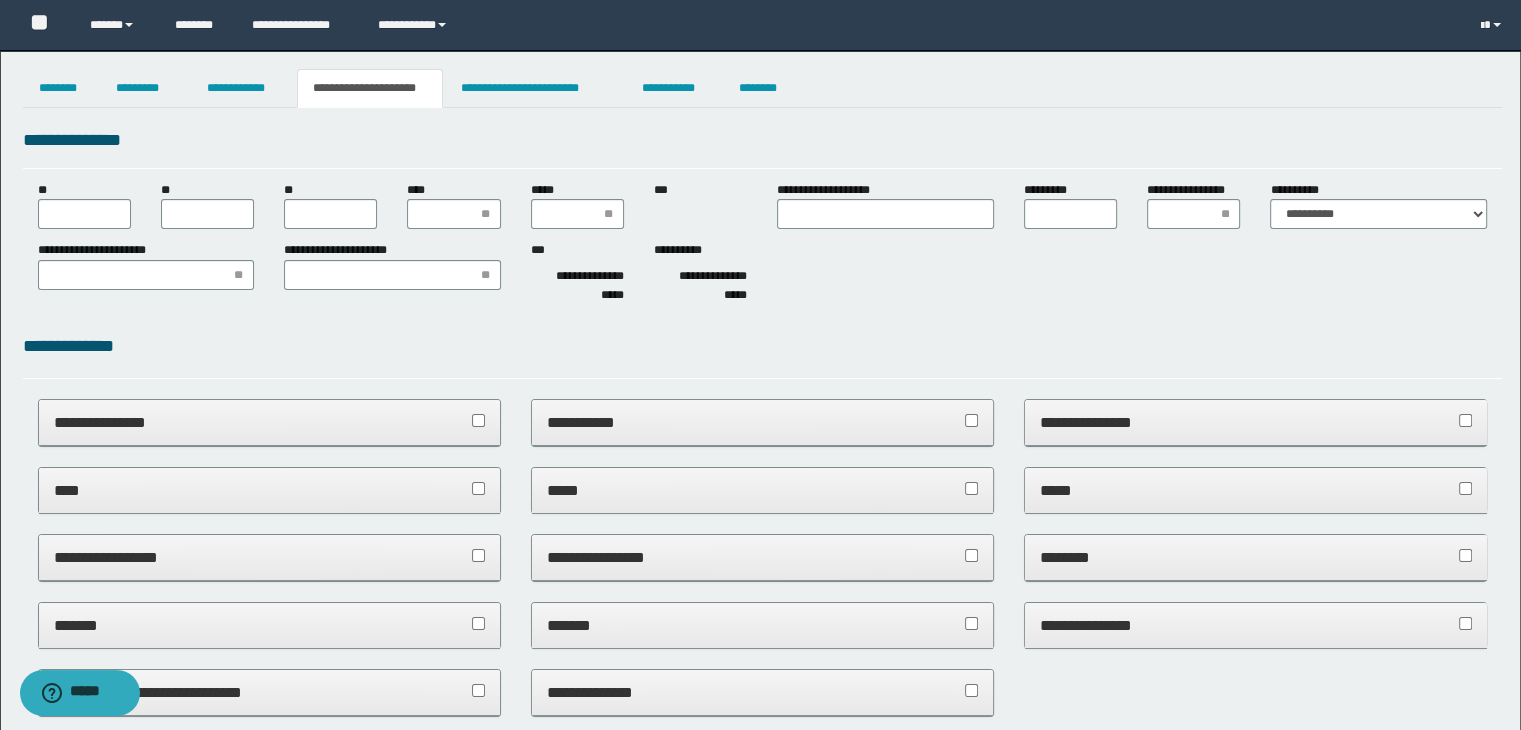 scroll, scrollTop: 1023, scrollLeft: 0, axis: vertical 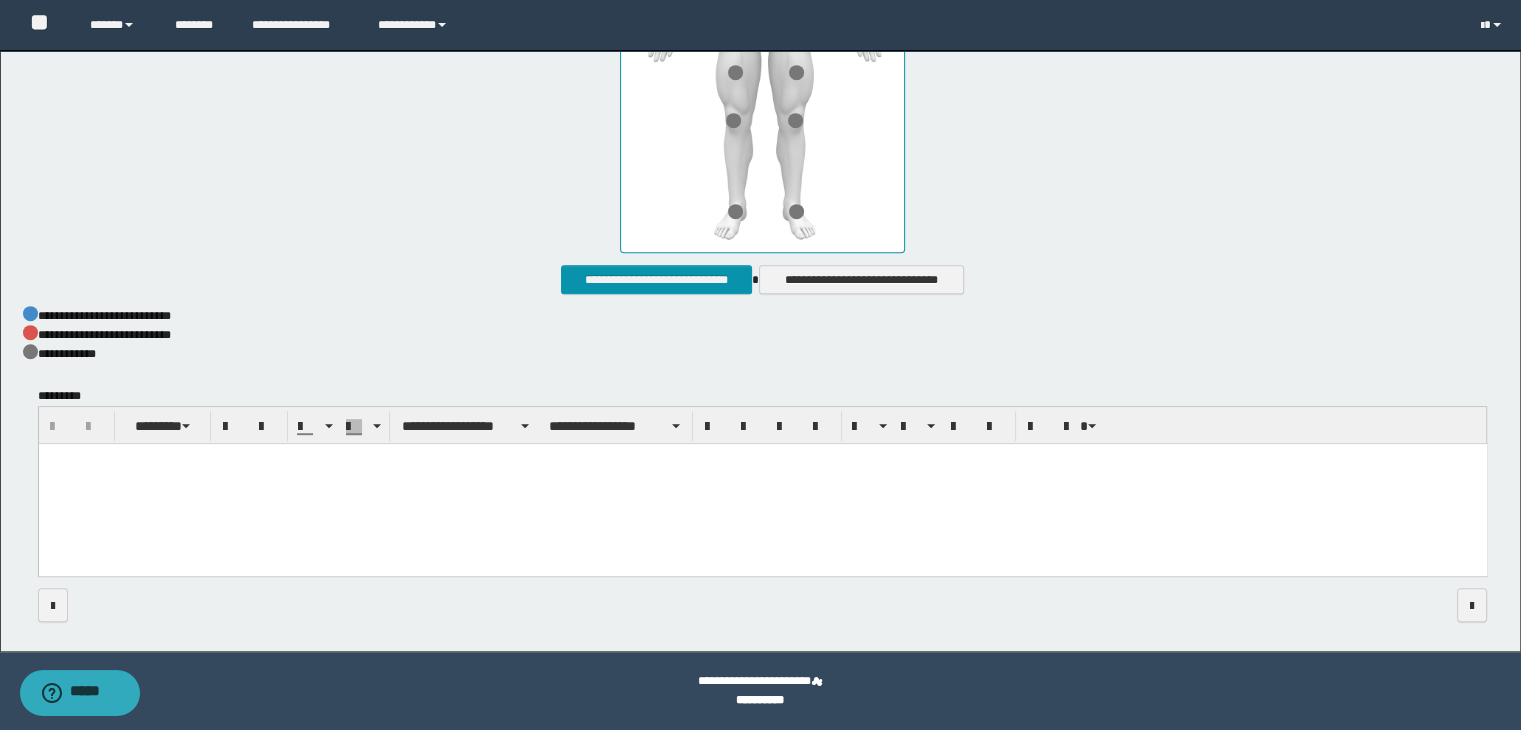 click at bounding box center [762, 484] 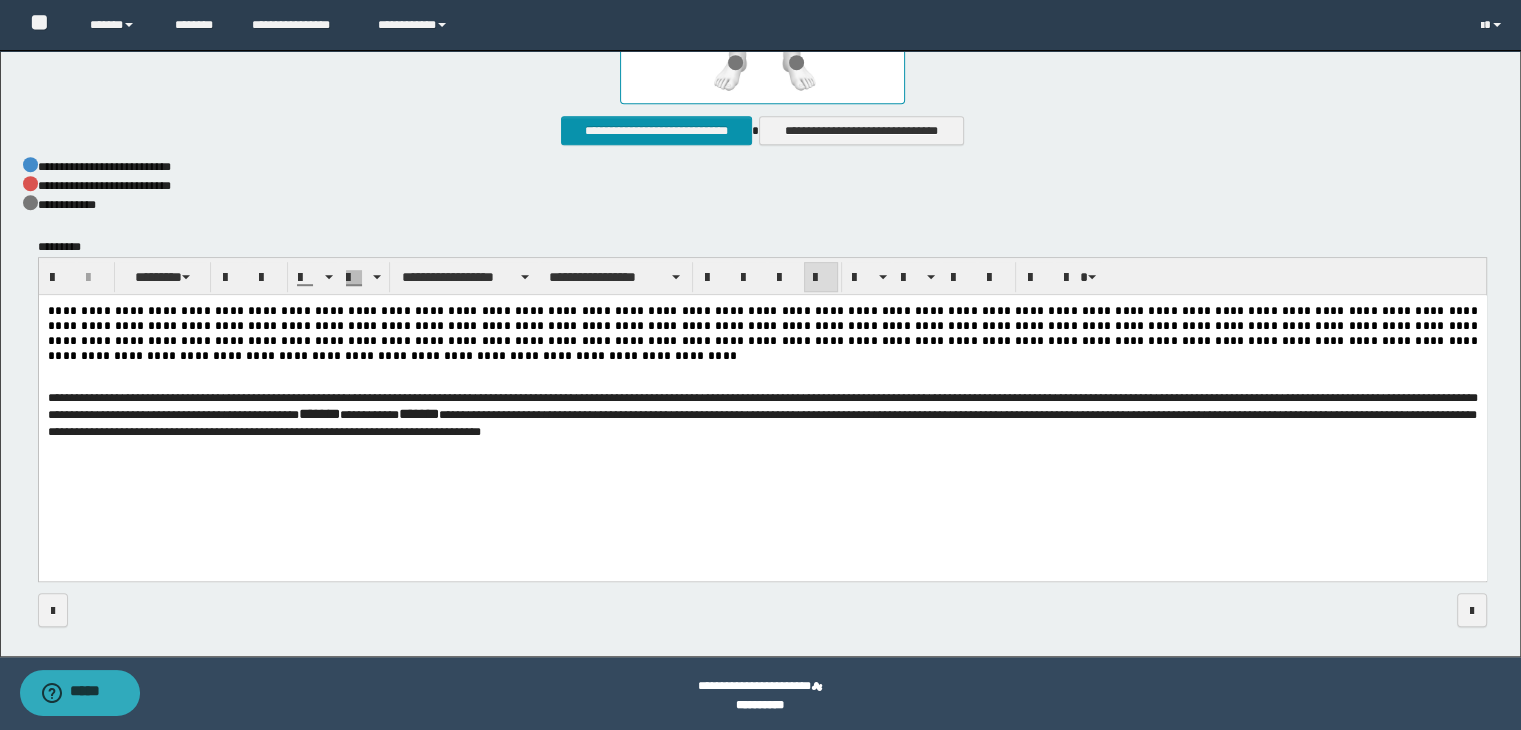 scroll, scrollTop: 1176, scrollLeft: 0, axis: vertical 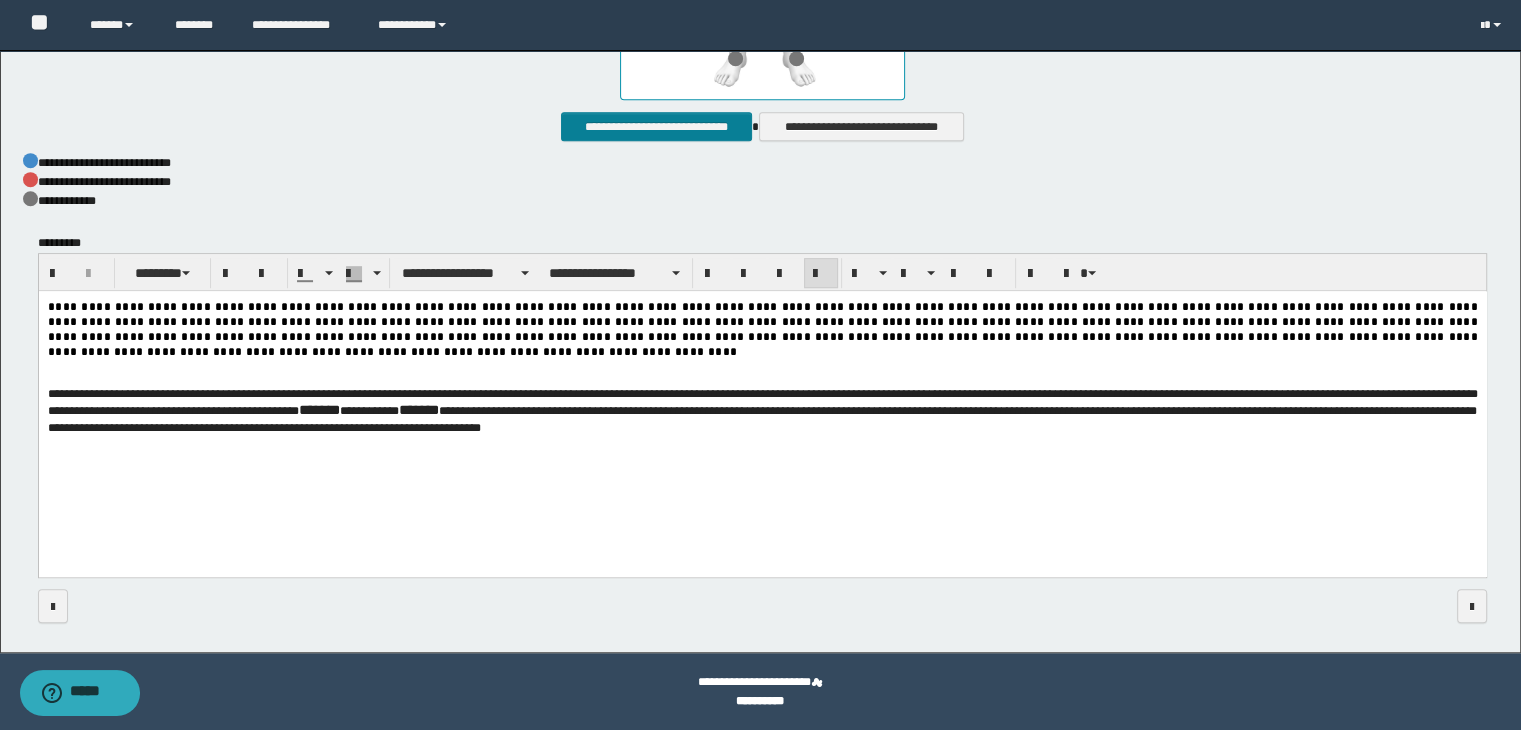click on "**********" at bounding box center (656, 127) 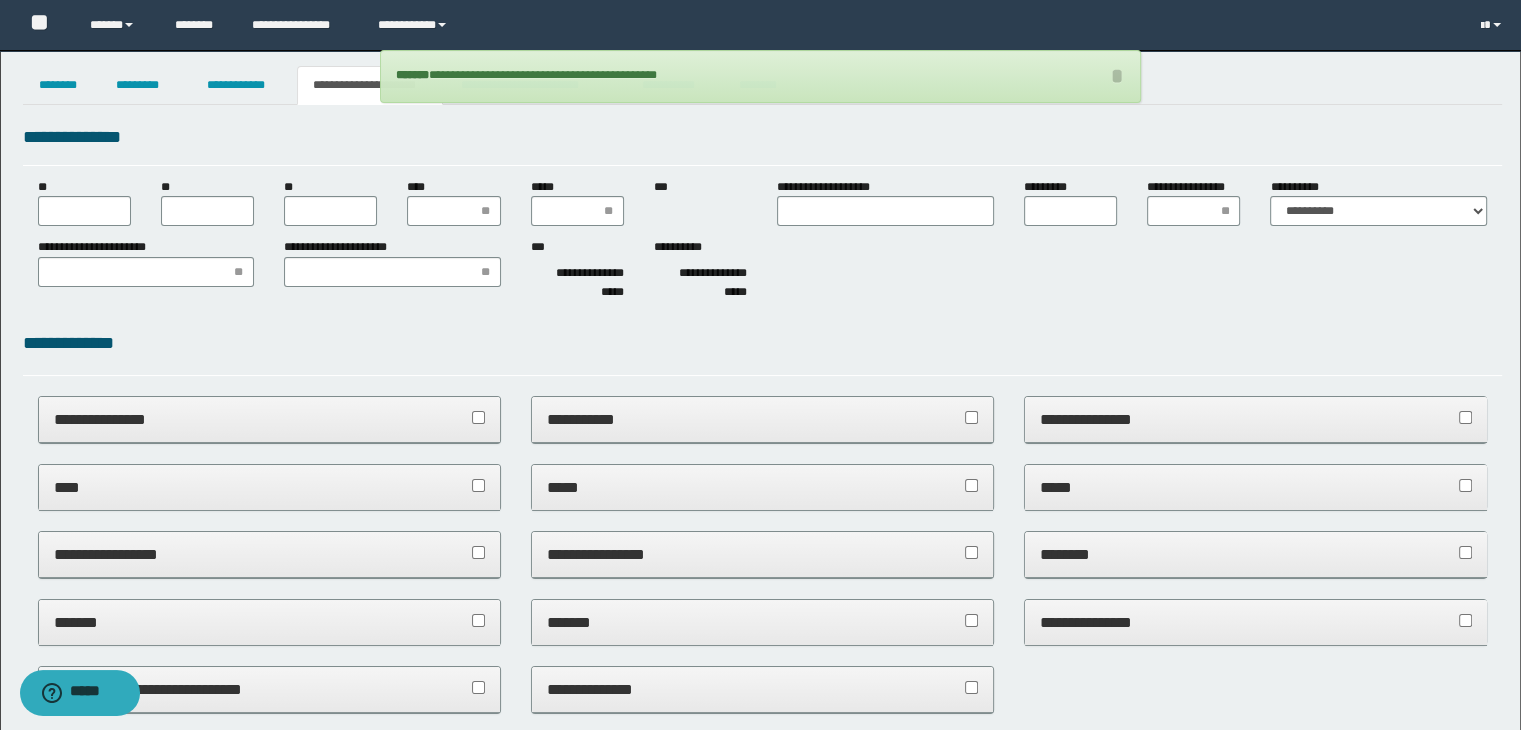 scroll, scrollTop: 0, scrollLeft: 0, axis: both 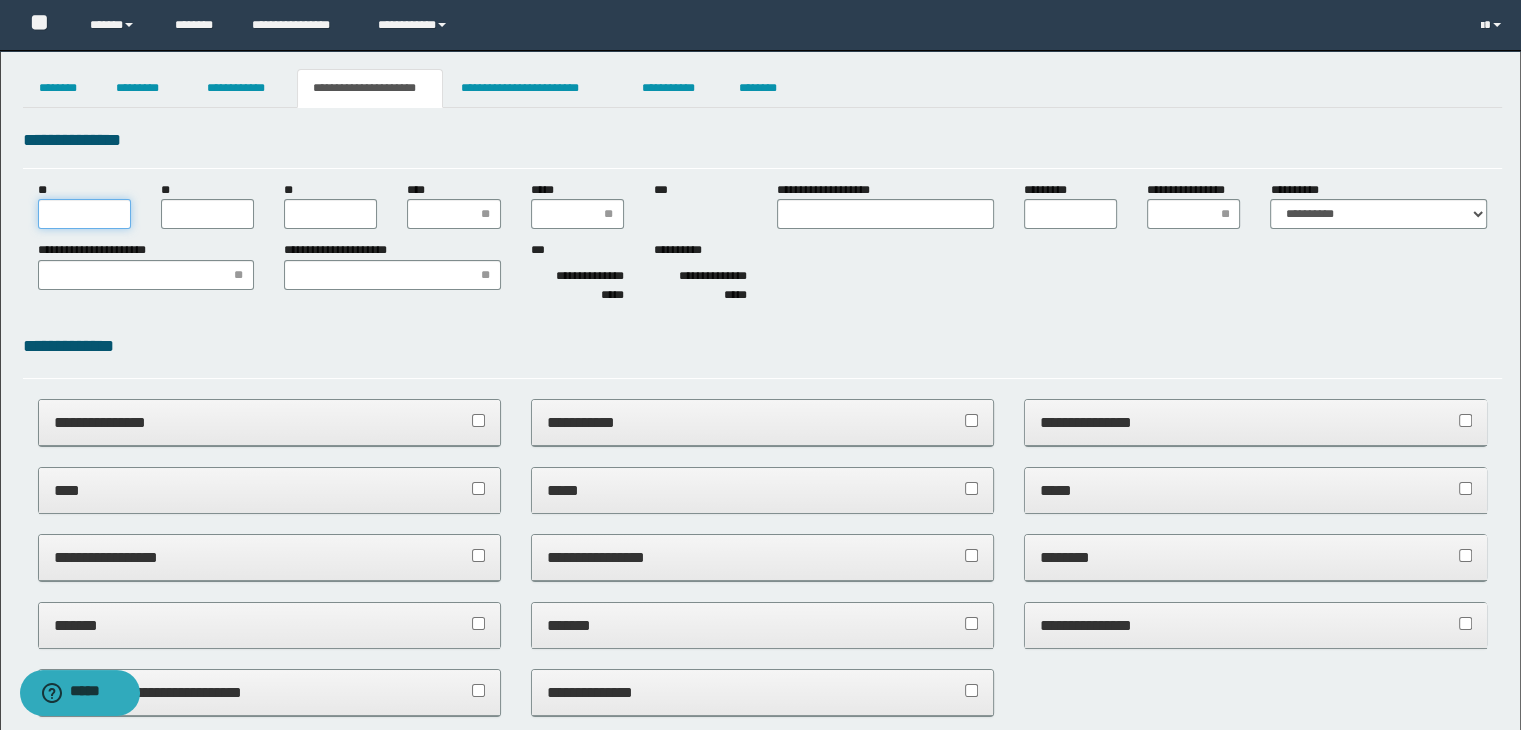 click on "**" at bounding box center (84, 214) 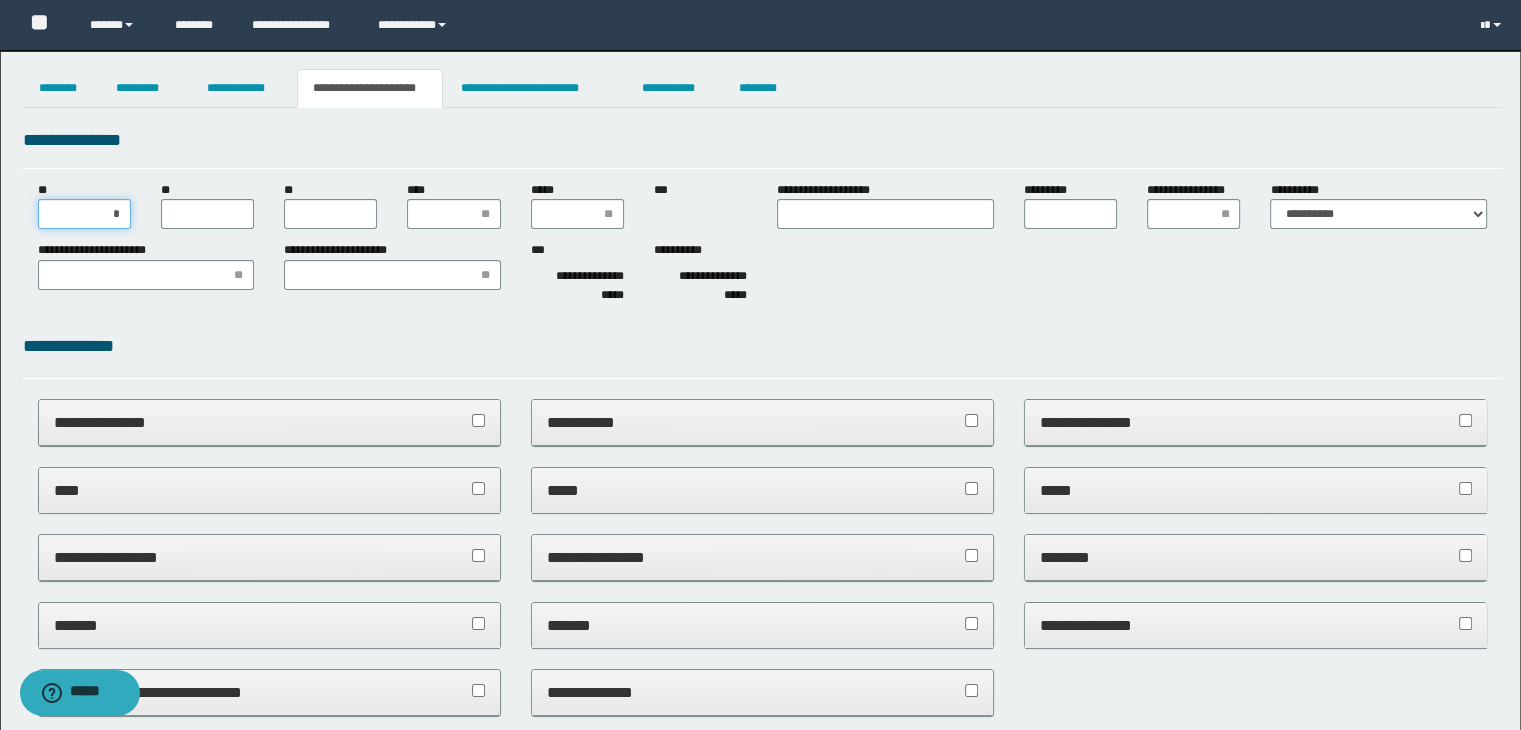 type on "**" 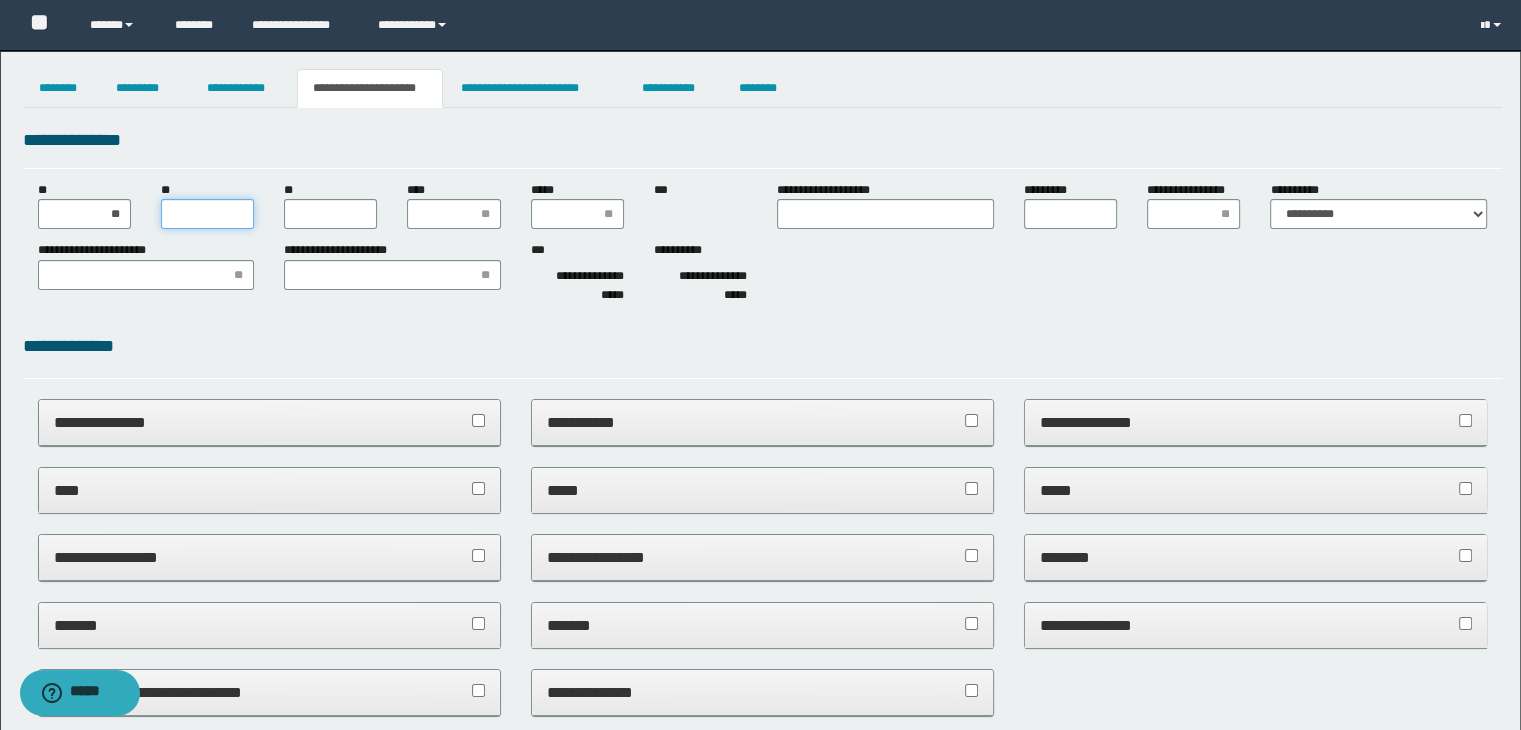 click on "**" at bounding box center (207, 214) 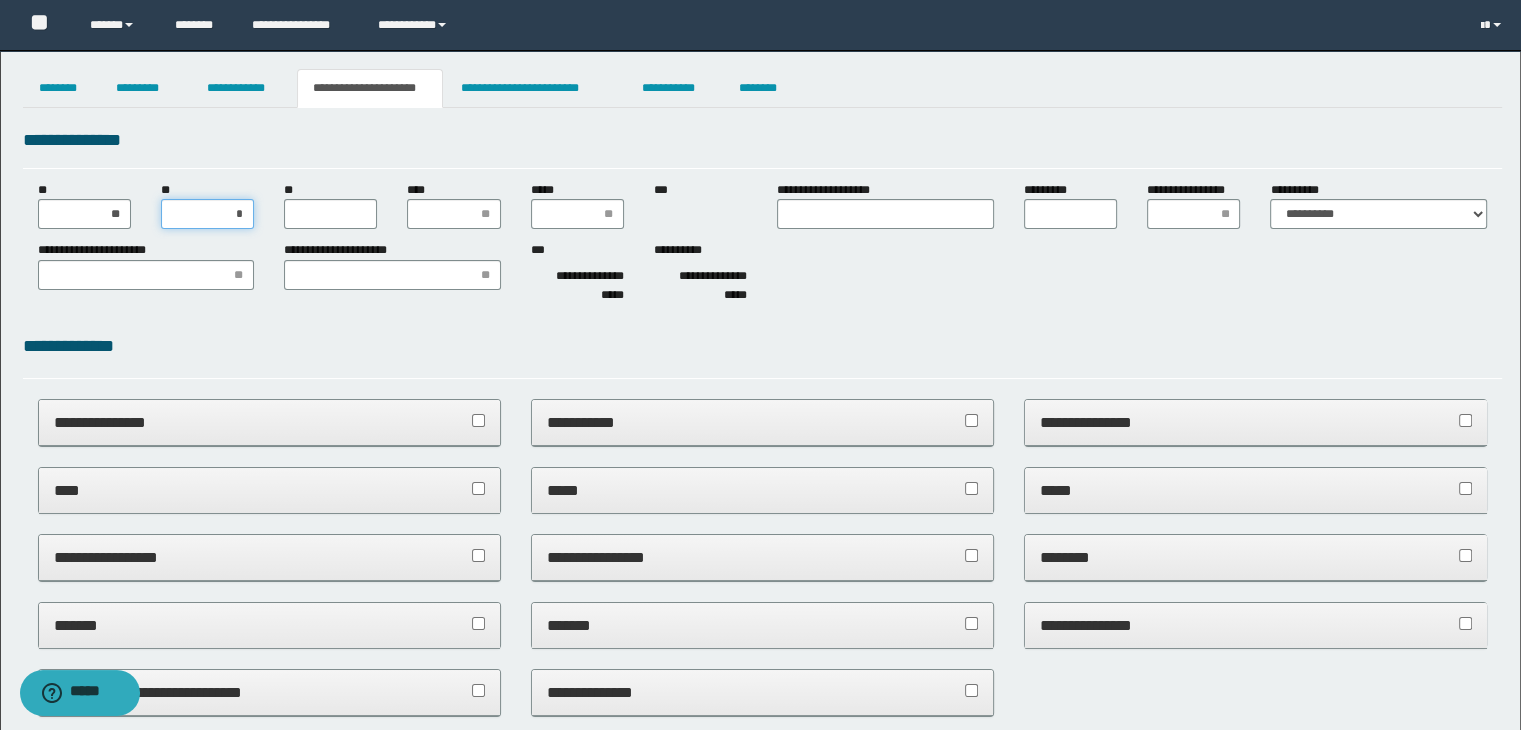 type on "**" 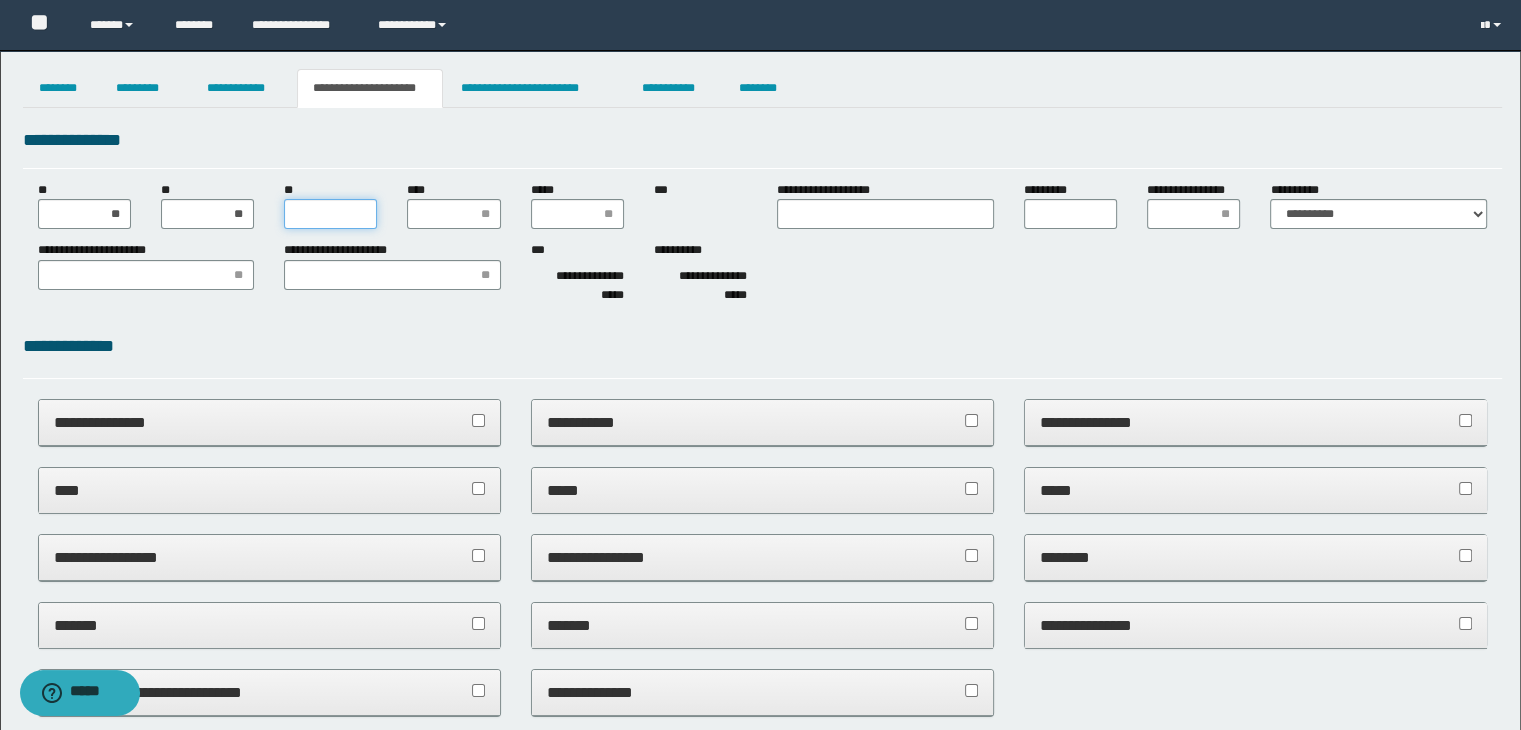 click on "**" at bounding box center (330, 214) 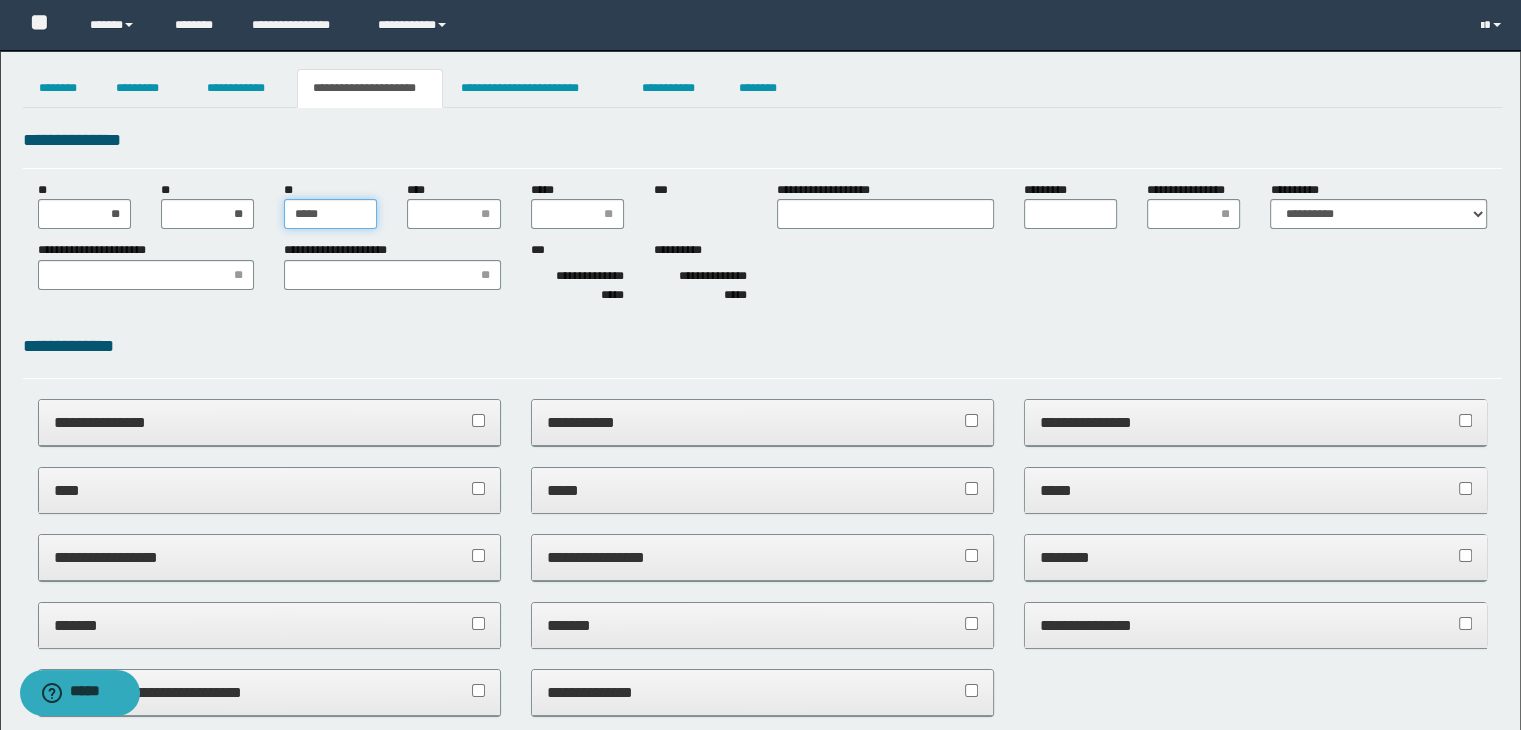 type on "******" 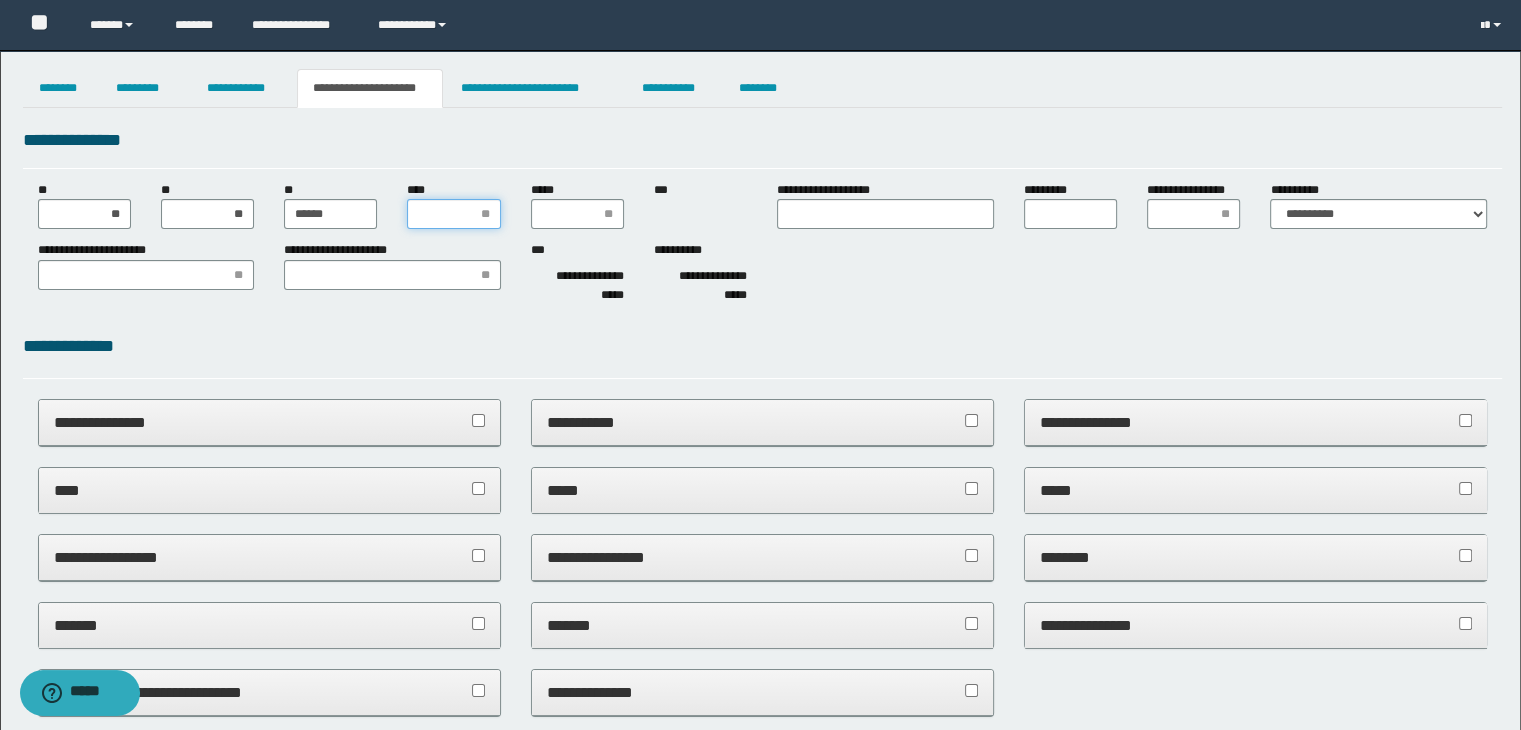 click on "****" at bounding box center [453, 214] 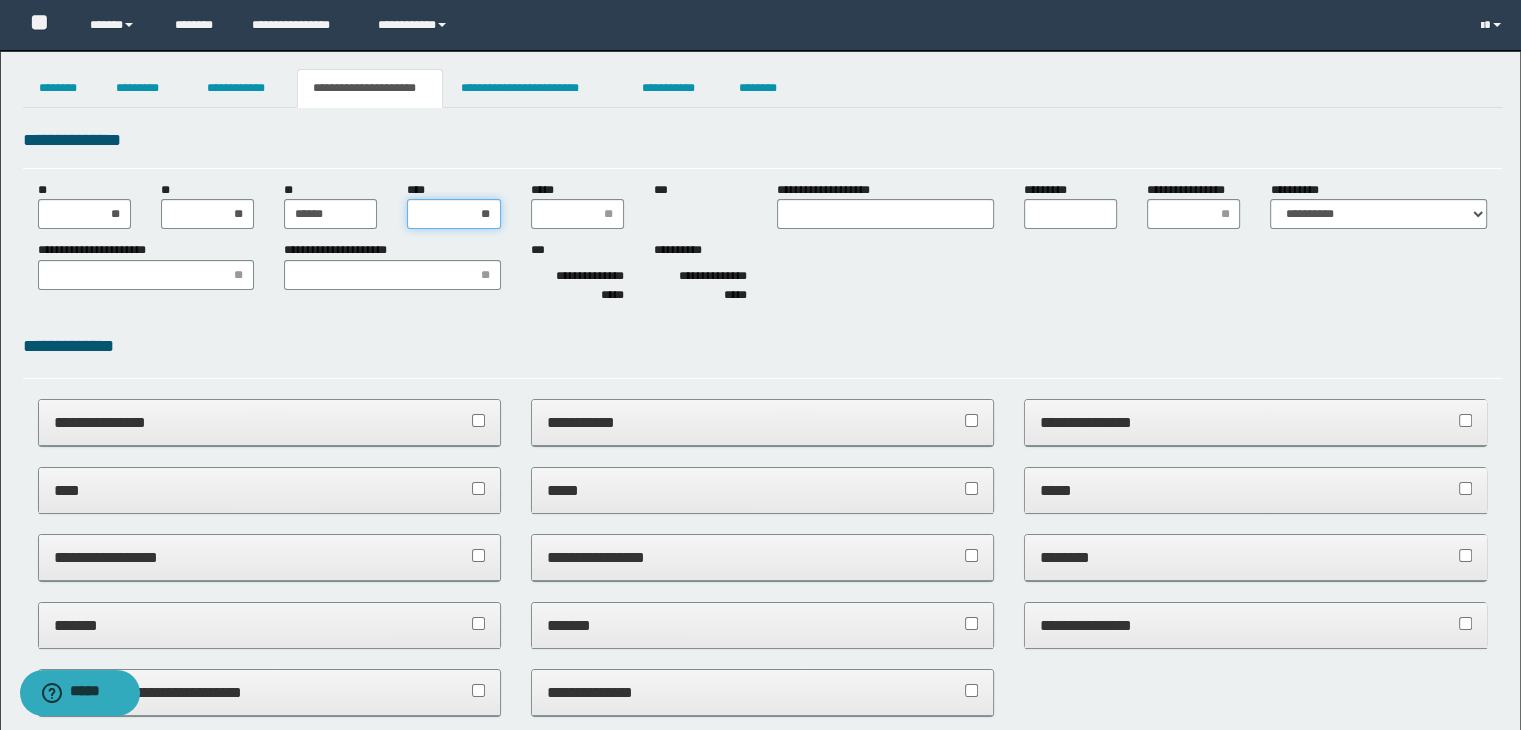 click on "**" at bounding box center (453, 214) 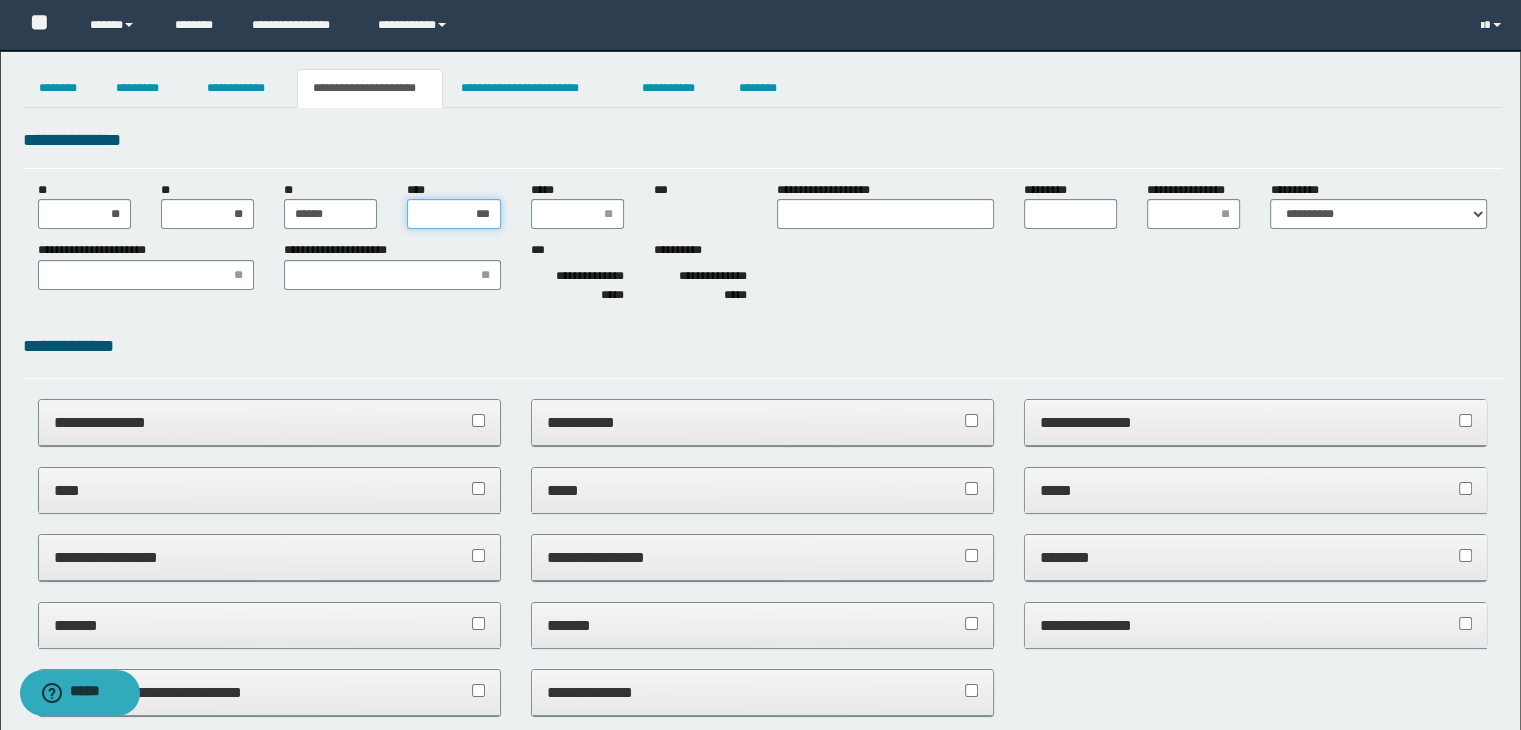 type on "****" 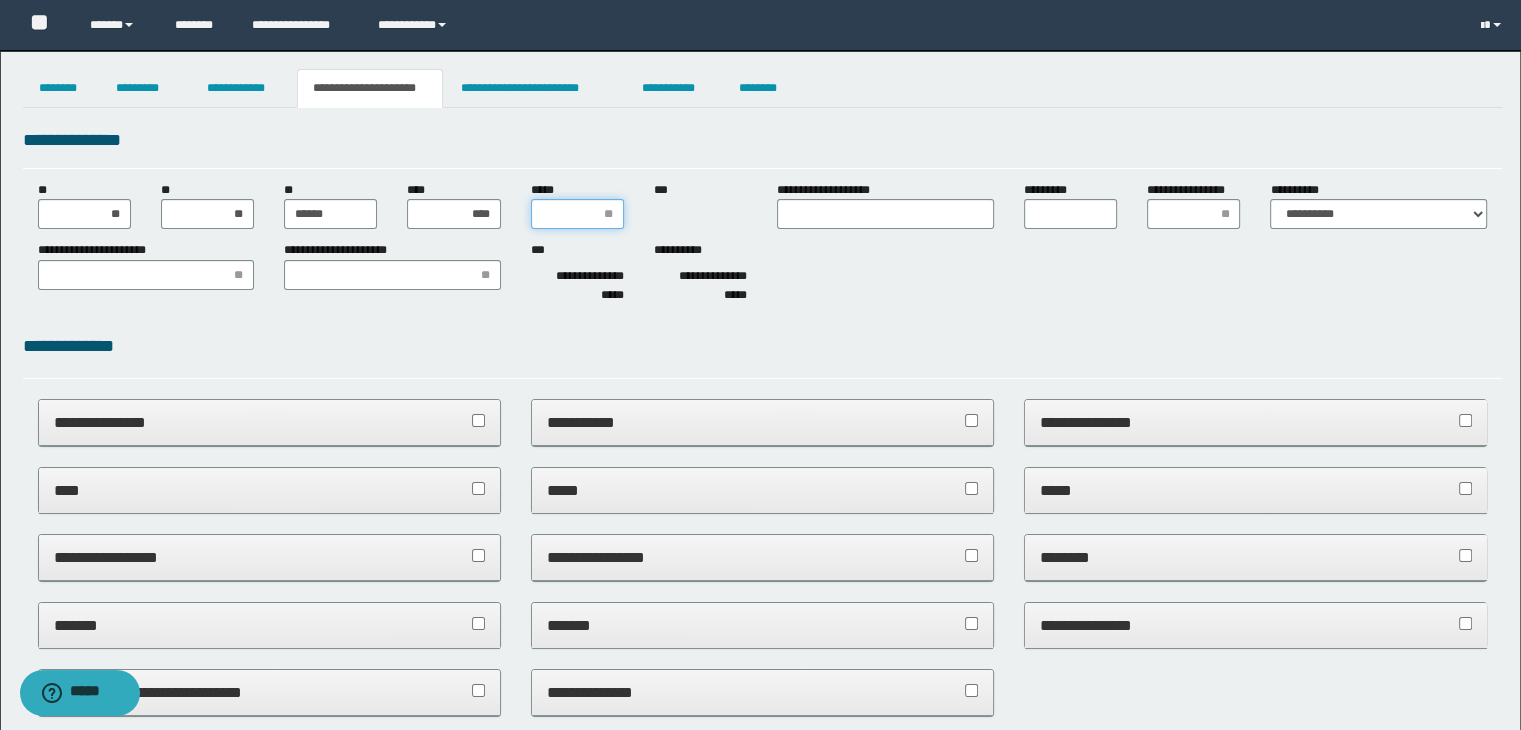 click on "*****" at bounding box center (577, 214) 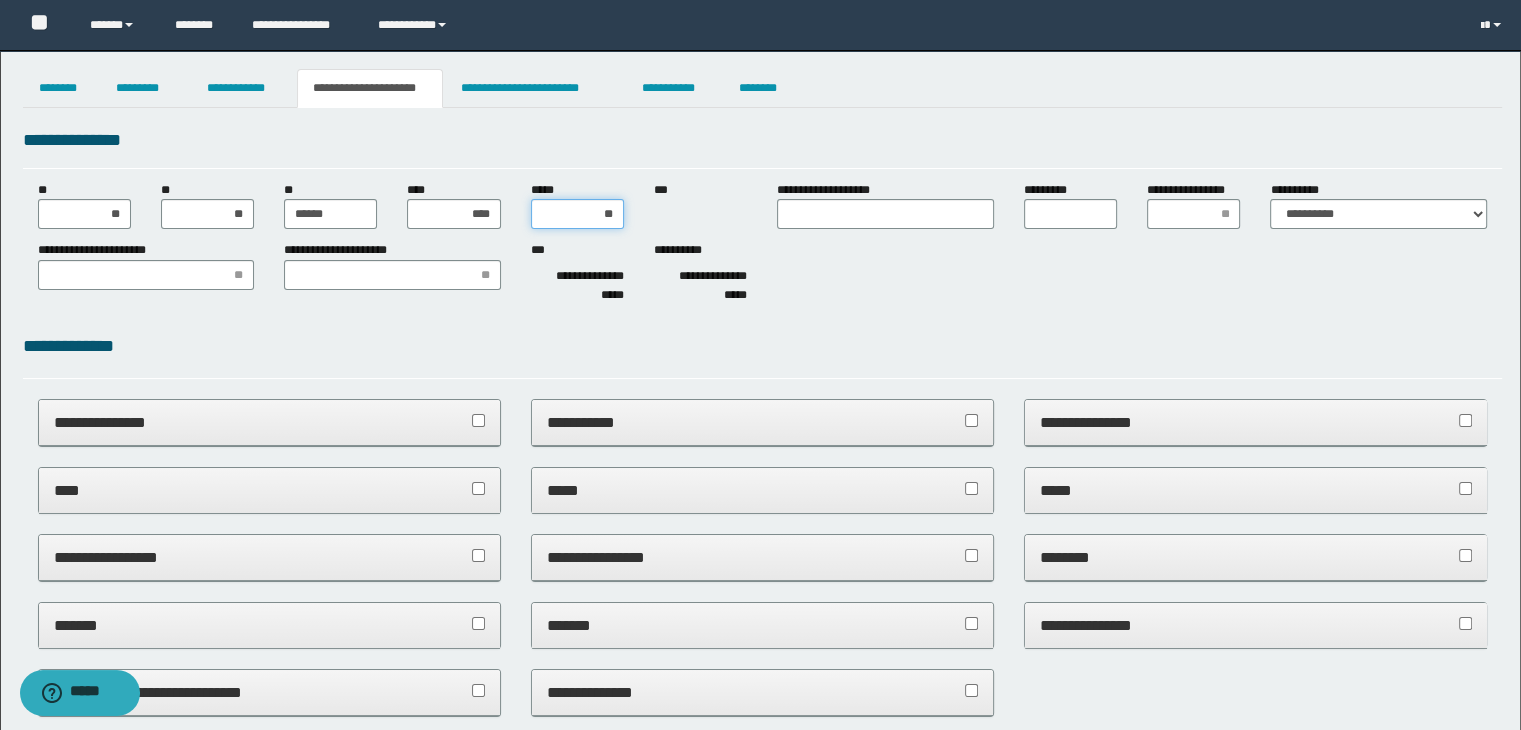 type on "***" 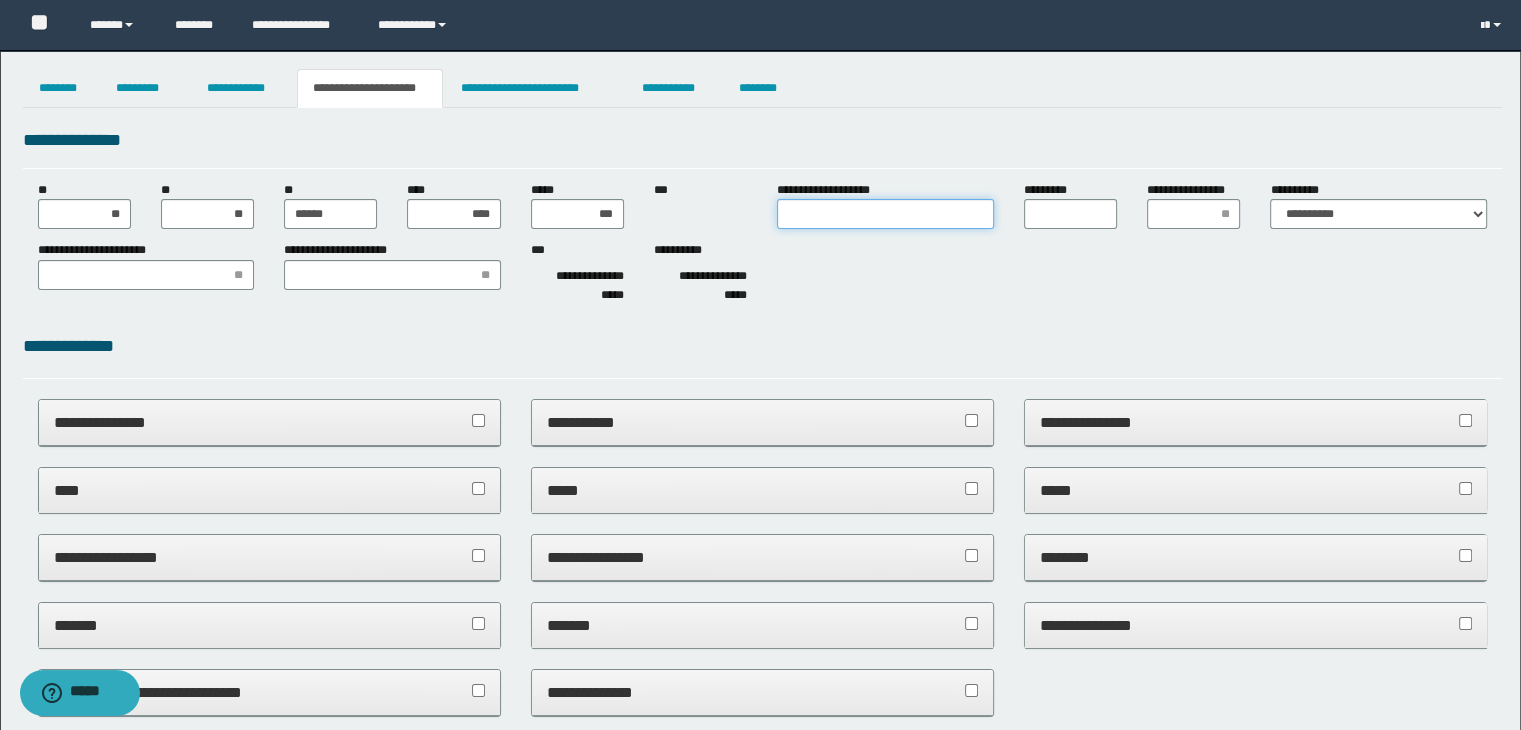click on "**********" at bounding box center (885, 214) 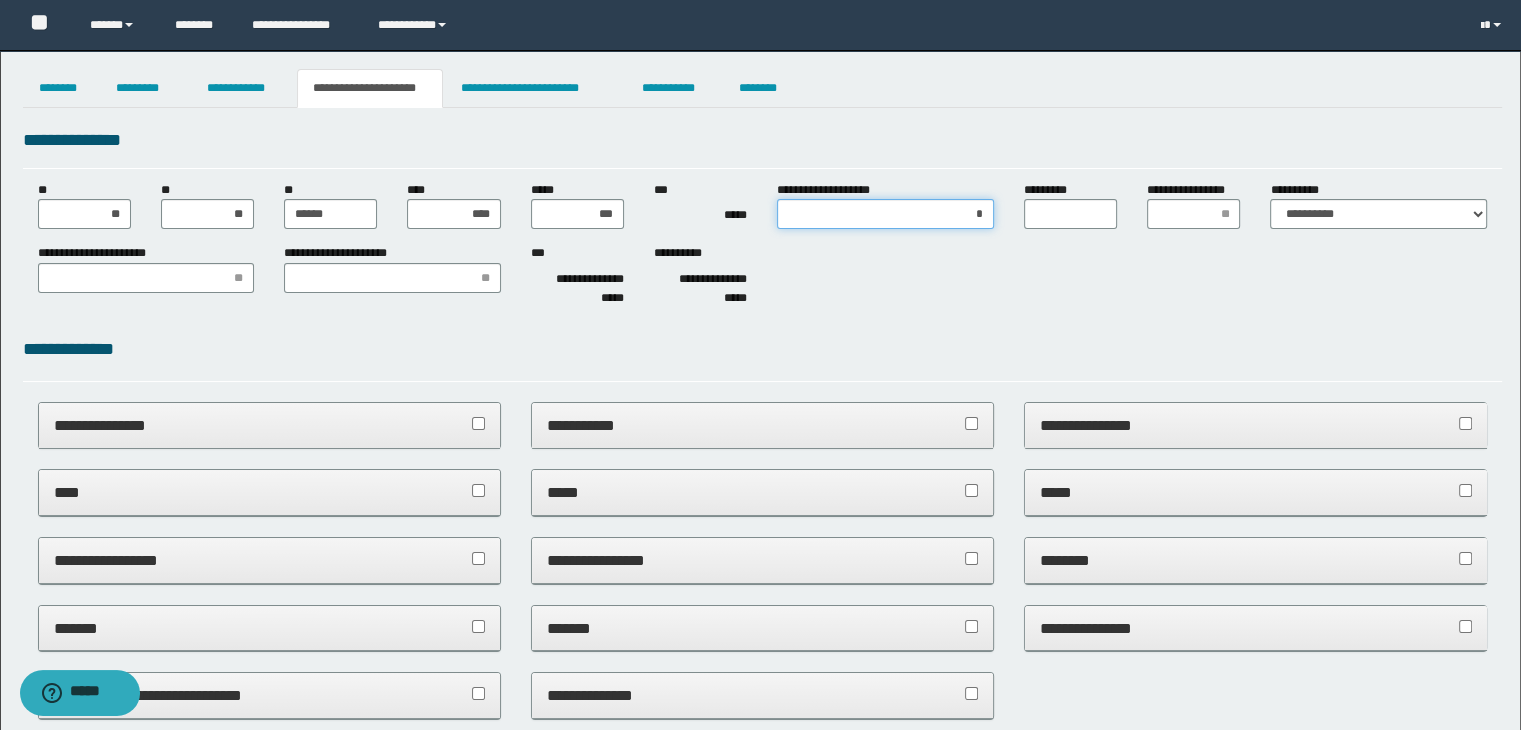 type on "**" 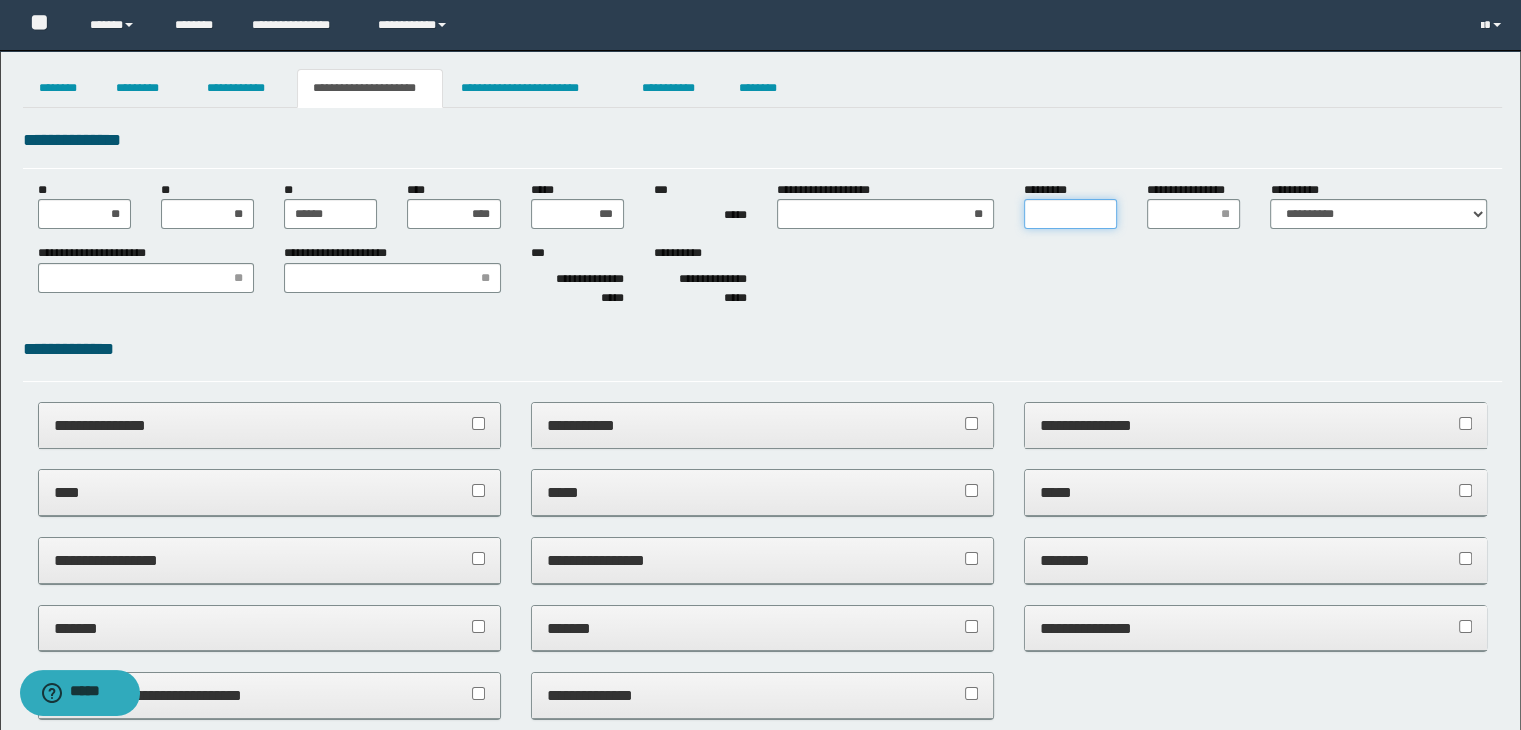 click on "*********" at bounding box center [1070, 214] 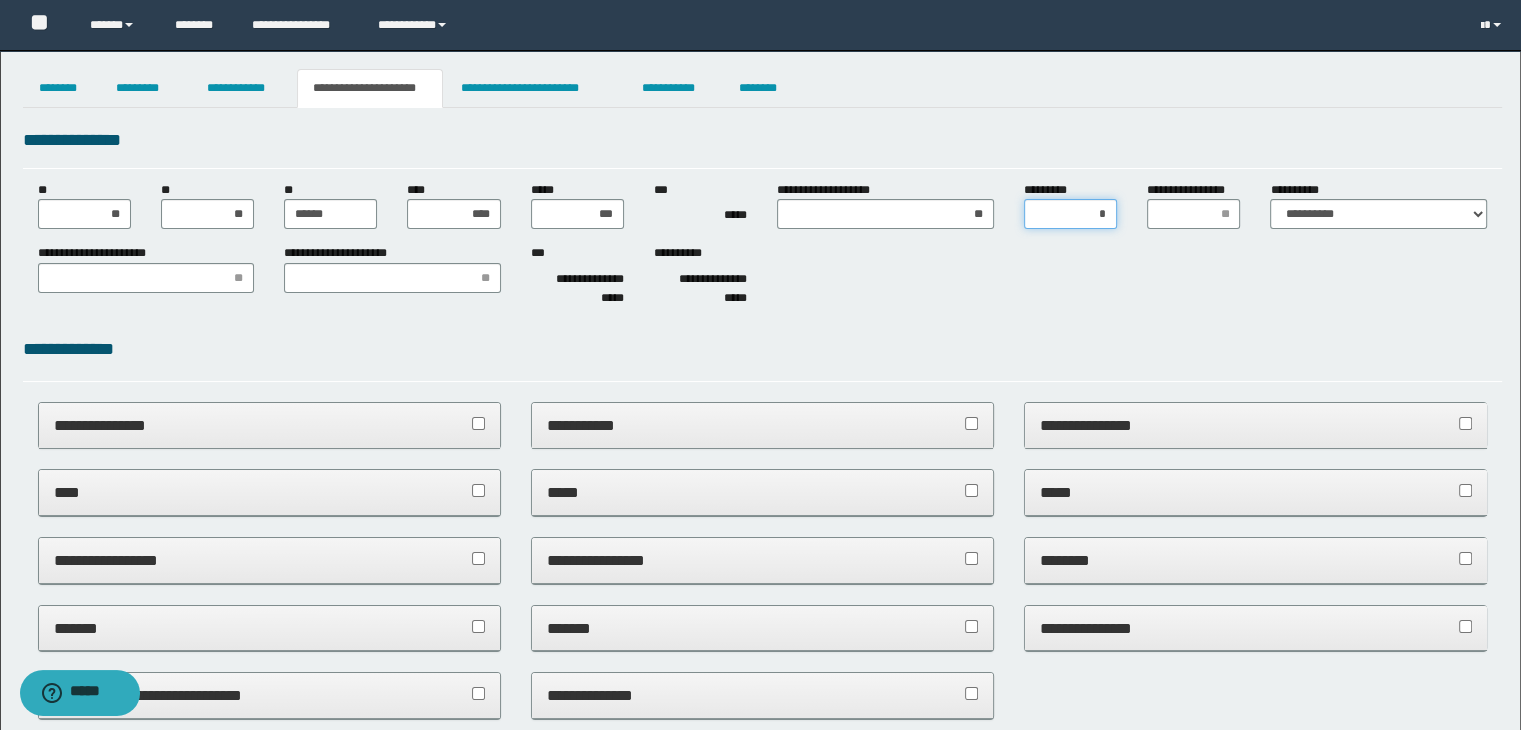 type on "**" 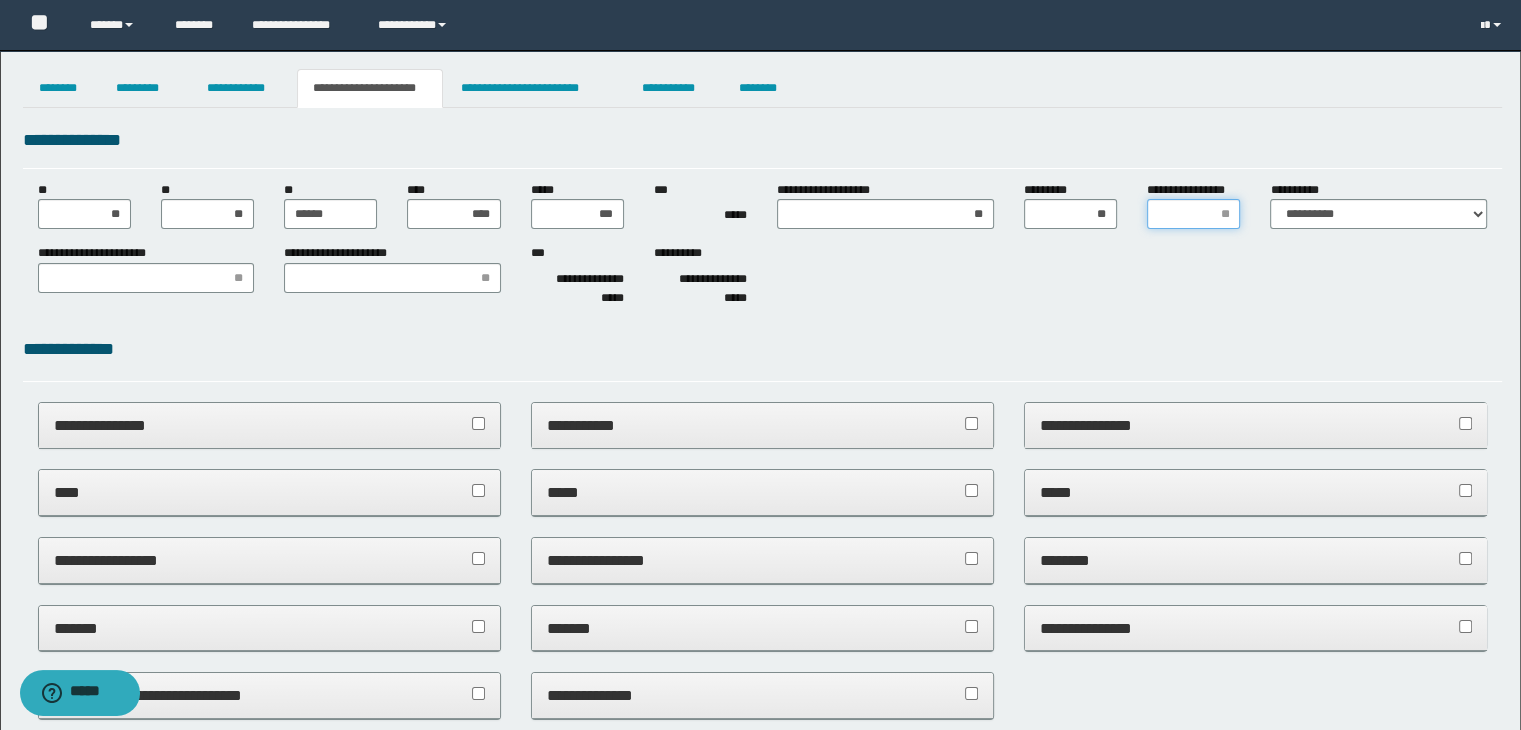 click on "**********" at bounding box center [1193, 214] 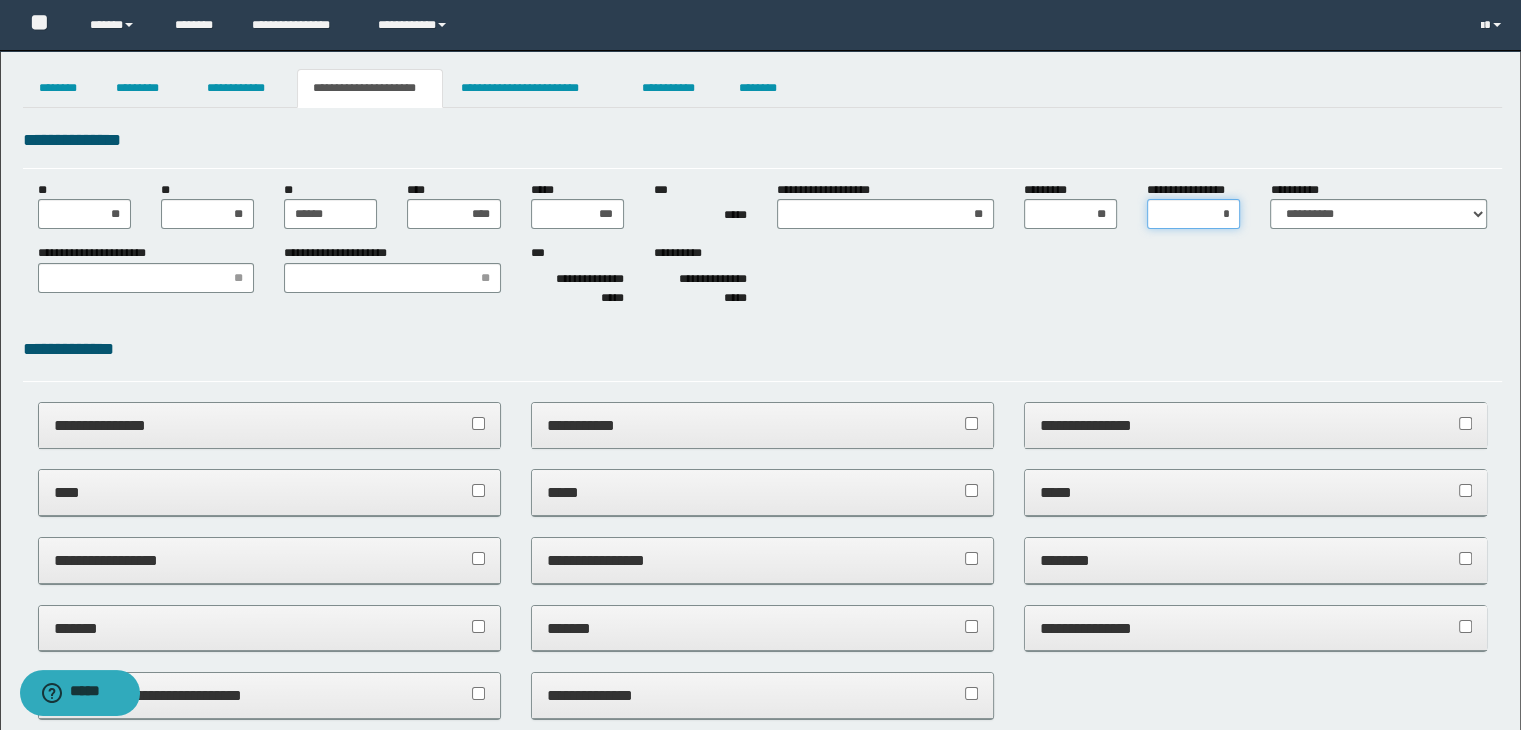 type on "**" 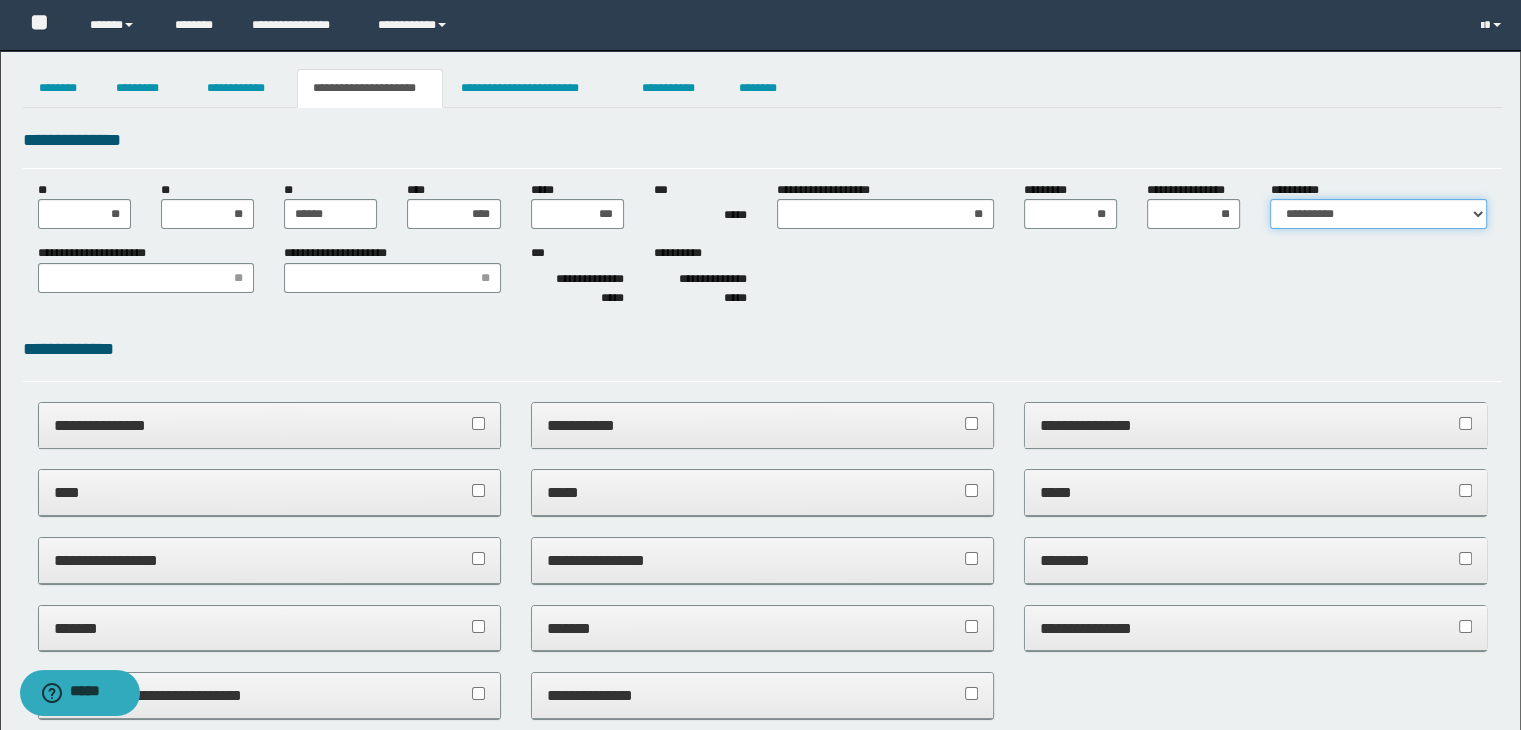 click on "**********" at bounding box center [1378, 214] 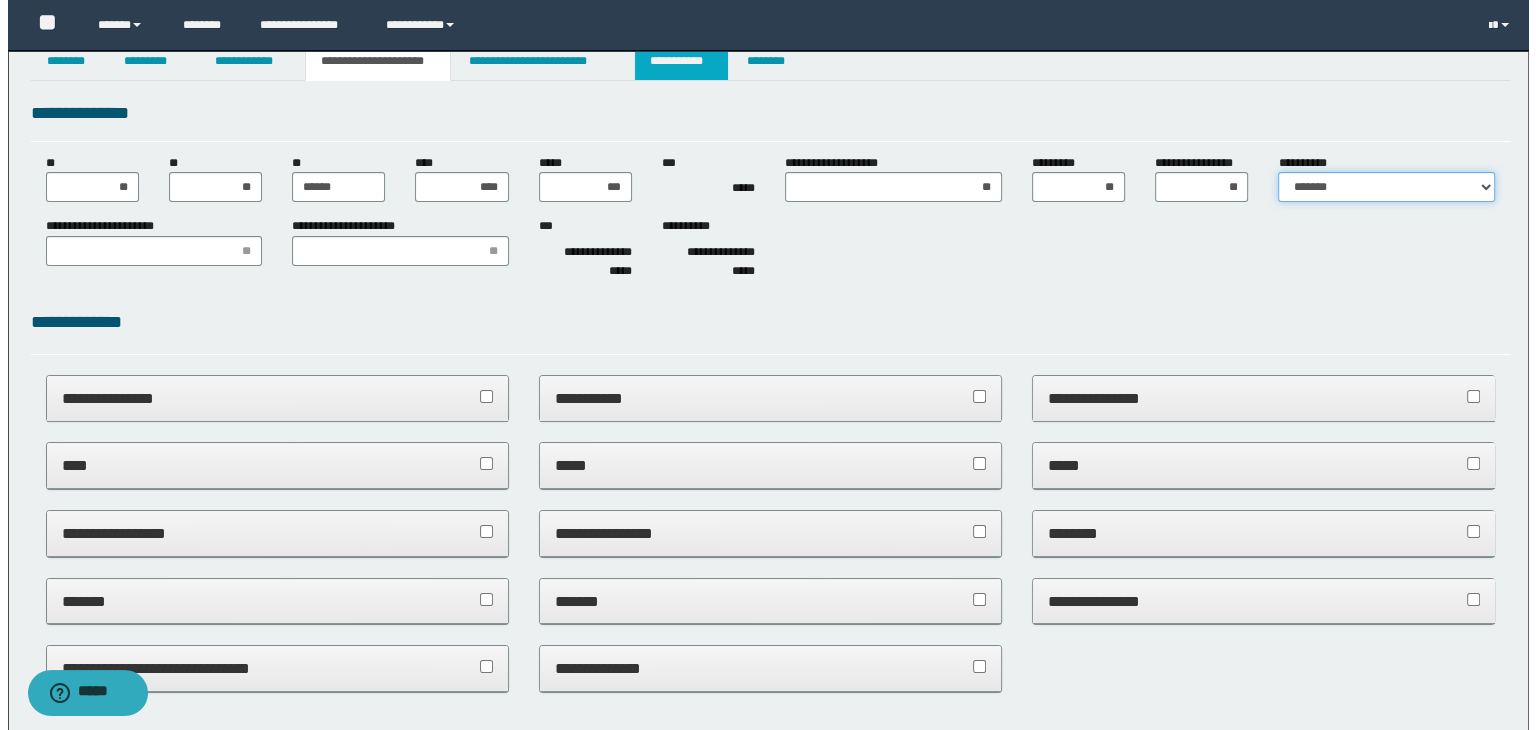 scroll, scrollTop: 0, scrollLeft: 0, axis: both 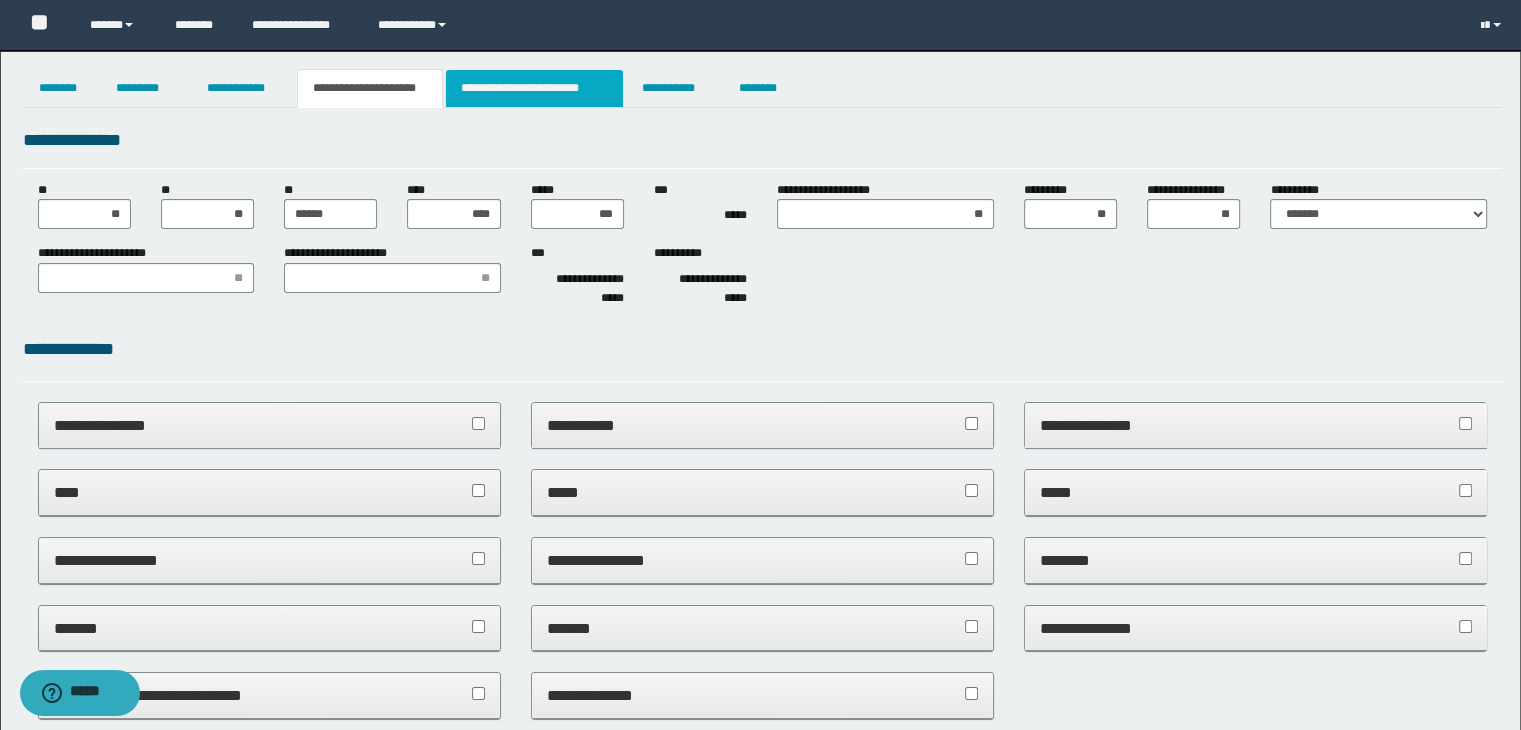 click on "**********" at bounding box center (534, 88) 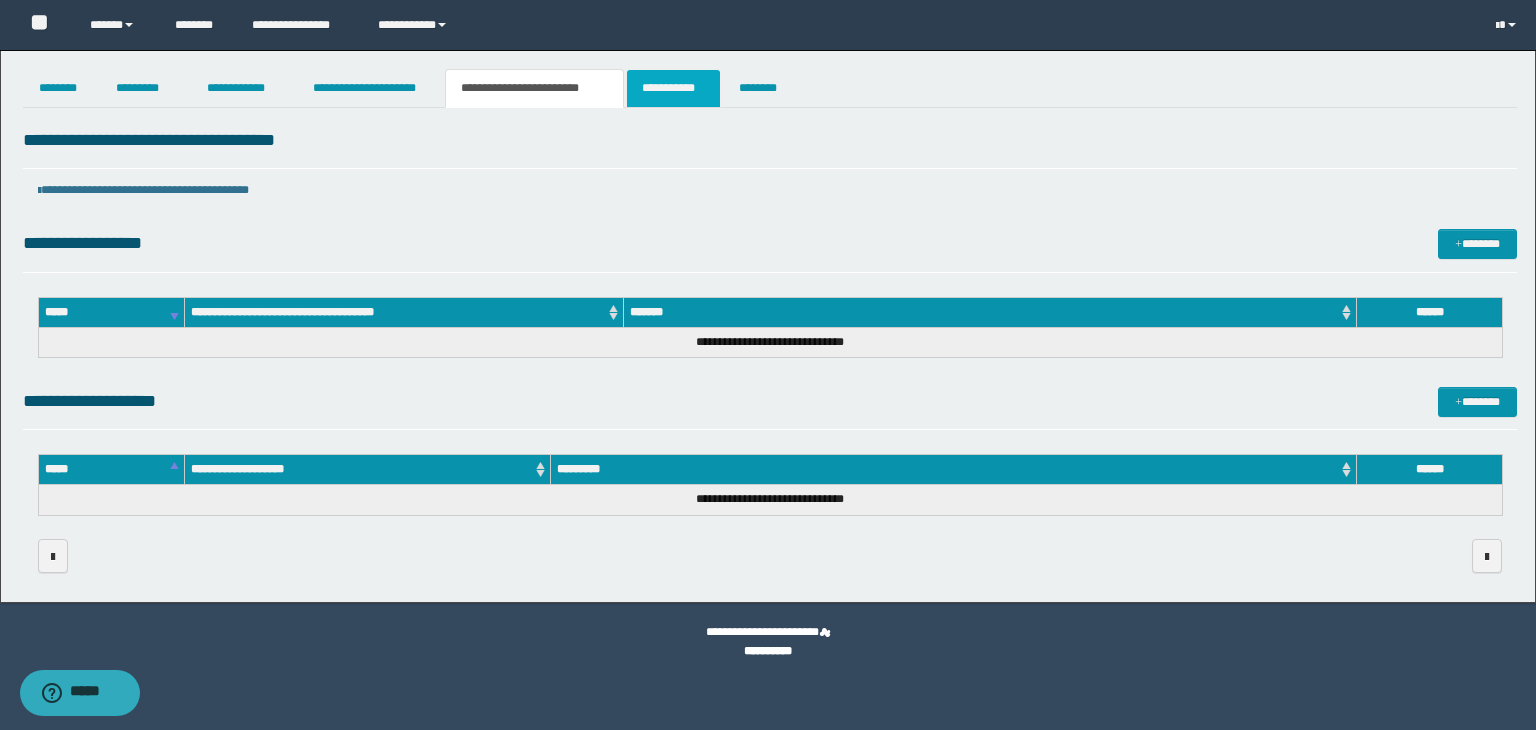 click on "**********" at bounding box center (673, 88) 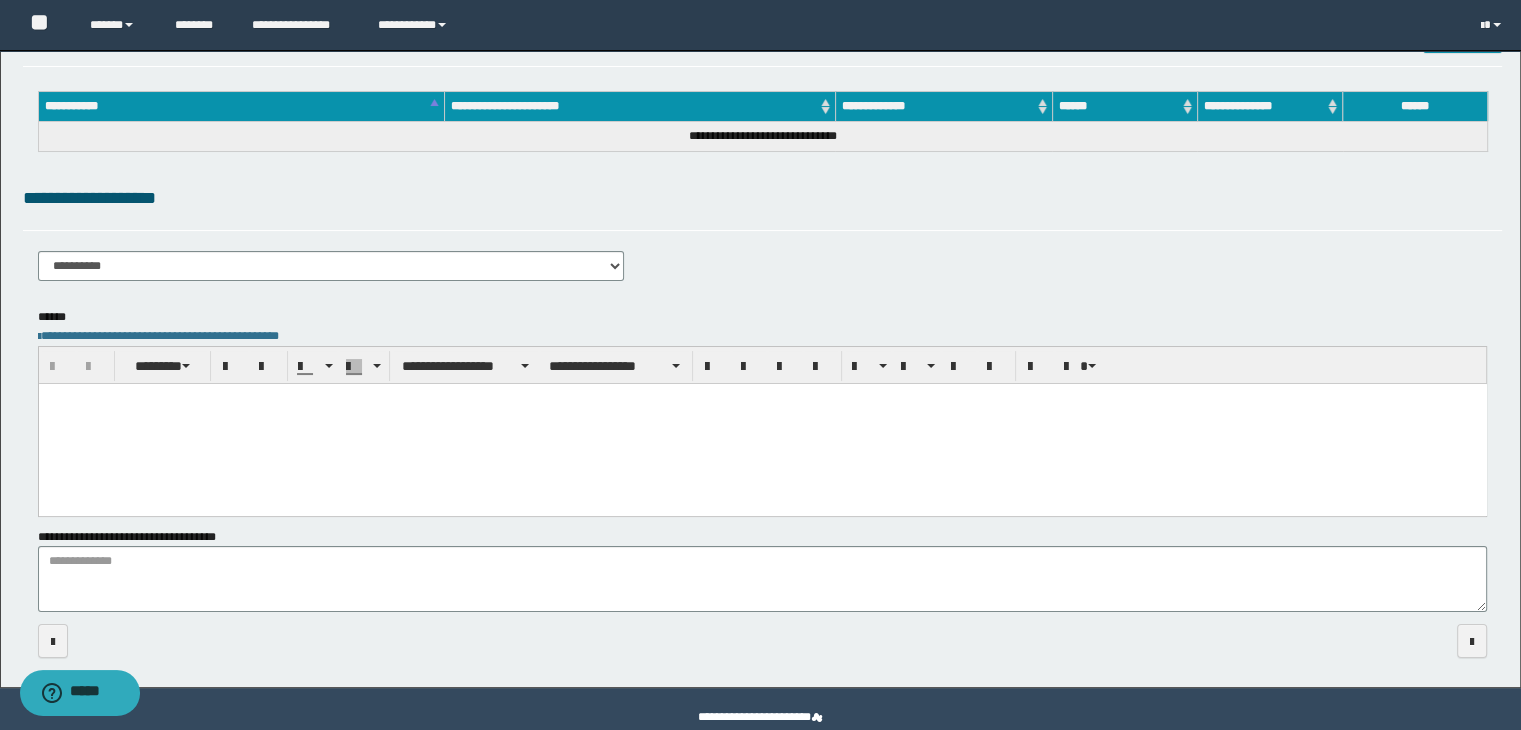 scroll, scrollTop: 149, scrollLeft: 0, axis: vertical 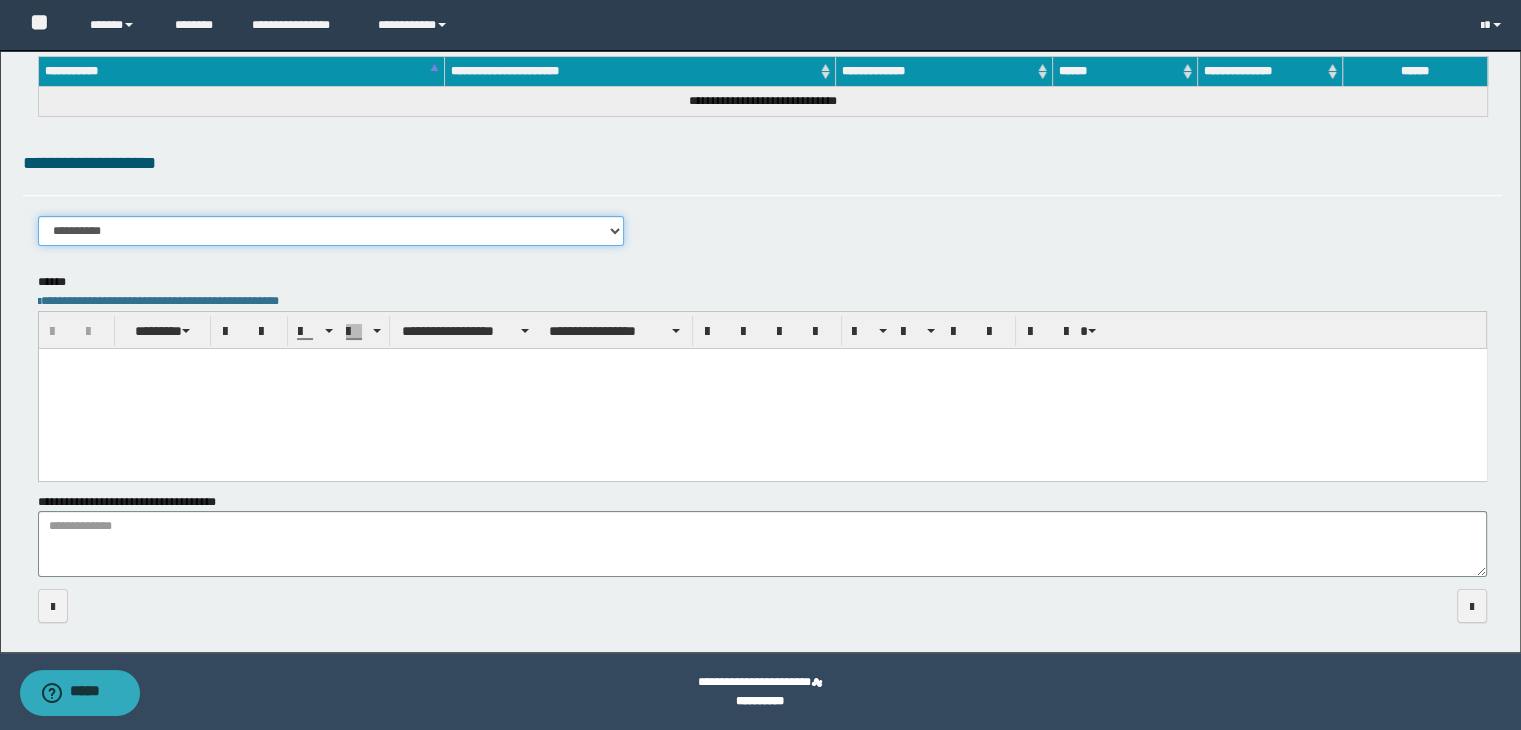 click on "**********" at bounding box center [331, 231] 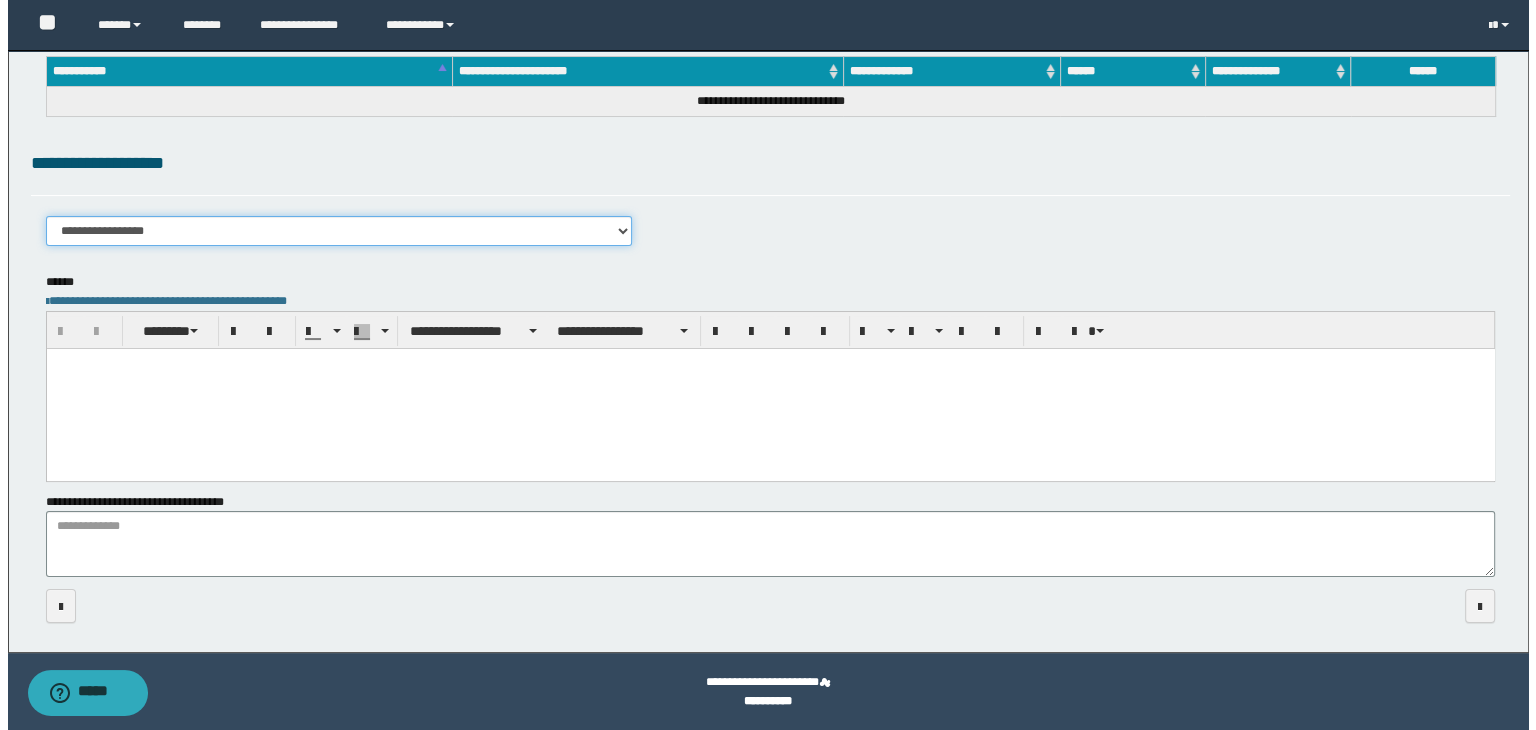 scroll, scrollTop: 0, scrollLeft: 0, axis: both 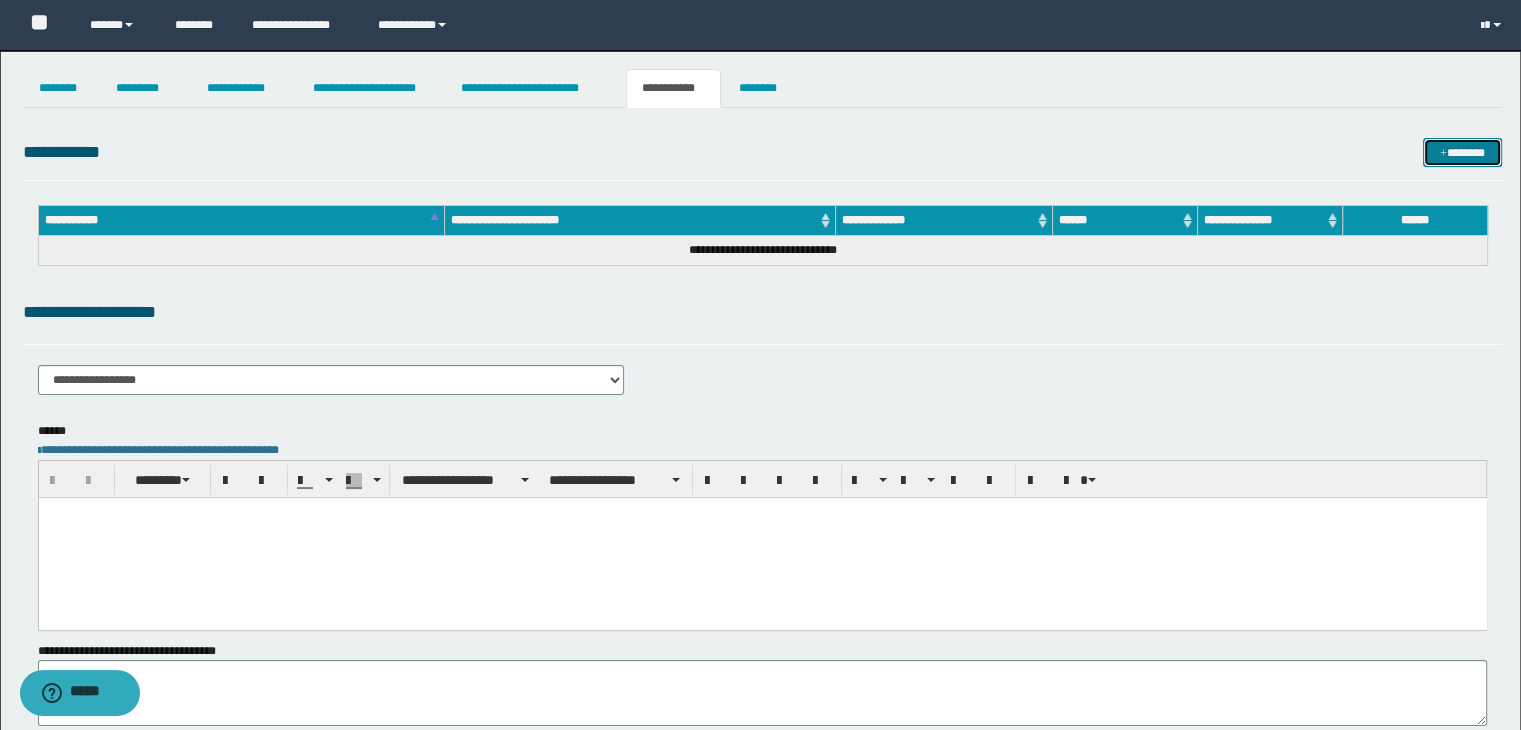 click at bounding box center (1443, 154) 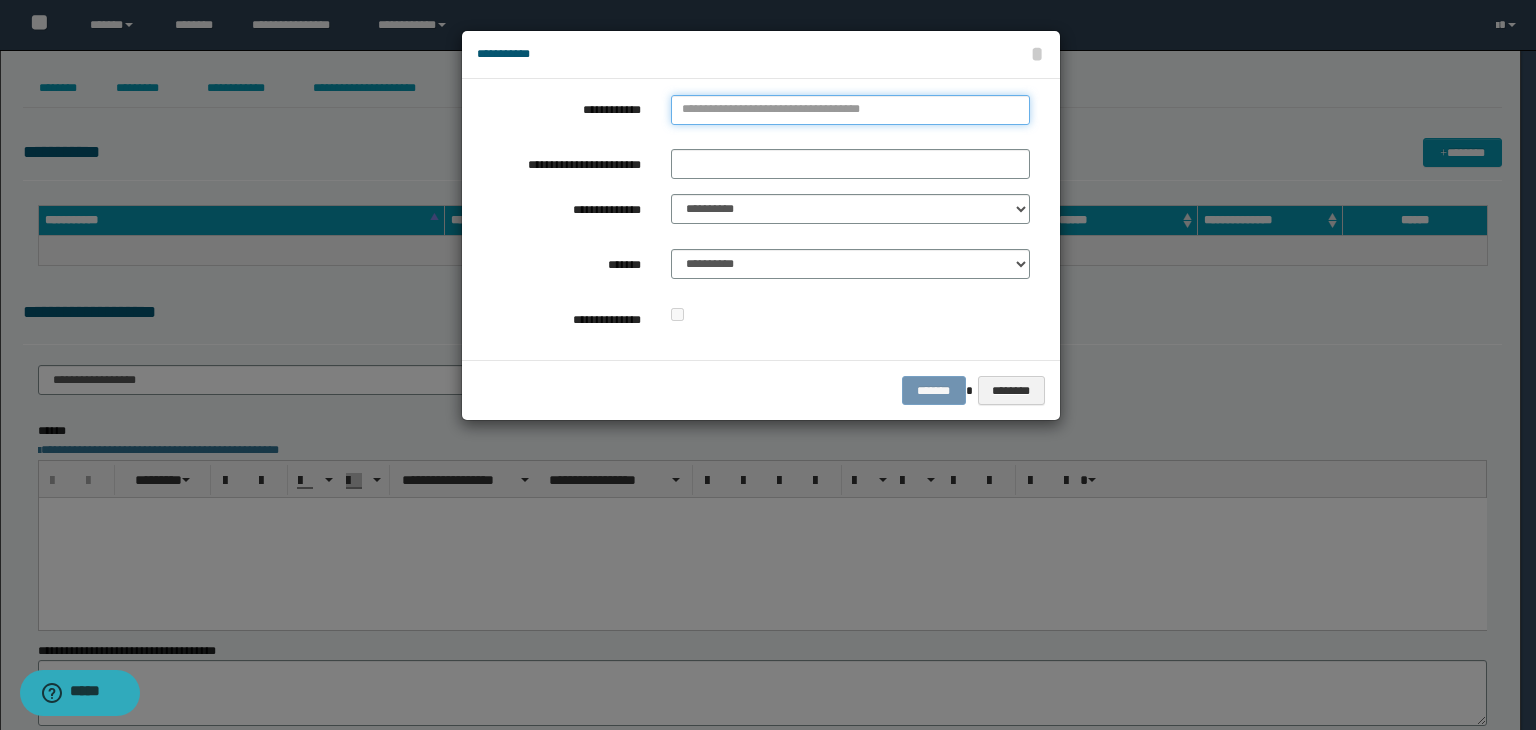 click on "**********" at bounding box center [850, 110] 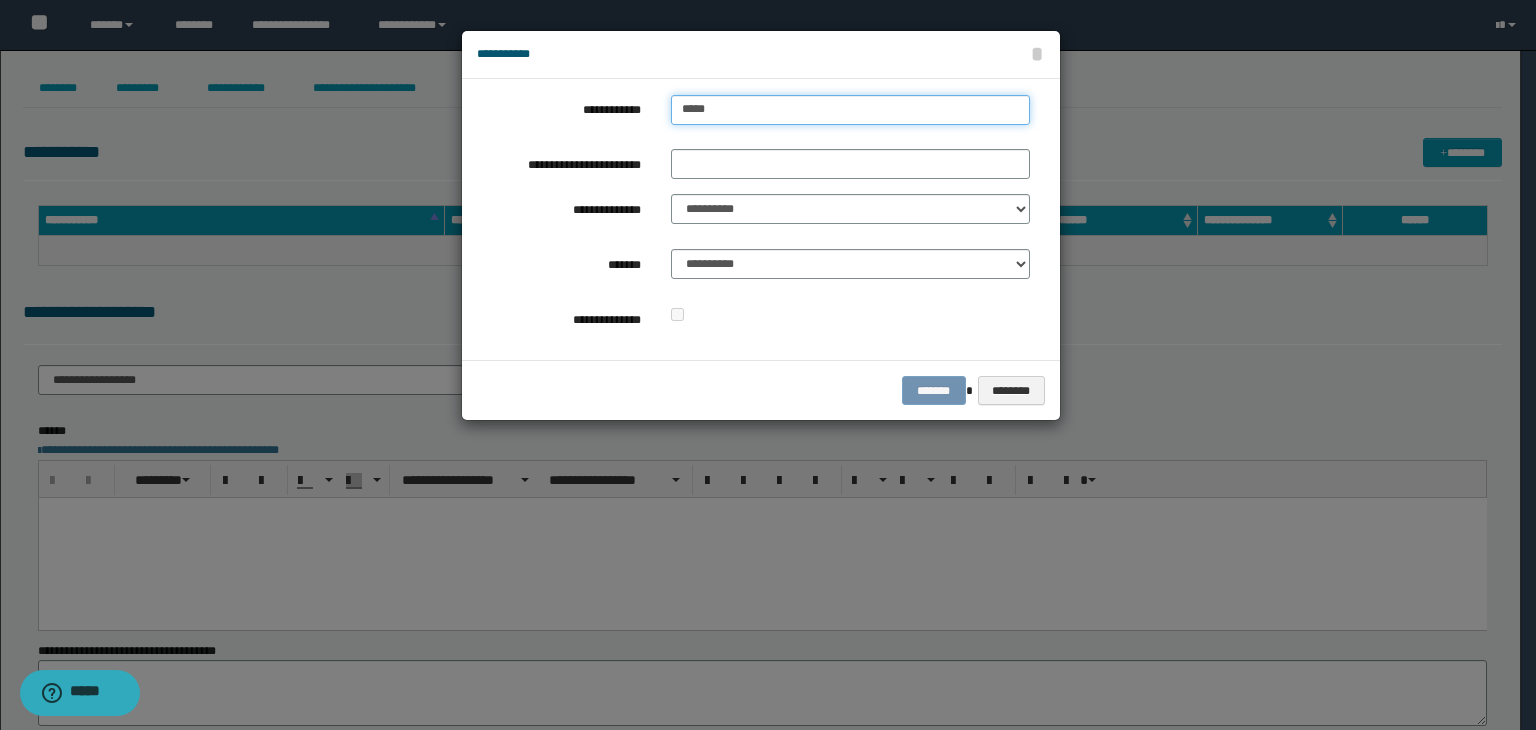 type on "******" 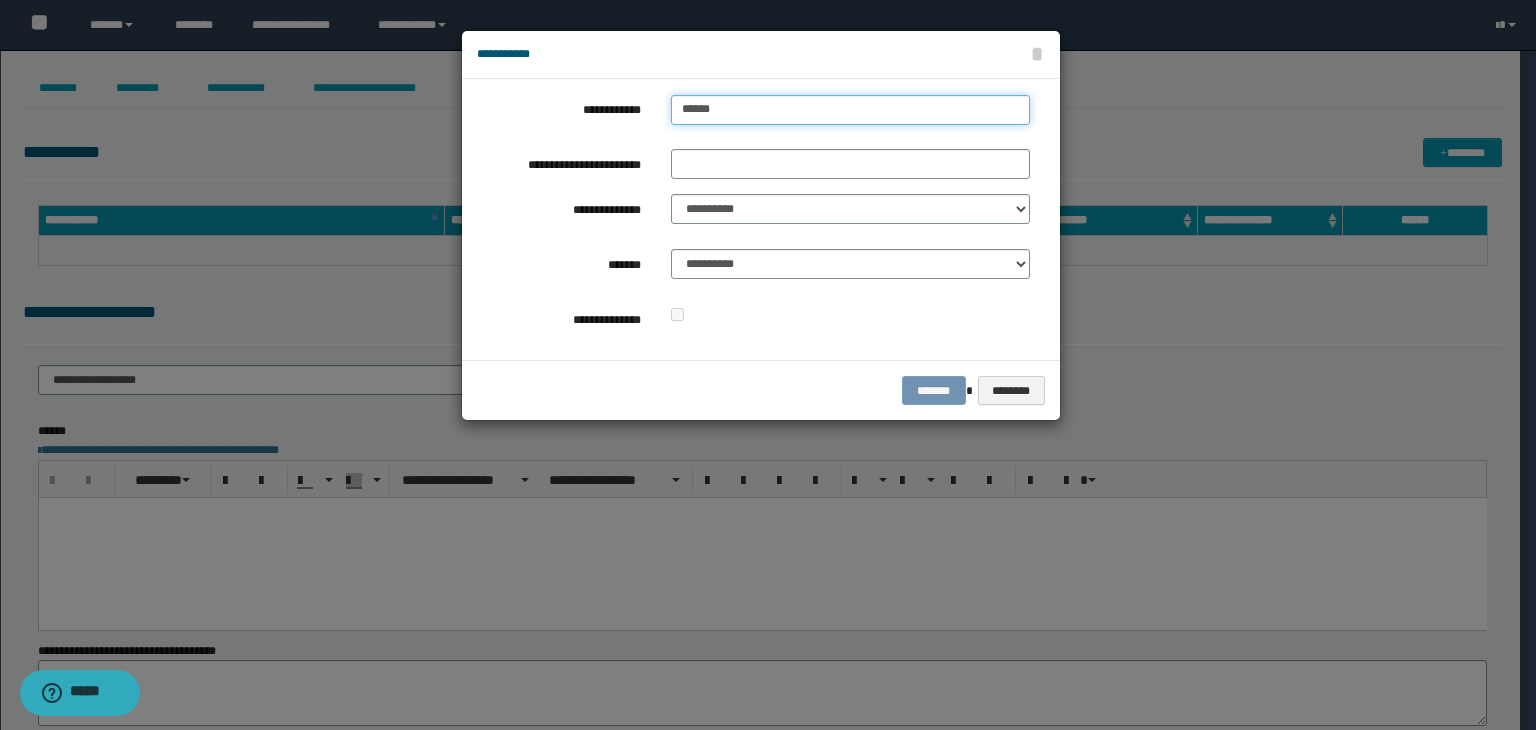 type on "******" 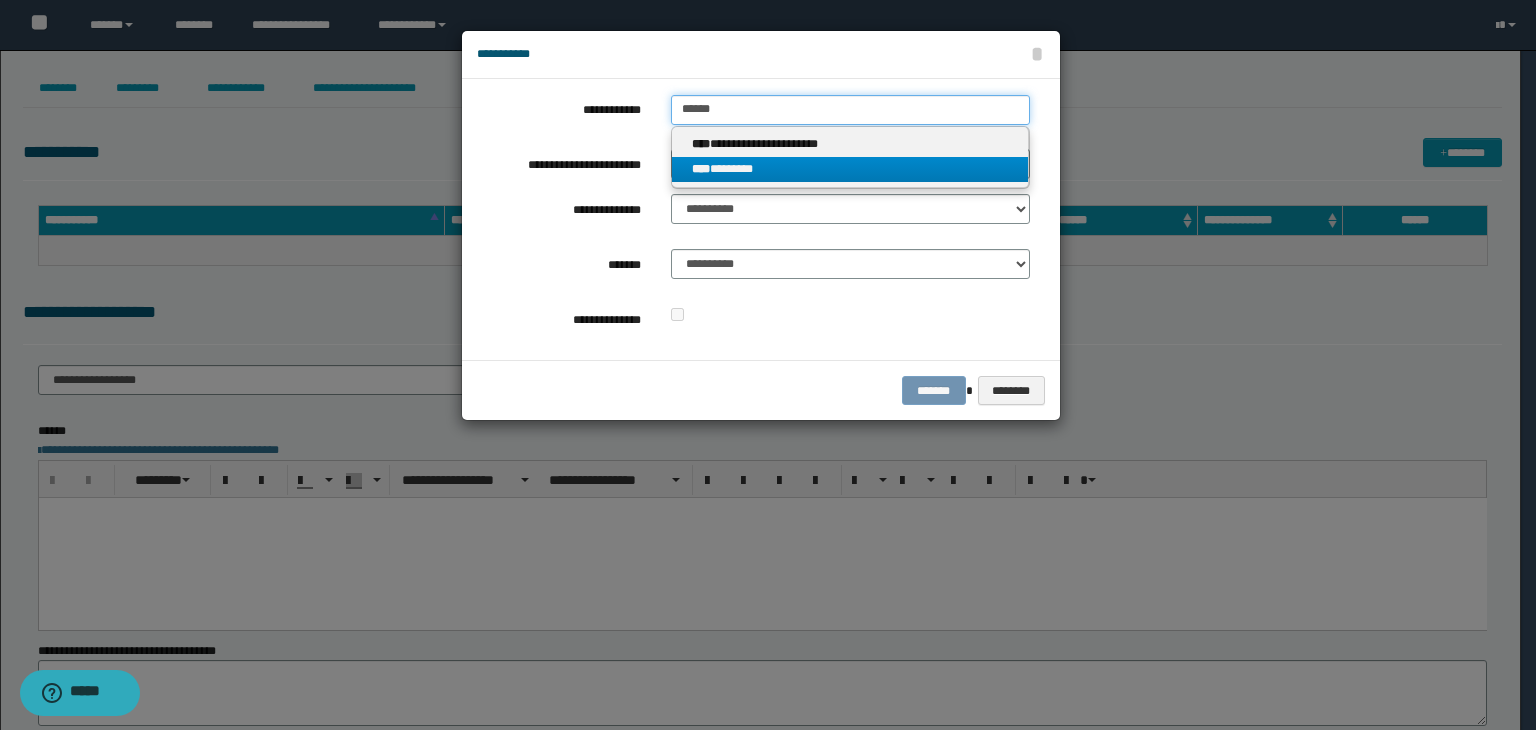 type on "******" 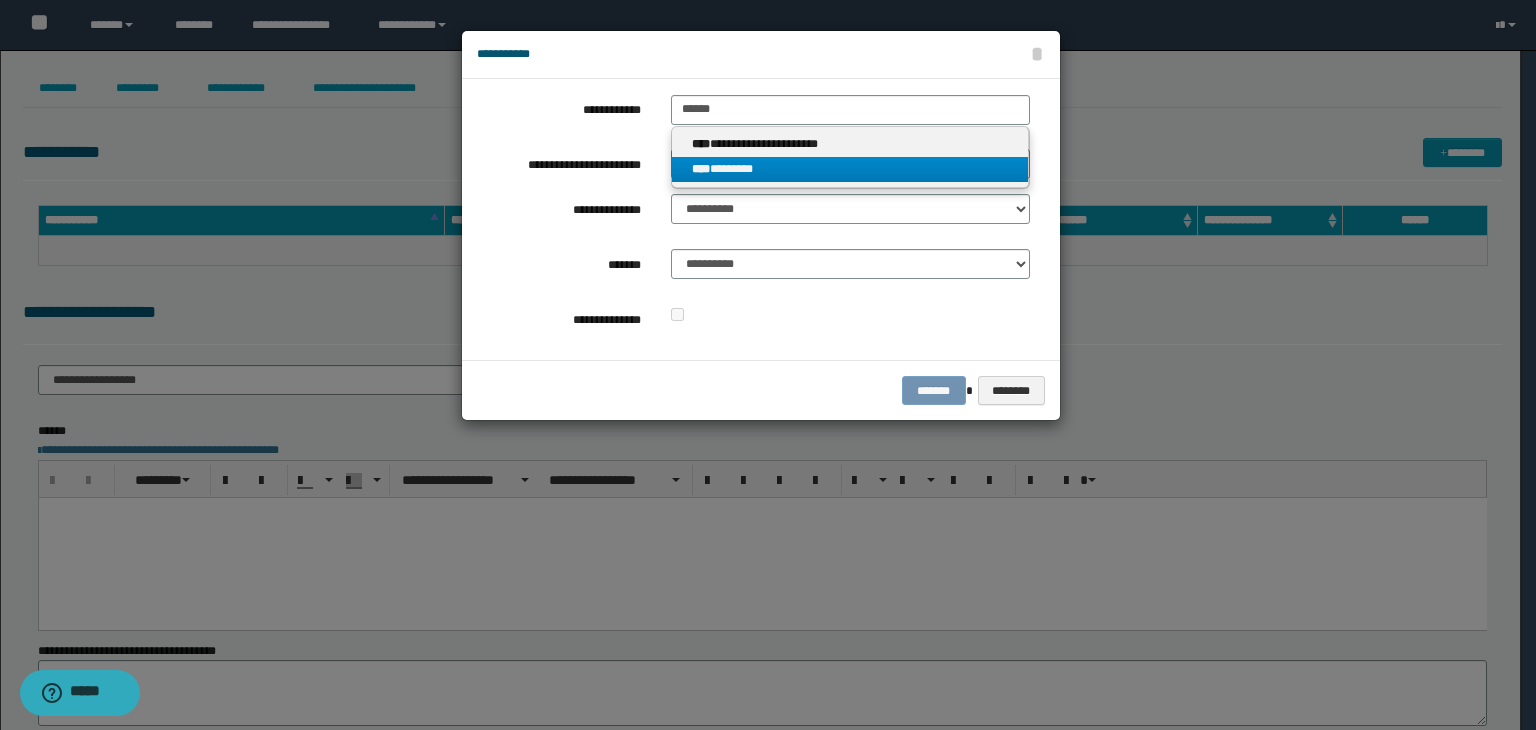 click on "**** ********" at bounding box center [850, 169] 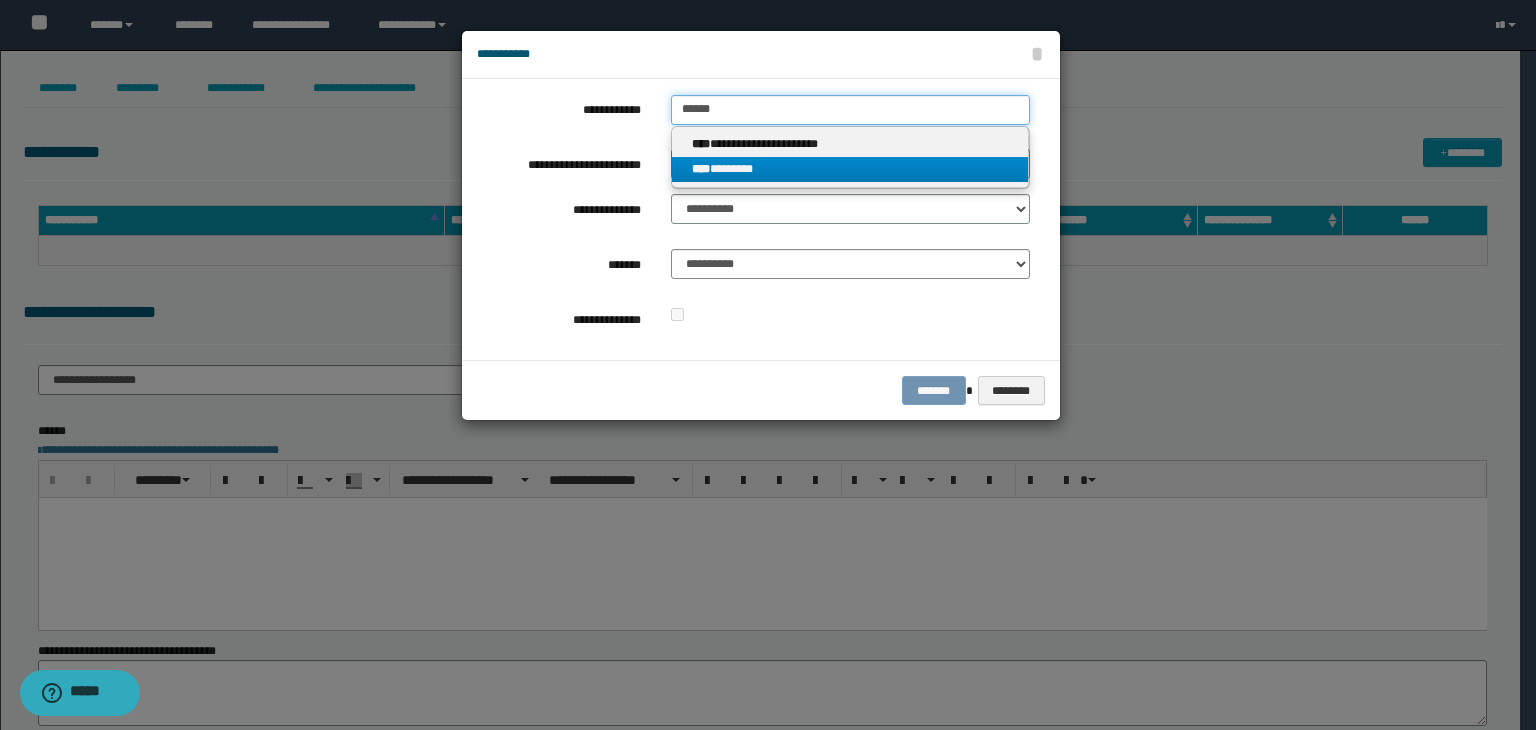 type 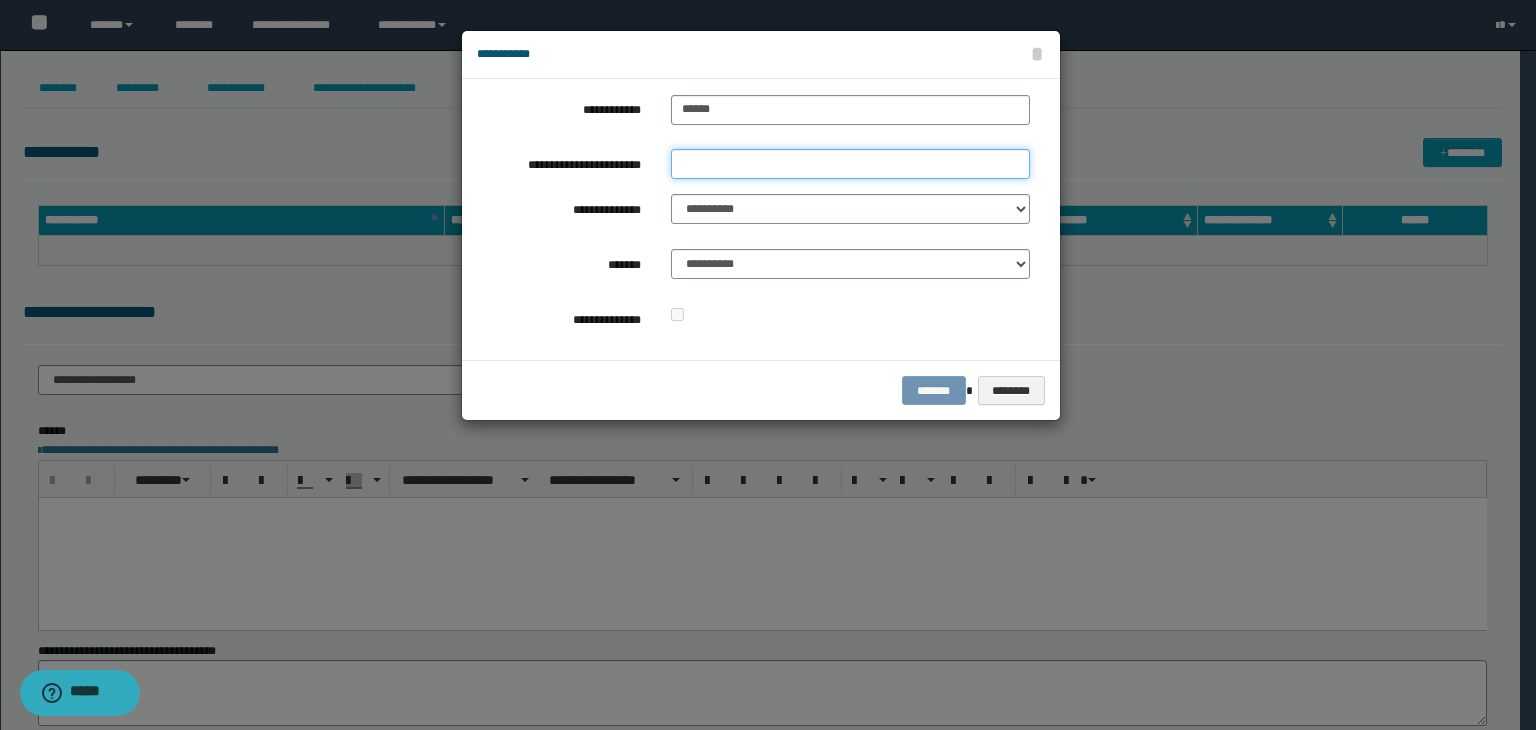 click on "**********" at bounding box center [850, 164] 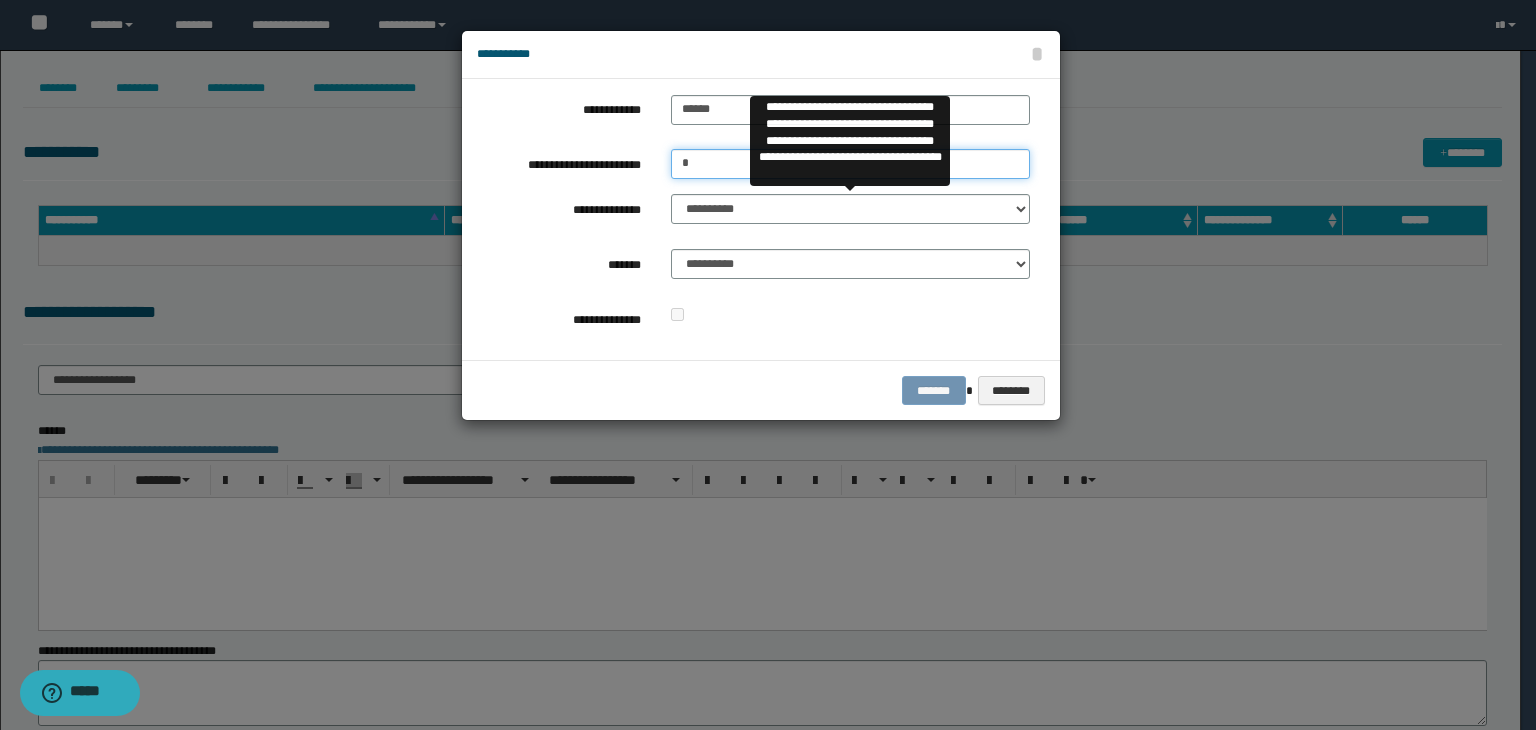 type on "*" 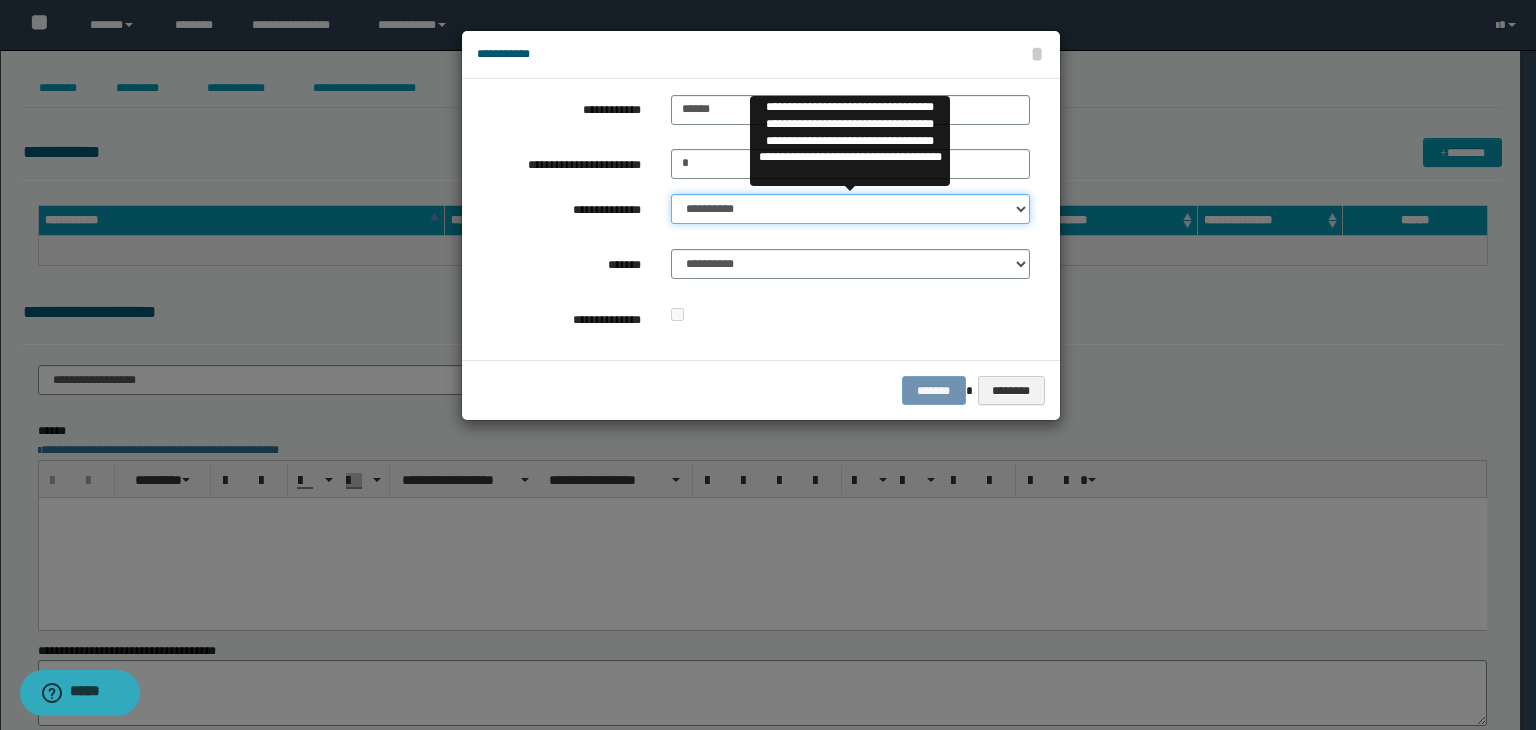 click on "**********" at bounding box center (850, 209) 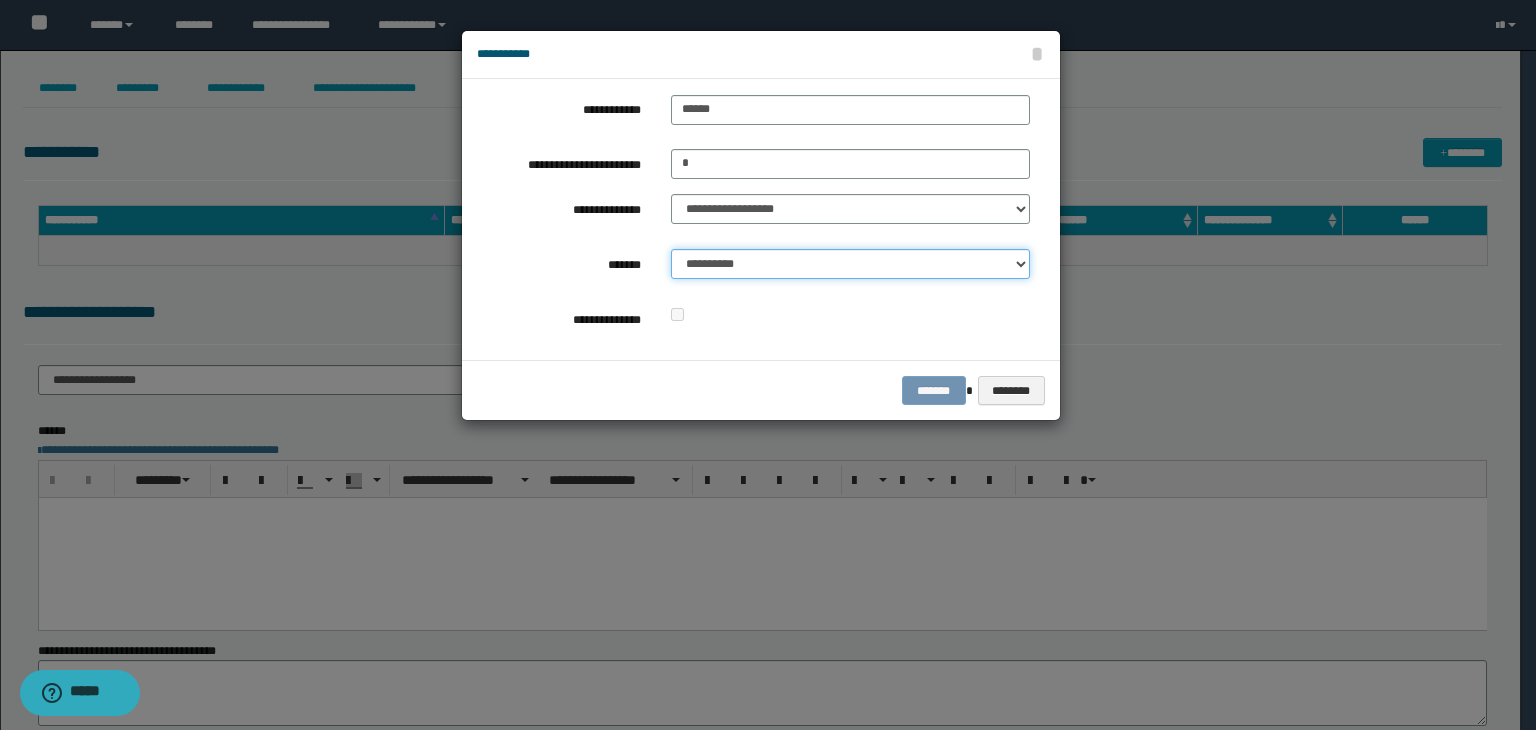 click on "**********" at bounding box center (850, 264) 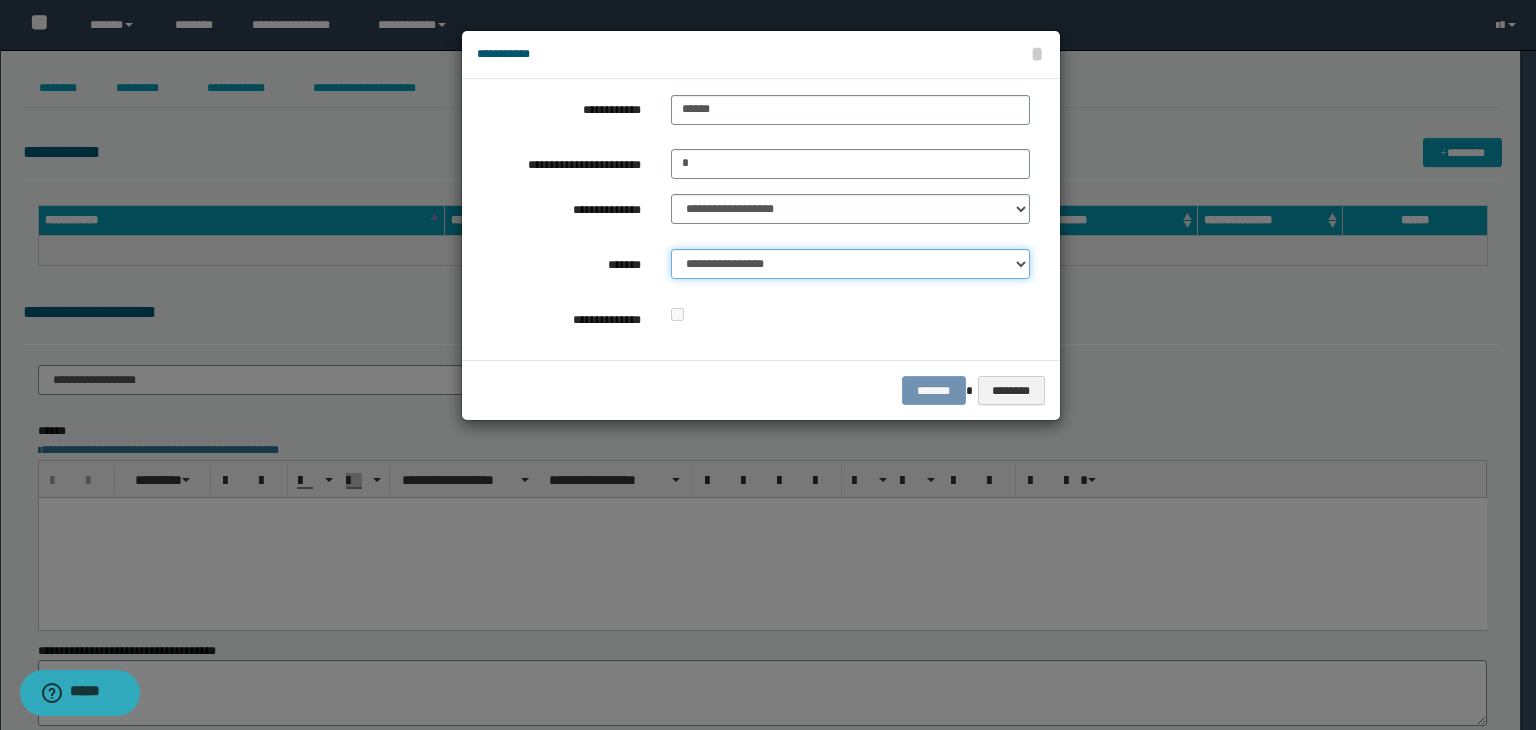 click on "**********" at bounding box center (850, 264) 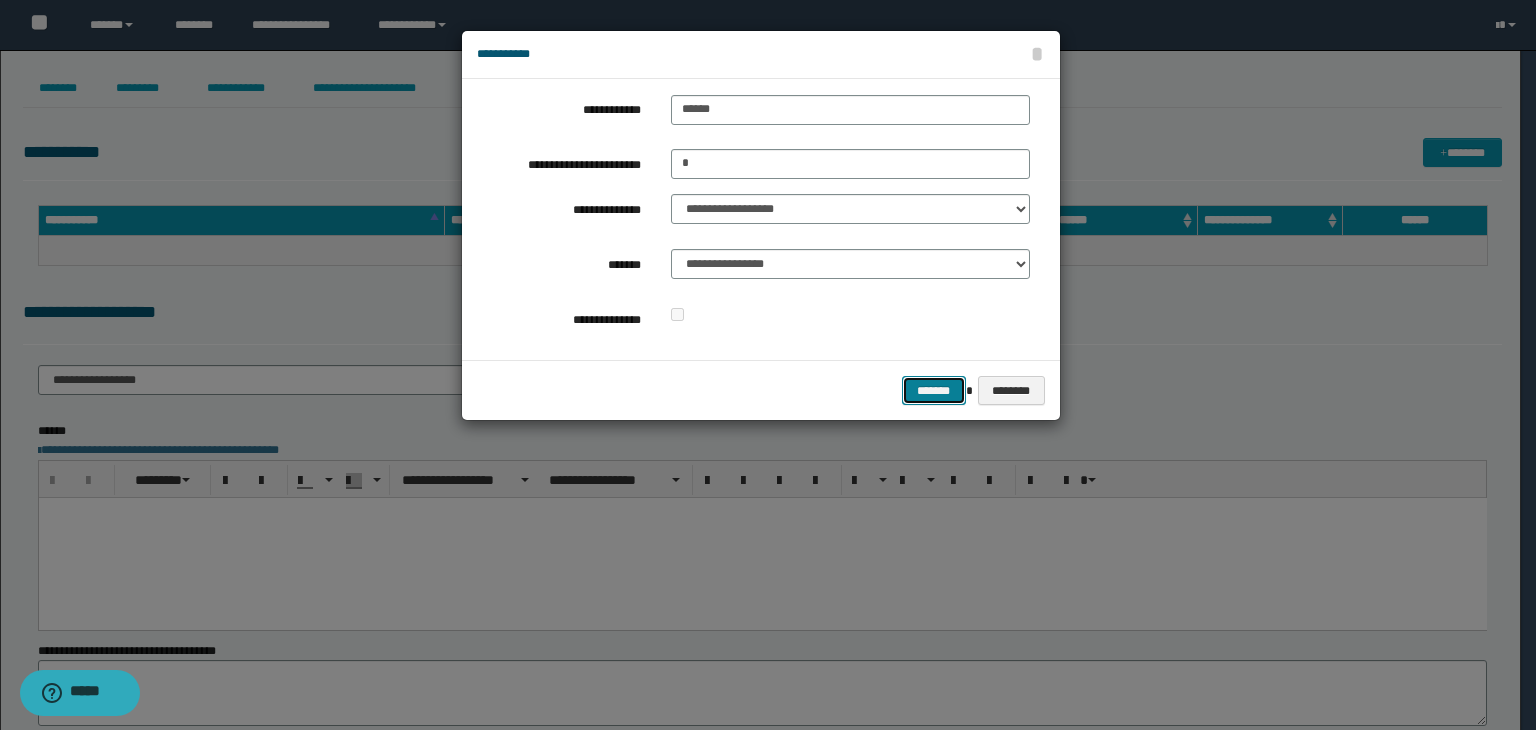 click on "*******" at bounding box center [934, 391] 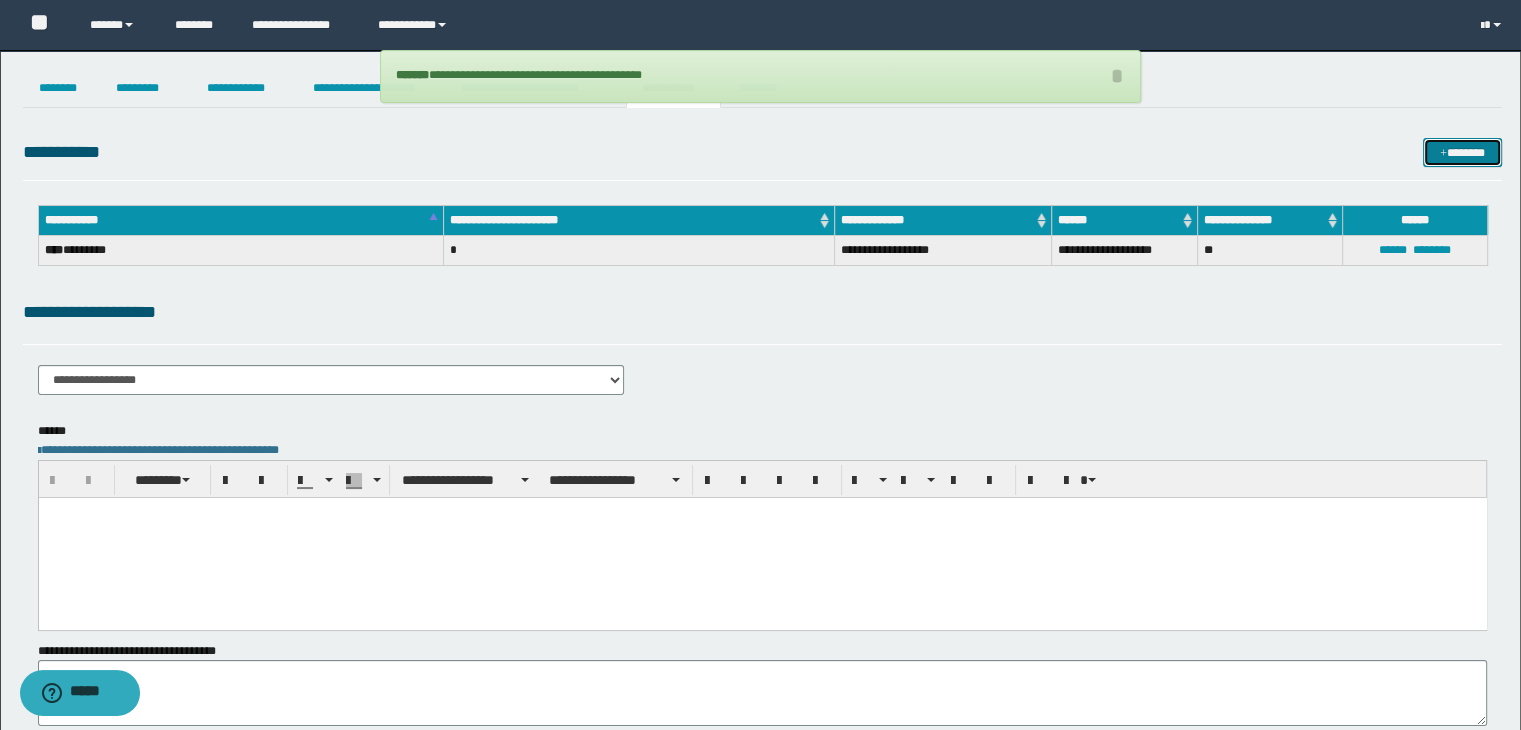 click at bounding box center (1443, 154) 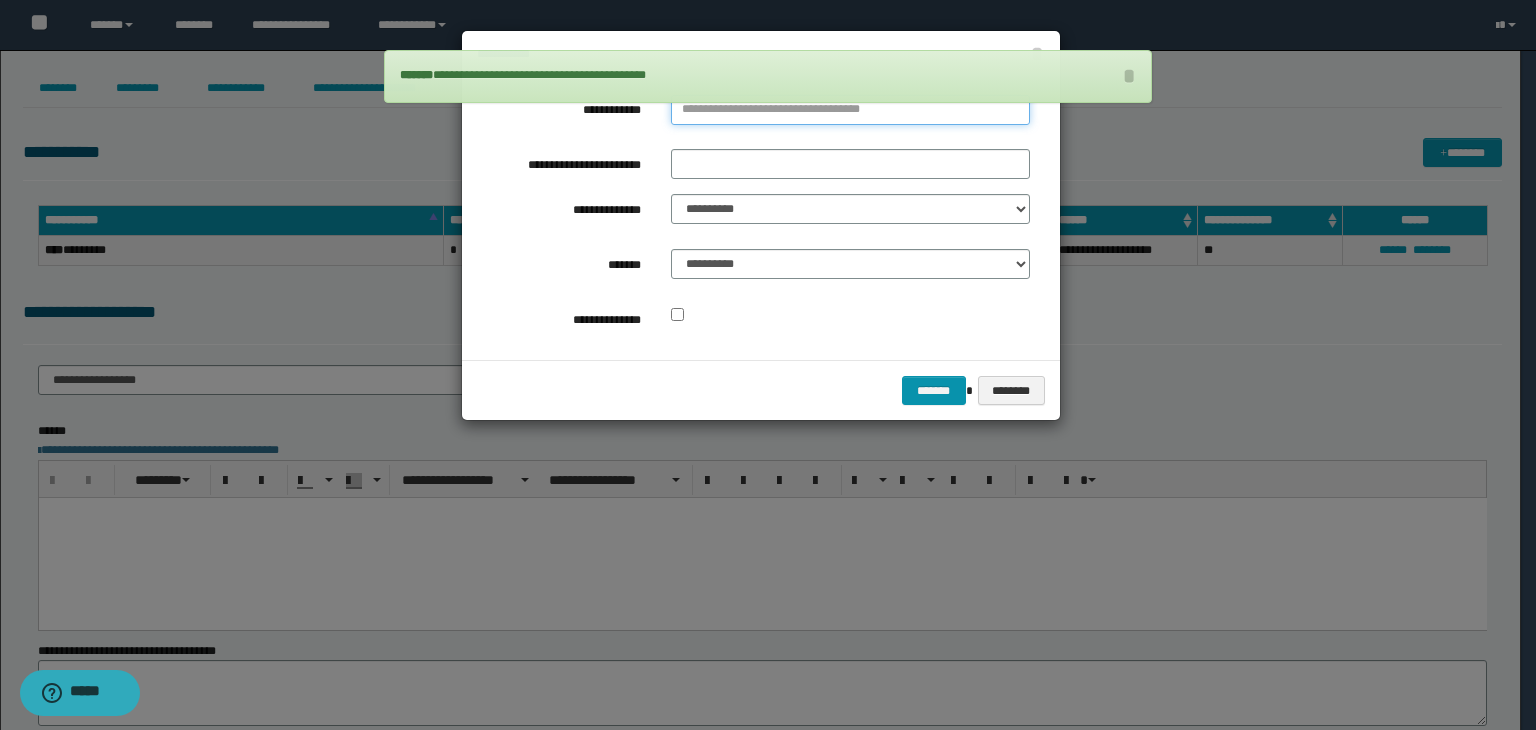 type on "**********" 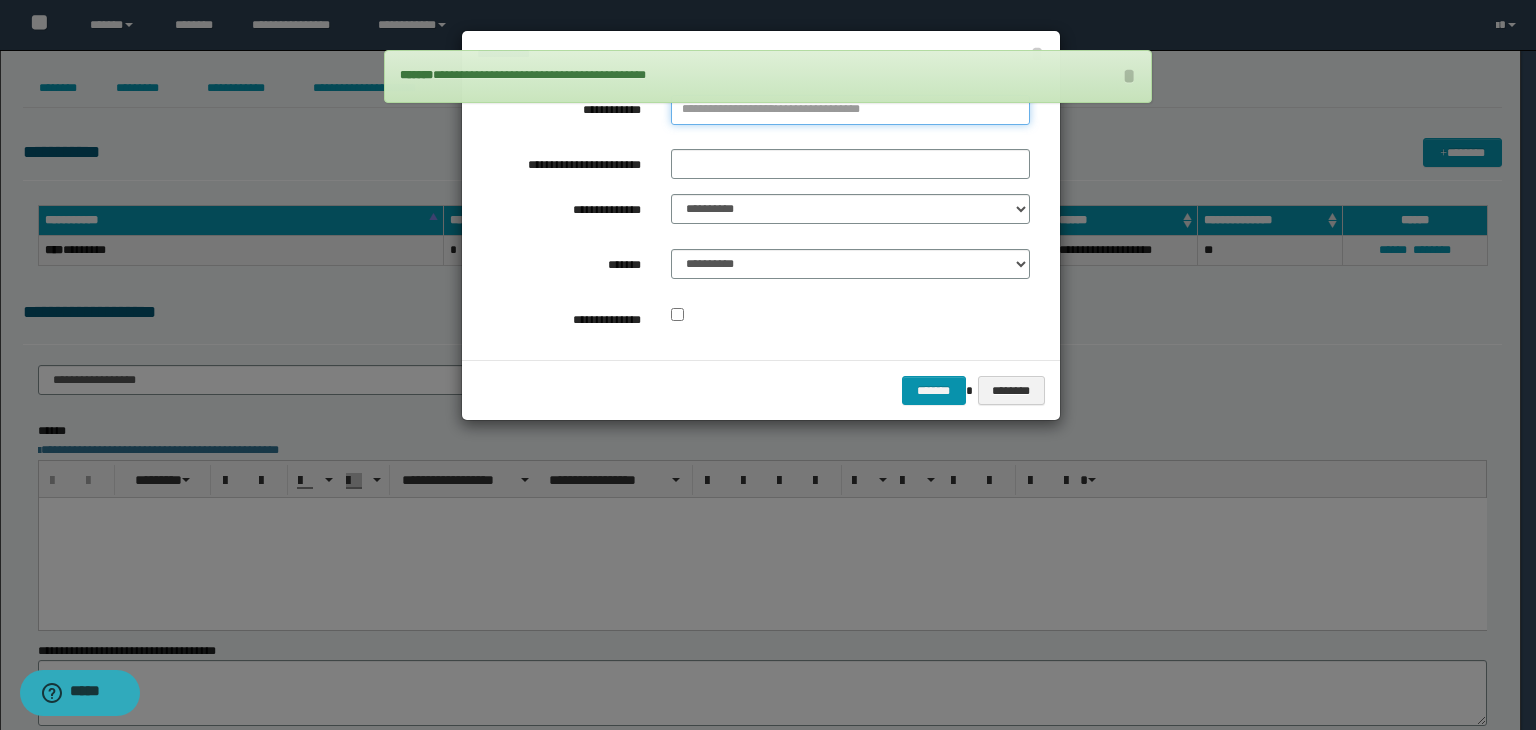 click on "**********" at bounding box center [850, 110] 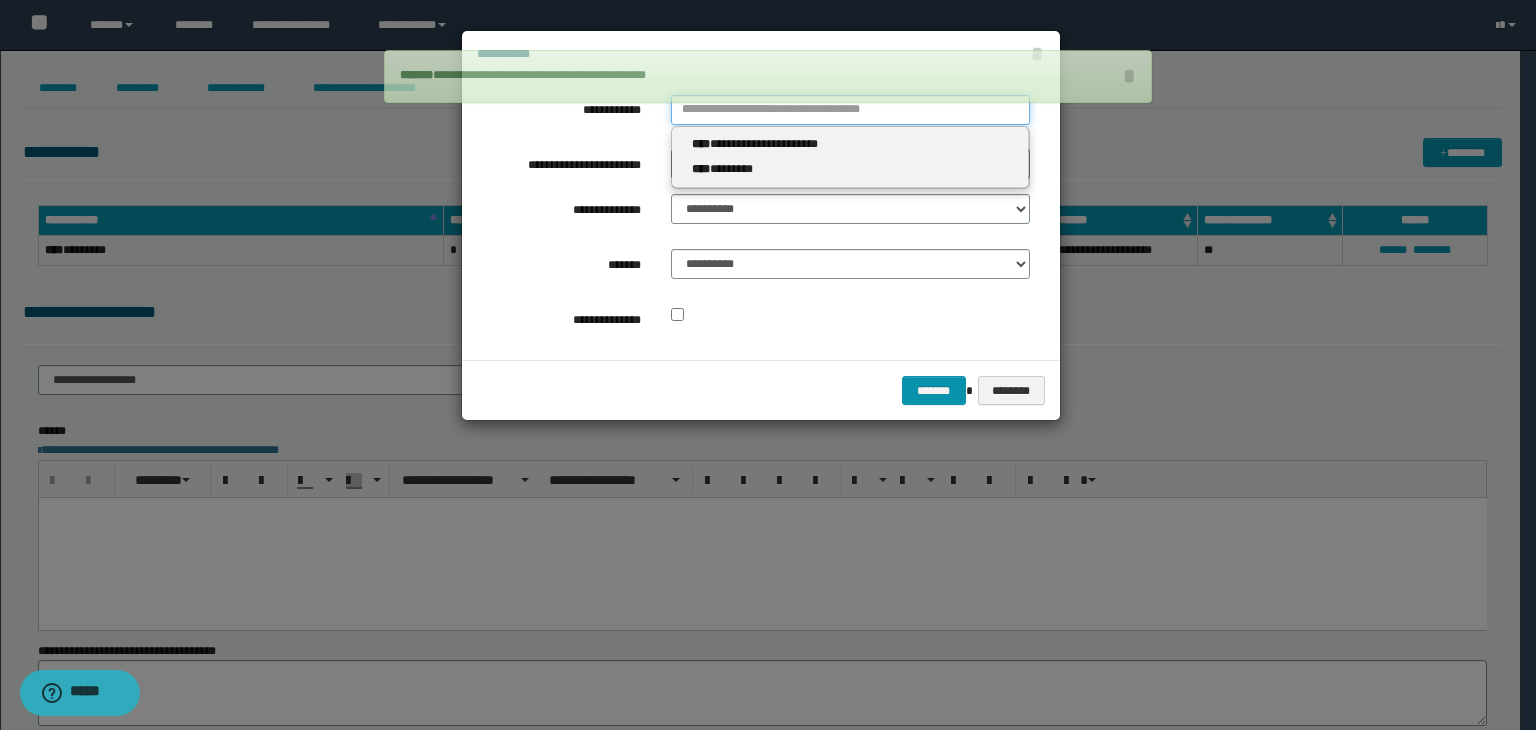 type 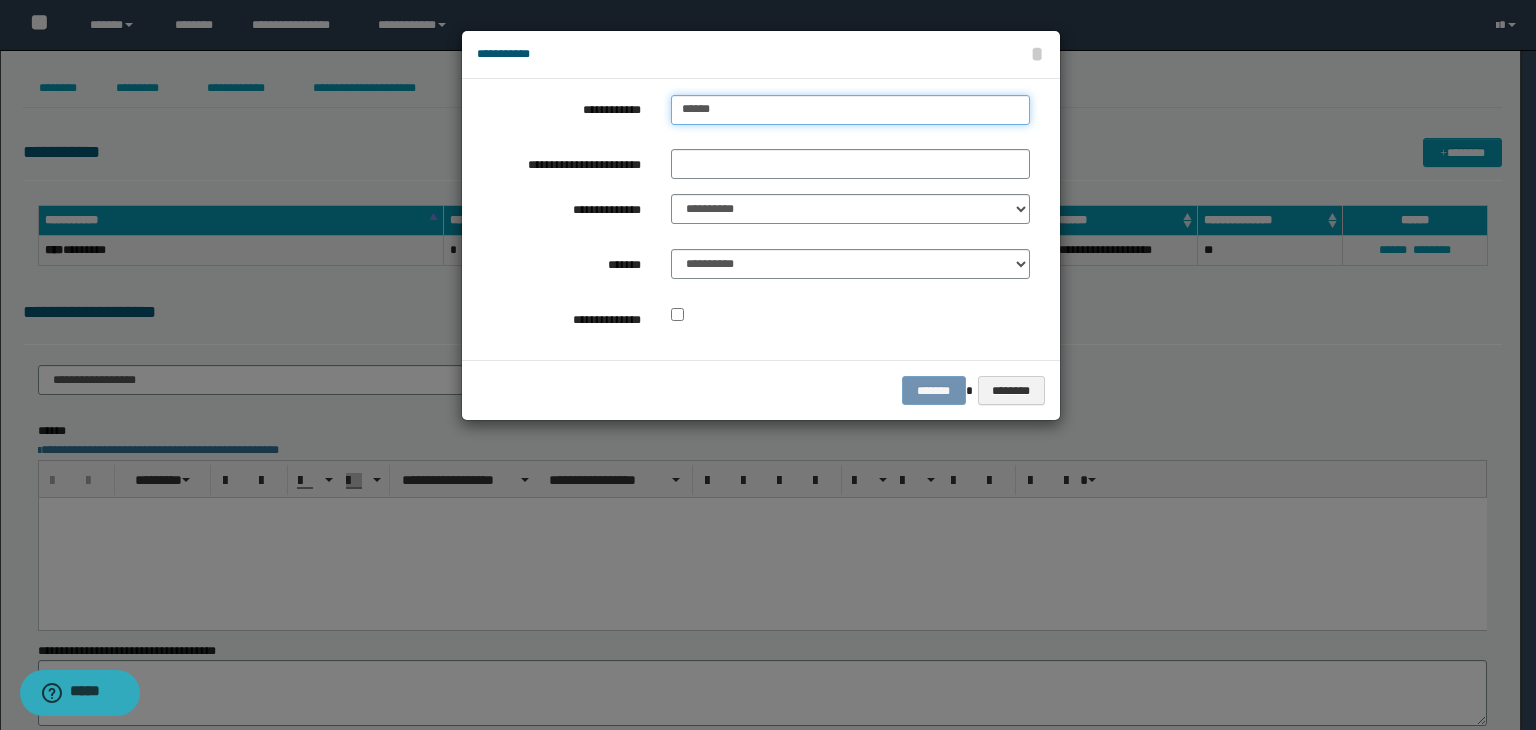 type on "*******" 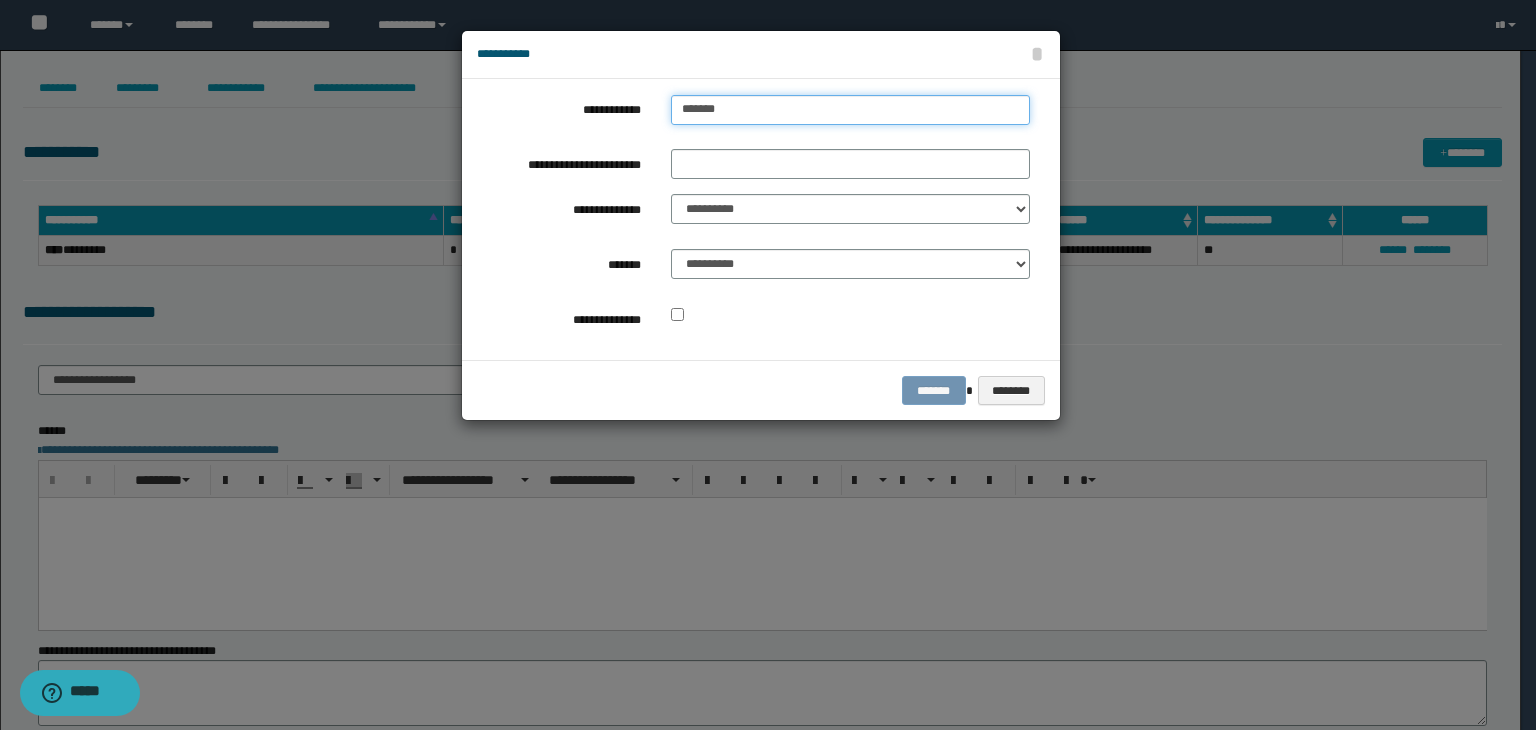 type on "**********" 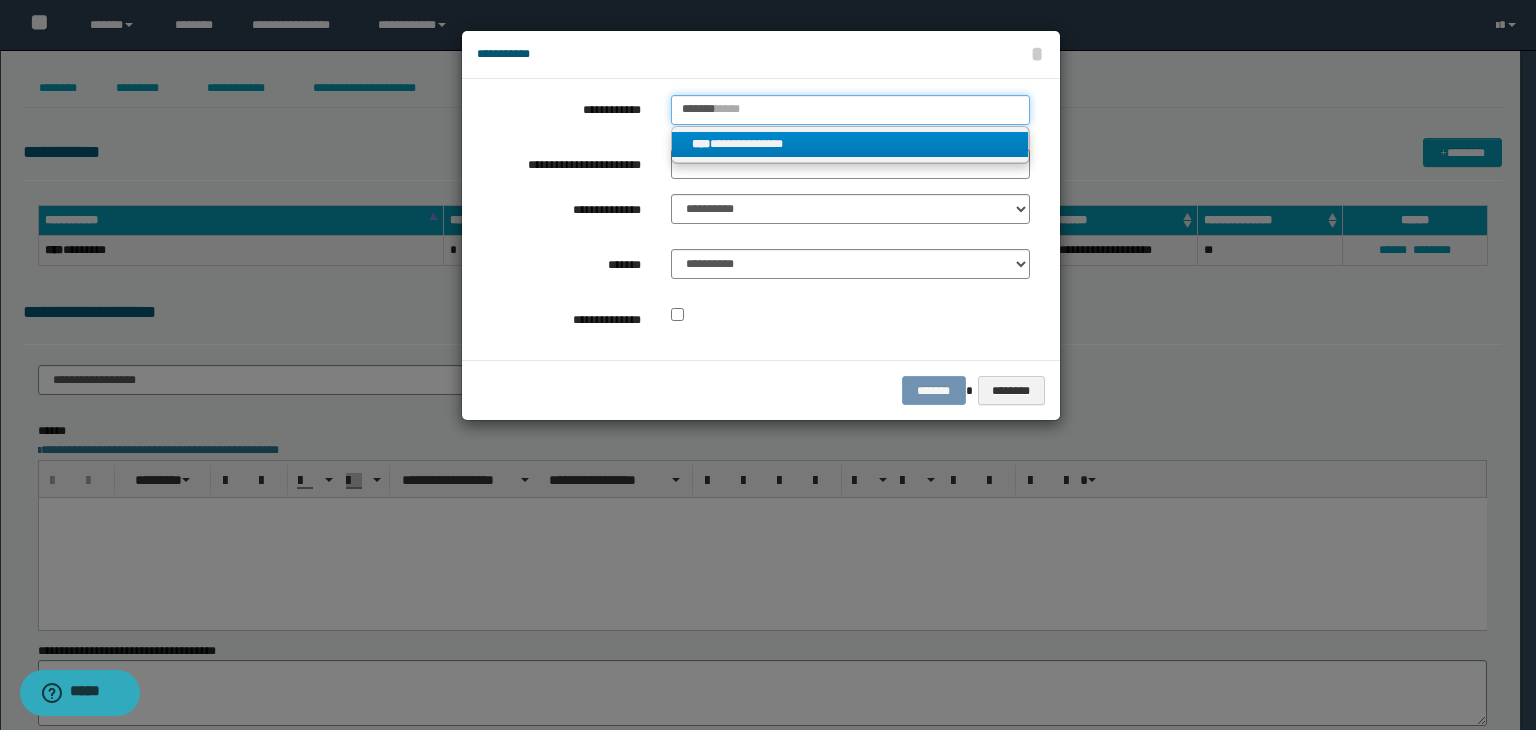 type on "*******" 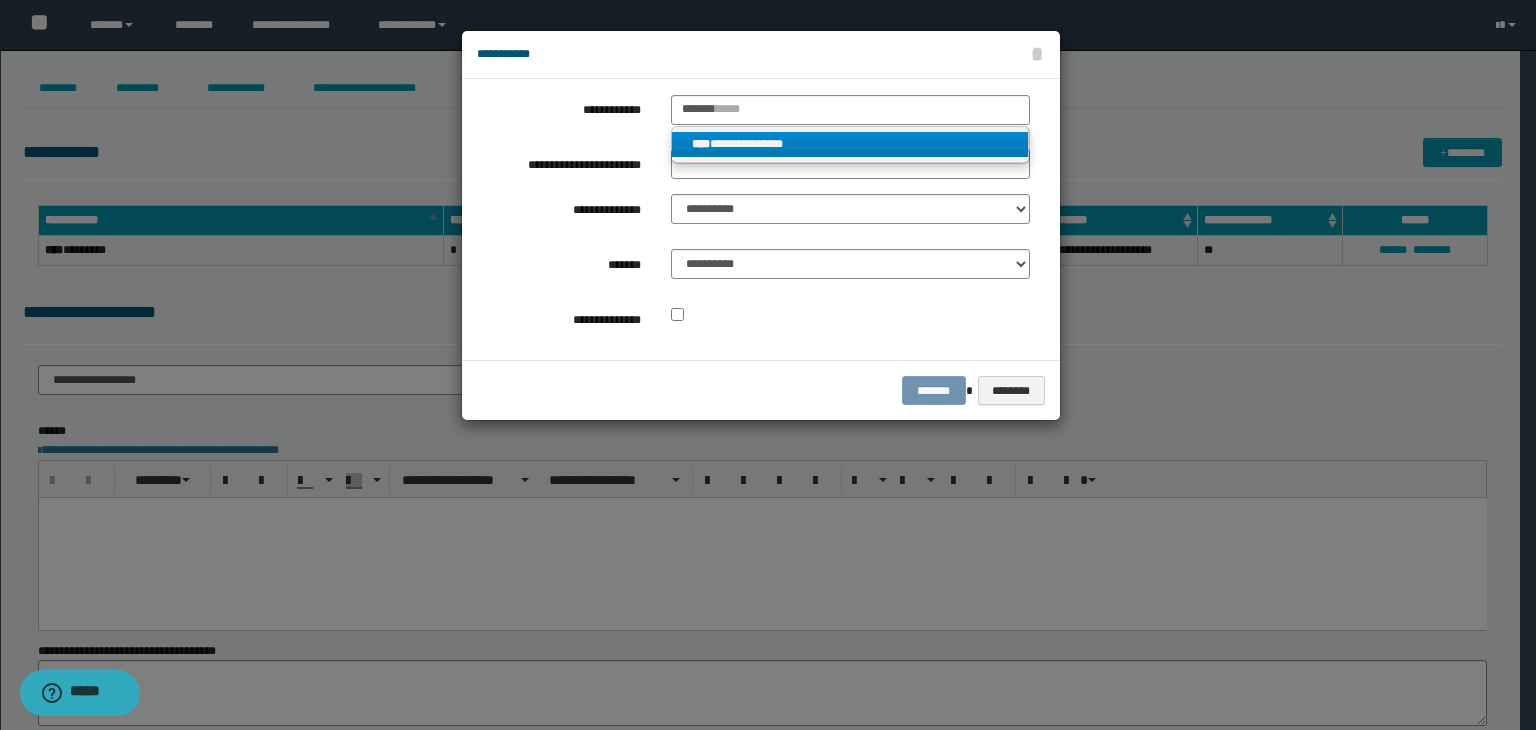 click on "**********" at bounding box center [850, 144] 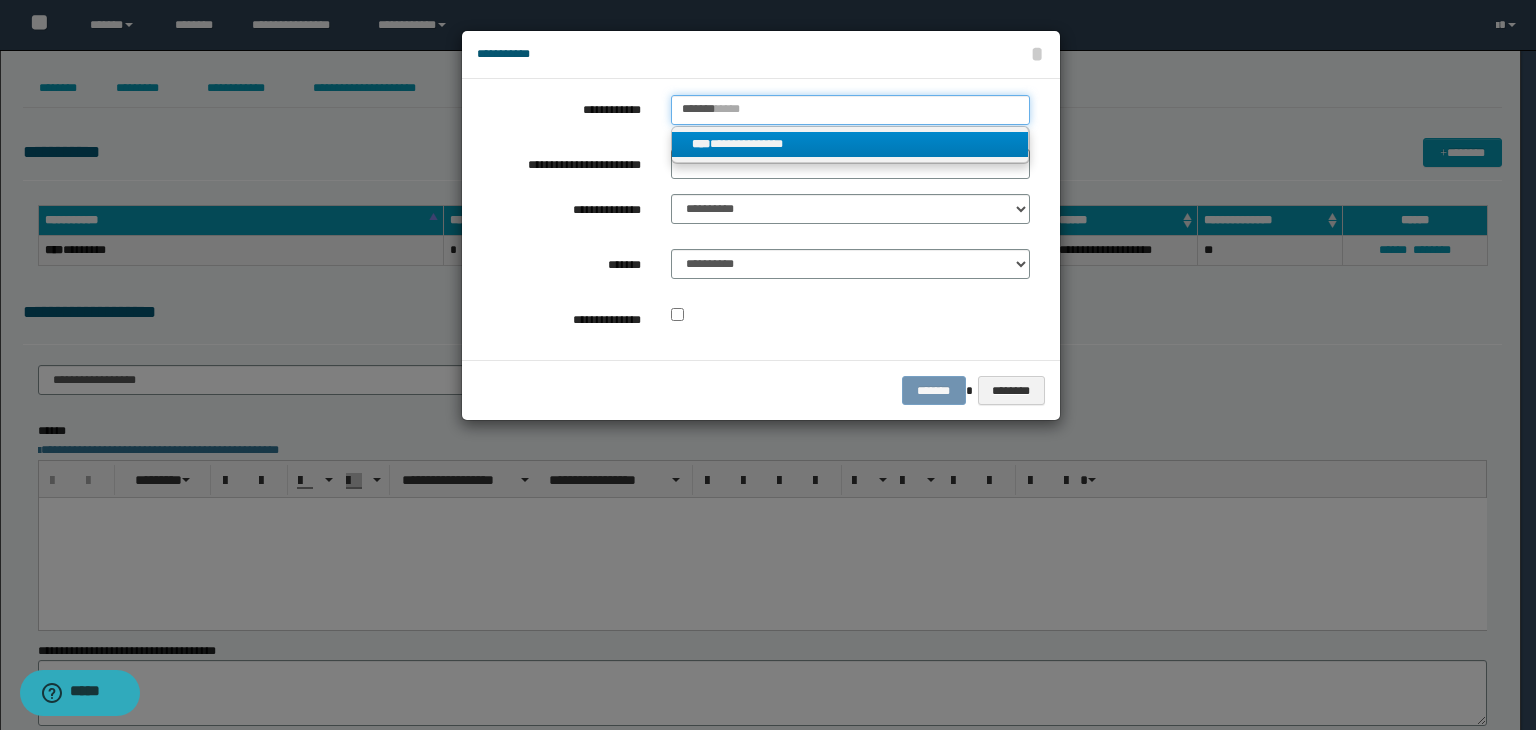 type 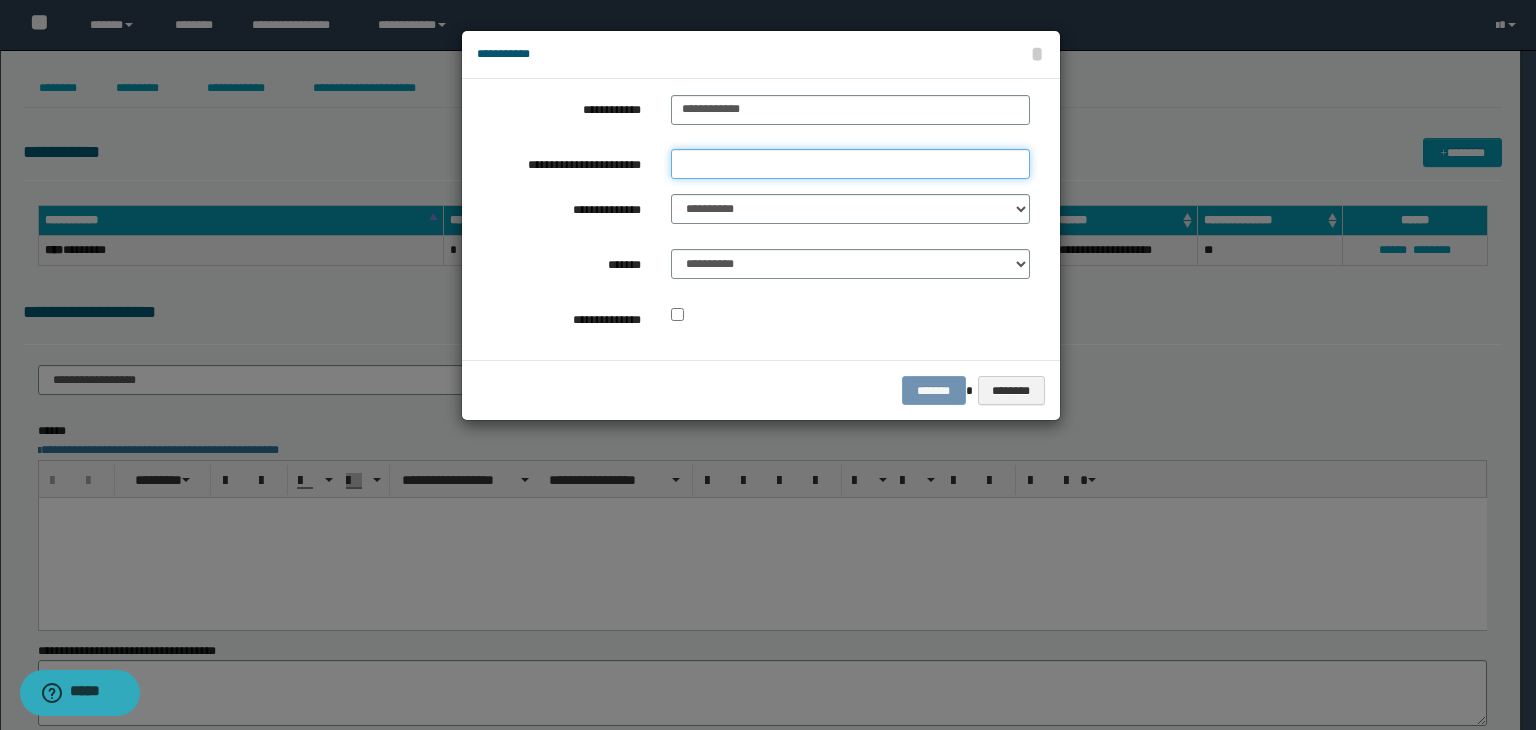 click on "**********" at bounding box center (850, 164) 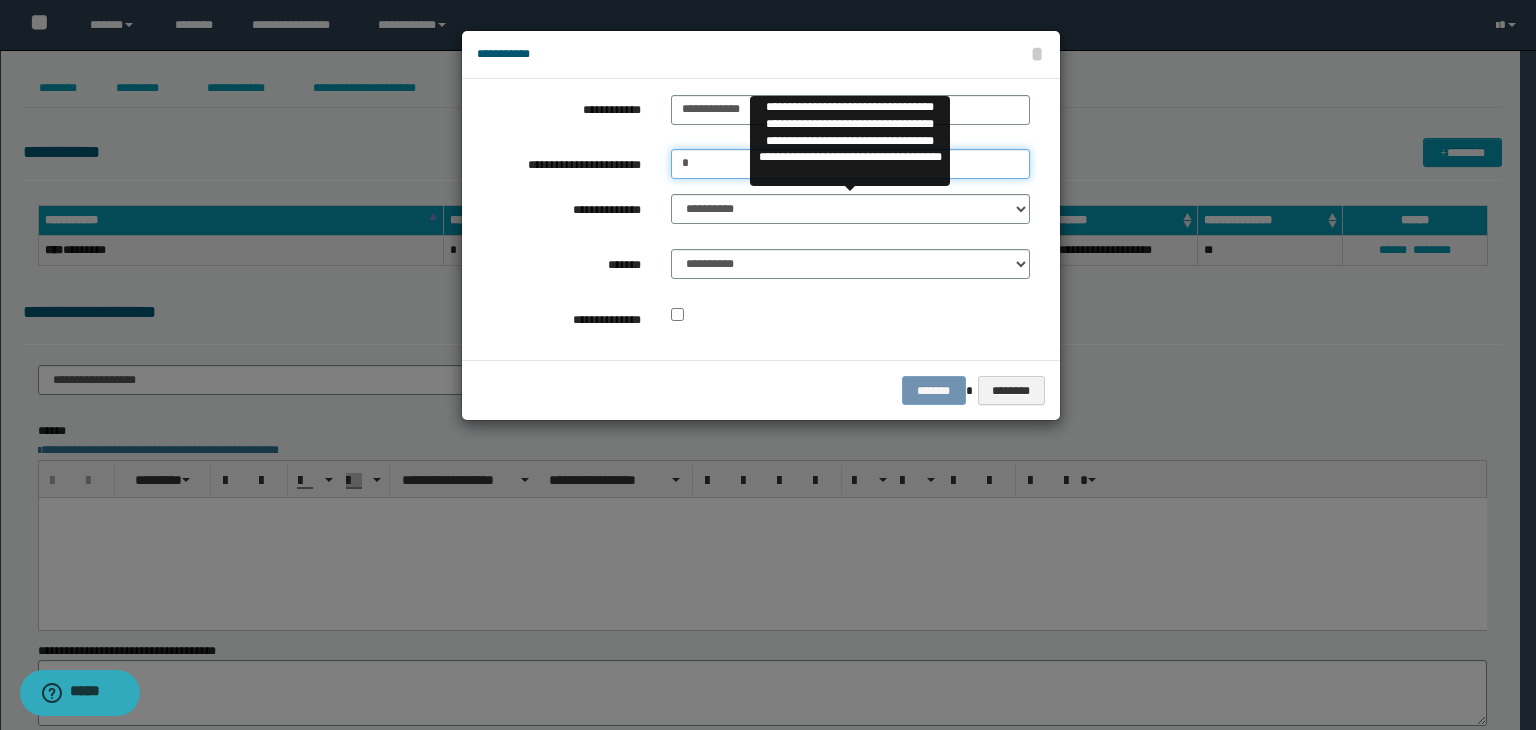 type on "*" 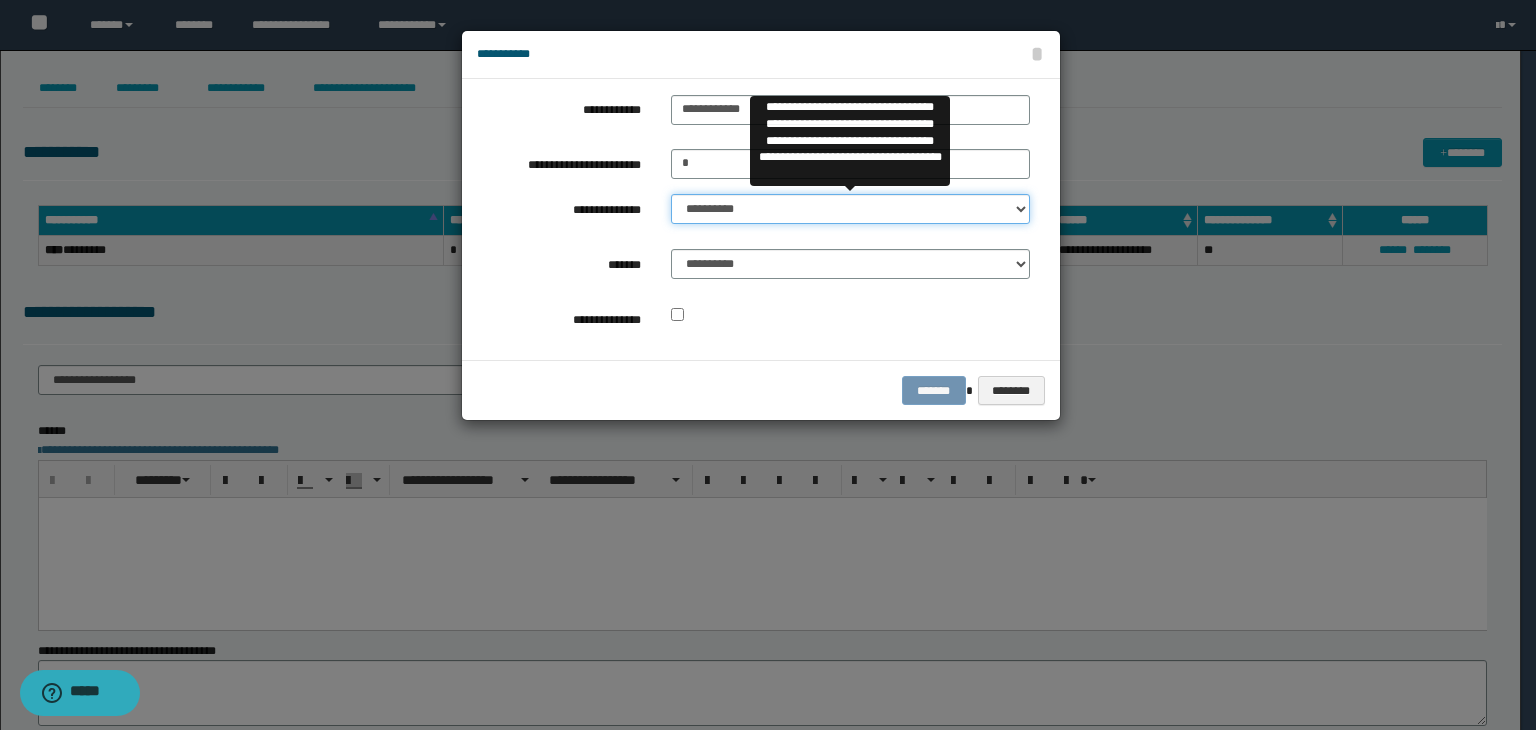 click on "**********" at bounding box center [850, 209] 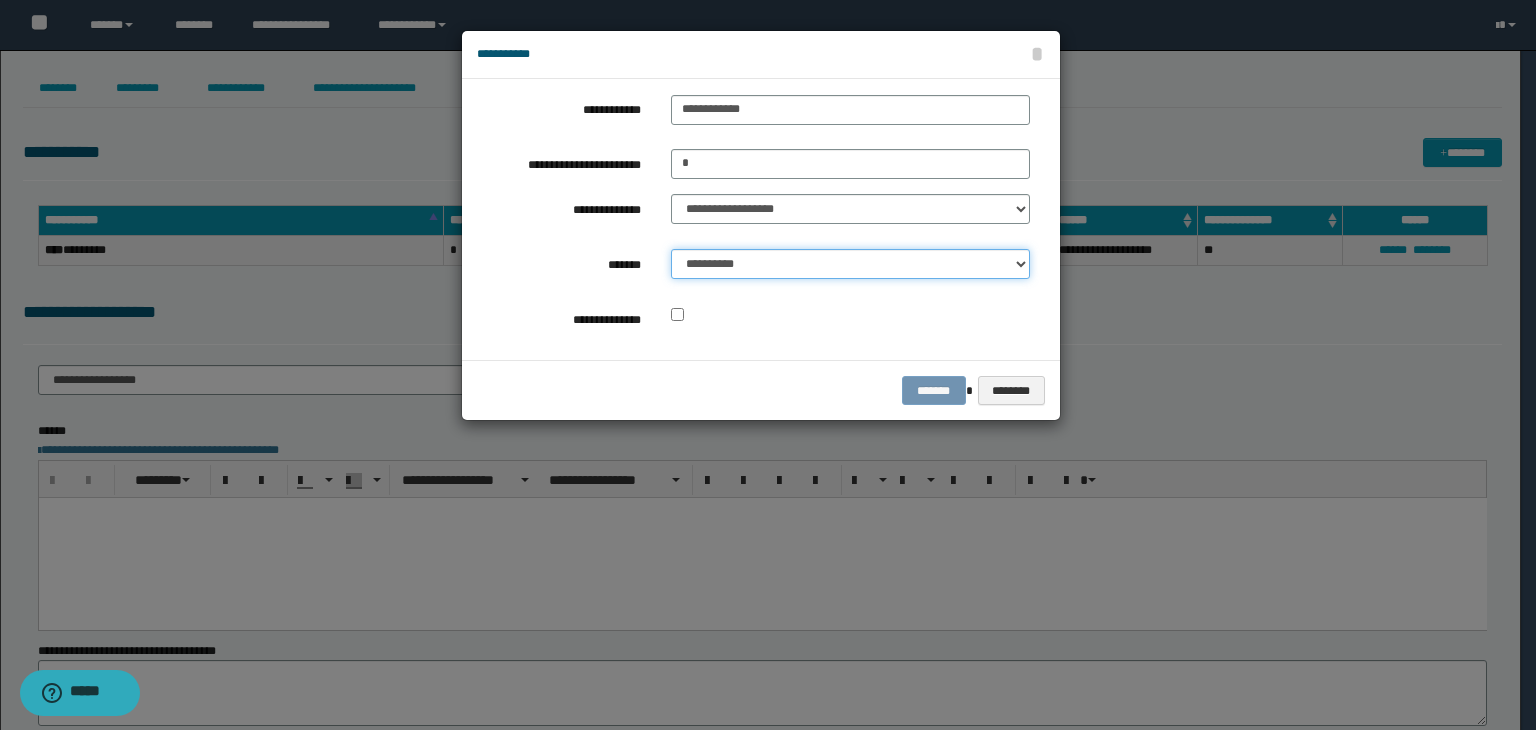 click on "**********" at bounding box center [850, 264] 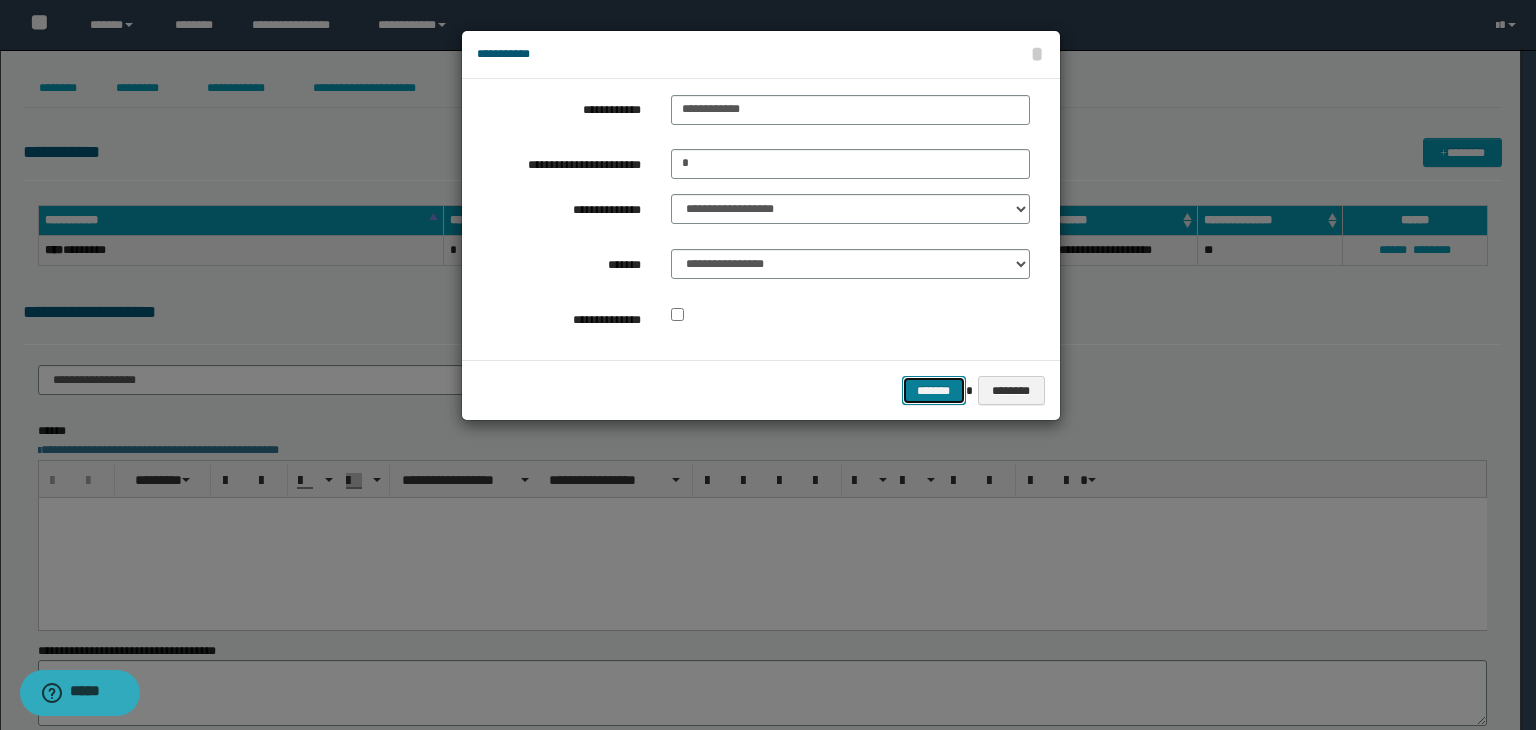 click on "*******" at bounding box center (934, 391) 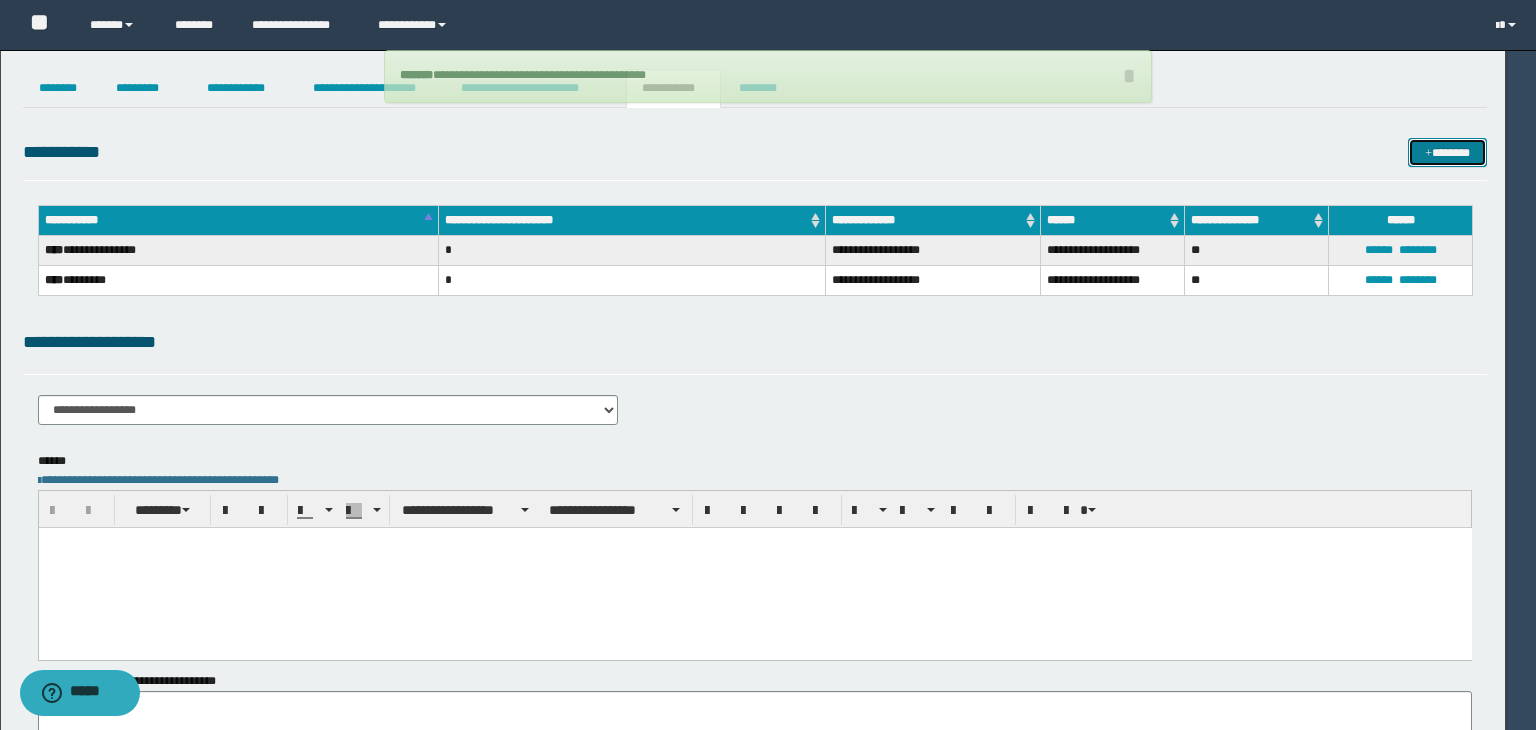 type 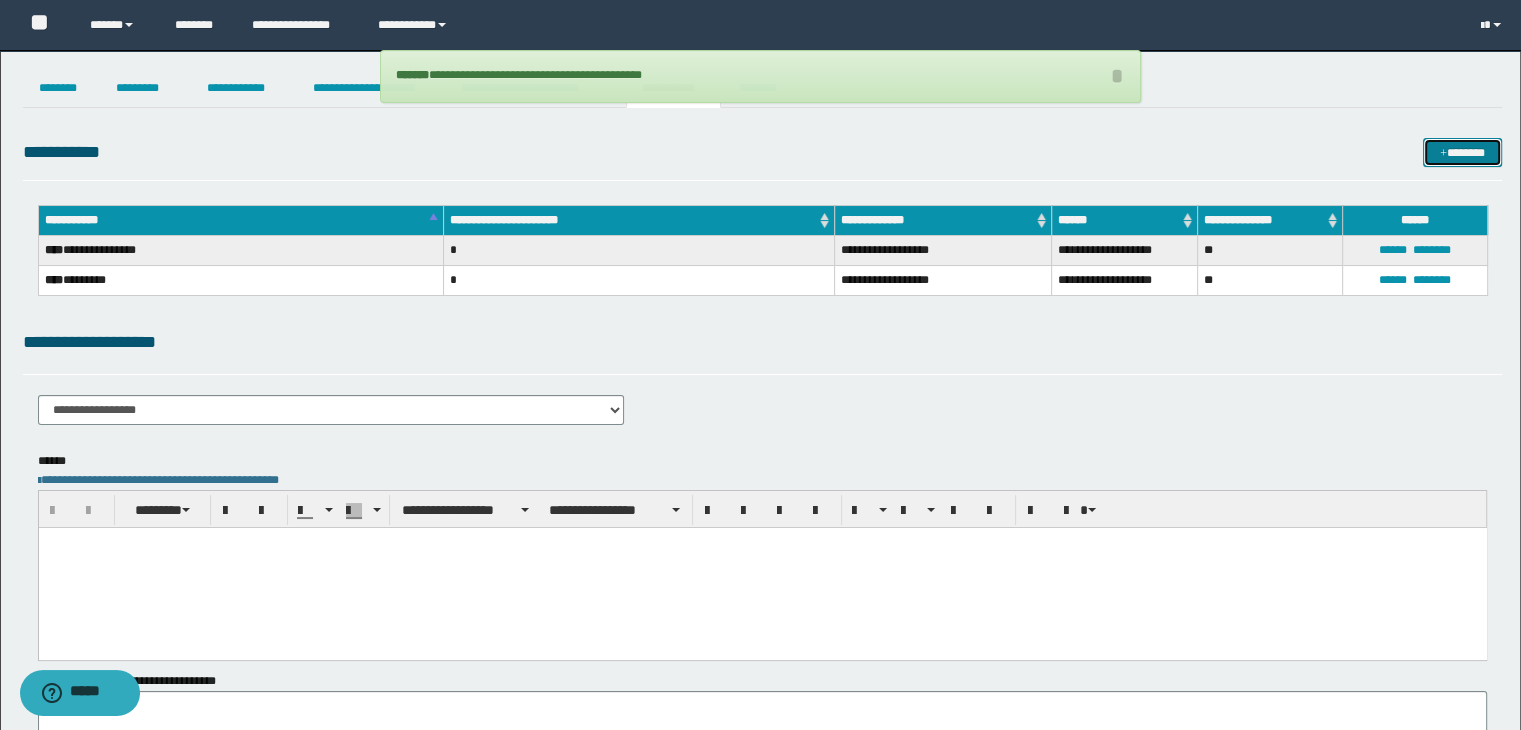 click on "*******" at bounding box center [1462, 153] 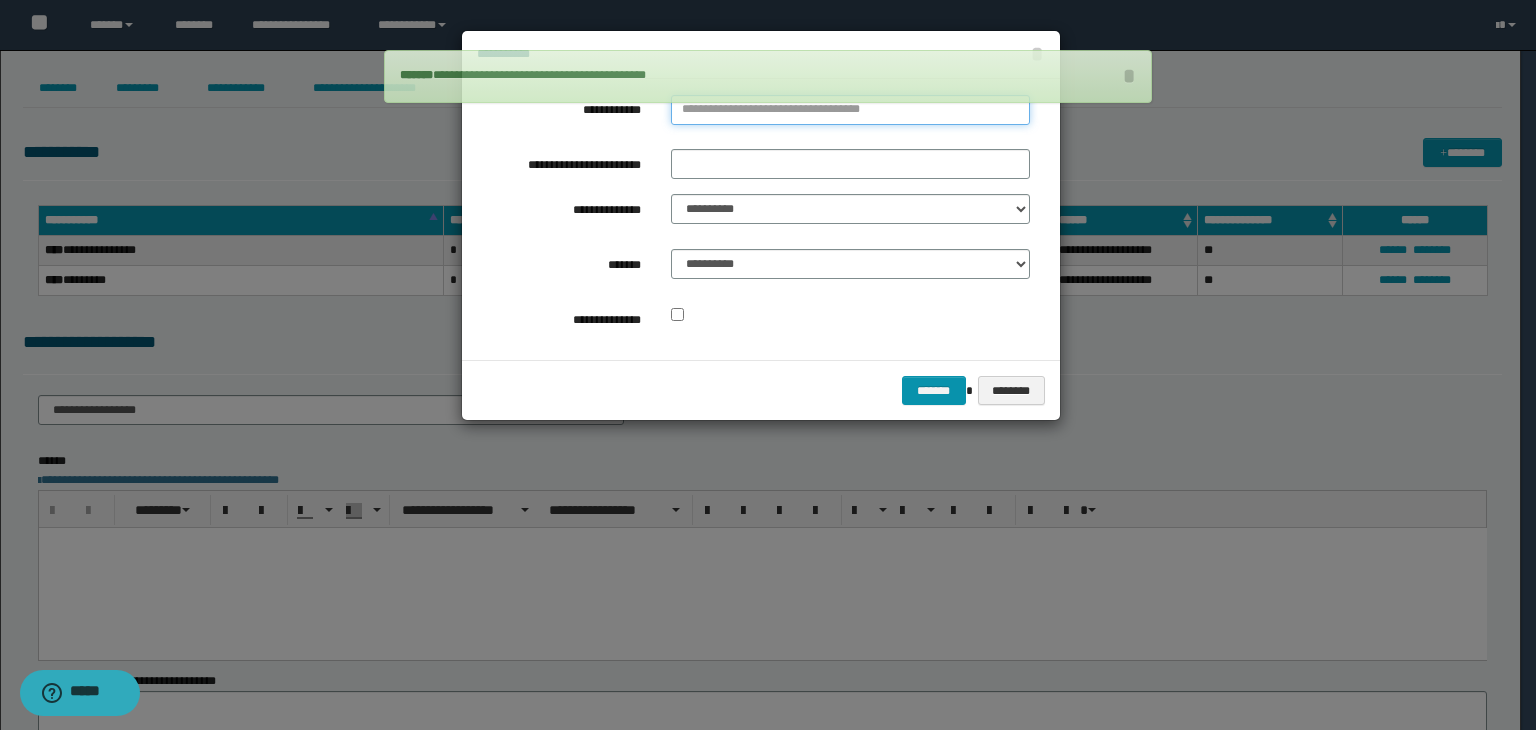 type on "**********" 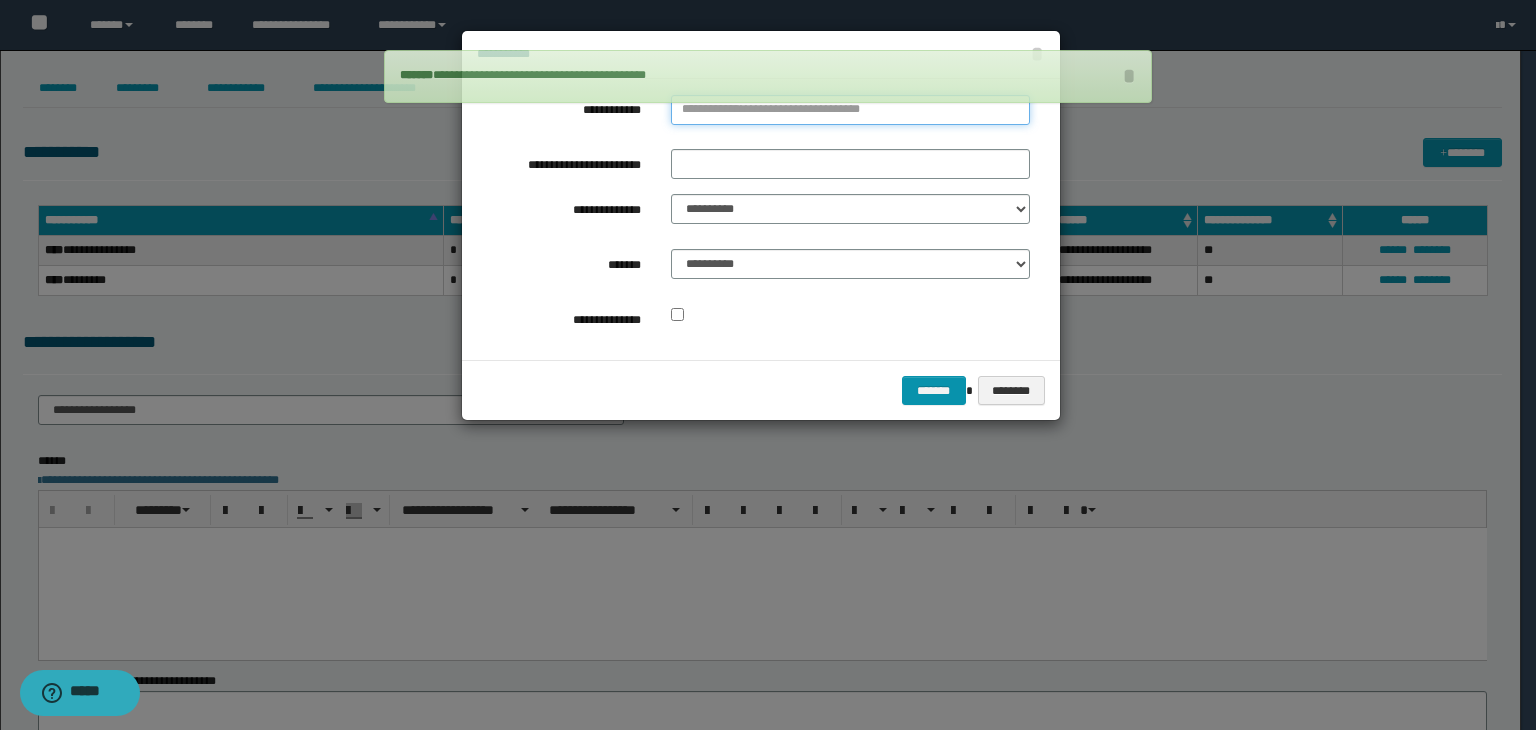 click on "**********" at bounding box center [850, 110] 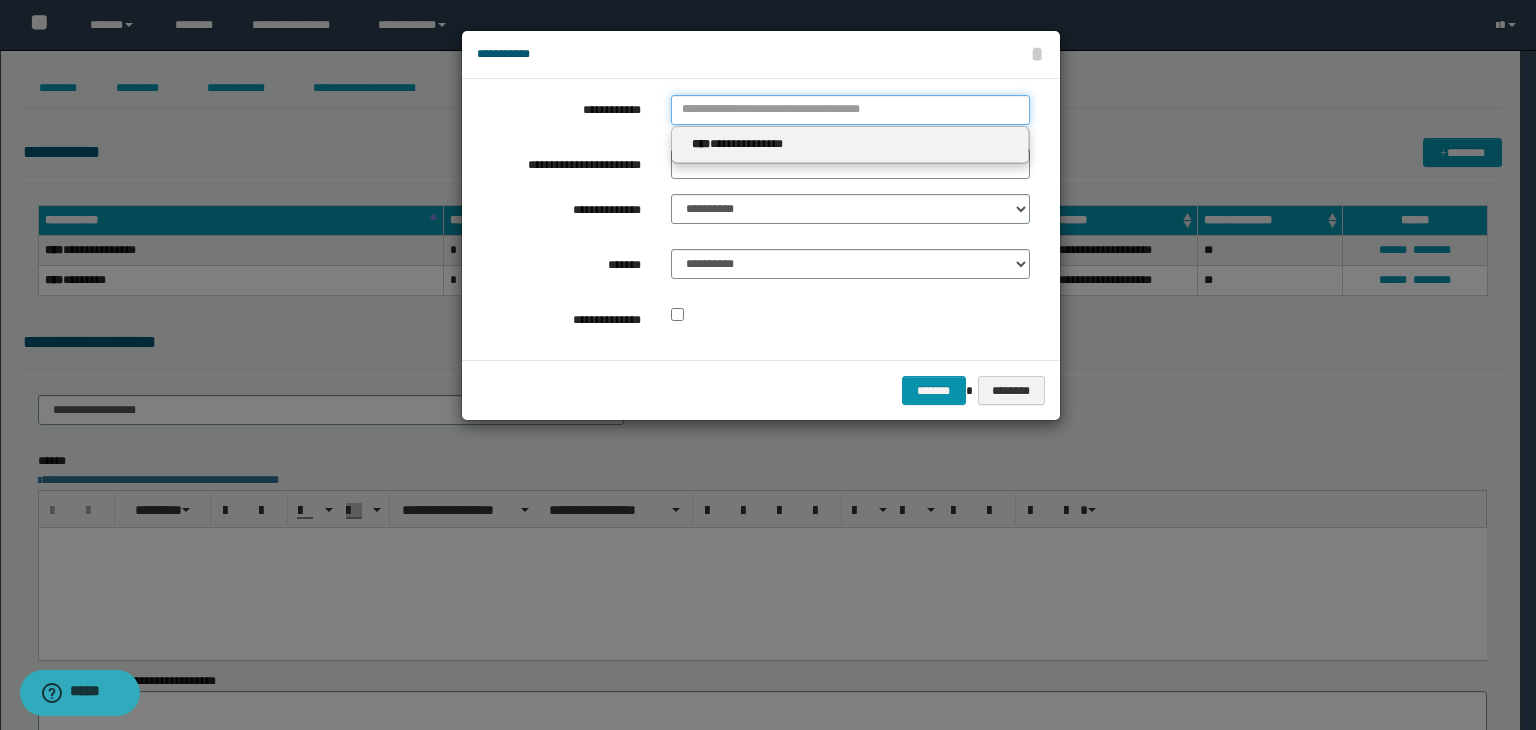 type 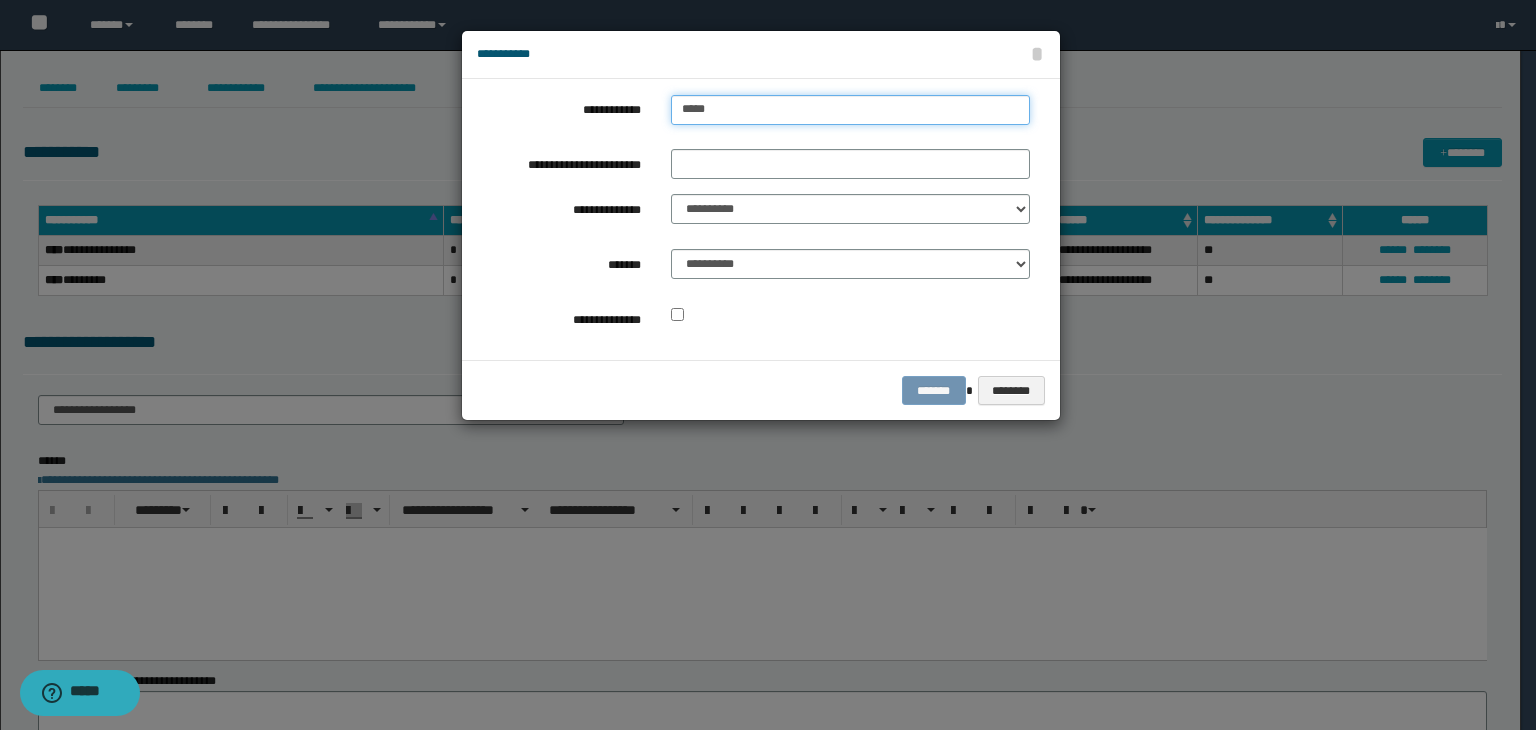 type on "******" 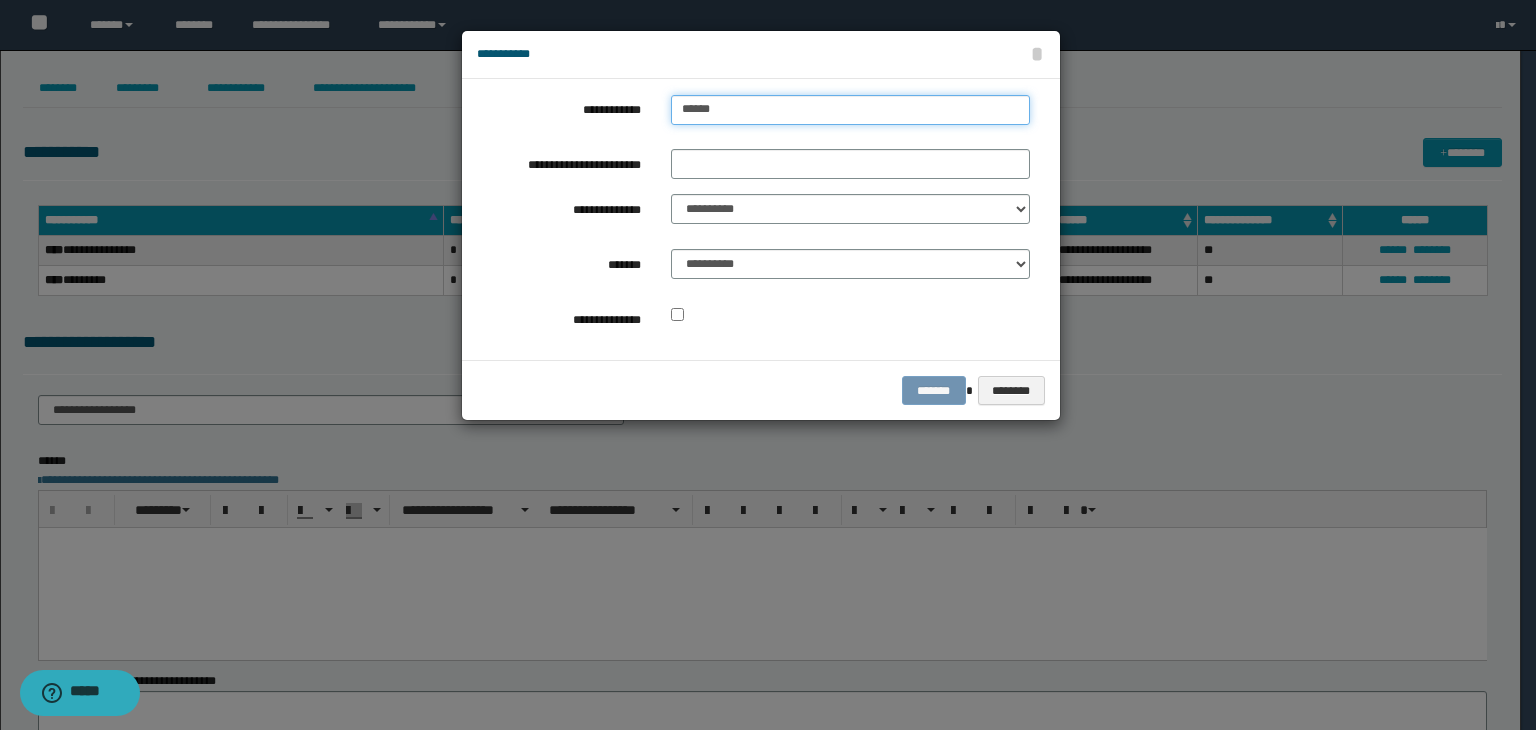 type on "******" 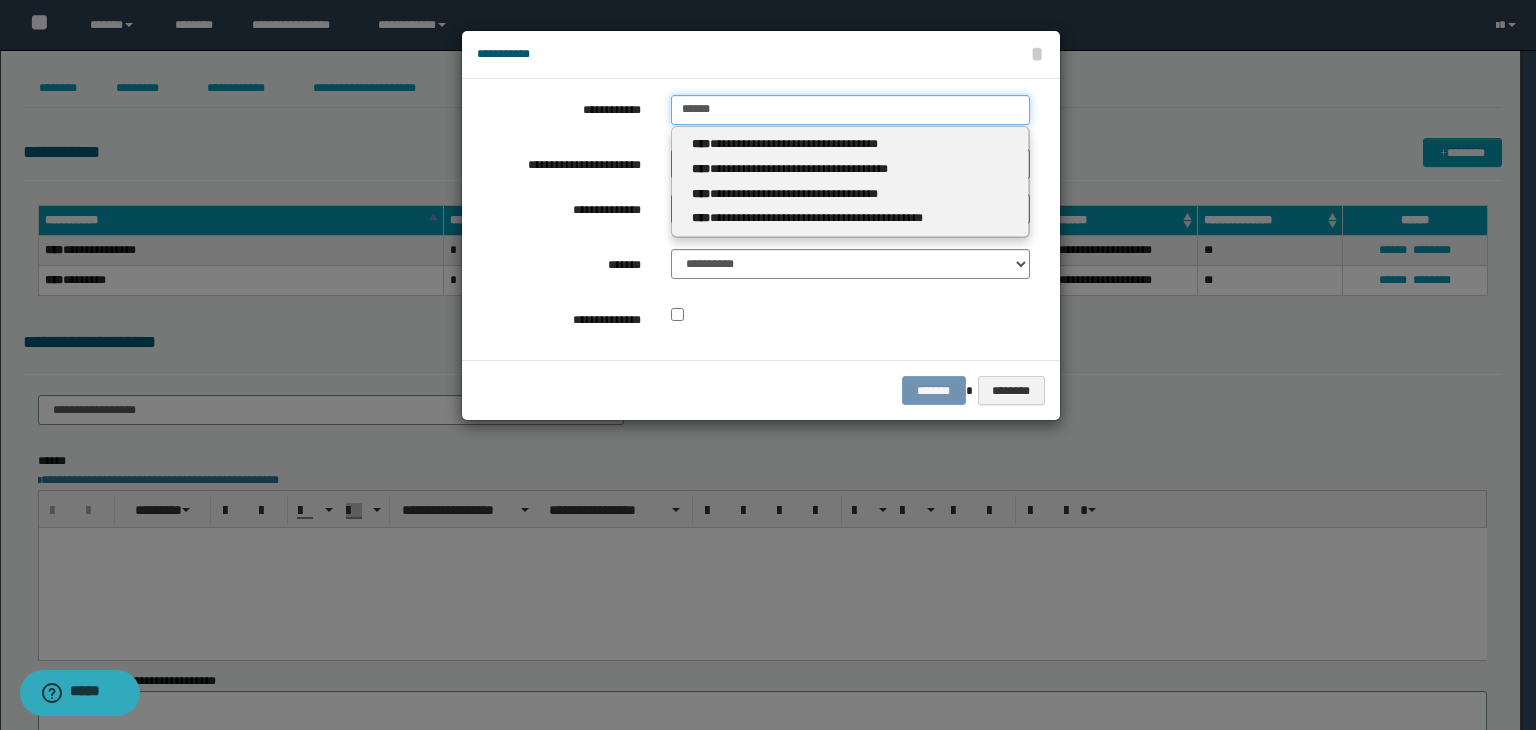 type 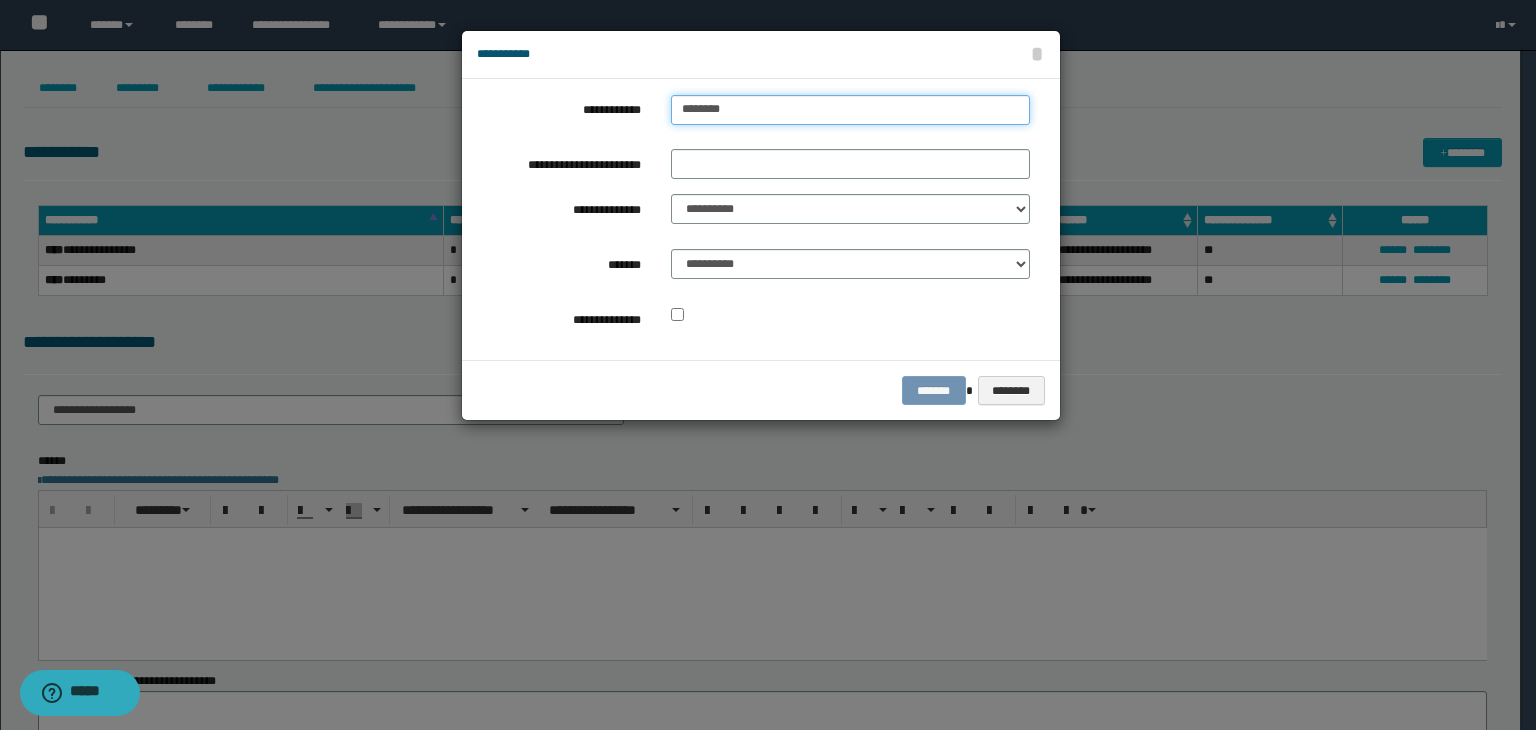 type on "*******" 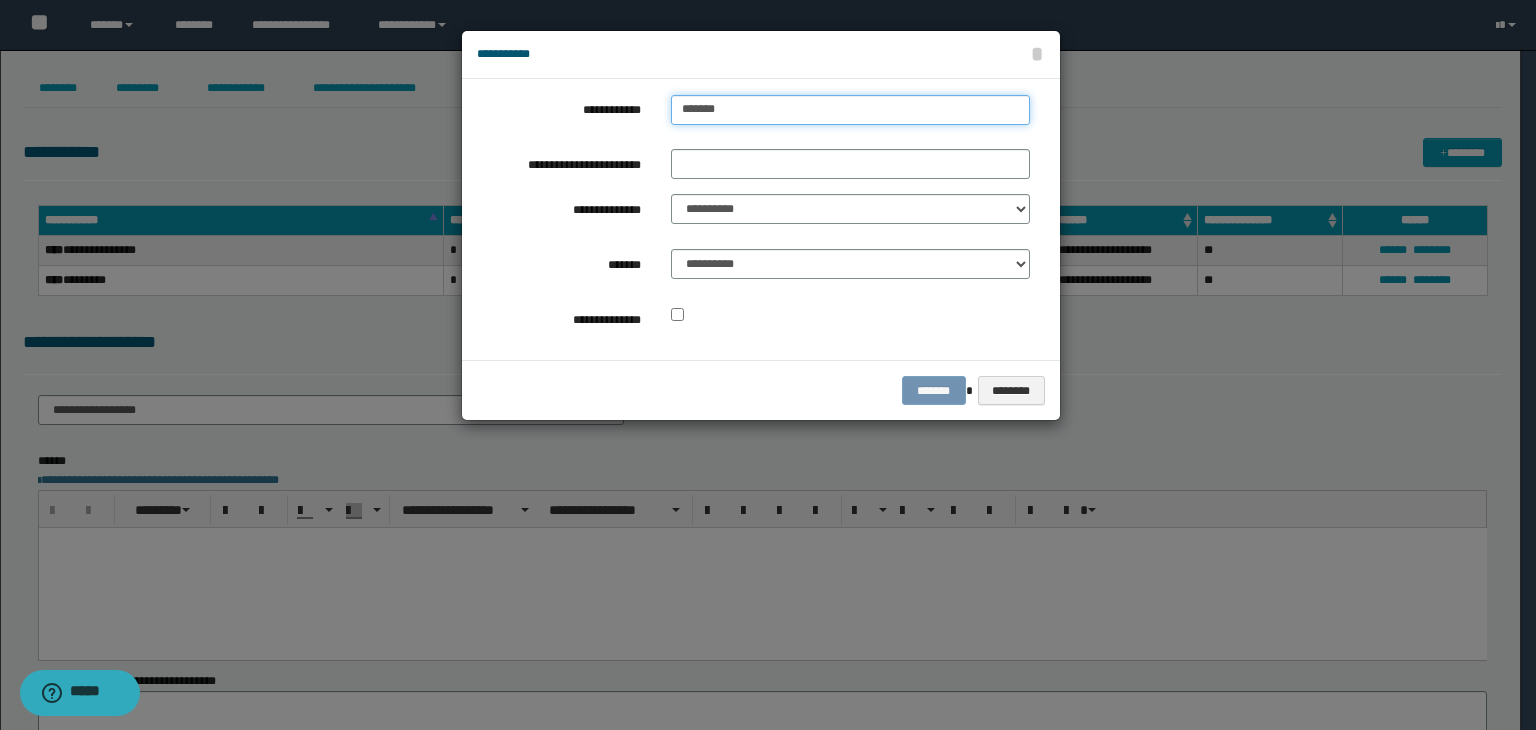 type on "*******" 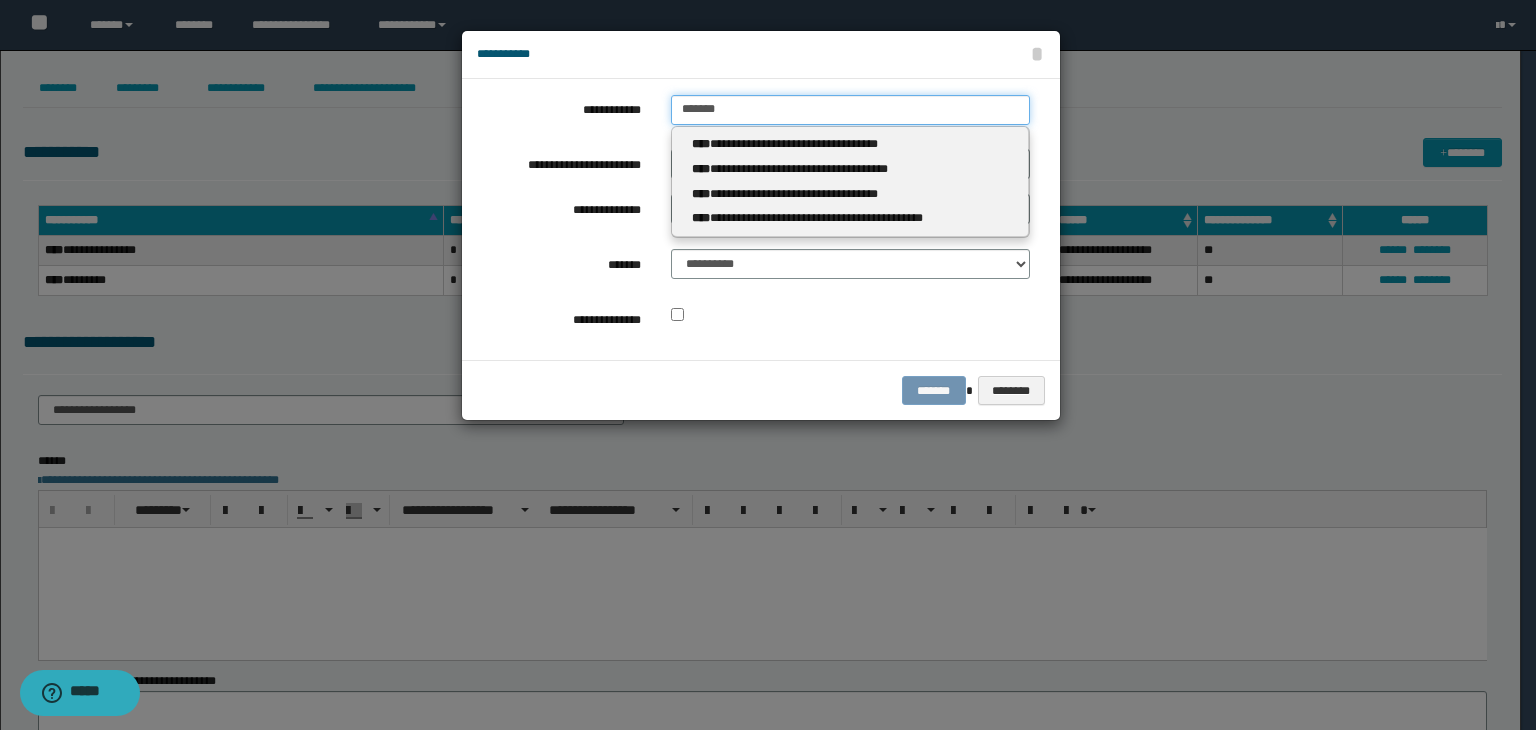 type 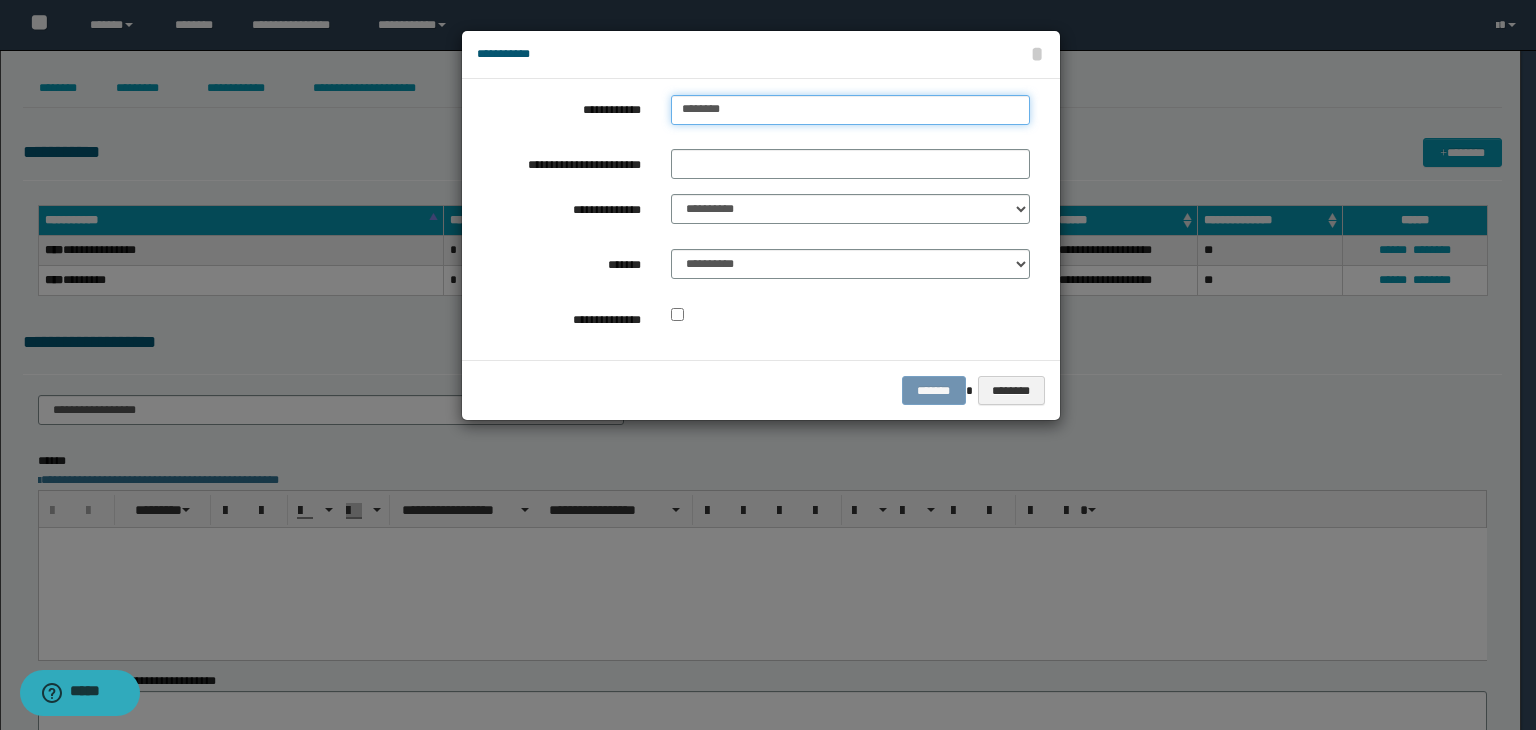 type on "*******" 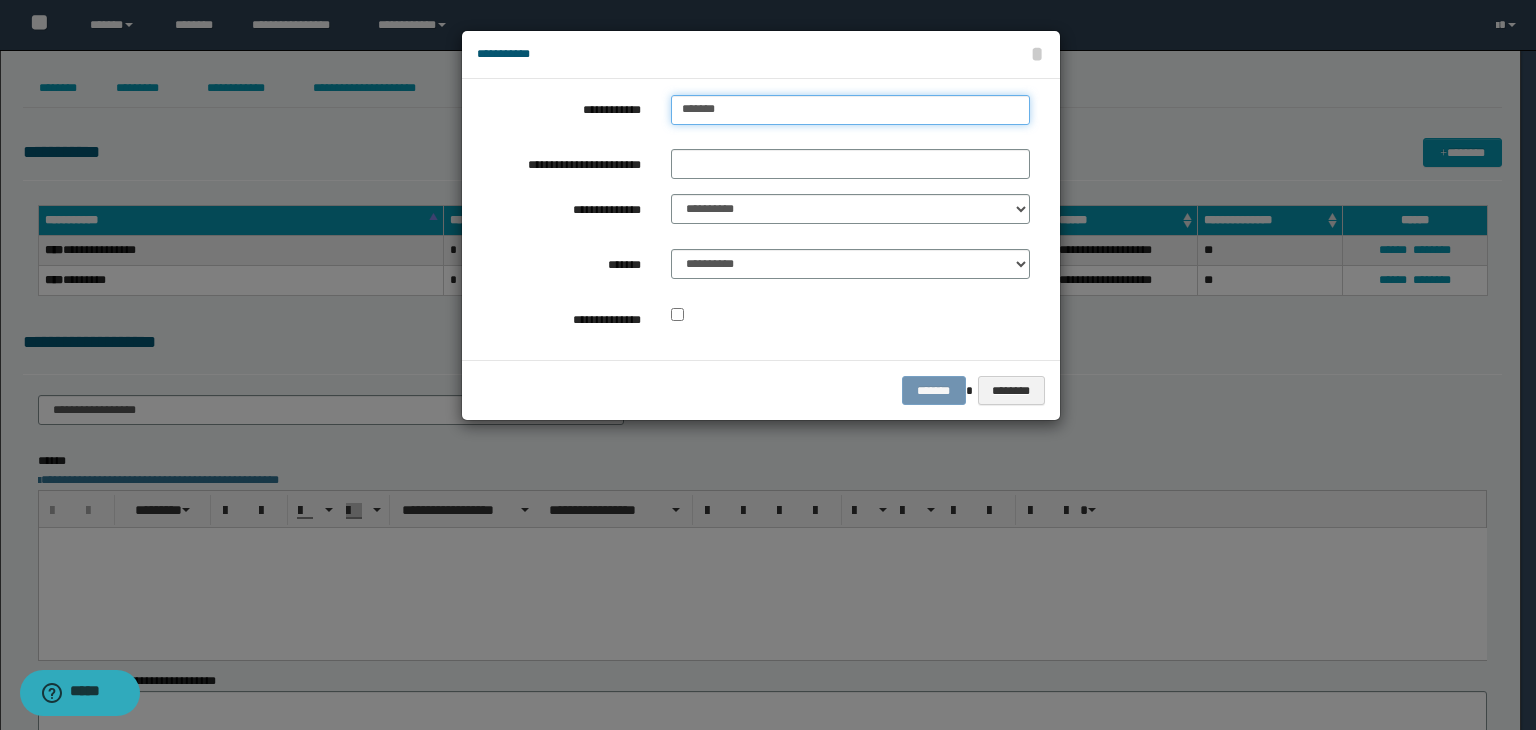 type on "*******" 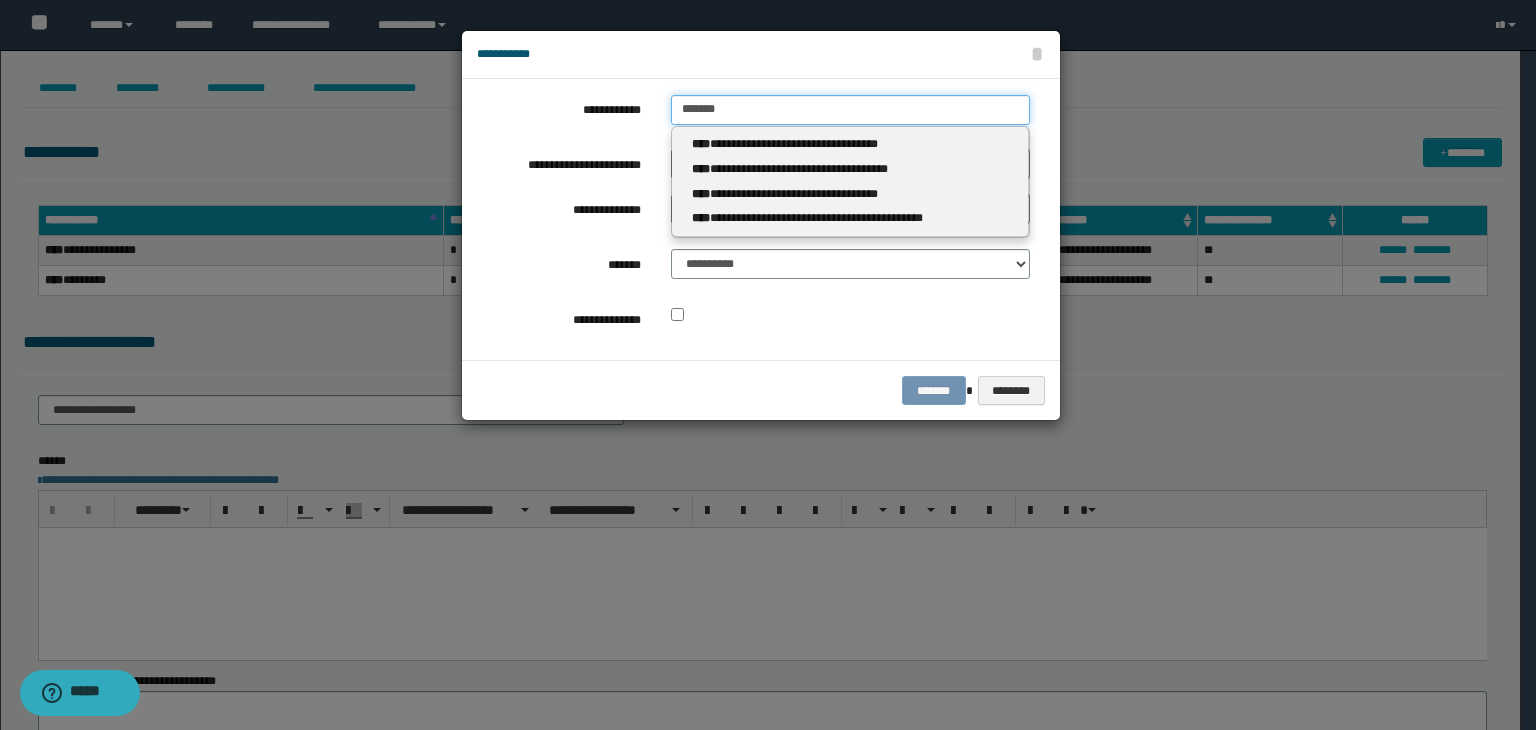 type 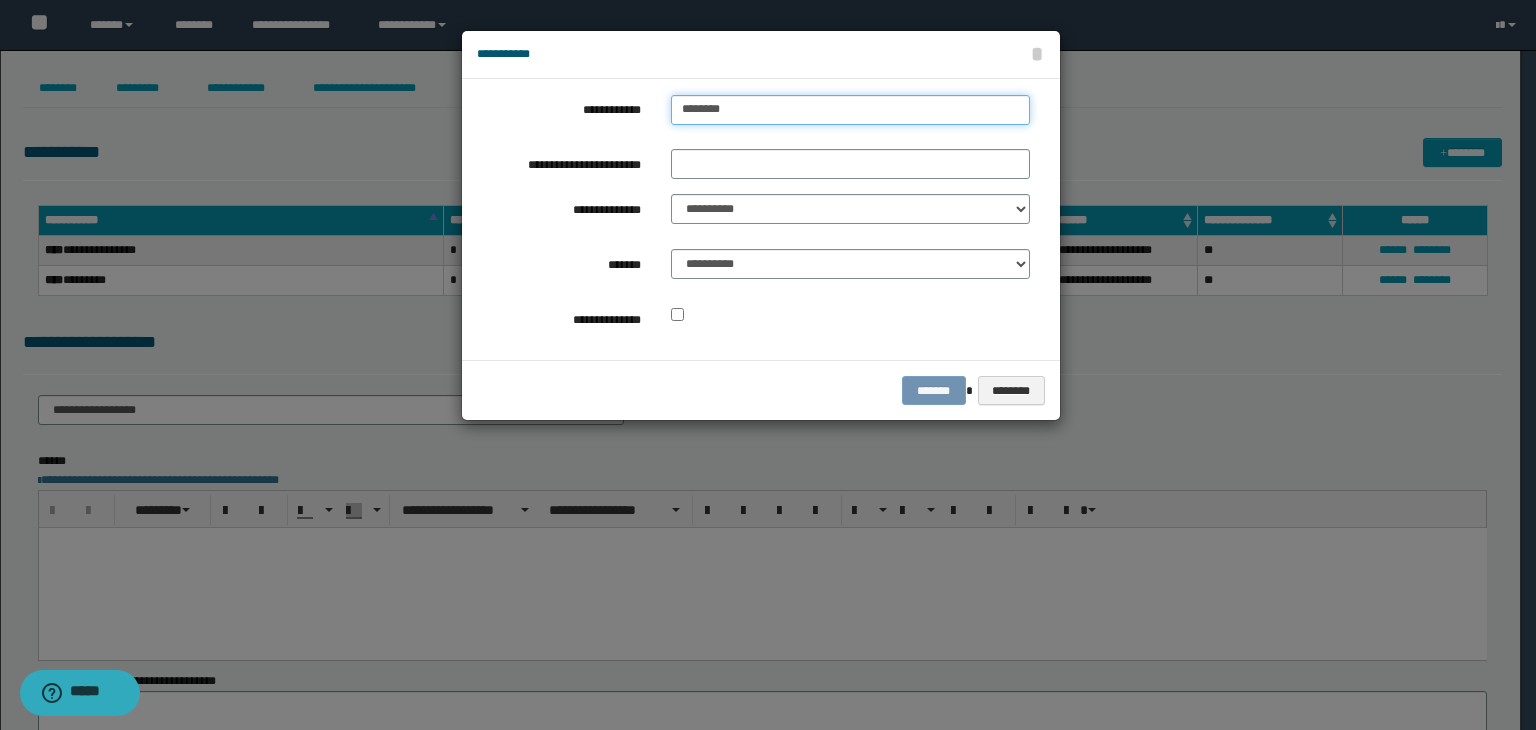 type on "********" 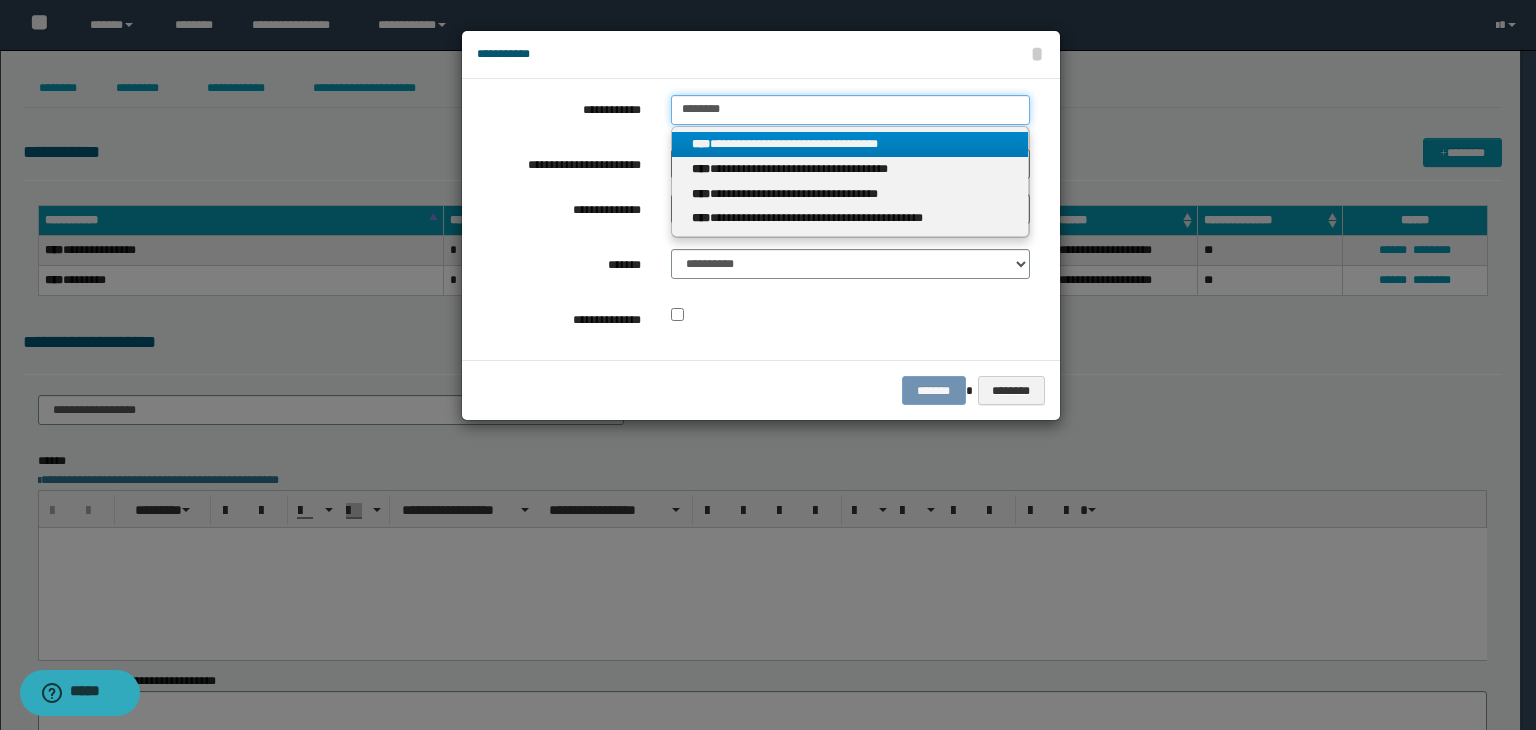 type on "********" 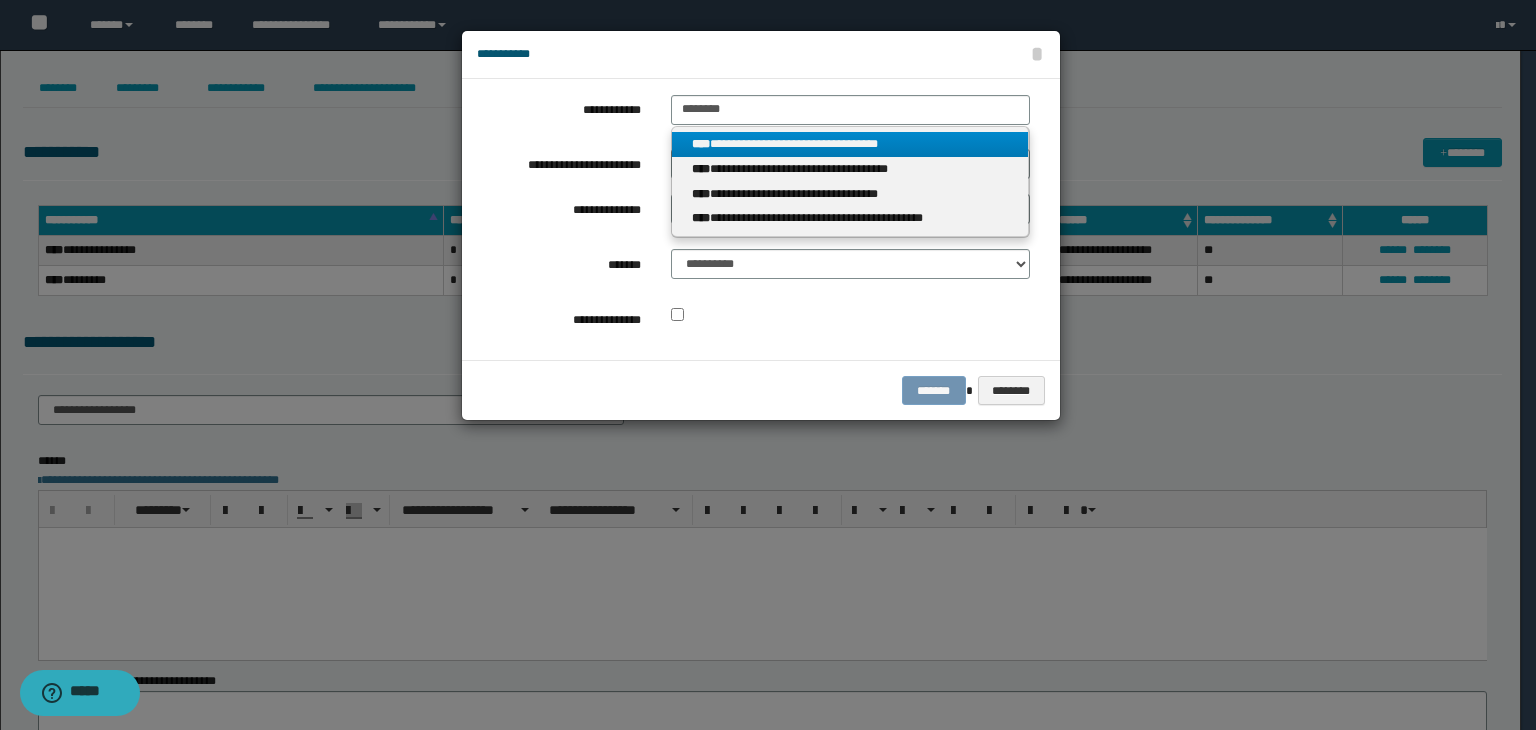 click on "**********" at bounding box center [850, 144] 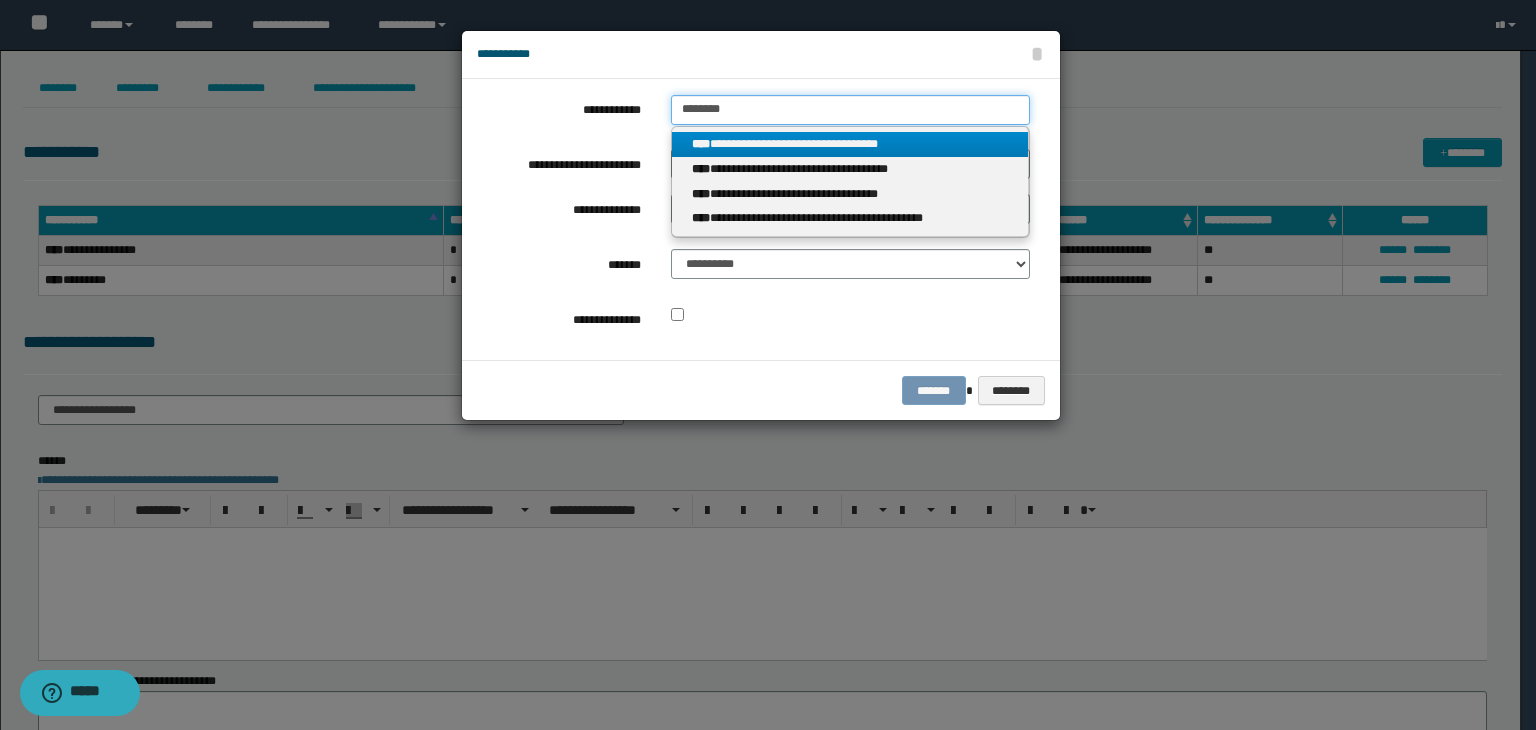 type 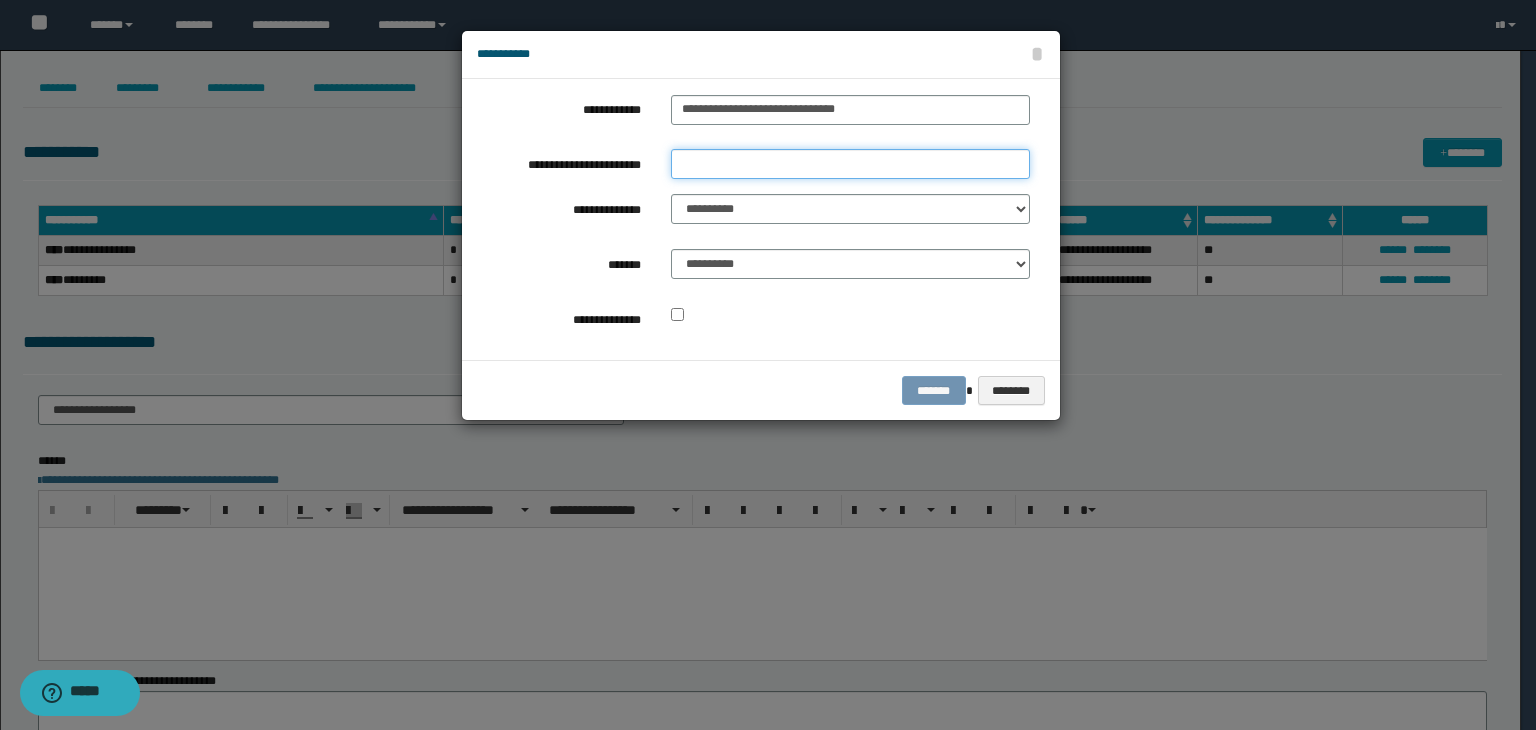 click on "**********" at bounding box center (850, 164) 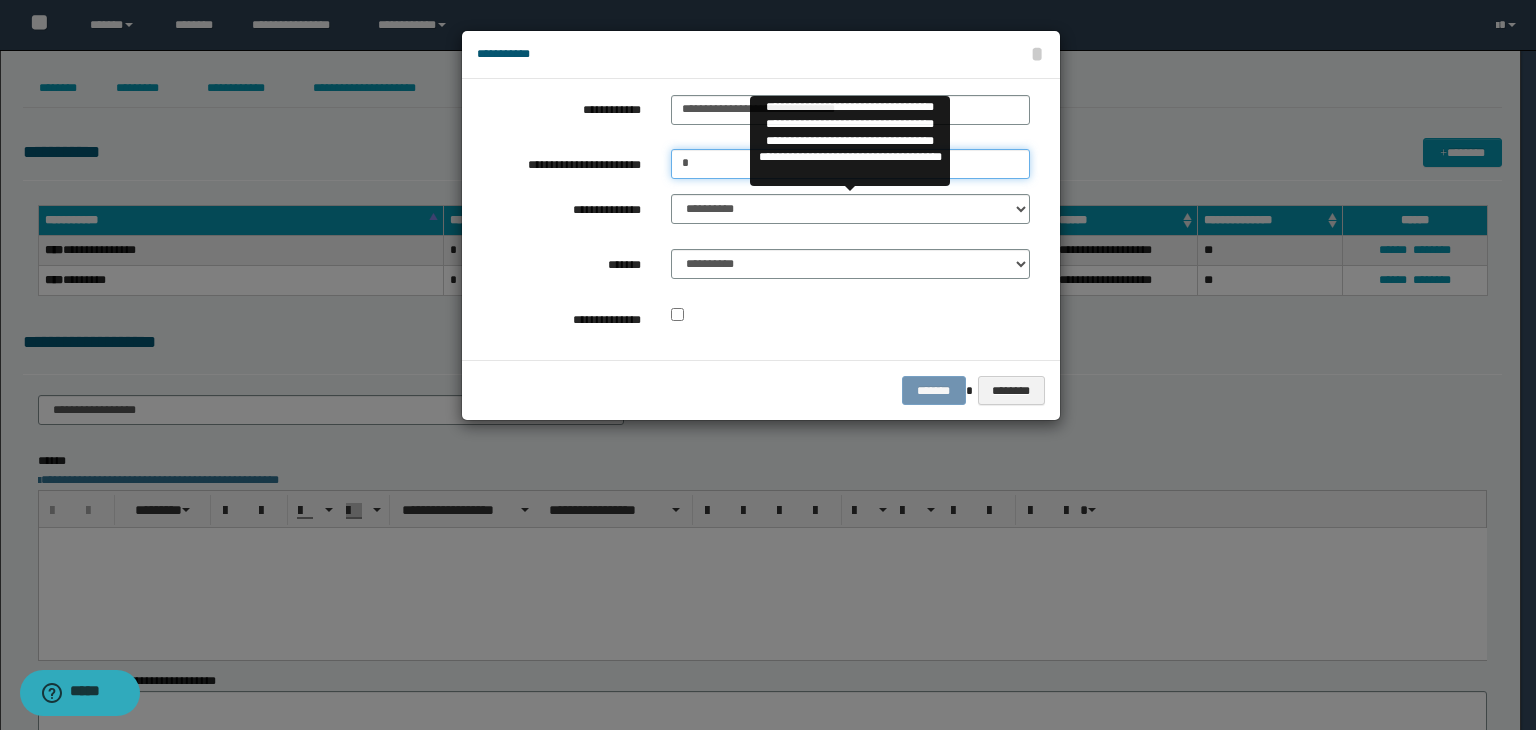 type on "*" 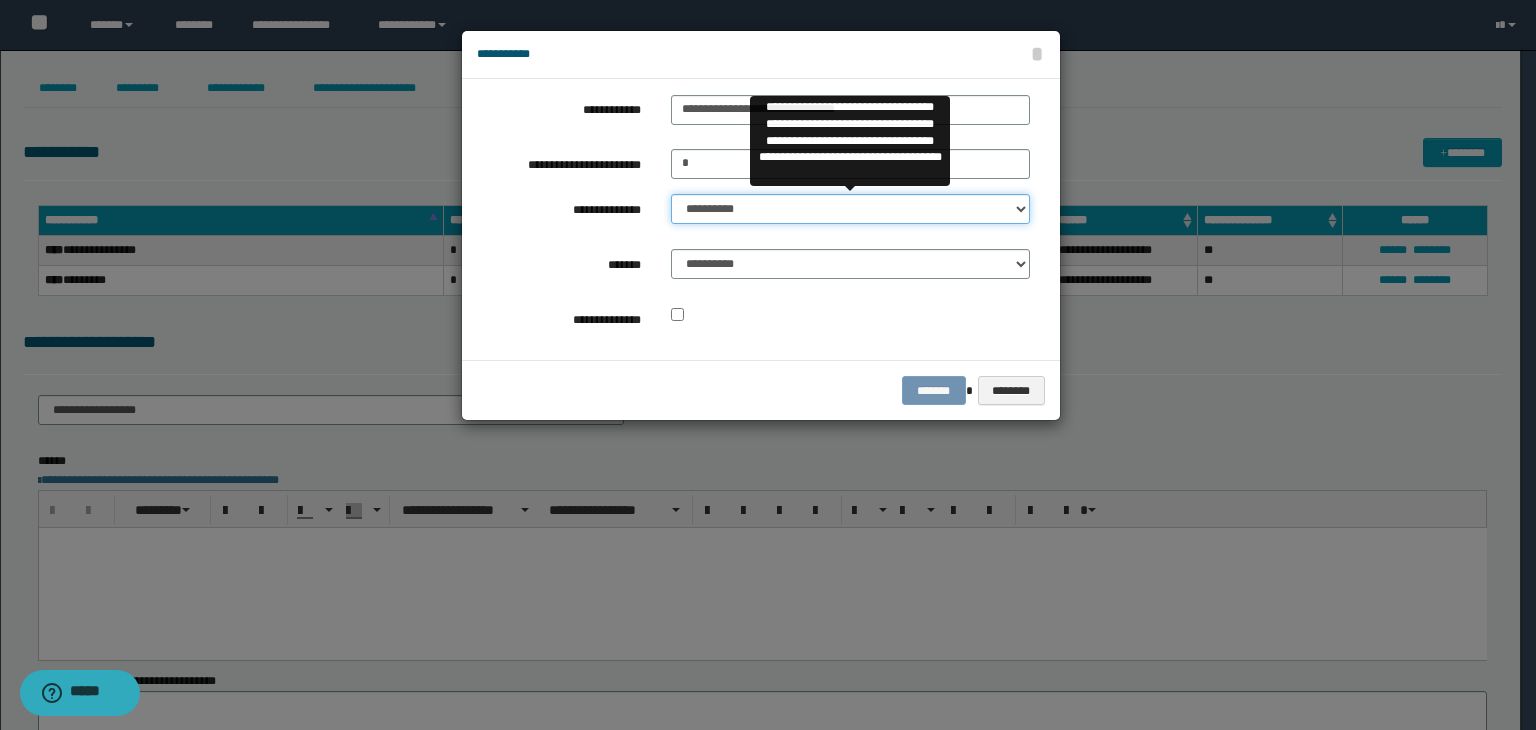 click on "**********" at bounding box center (850, 209) 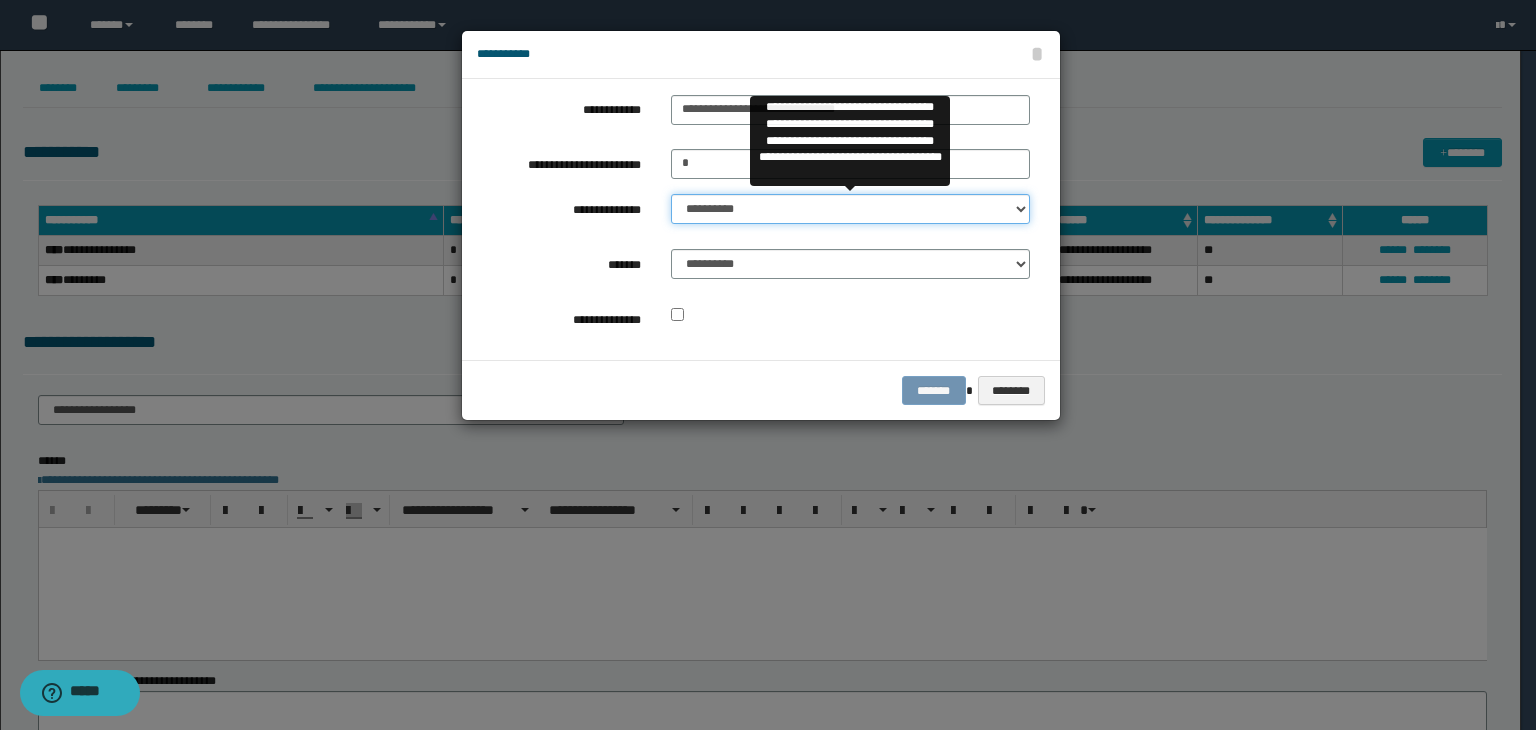 select on "**" 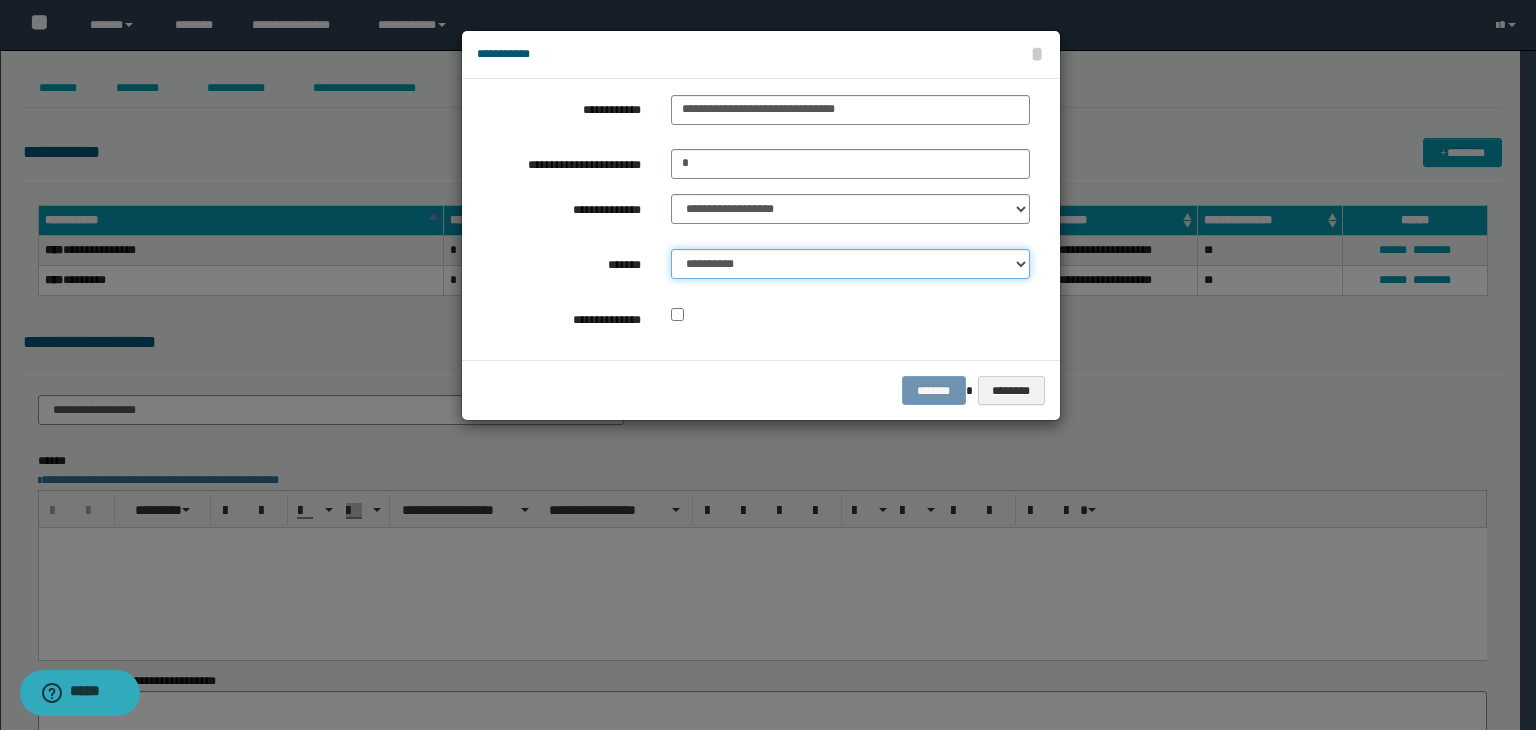 click on "**********" at bounding box center [850, 264] 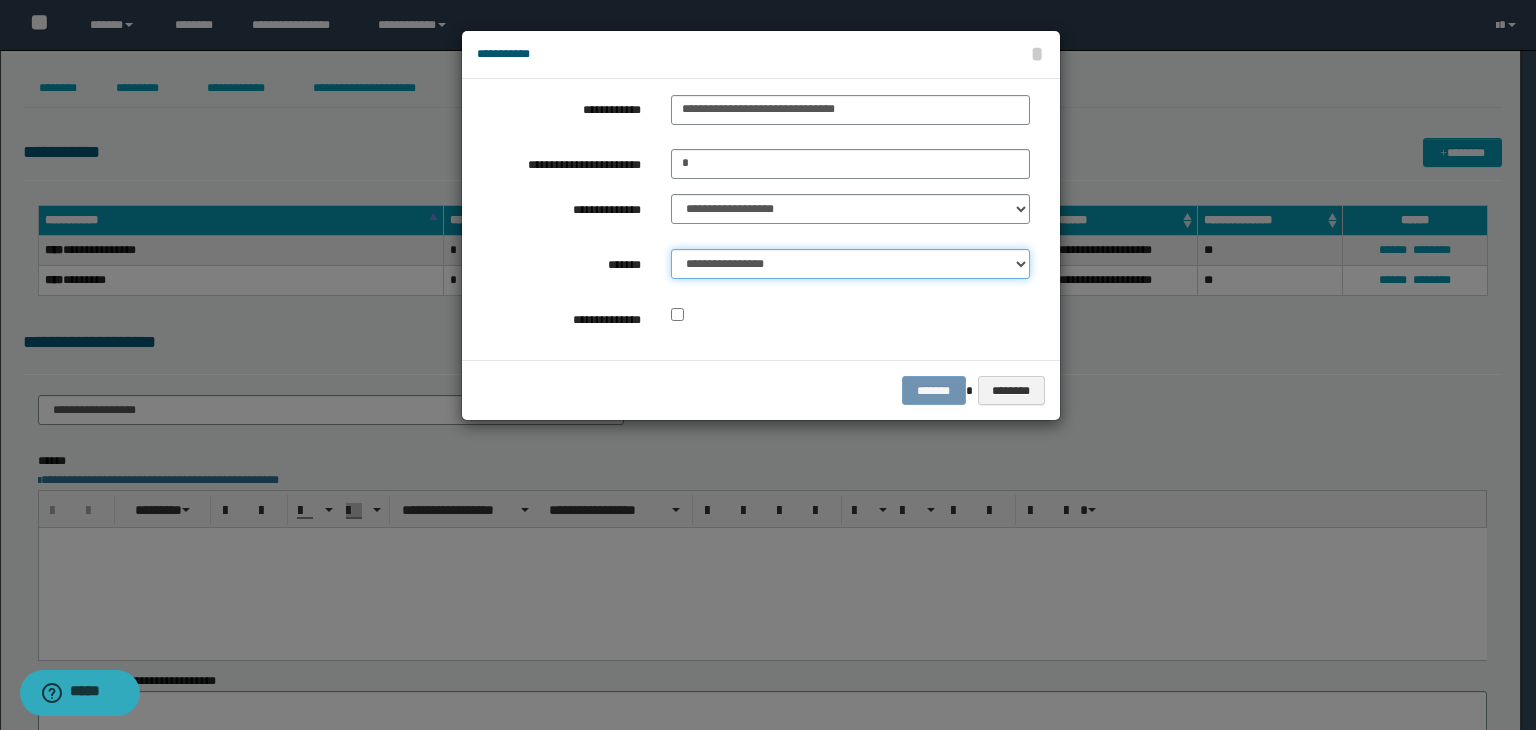 click on "**********" at bounding box center (850, 264) 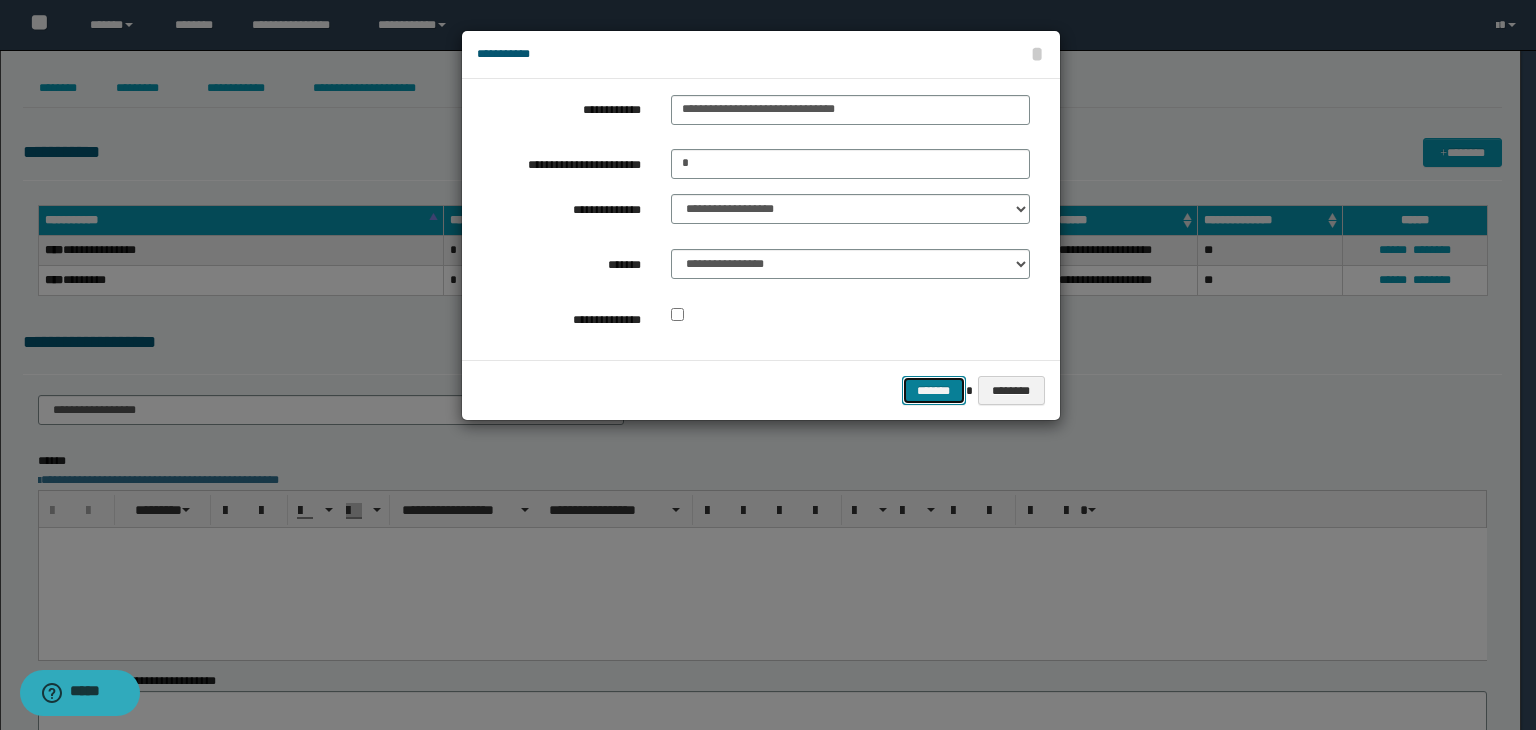 click on "*******" at bounding box center (934, 391) 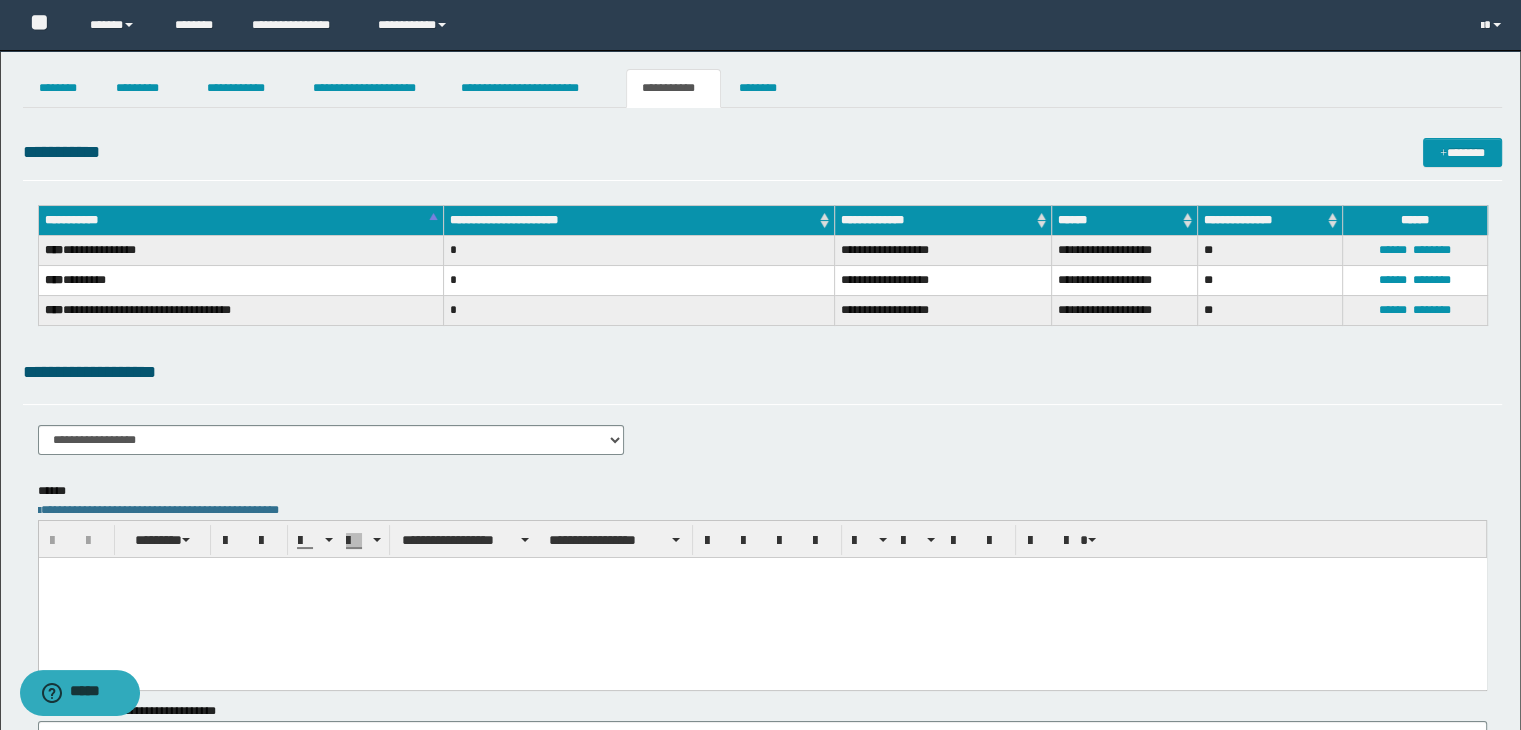 click at bounding box center (762, 597) 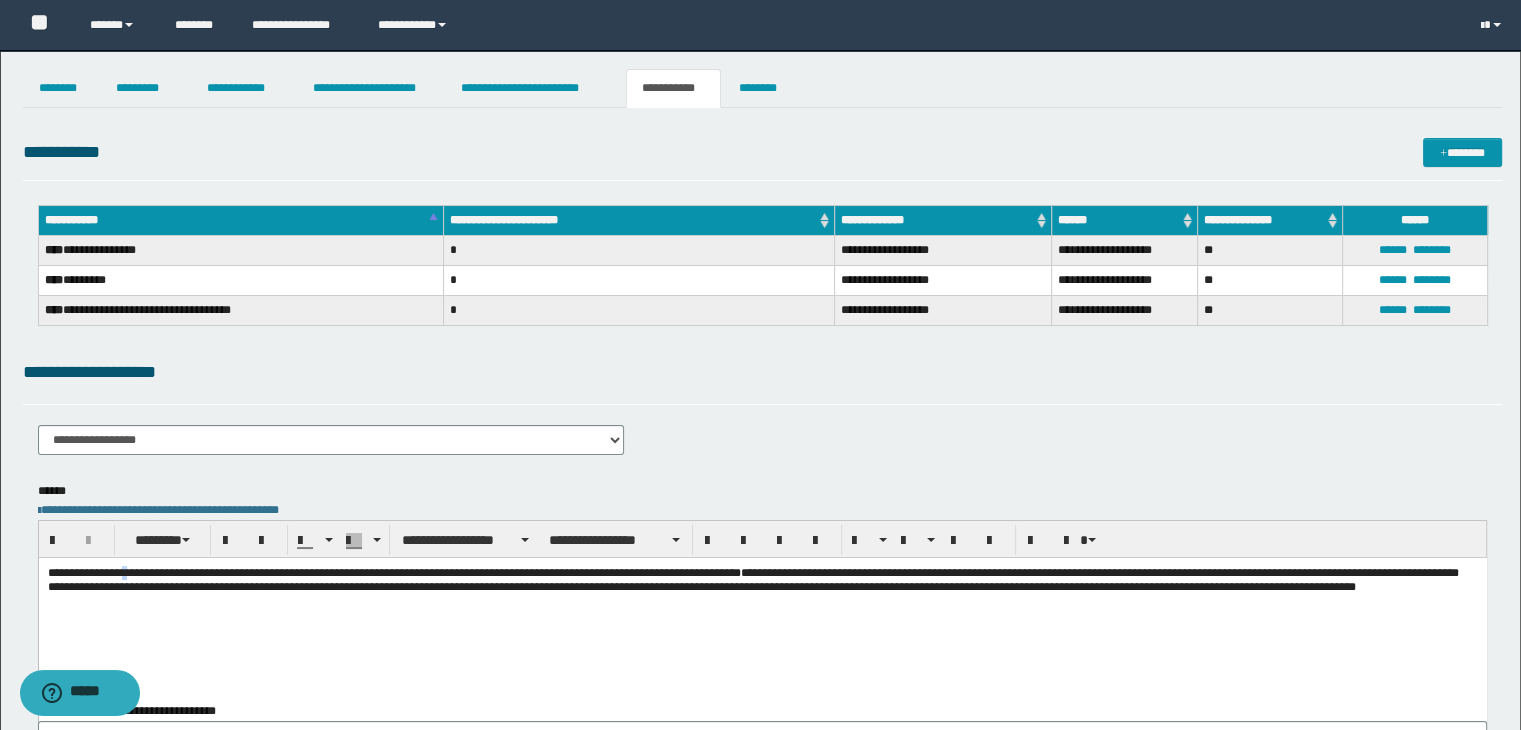 click on "**********" at bounding box center (393, 572) 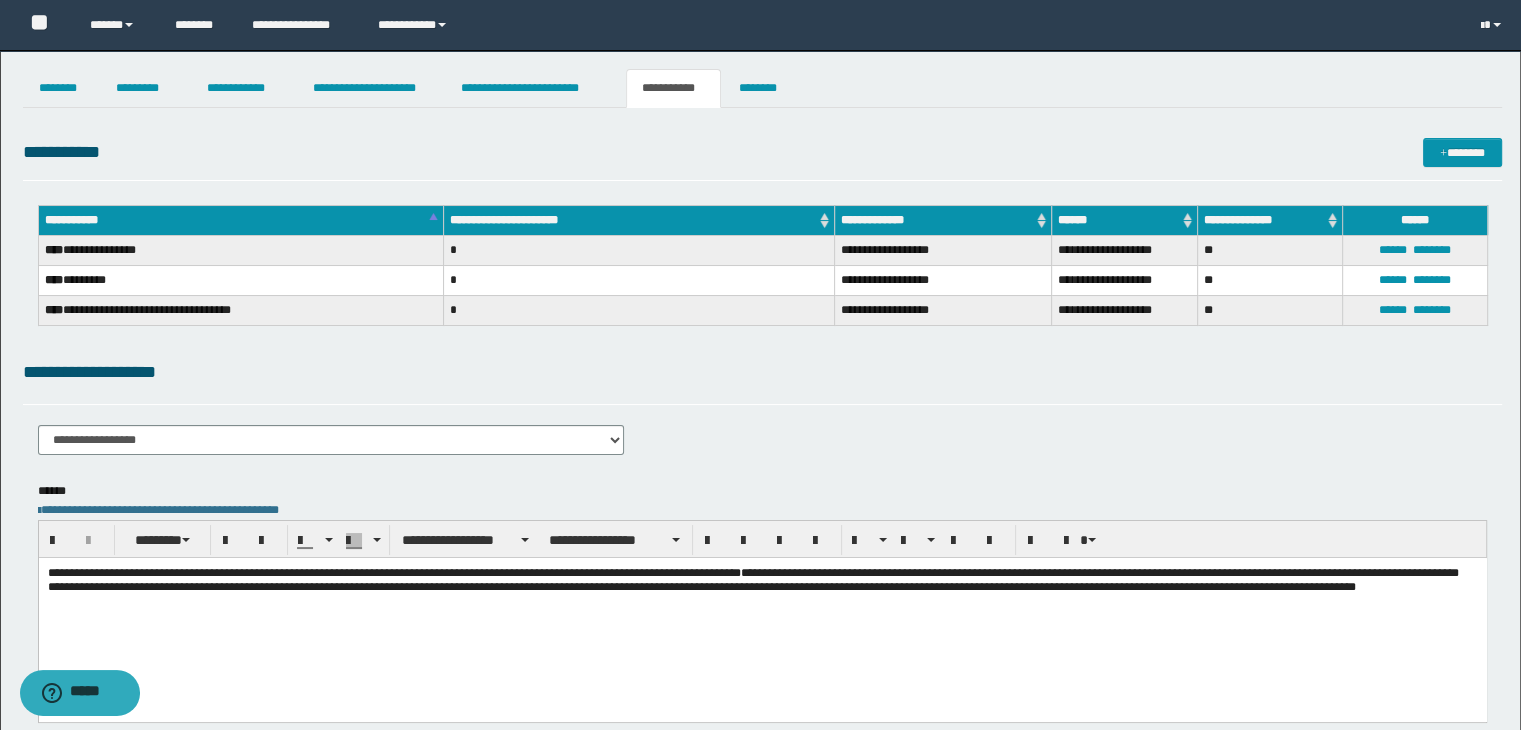 click on "**********" at bounding box center (762, 579) 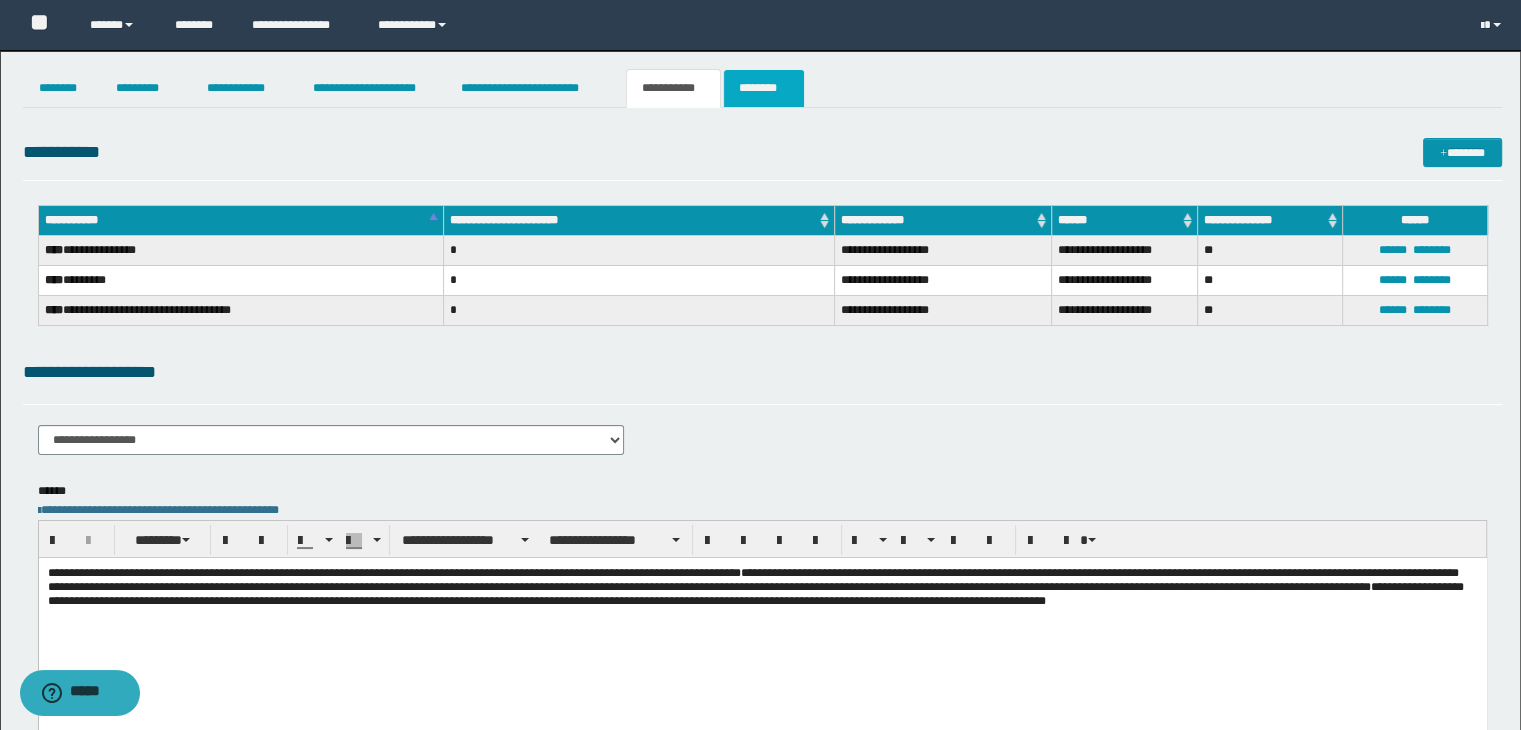 click on "********" at bounding box center (764, 88) 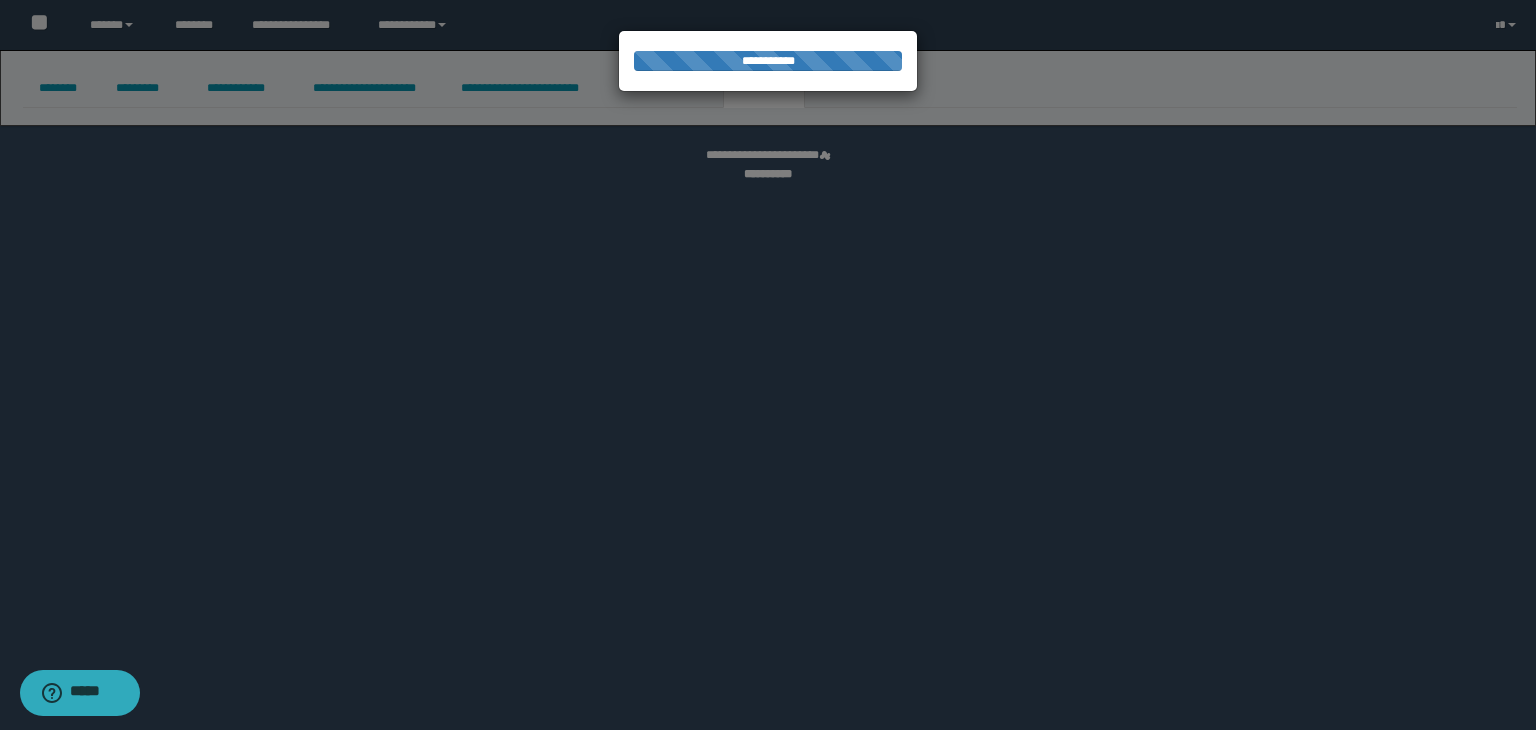 select 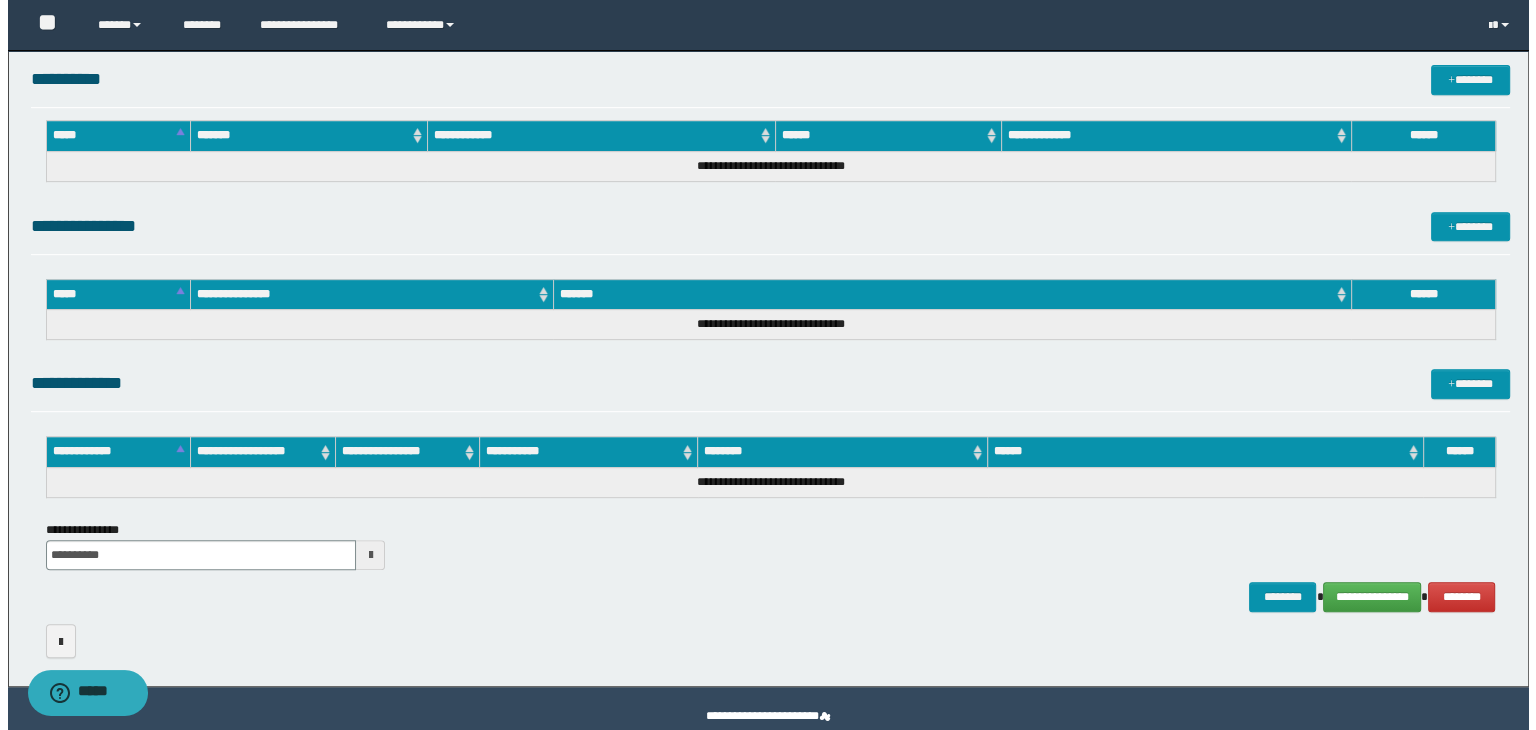 scroll, scrollTop: 895, scrollLeft: 0, axis: vertical 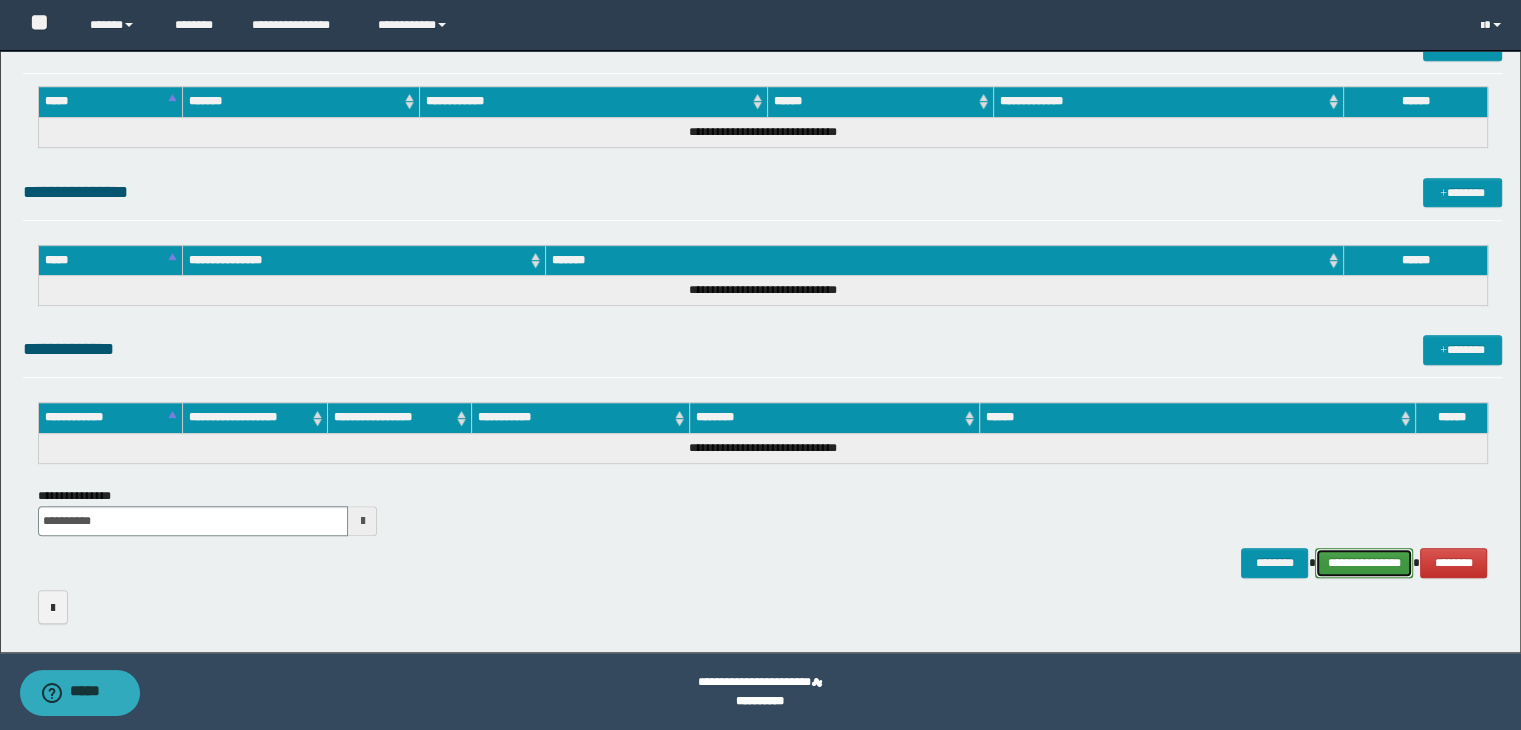 click on "**********" at bounding box center [1364, 563] 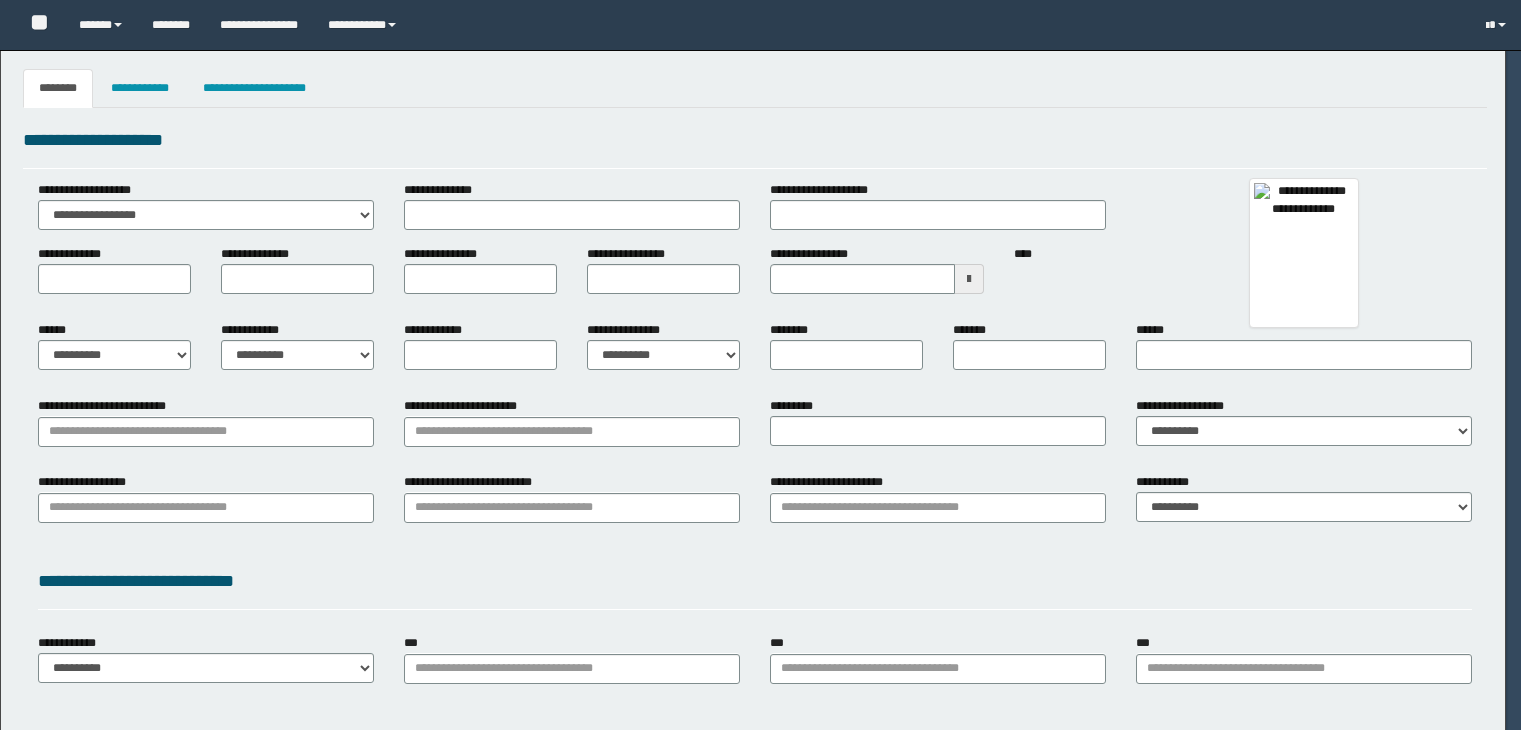 select on "***" 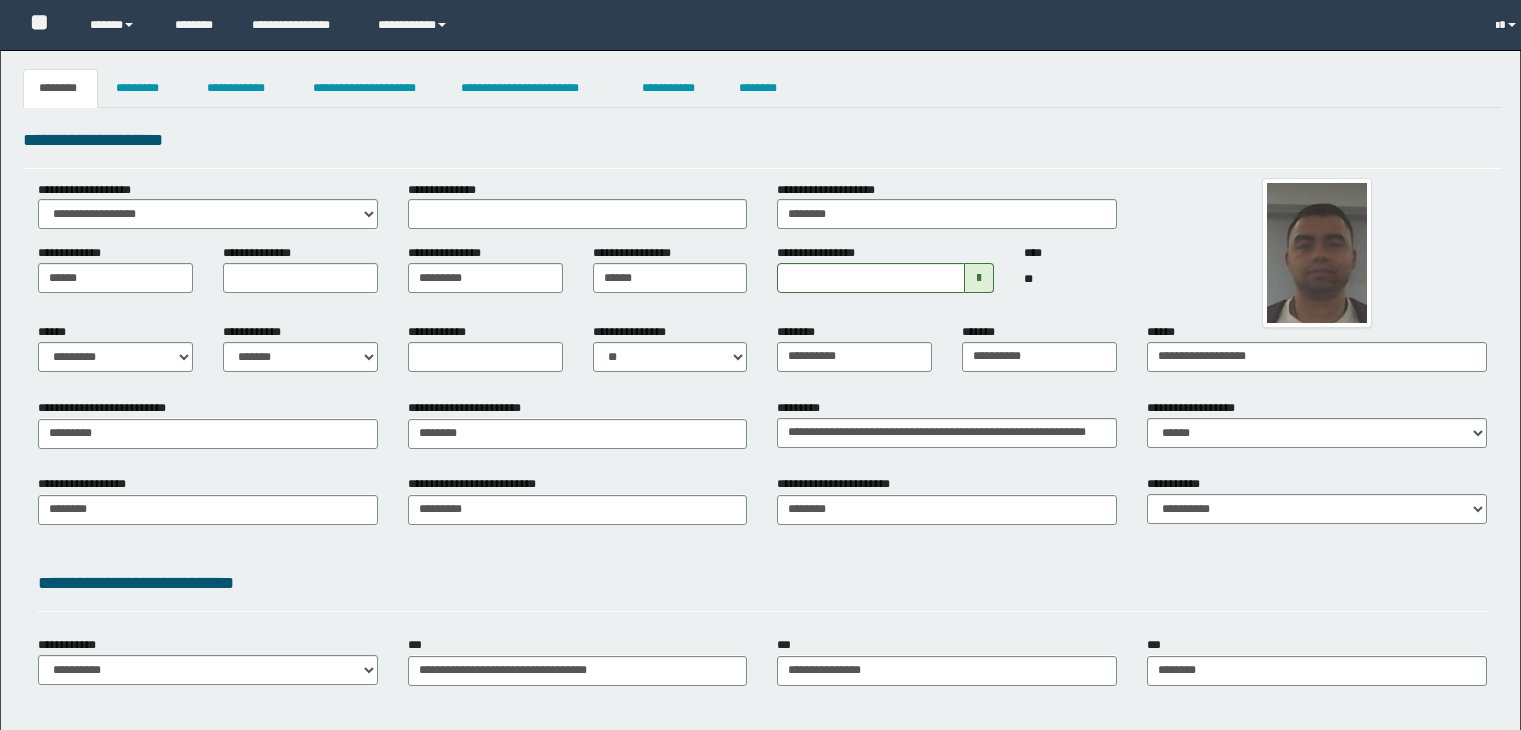 scroll, scrollTop: 0, scrollLeft: 0, axis: both 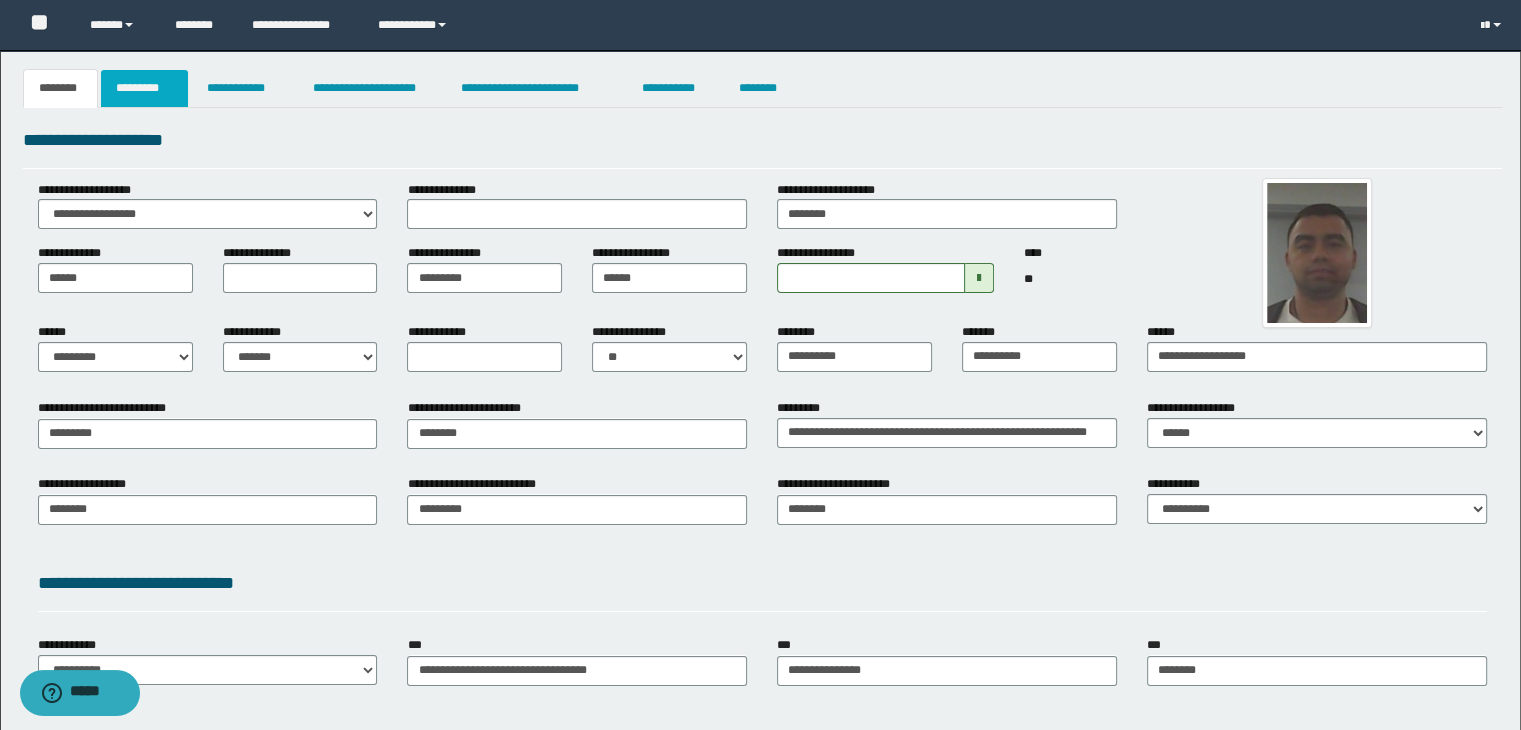 click on "*********" at bounding box center (144, 88) 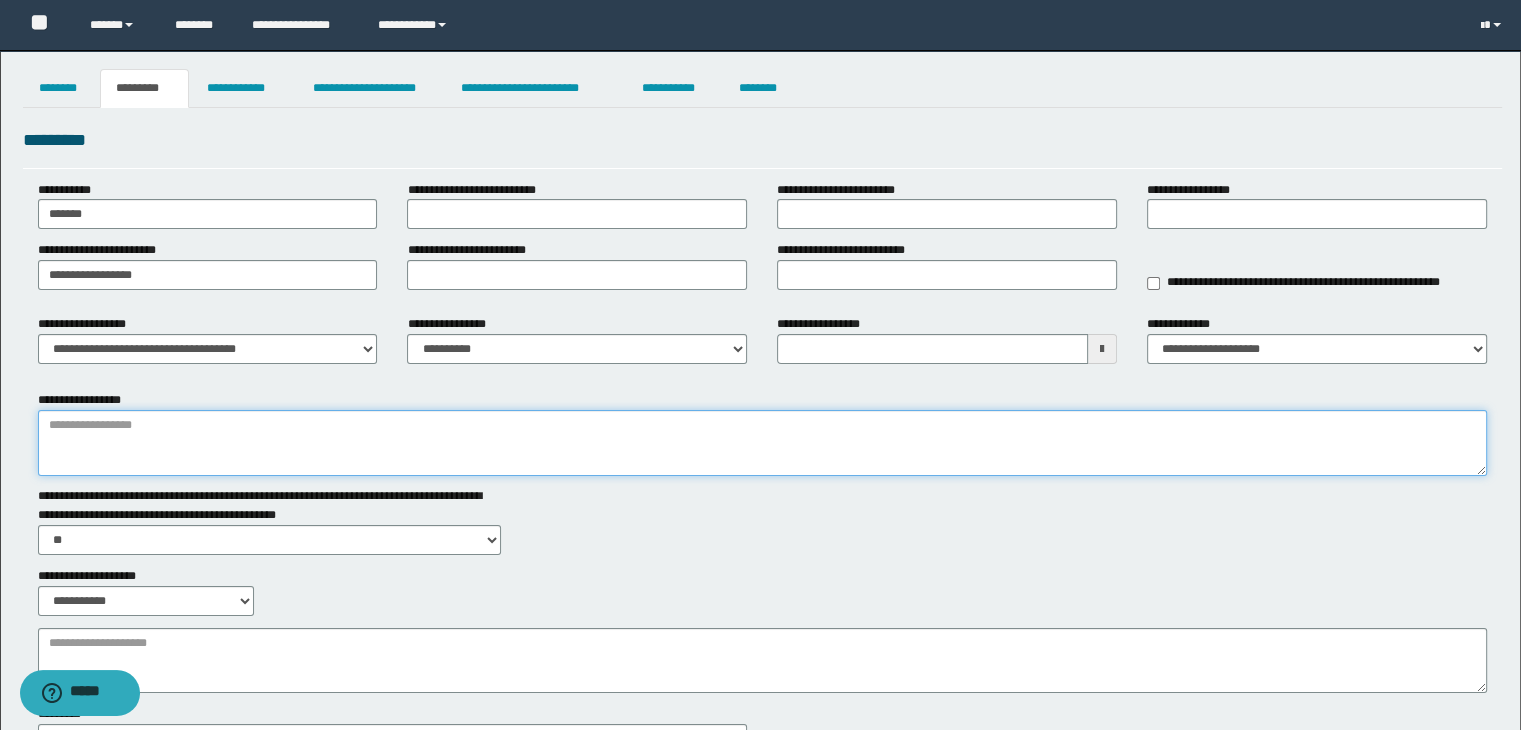 click on "**********" at bounding box center [763, 443] 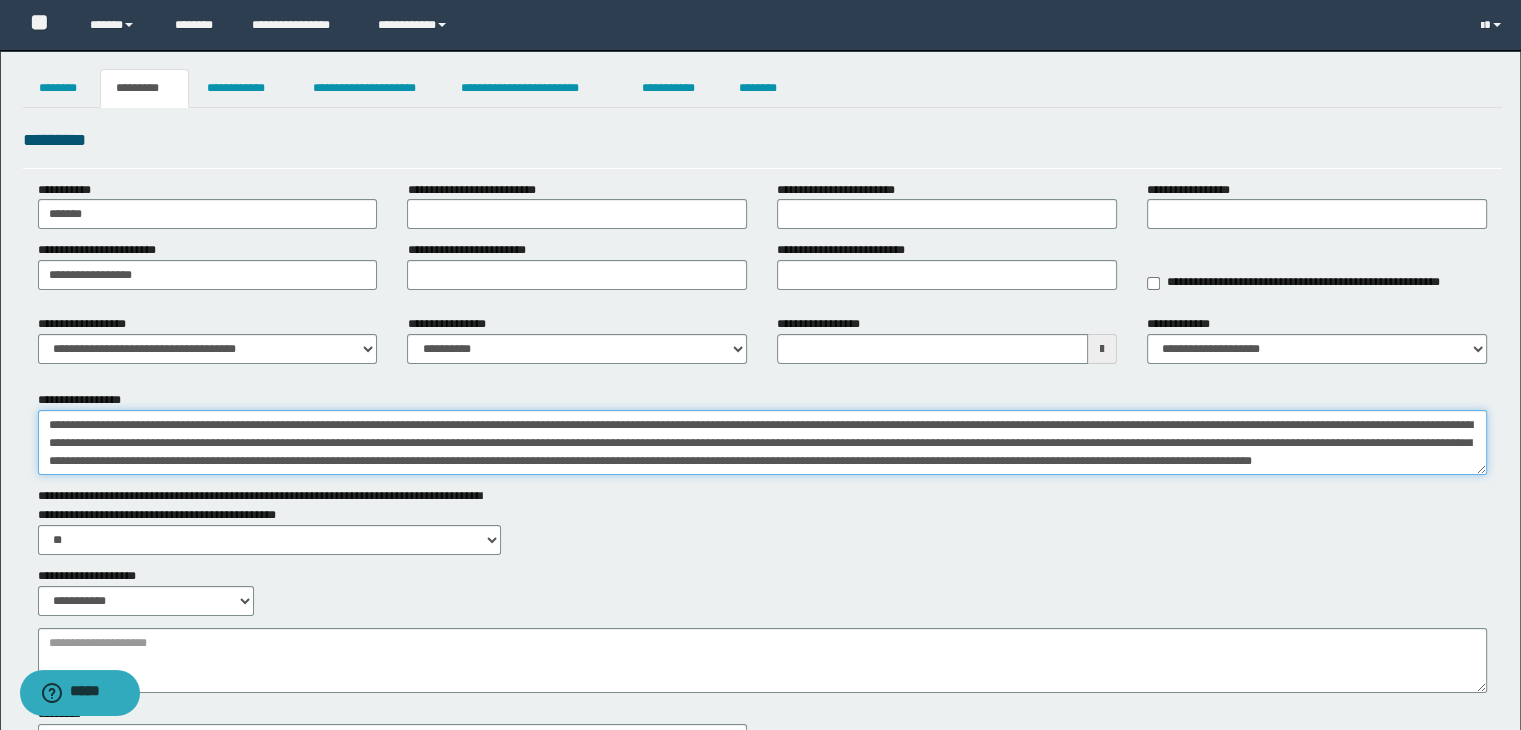 scroll, scrollTop: 53, scrollLeft: 0, axis: vertical 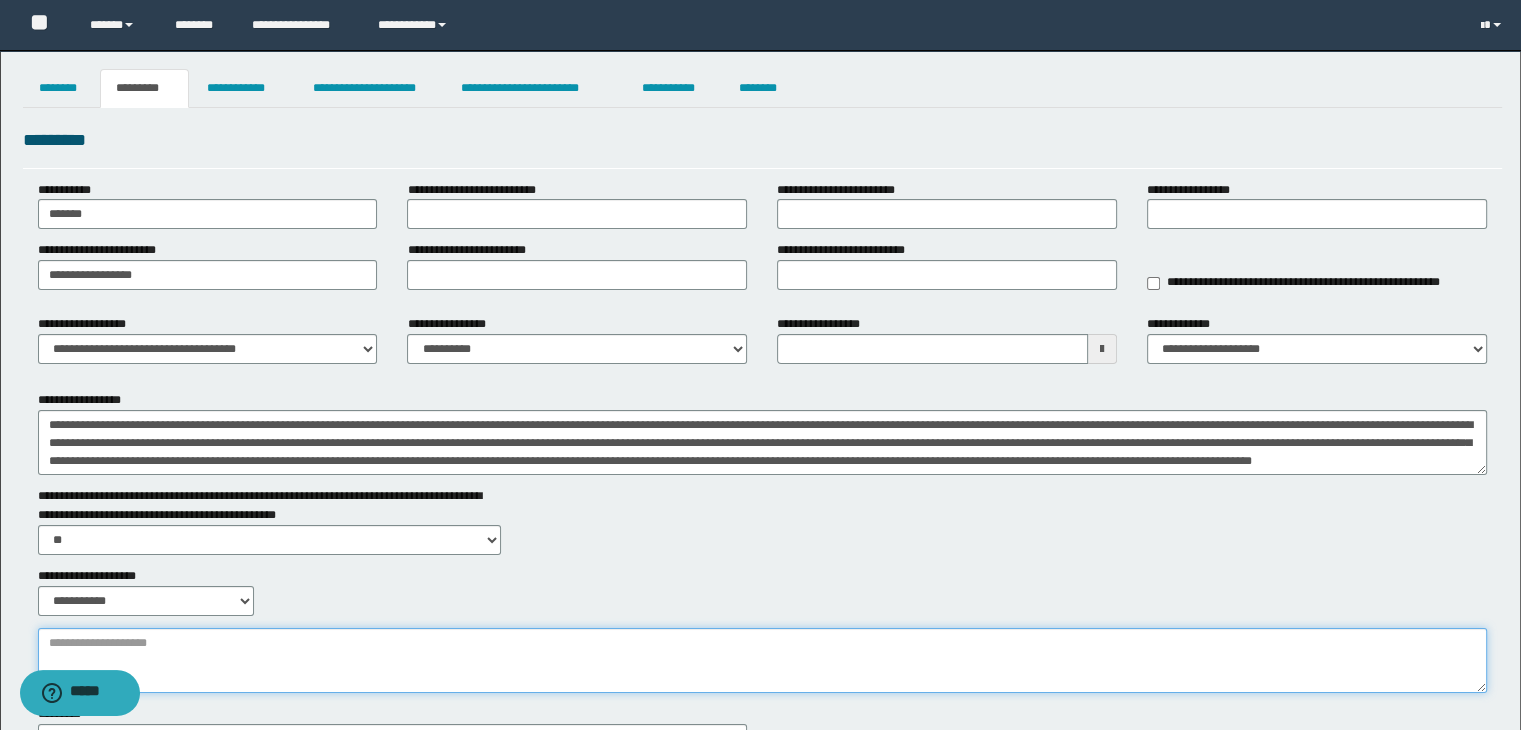 click on "**********" at bounding box center [763, 661] 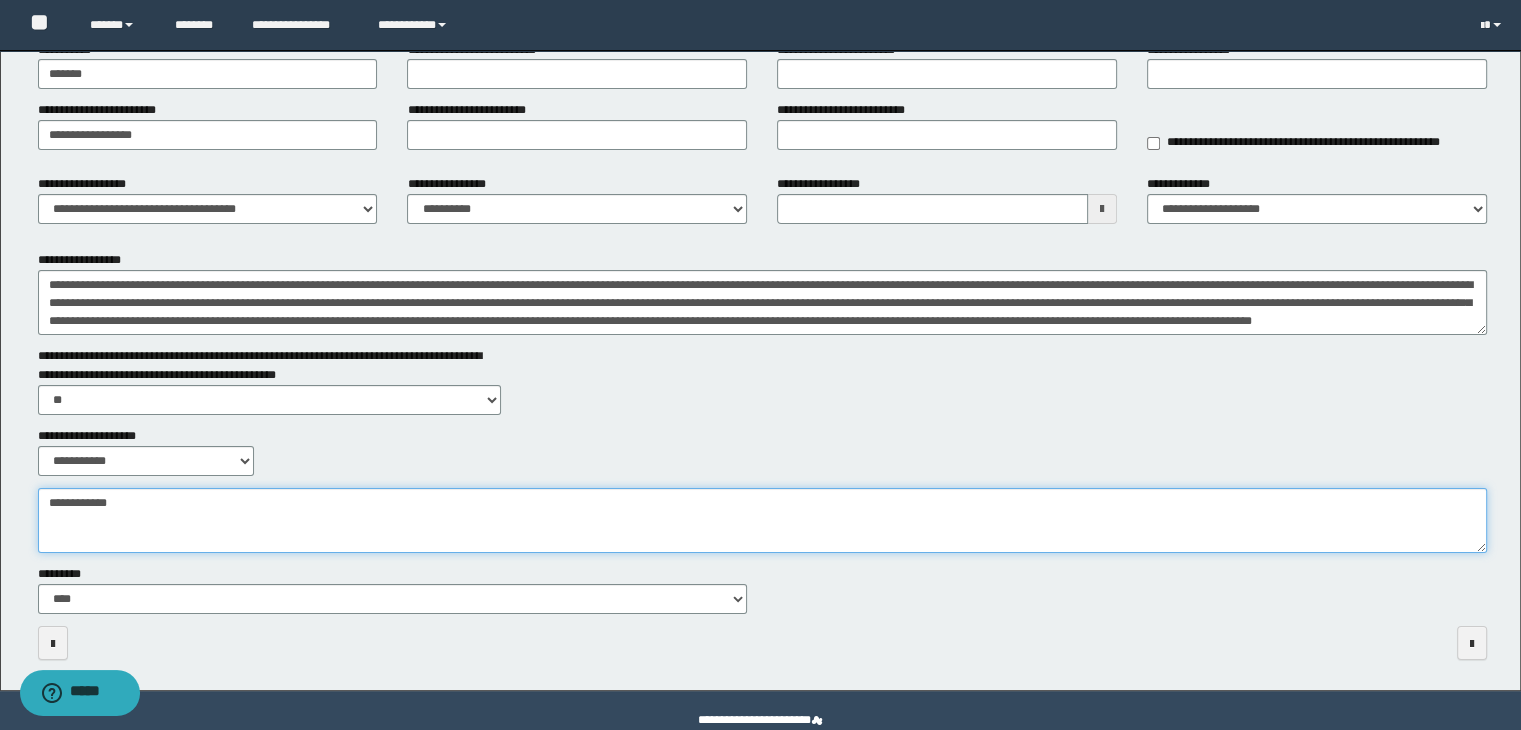 scroll, scrollTop: 178, scrollLeft: 0, axis: vertical 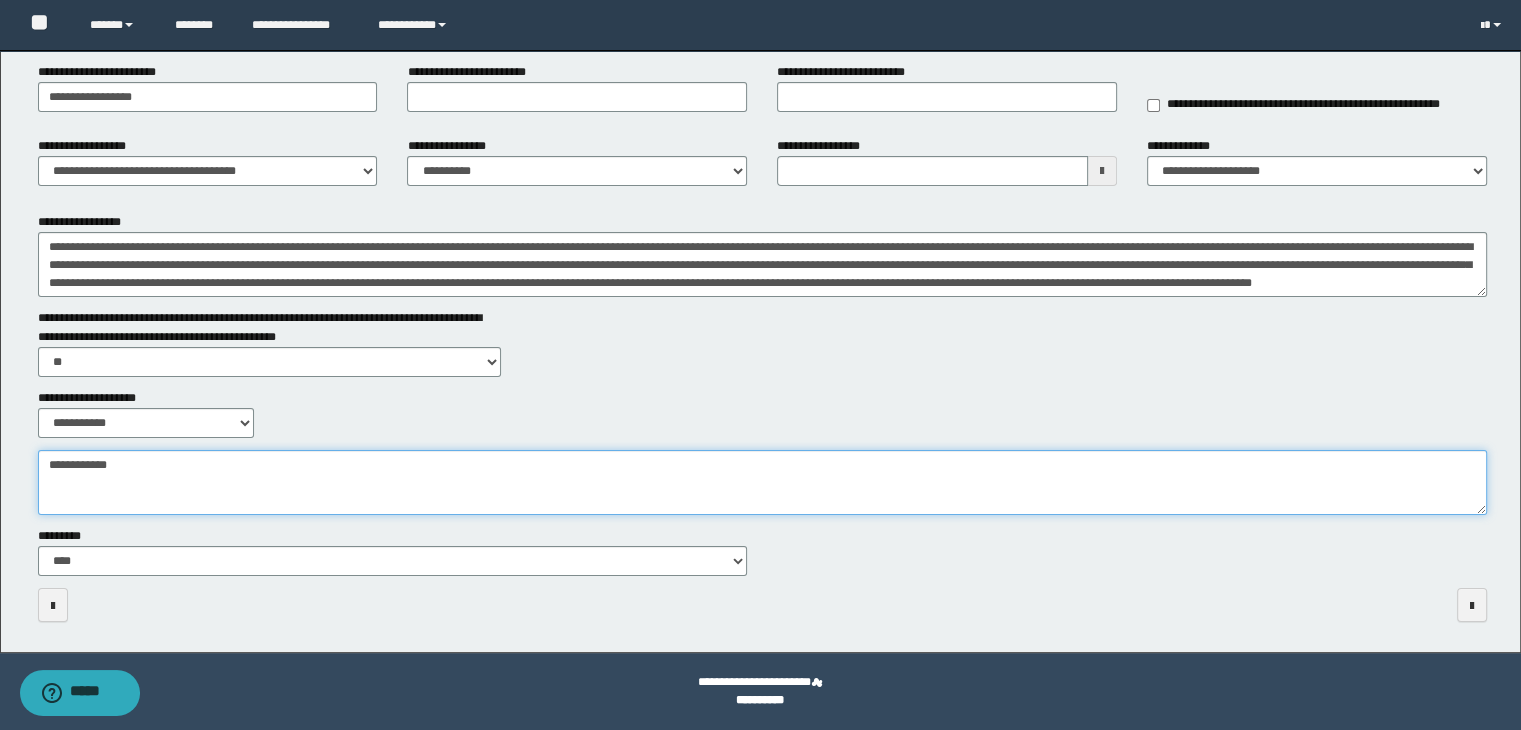 type on "**********" 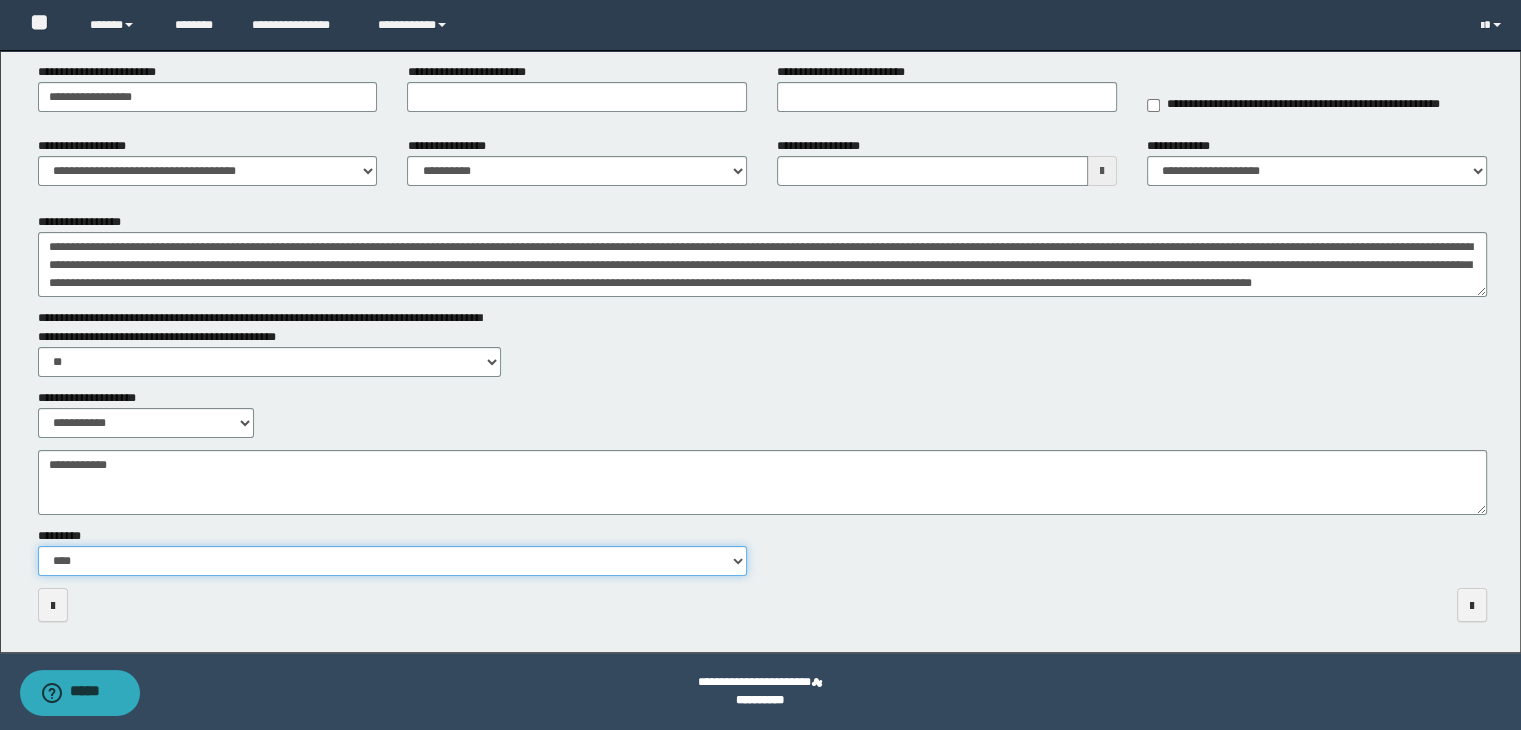 click on "**********" at bounding box center [393, 561] 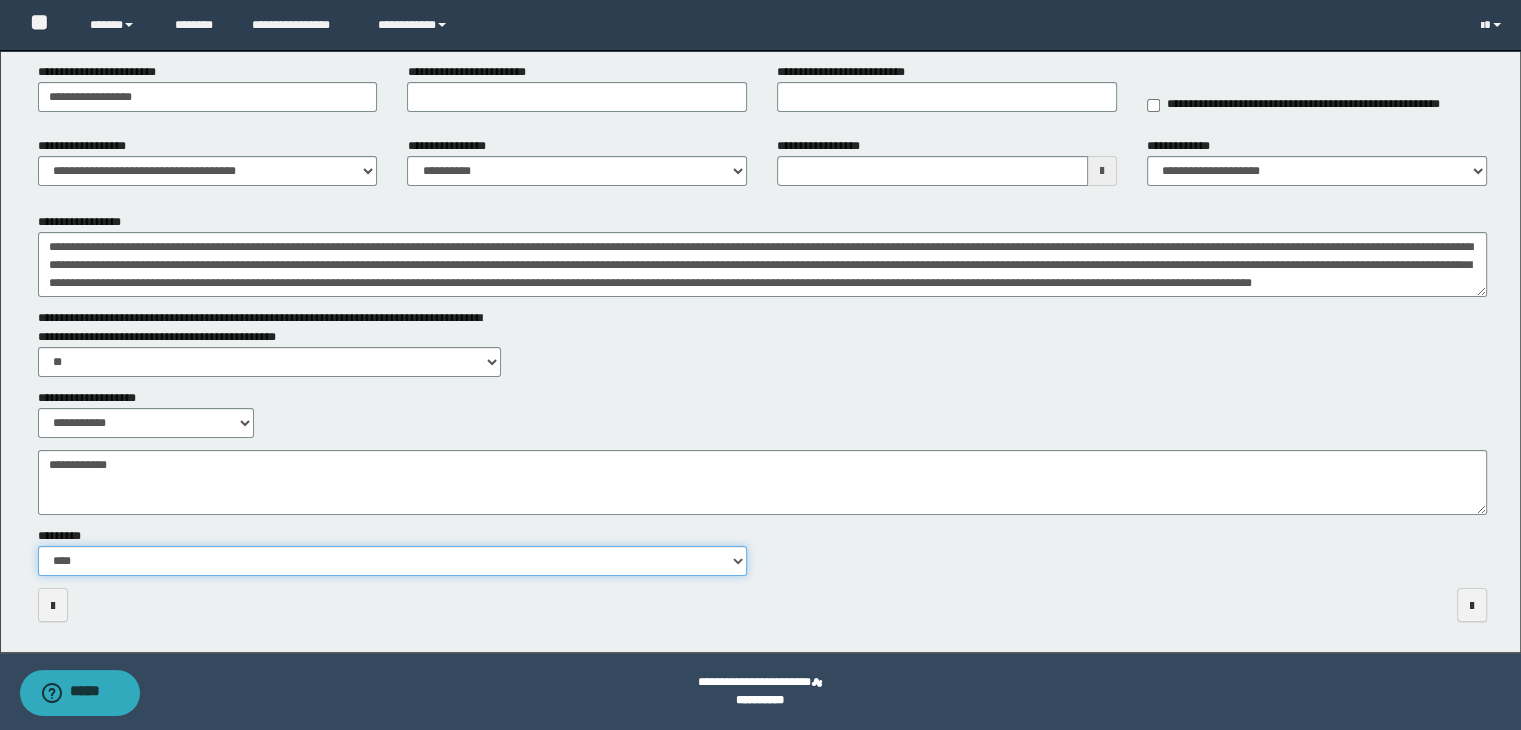 select on "**" 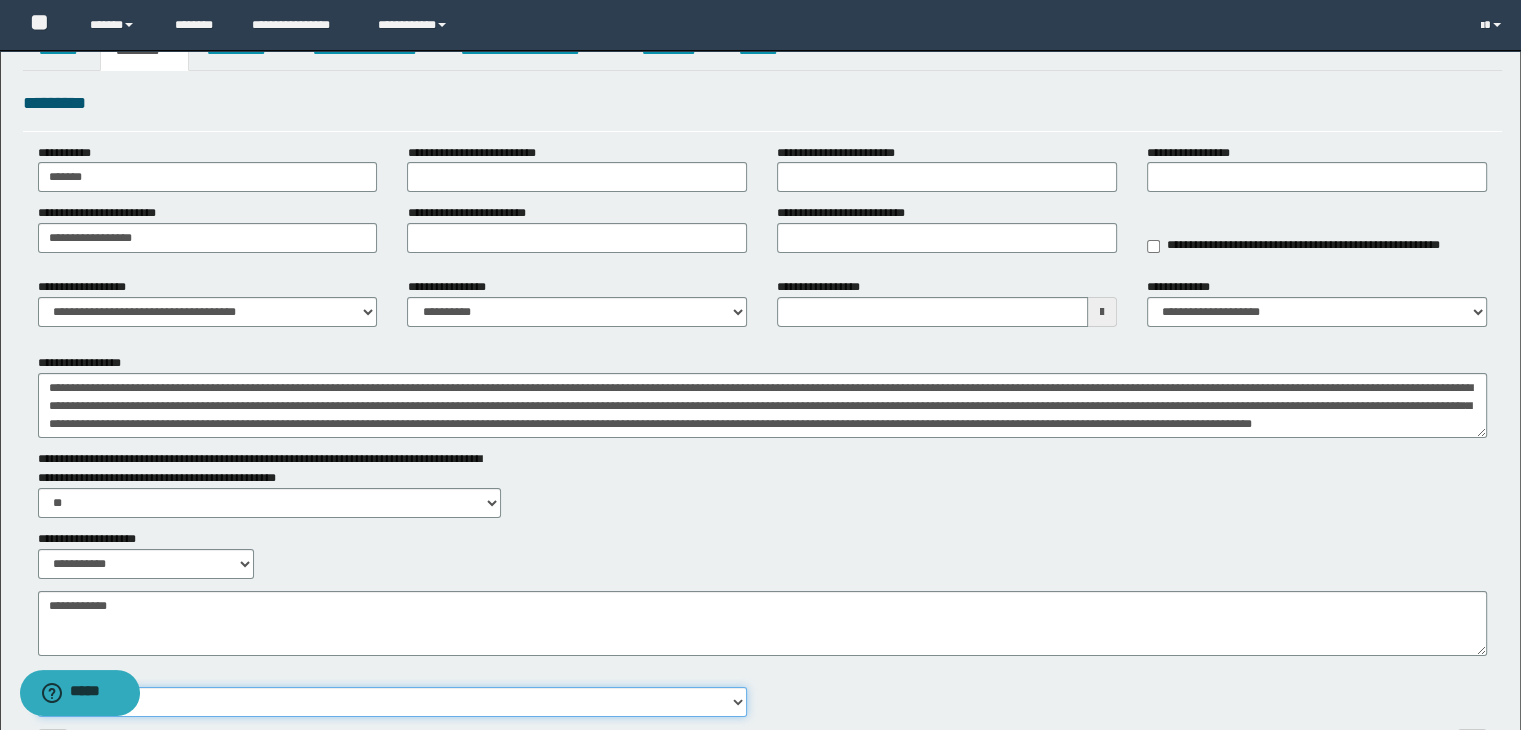 scroll, scrollTop: 0, scrollLeft: 0, axis: both 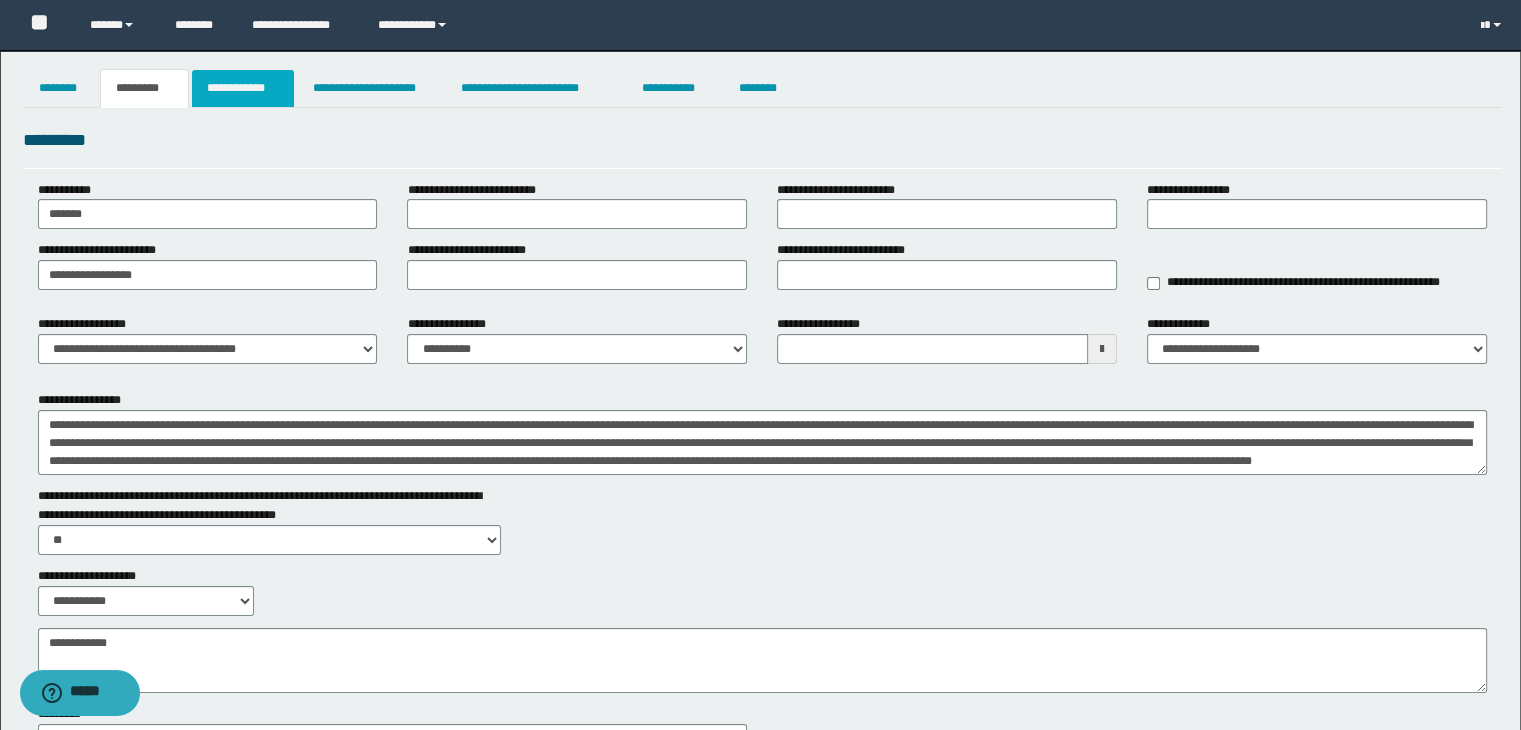 click on "**********" at bounding box center (243, 88) 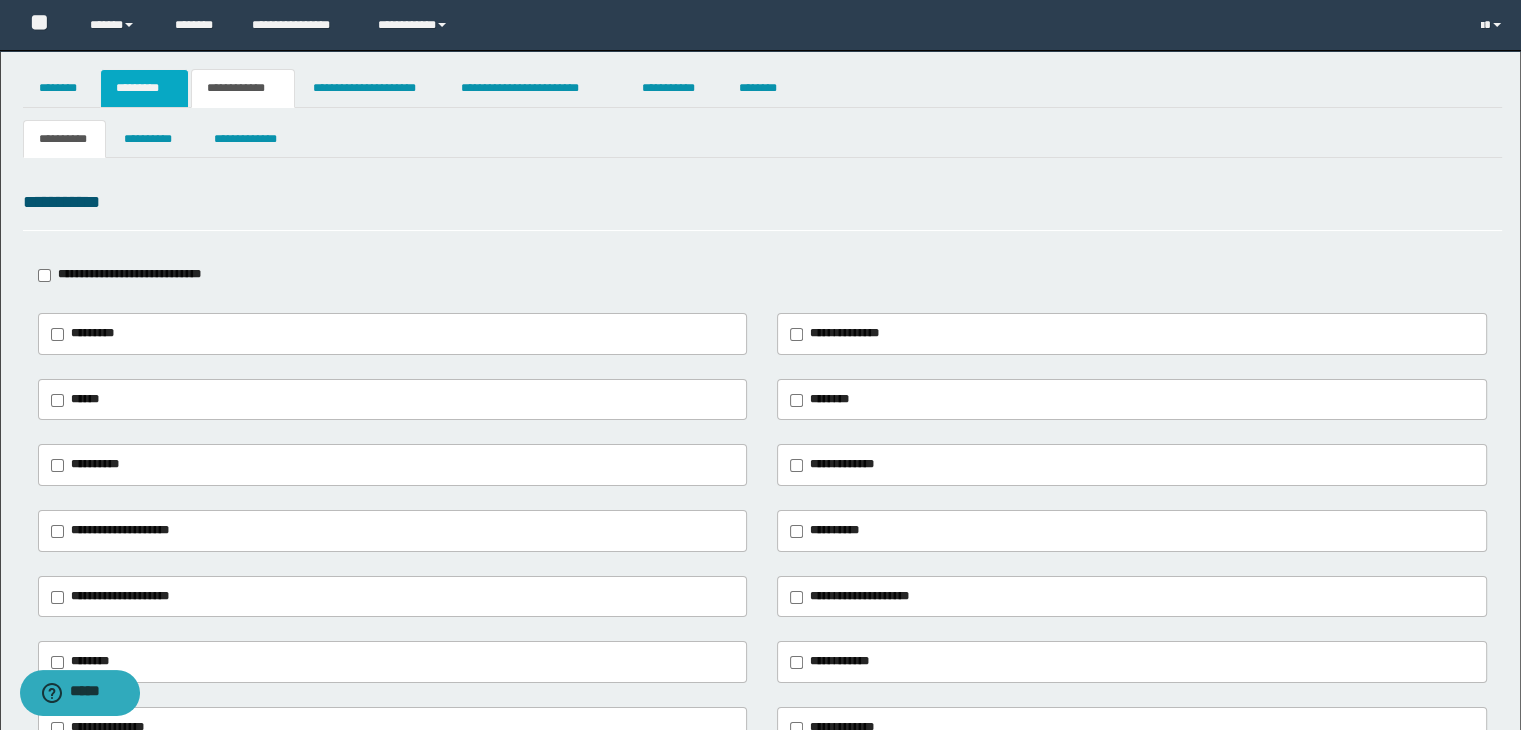 click on "*********" at bounding box center [144, 88] 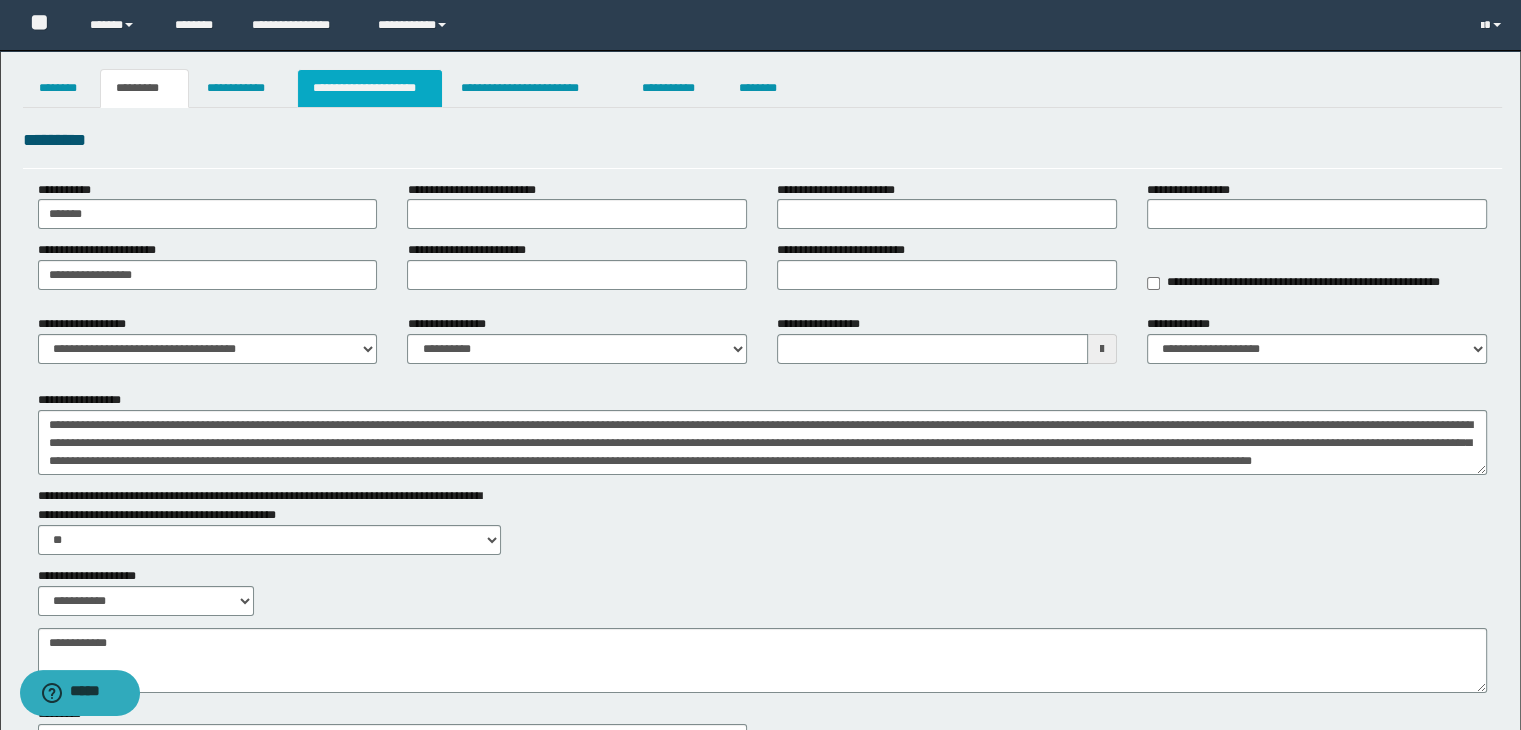 click on "**********" at bounding box center (370, 88) 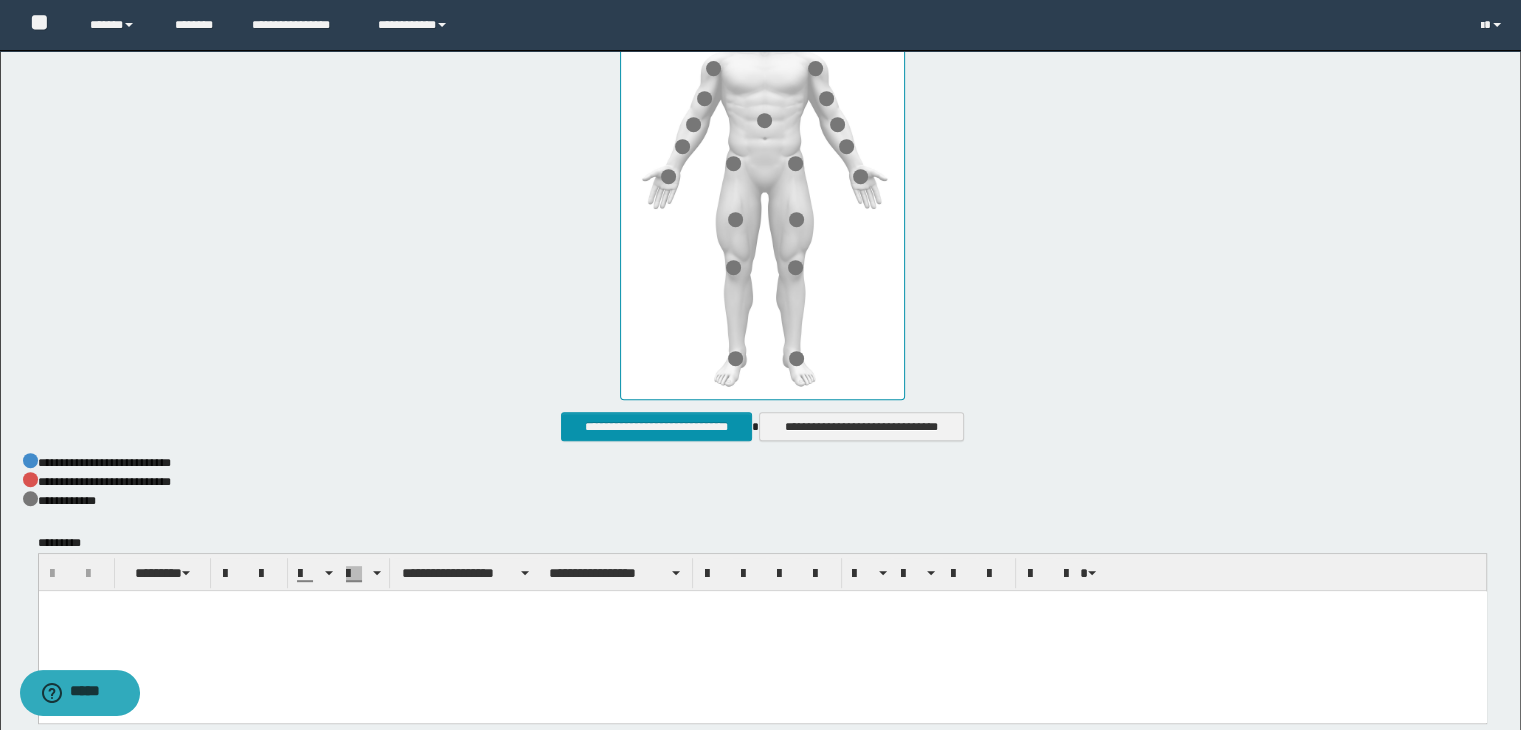 scroll, scrollTop: 1023, scrollLeft: 0, axis: vertical 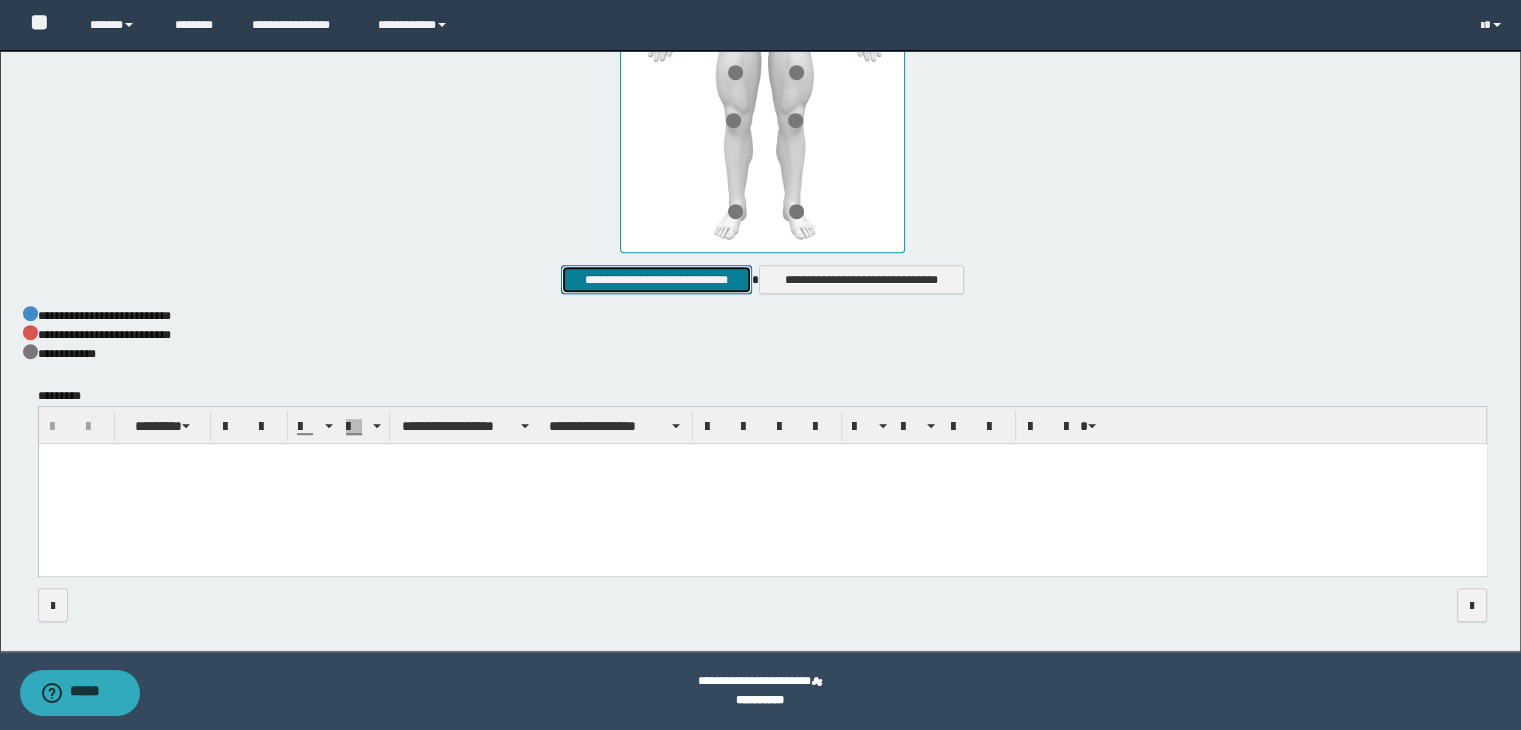 click on "**********" at bounding box center [656, 280] 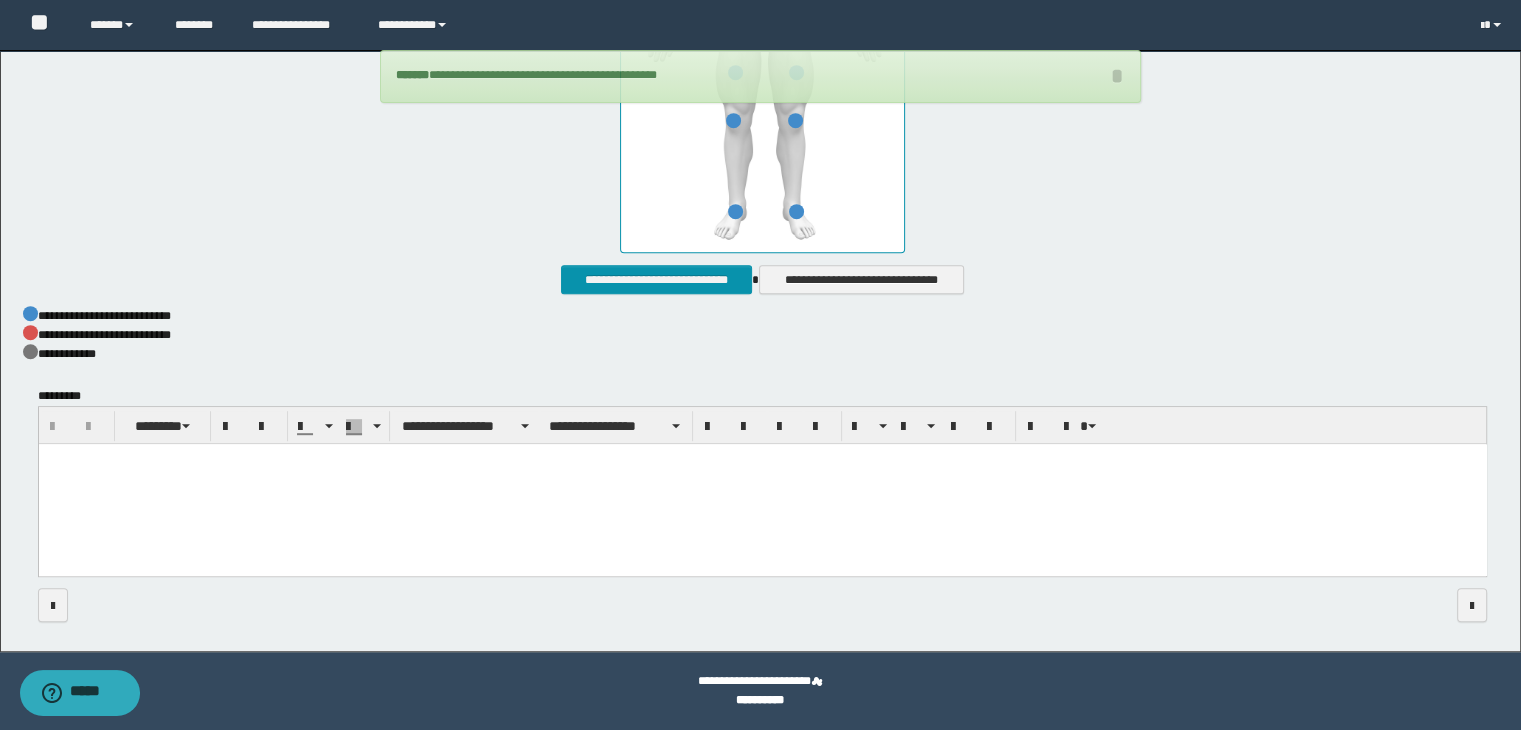 click at bounding box center (762, 484) 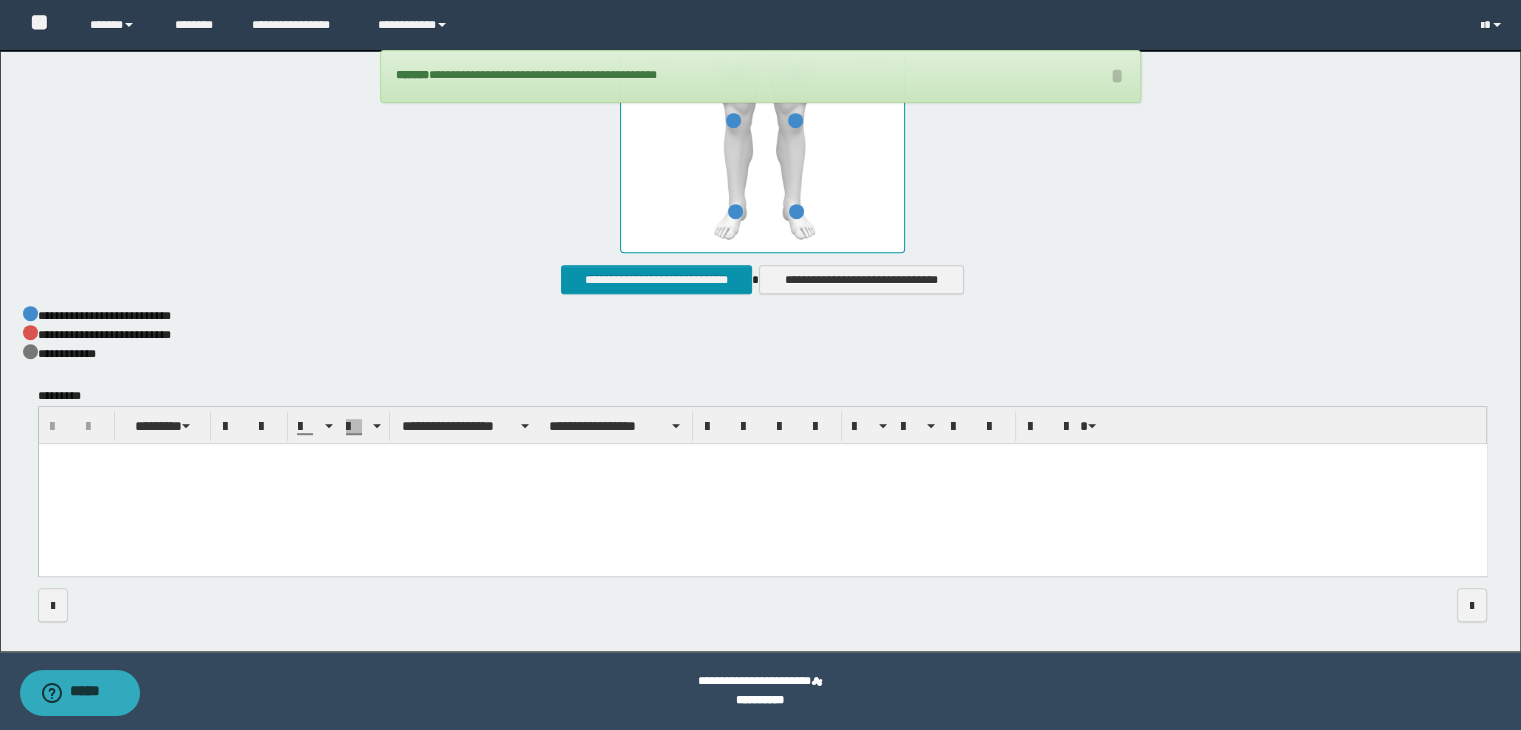 paste 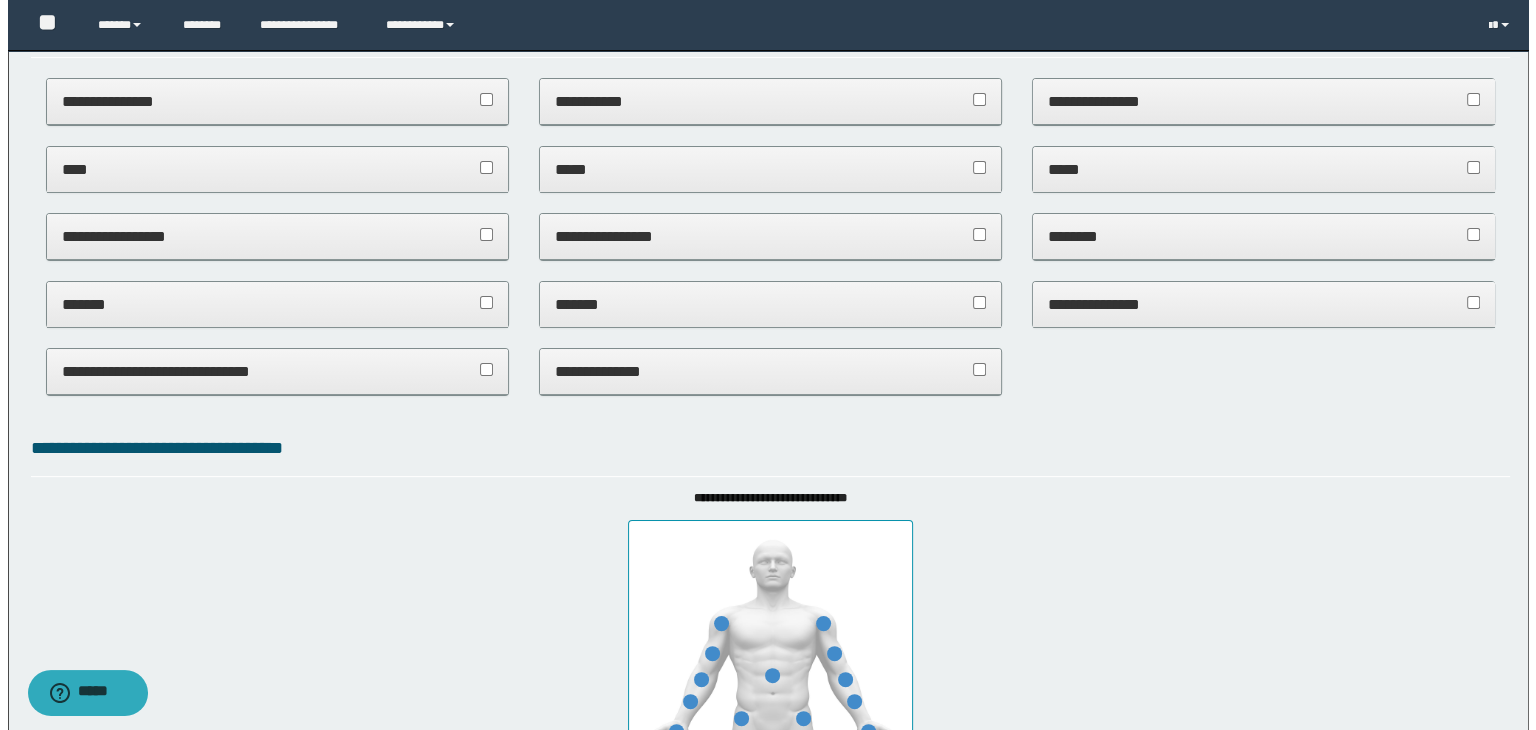 scroll, scrollTop: 0, scrollLeft: 0, axis: both 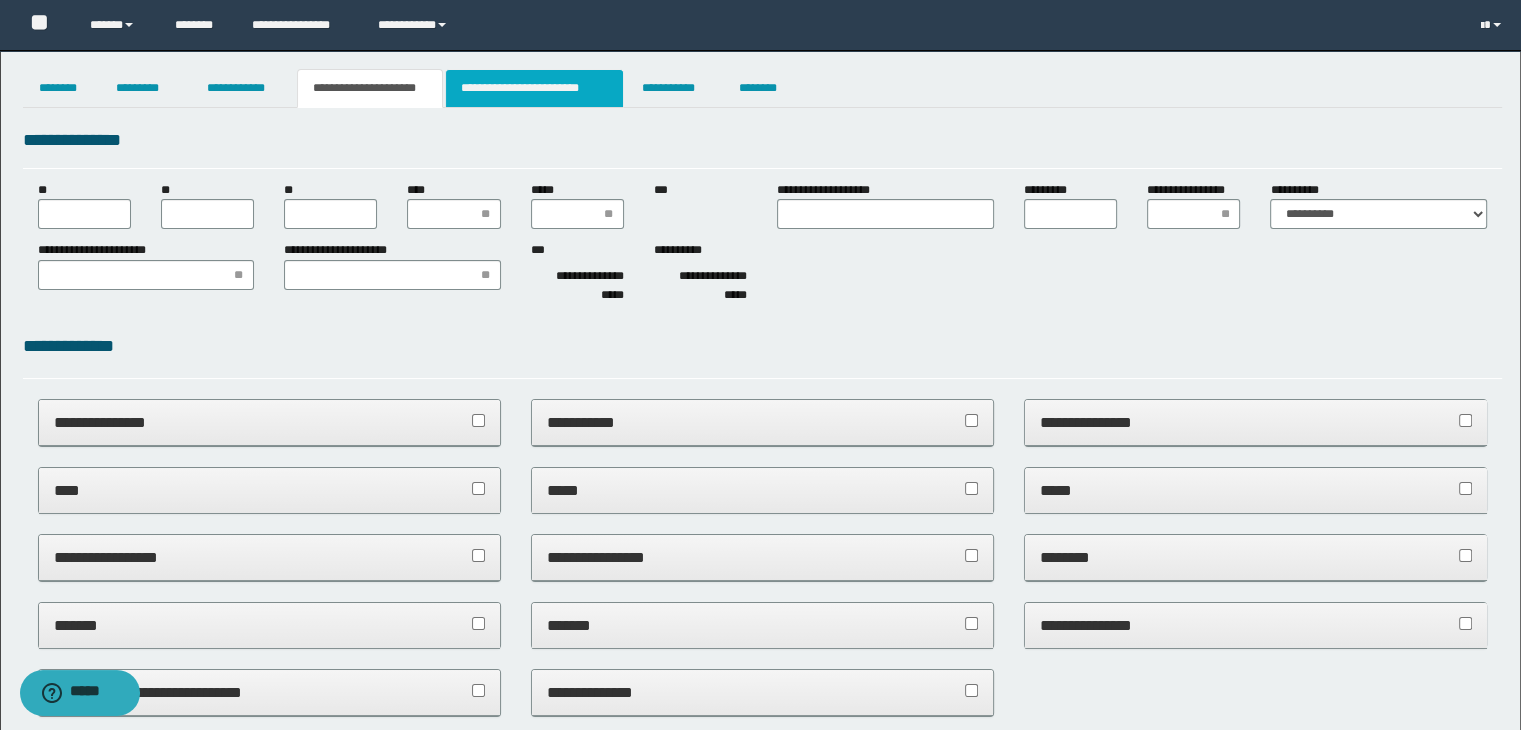 click on "**********" at bounding box center (534, 88) 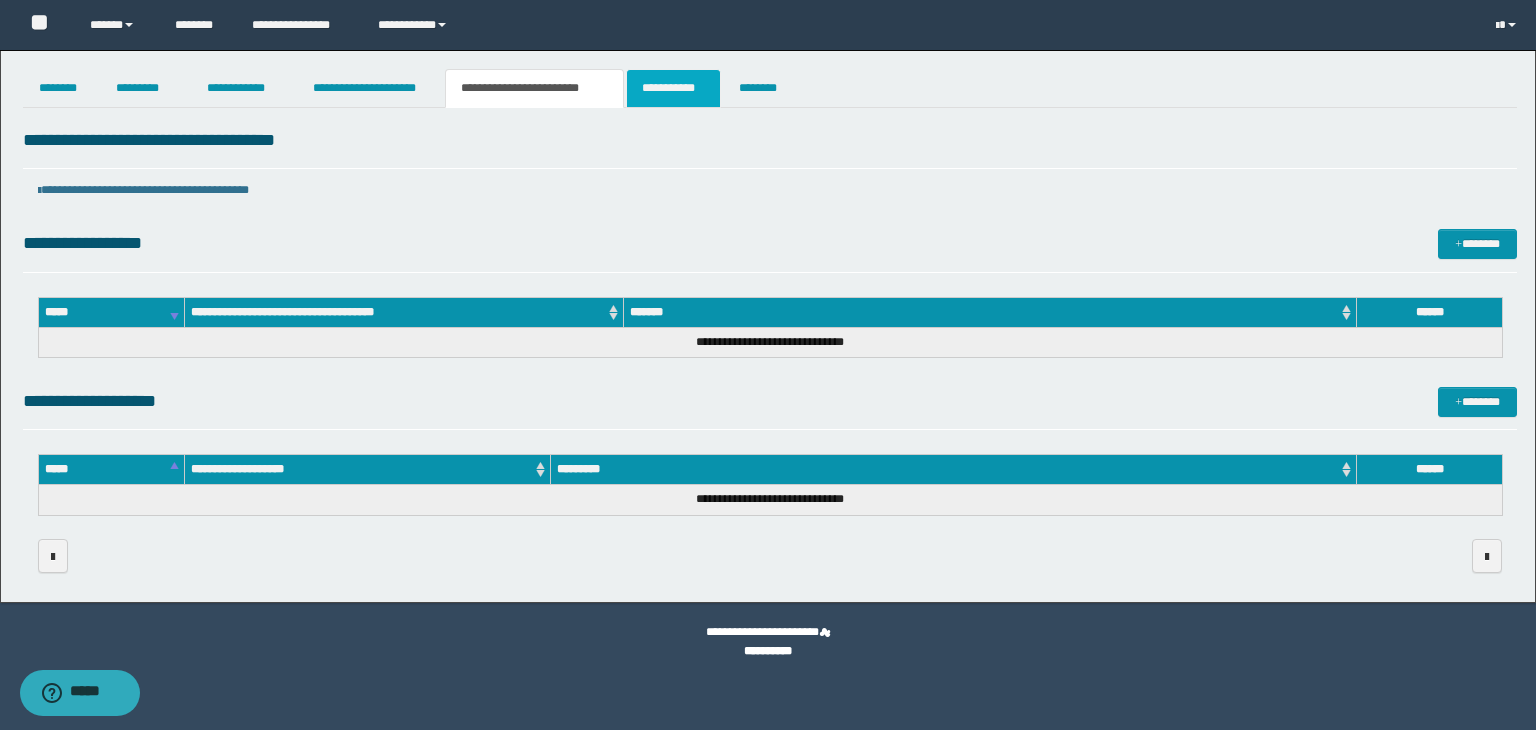 click on "**********" at bounding box center [673, 88] 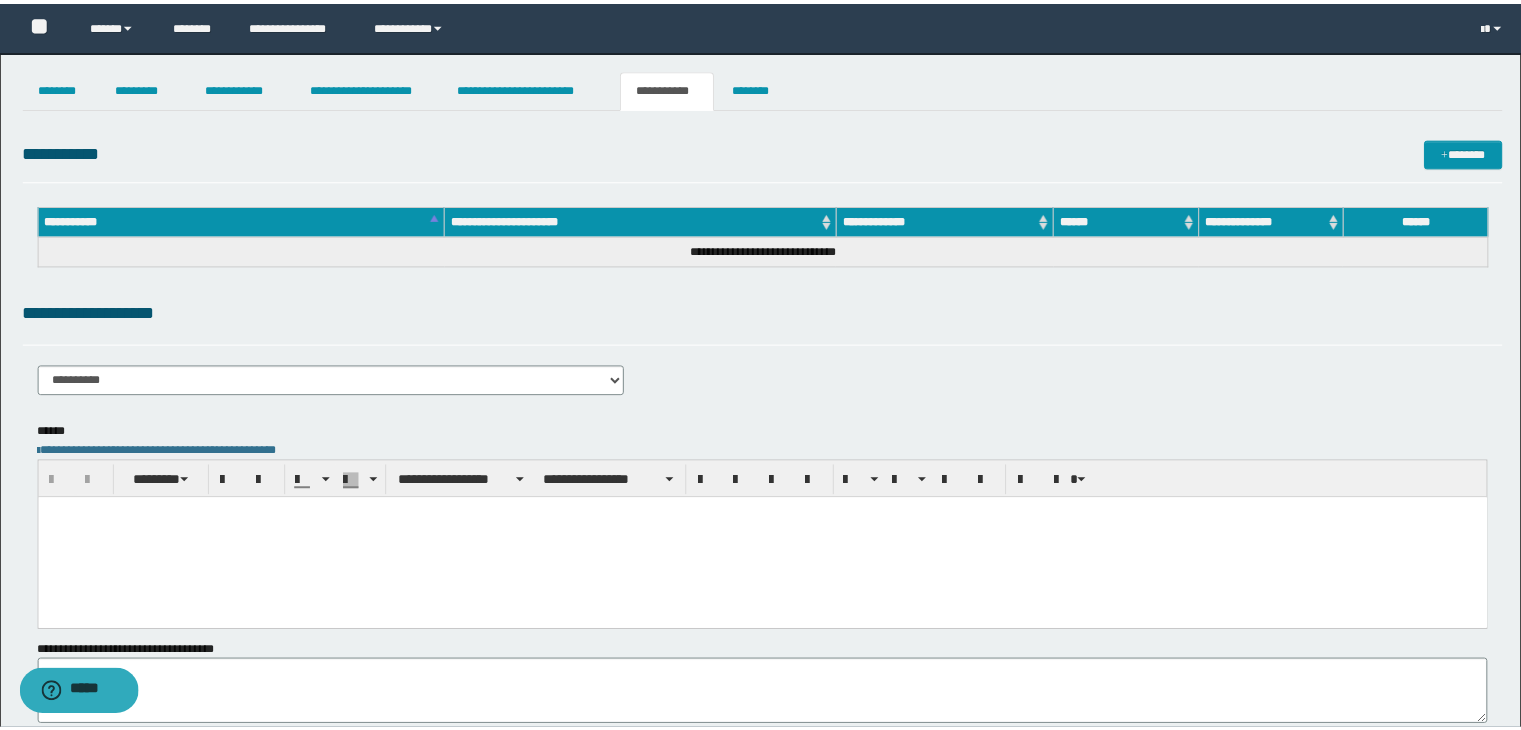 scroll, scrollTop: 0, scrollLeft: 0, axis: both 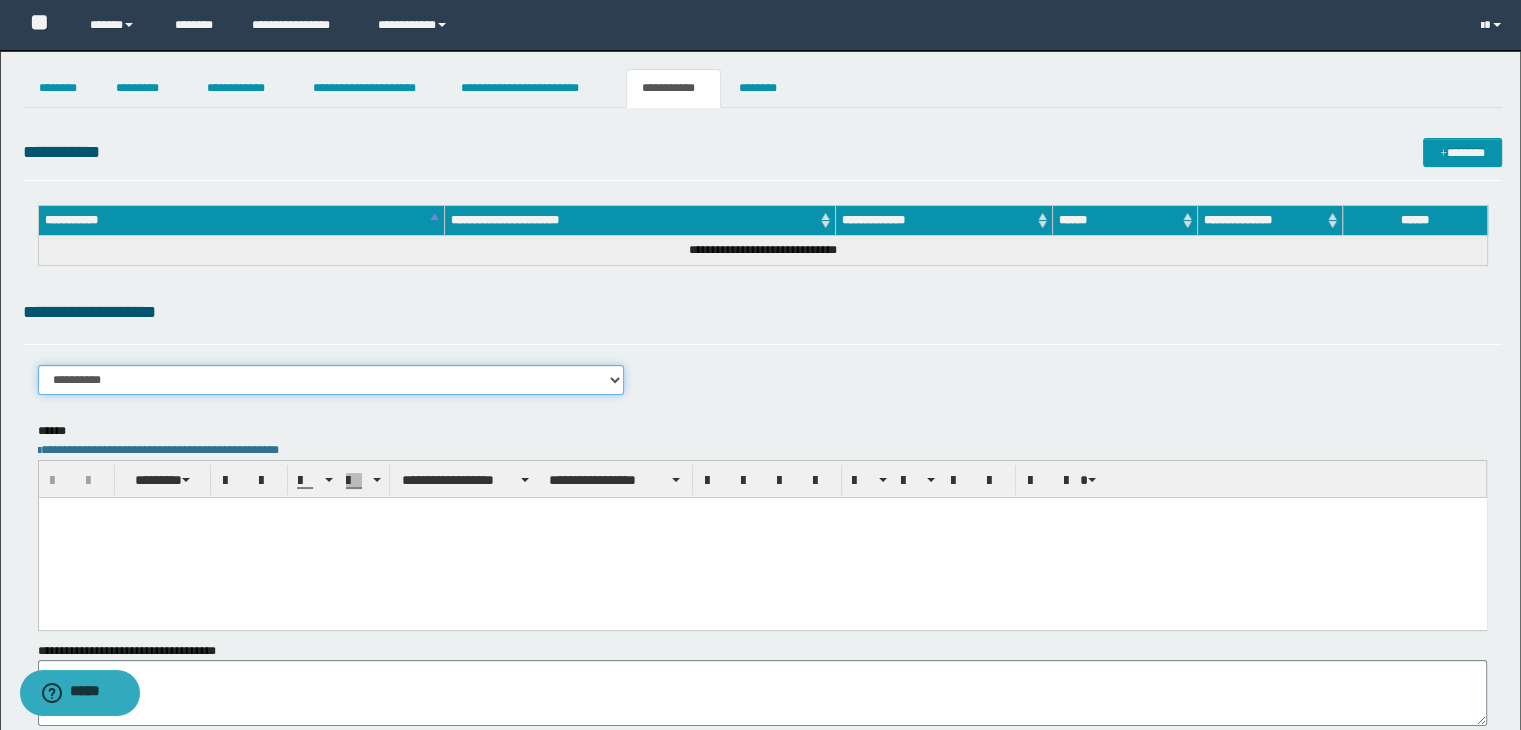 click on "**********" at bounding box center [331, 380] 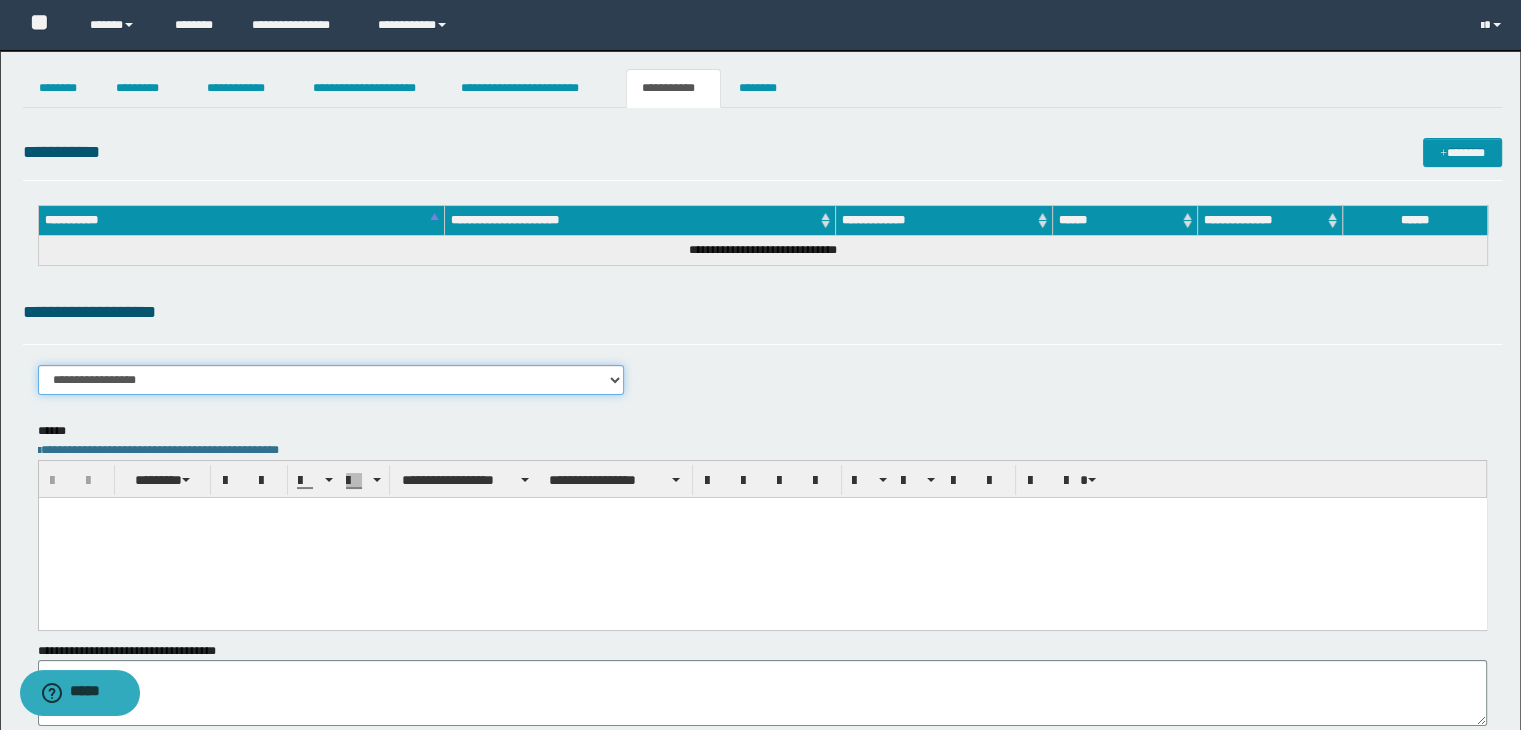 click on "**********" at bounding box center [331, 380] 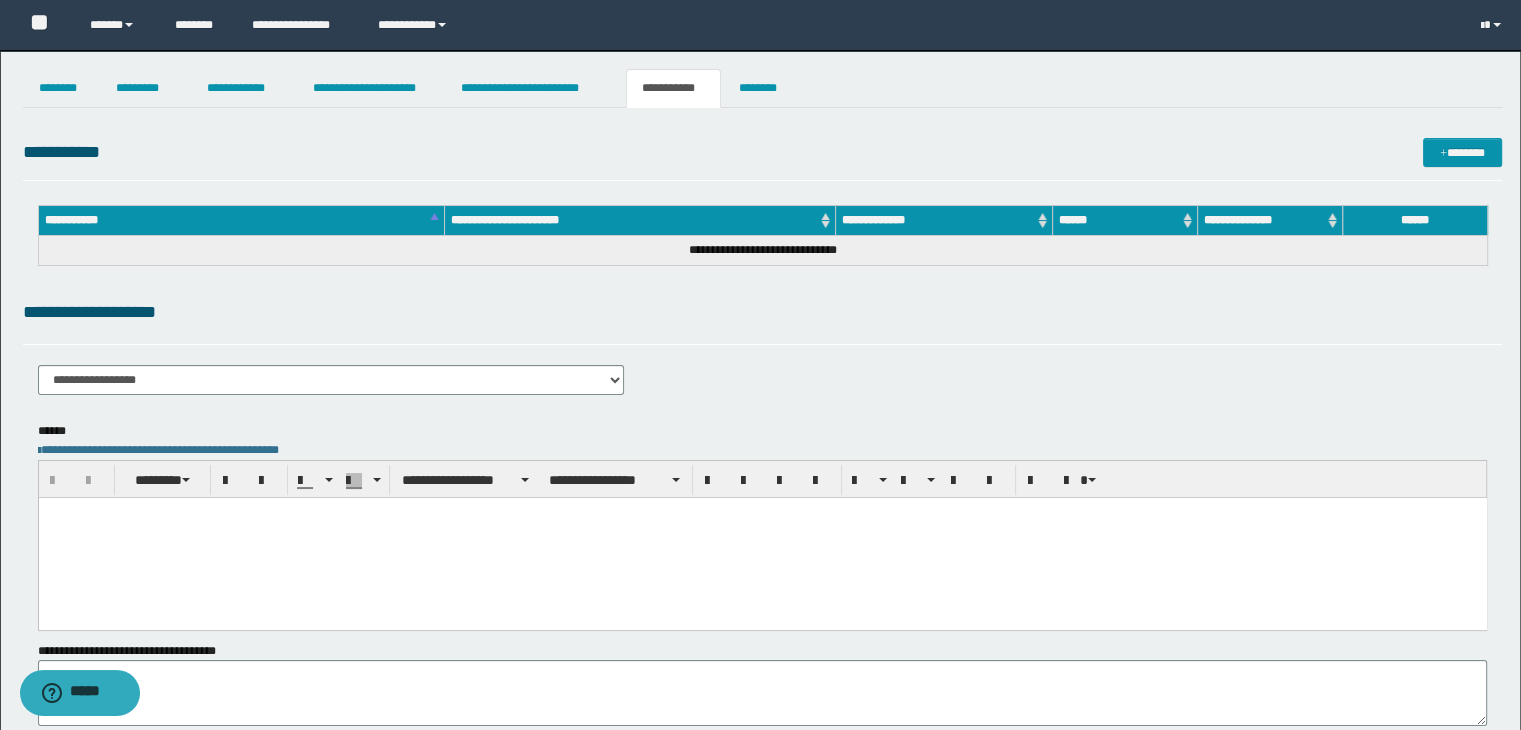 click at bounding box center [762, 537] 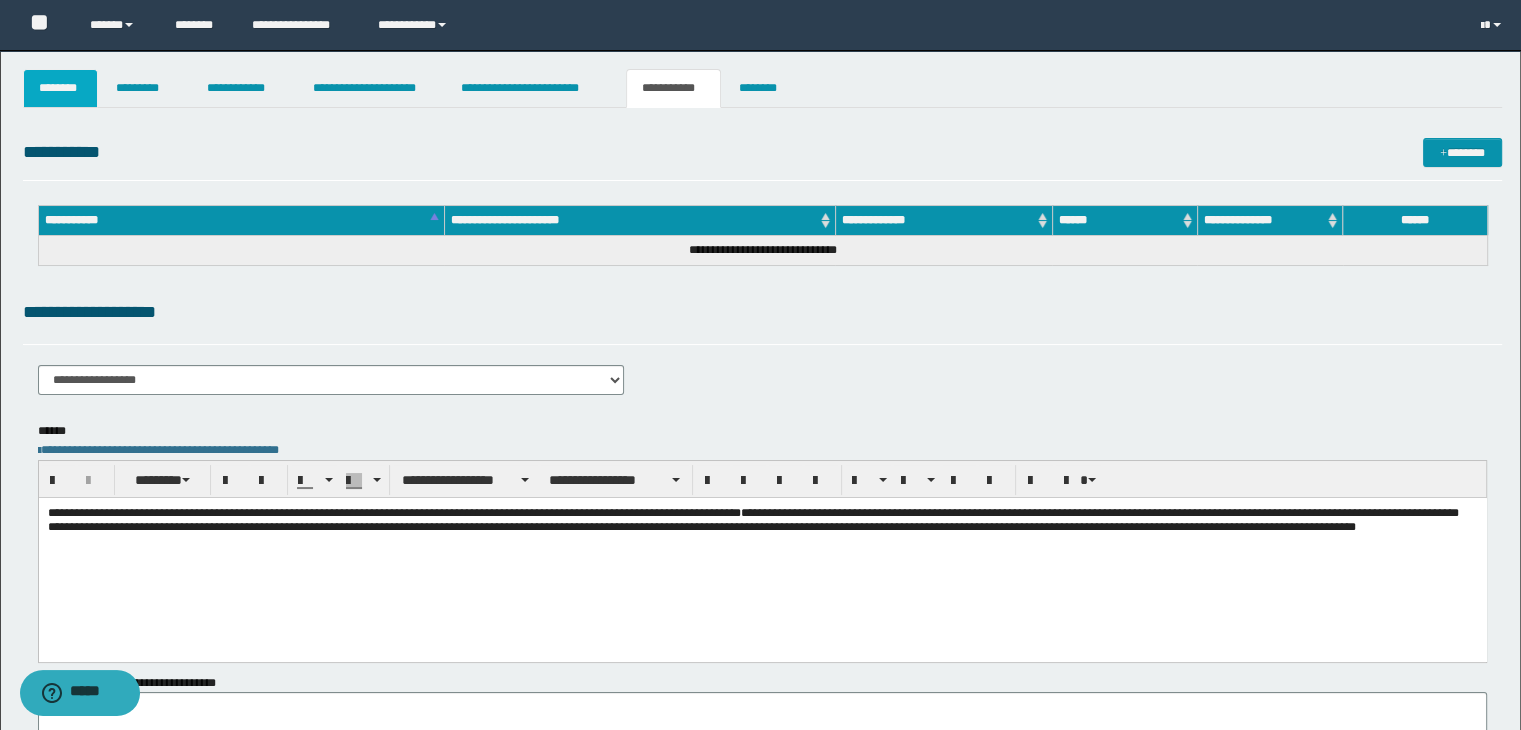 click on "********" at bounding box center [61, 88] 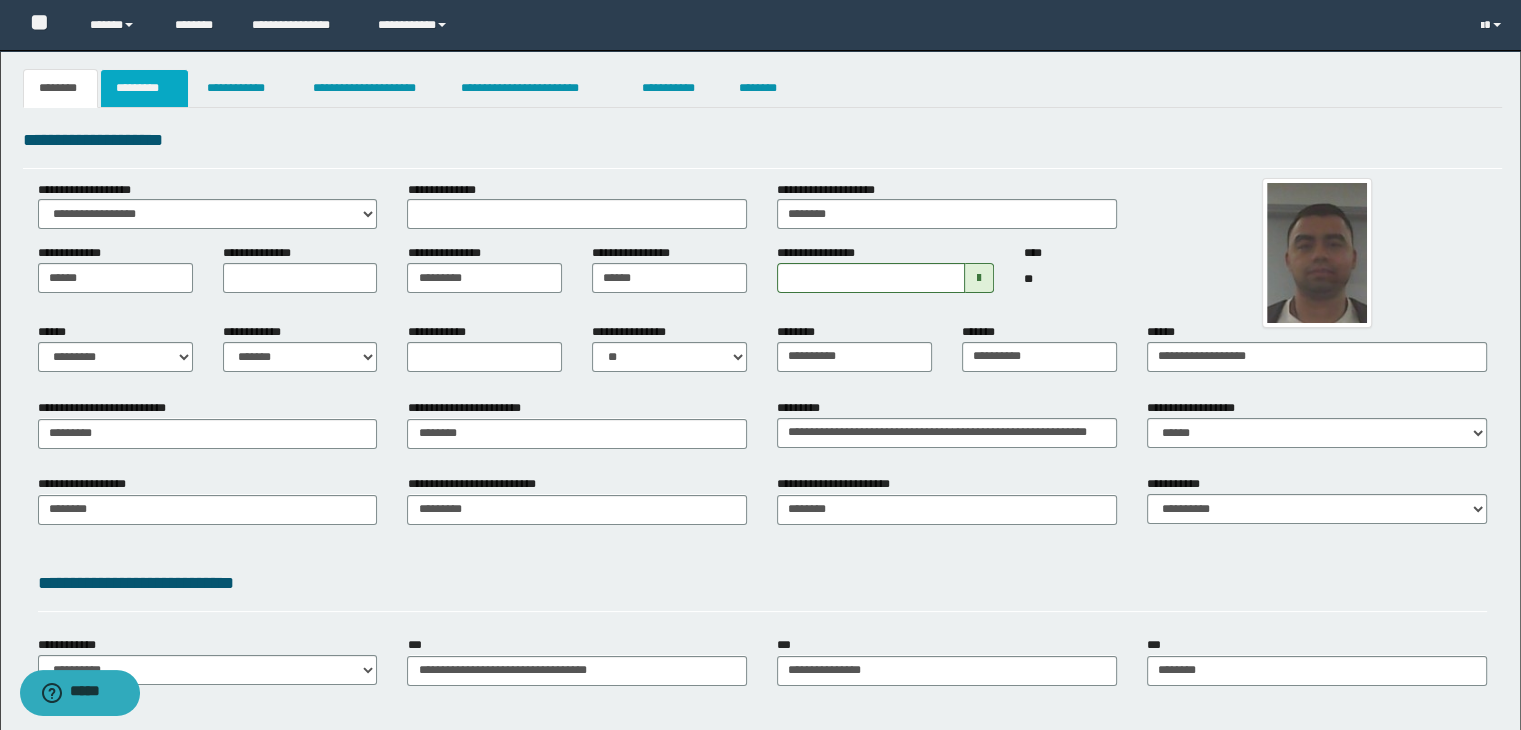 click on "*********" at bounding box center [144, 88] 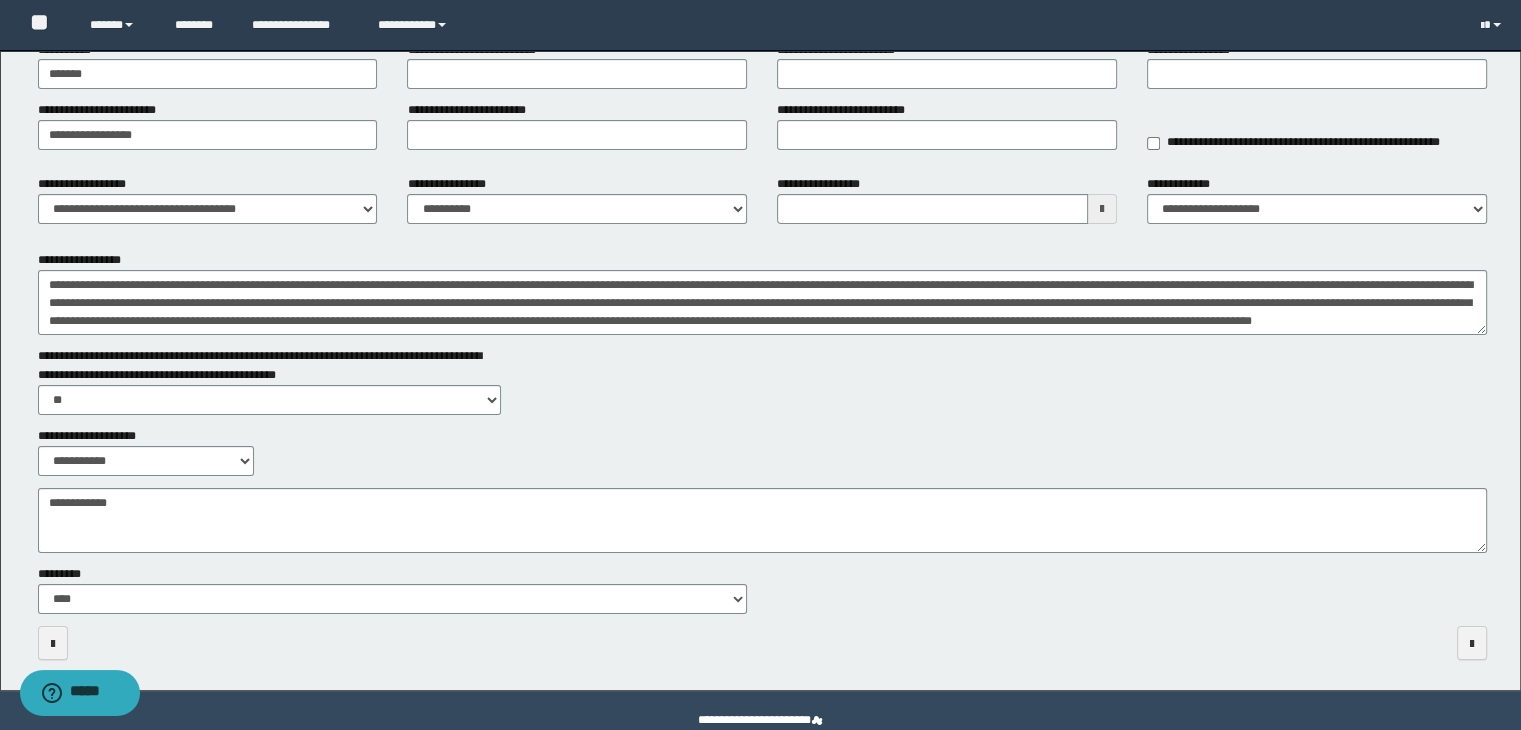scroll, scrollTop: 178, scrollLeft: 0, axis: vertical 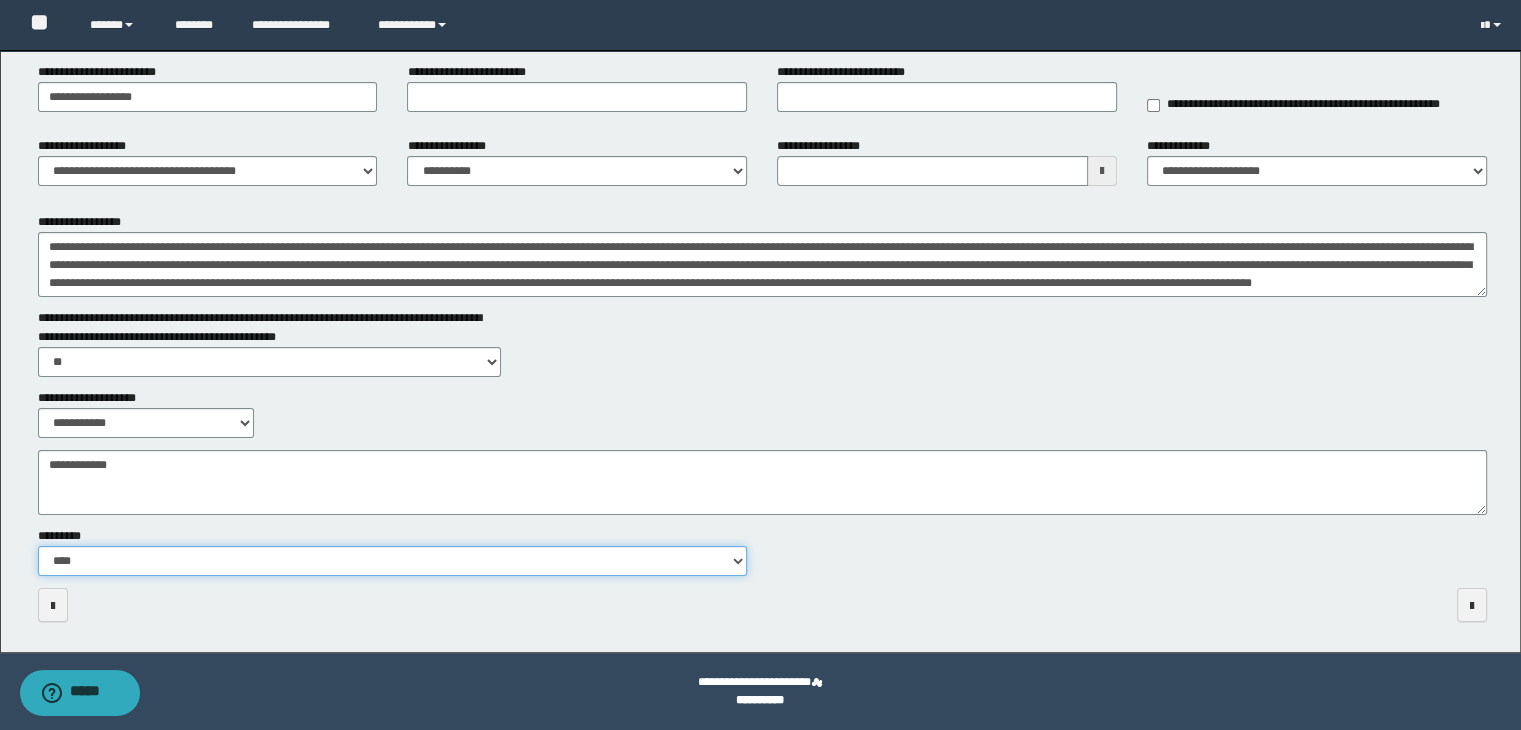 click on "**********" at bounding box center (393, 561) 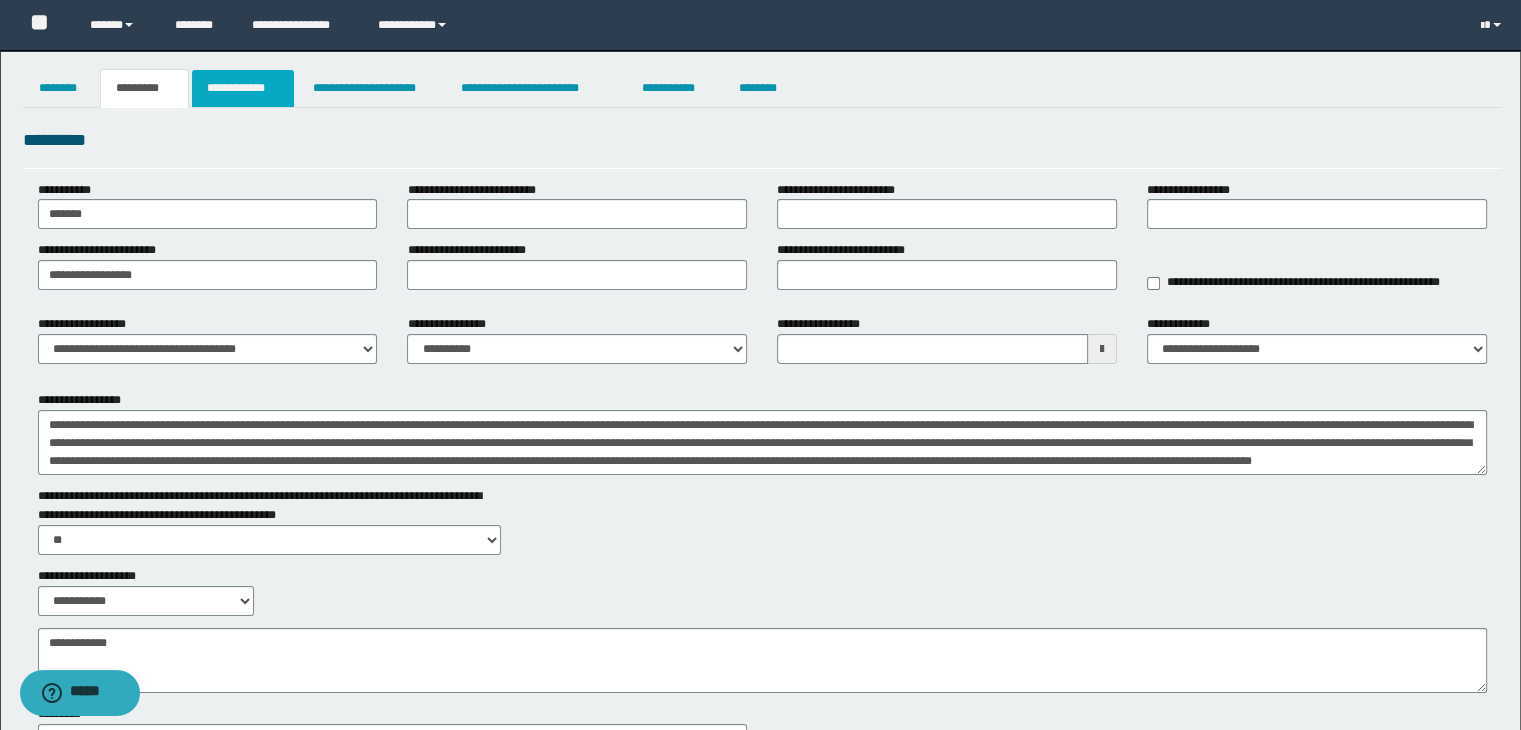click on "**********" at bounding box center [243, 88] 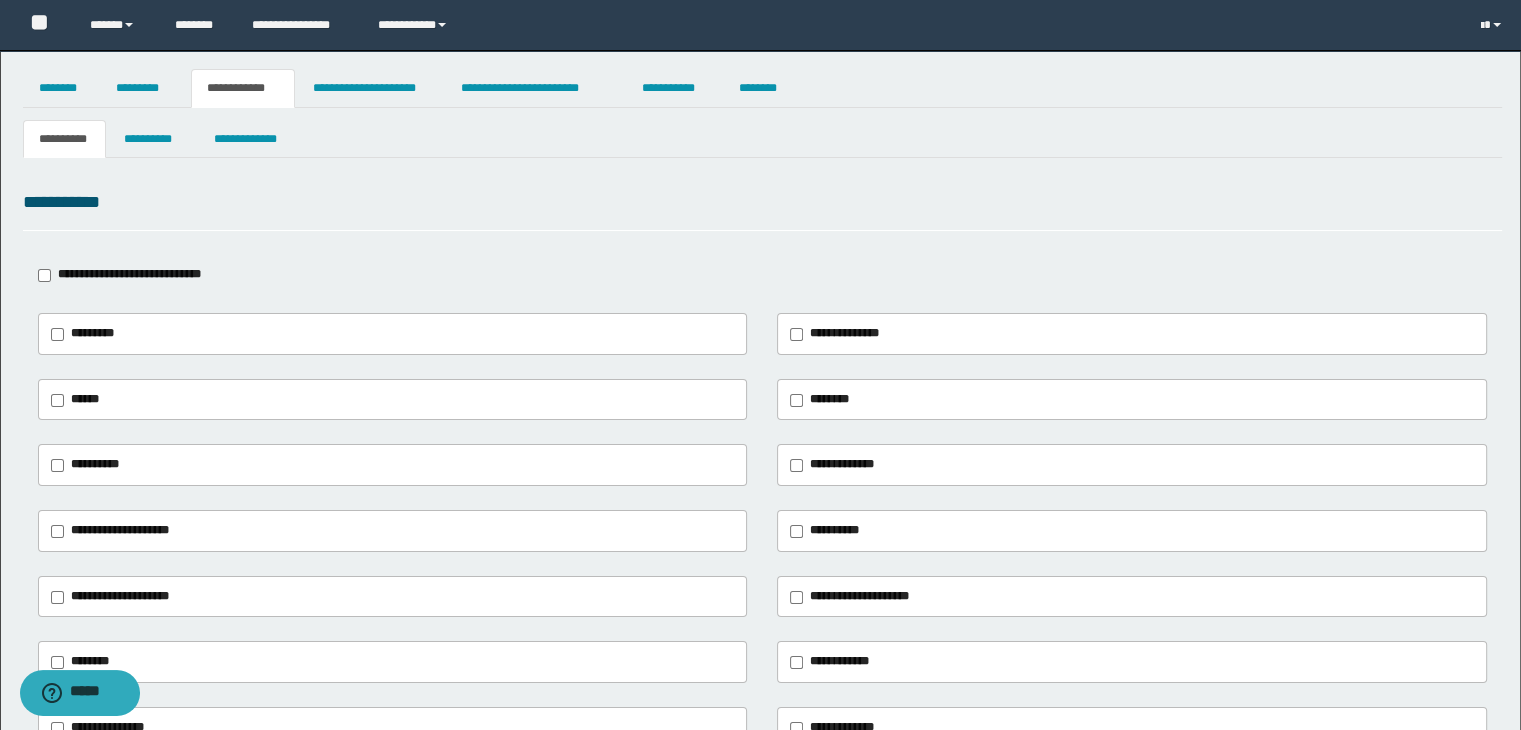 scroll, scrollTop: 300, scrollLeft: 0, axis: vertical 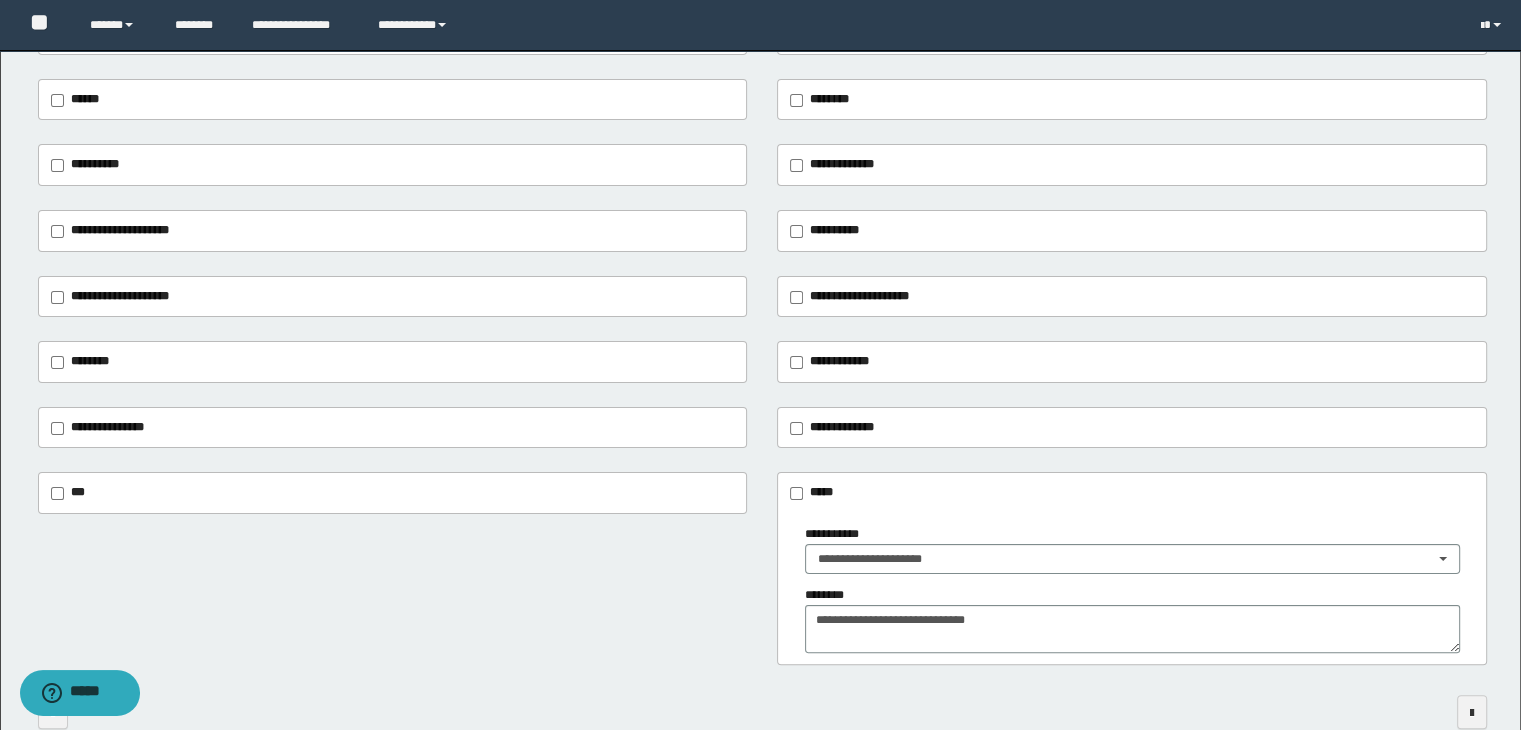 click on "**********" at bounding box center (393, 428) 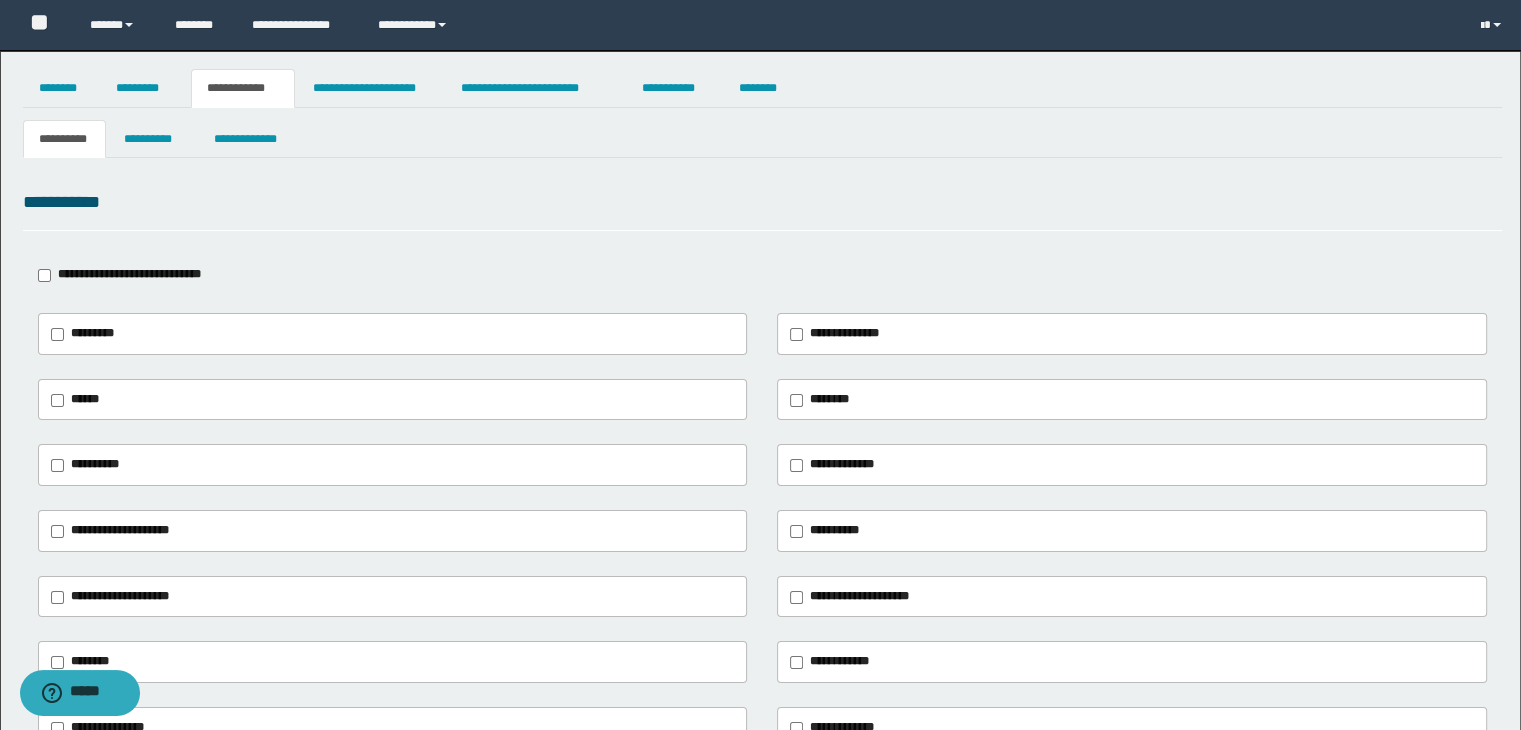 scroll, scrollTop: 0, scrollLeft: 0, axis: both 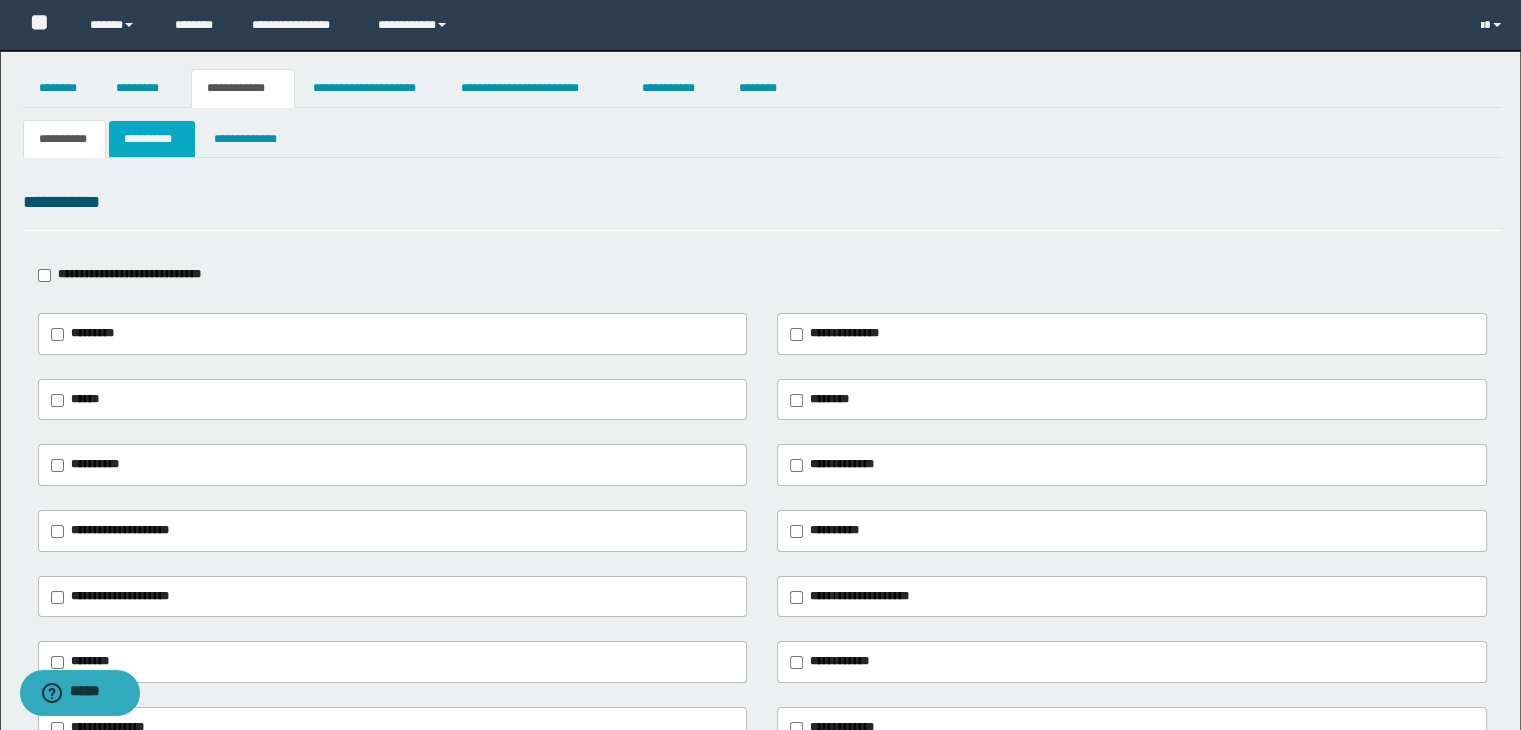 click on "**********" at bounding box center [152, 139] 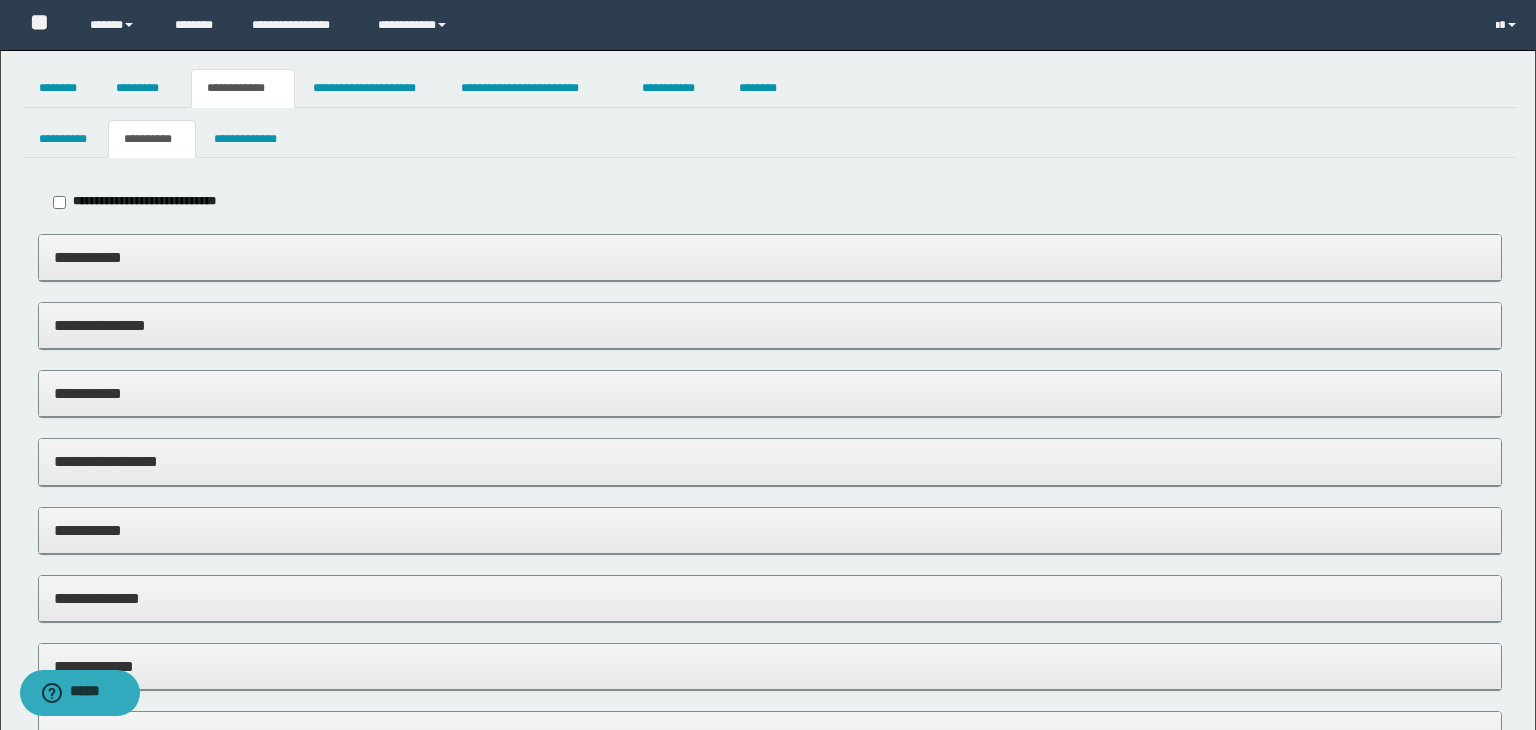 type on "*****" 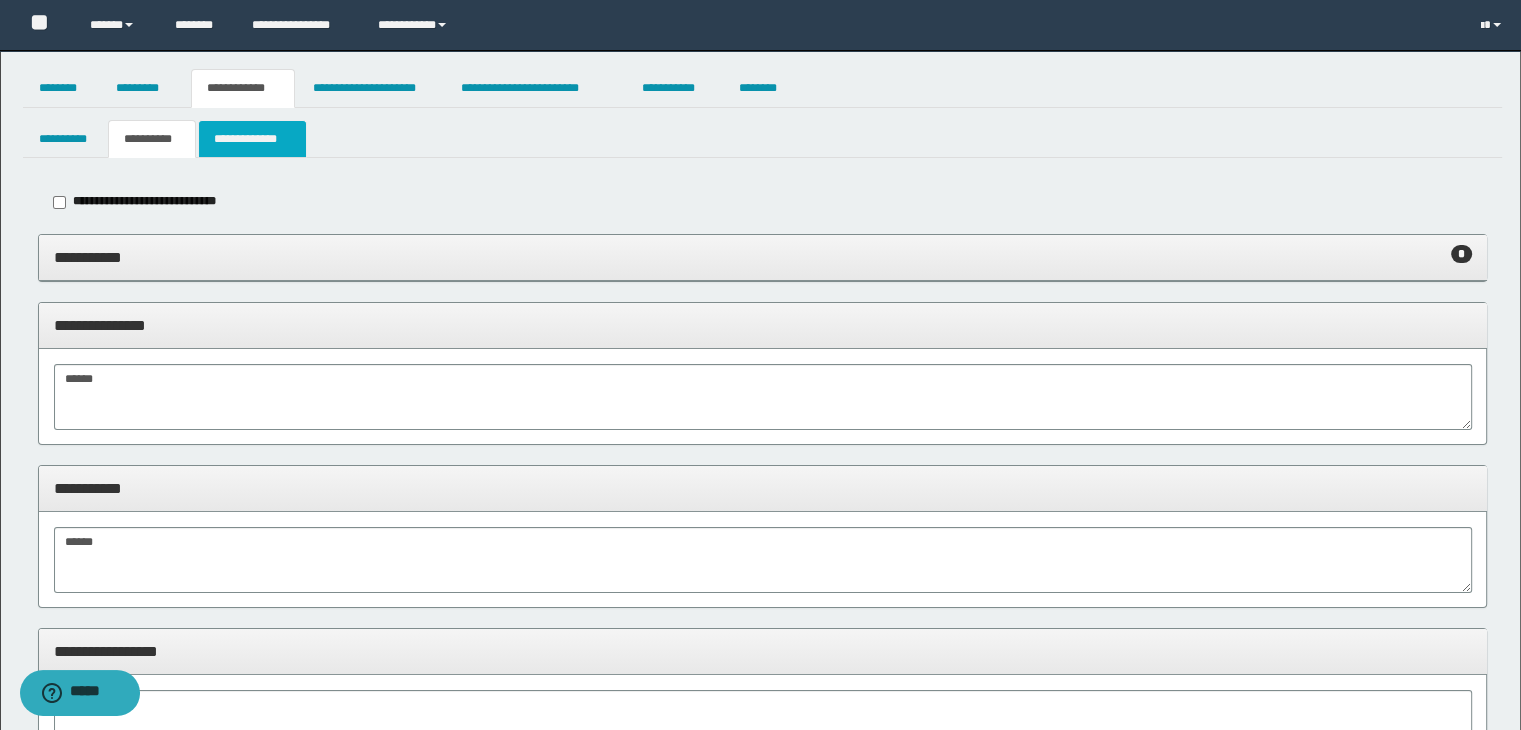 click on "**********" at bounding box center (252, 139) 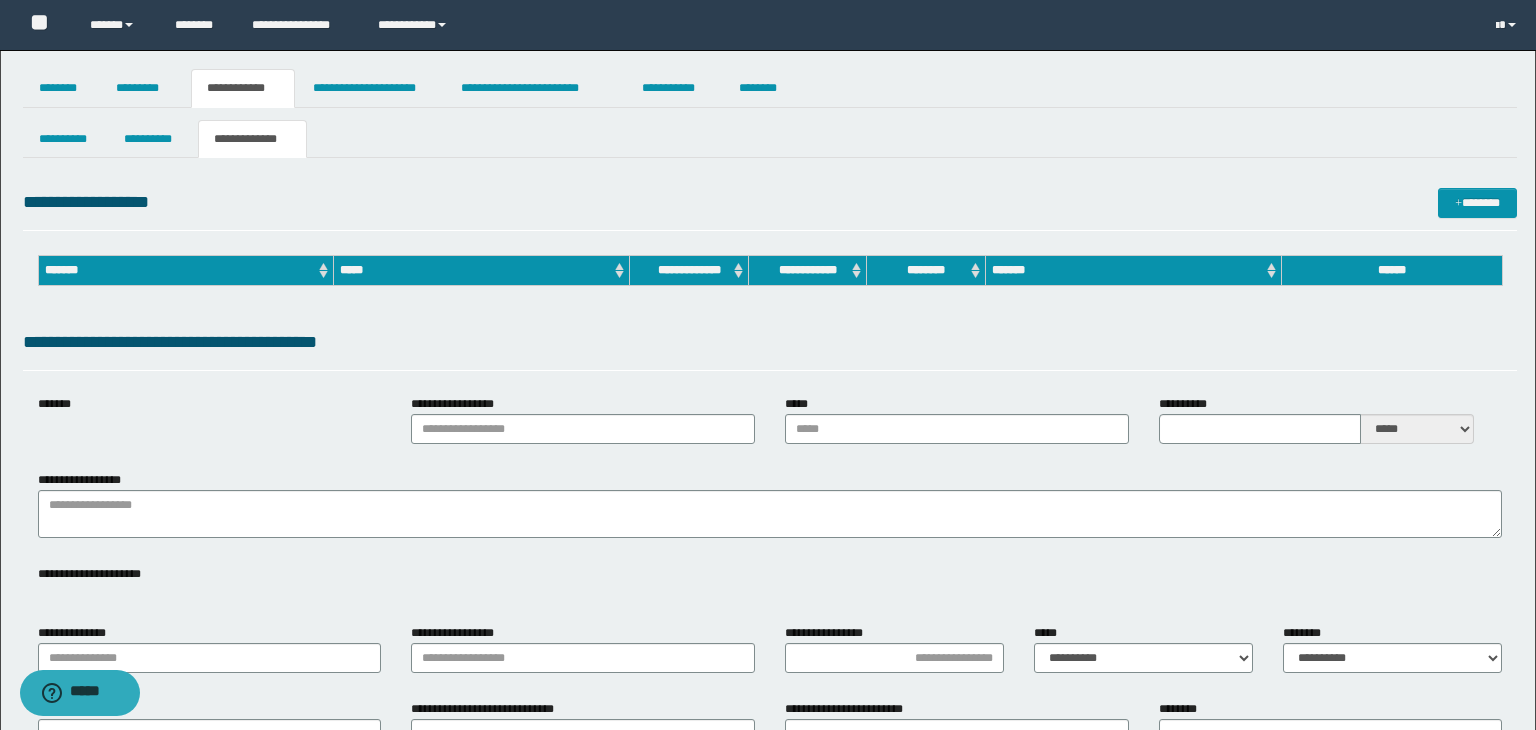 type on "**********" 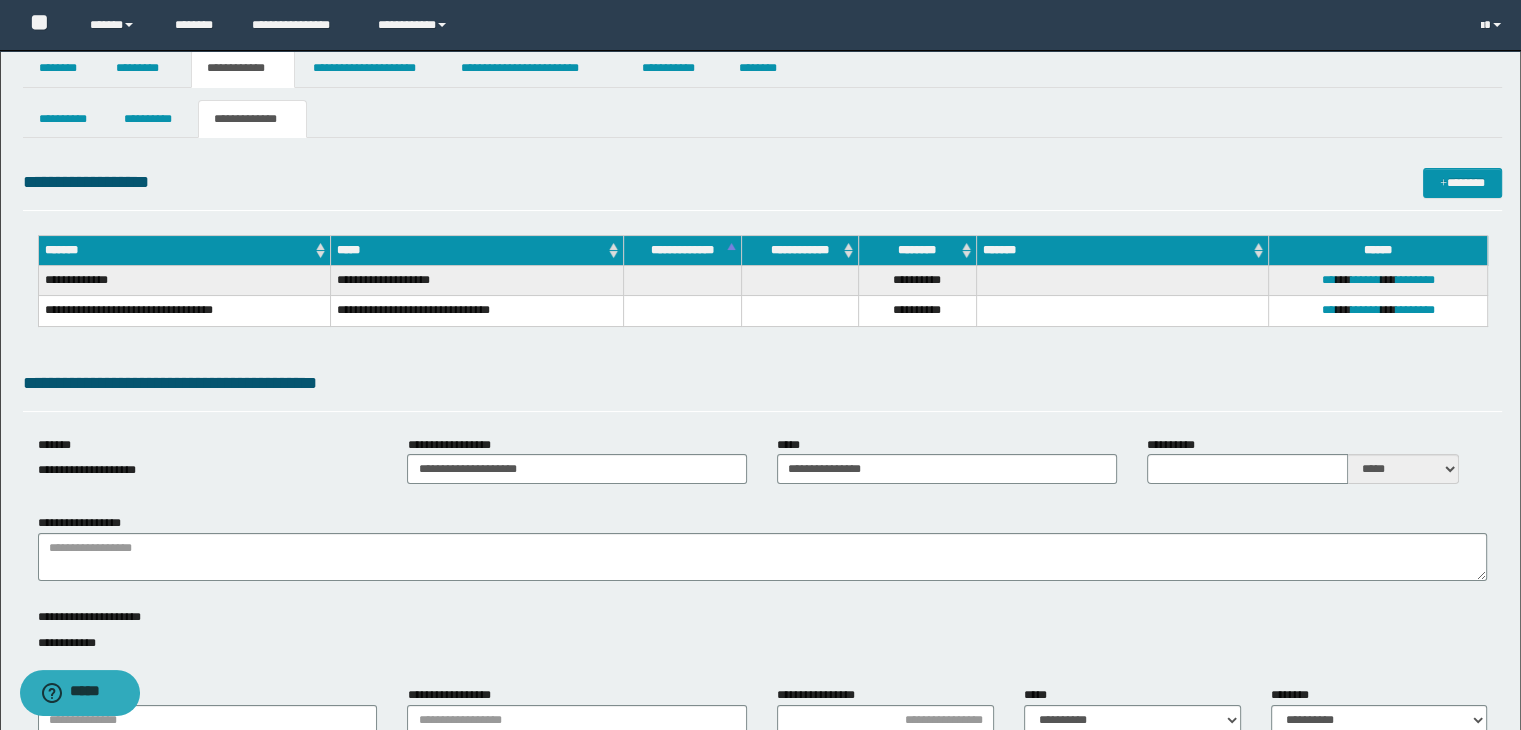 scroll, scrollTop: 0, scrollLeft: 0, axis: both 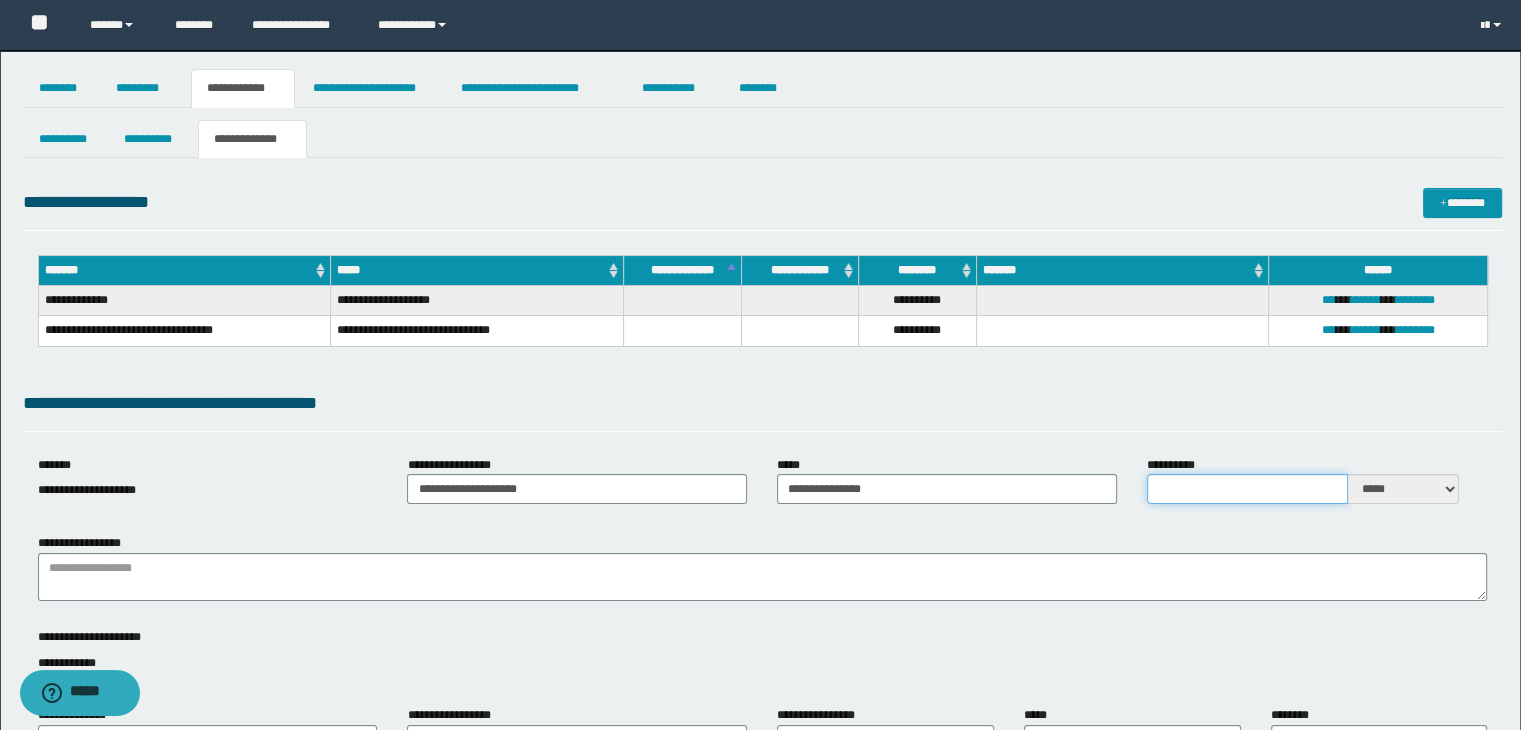 click on "**********" at bounding box center [1247, 489] 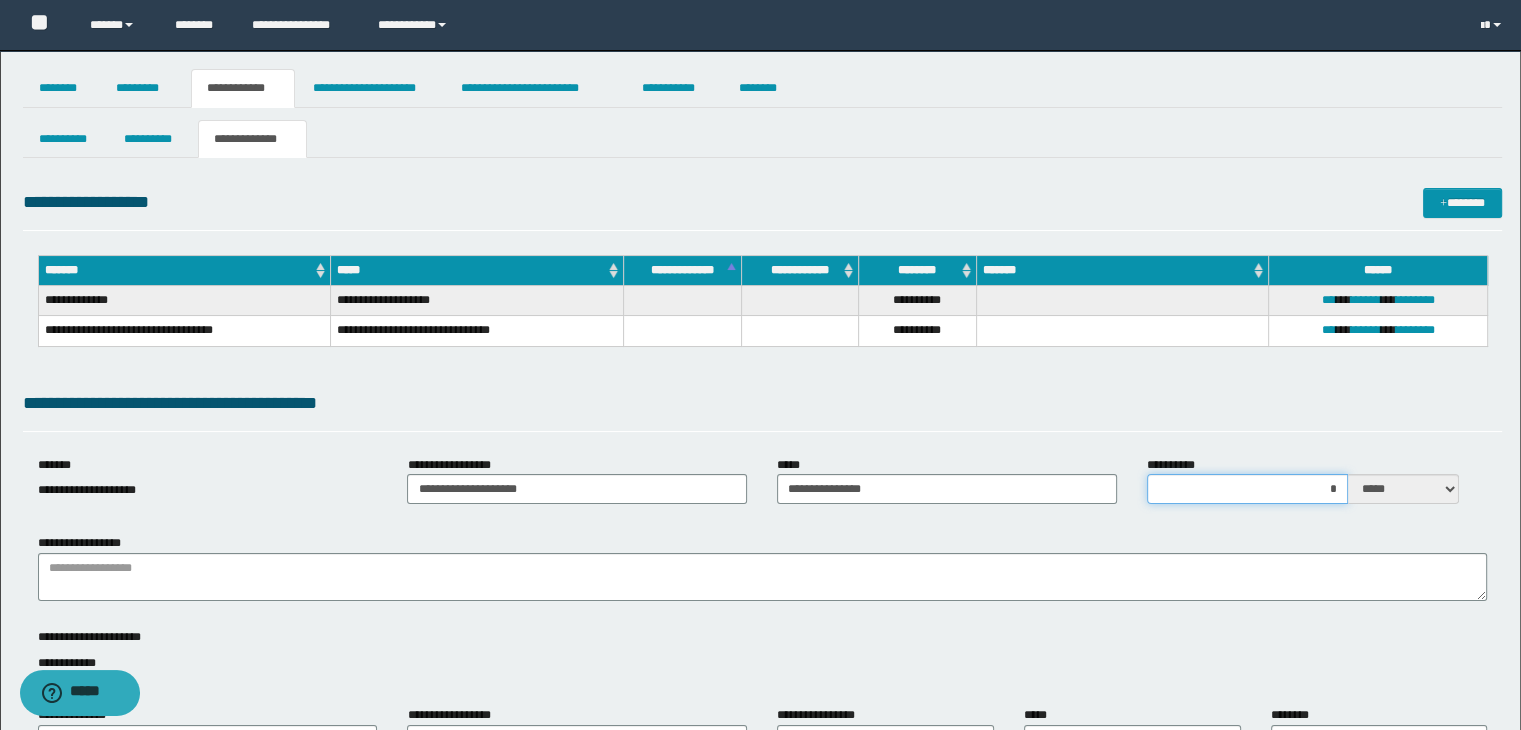 type on "**" 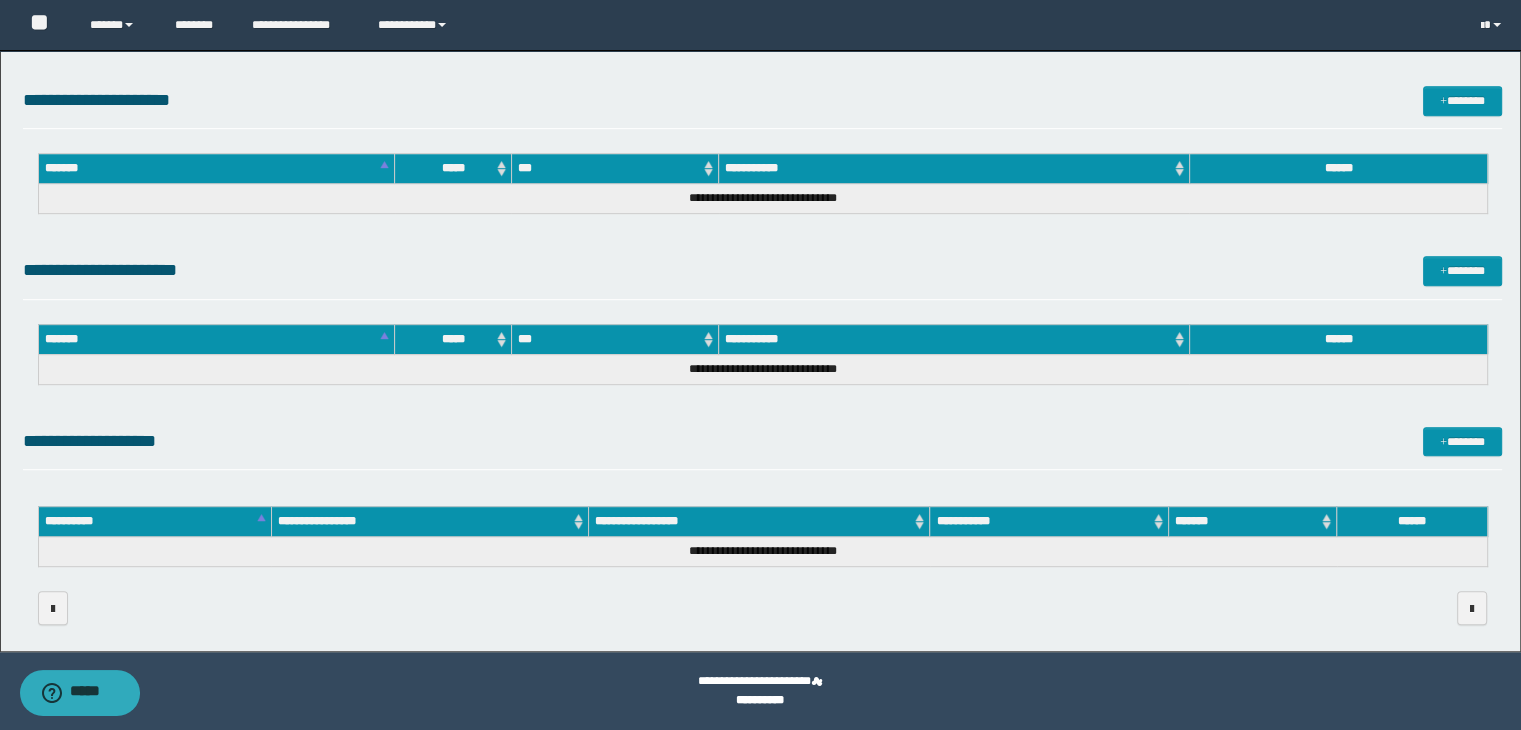 scroll, scrollTop: 415, scrollLeft: 0, axis: vertical 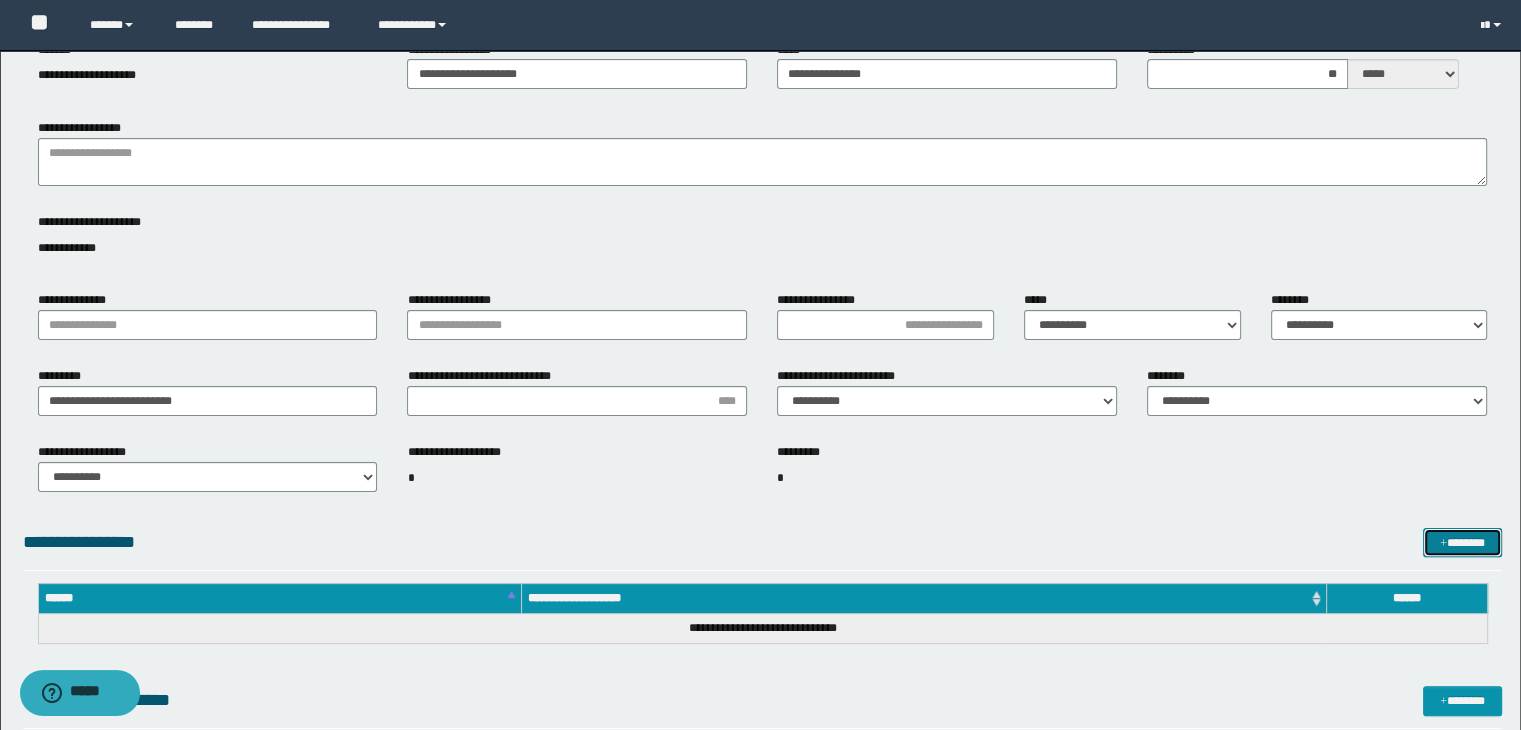 click on "*******" at bounding box center [1462, 543] 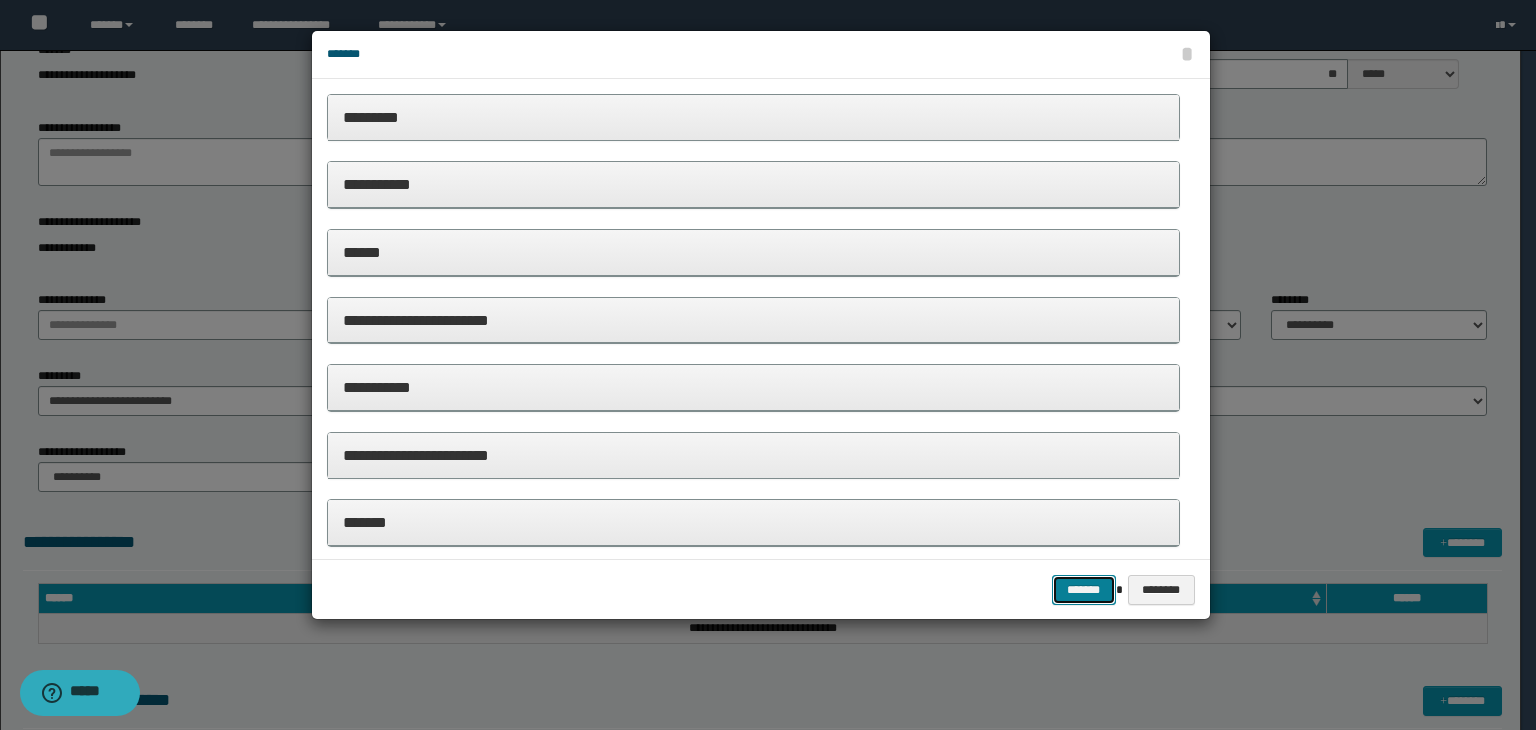 click on "*******" at bounding box center [1084, 590] 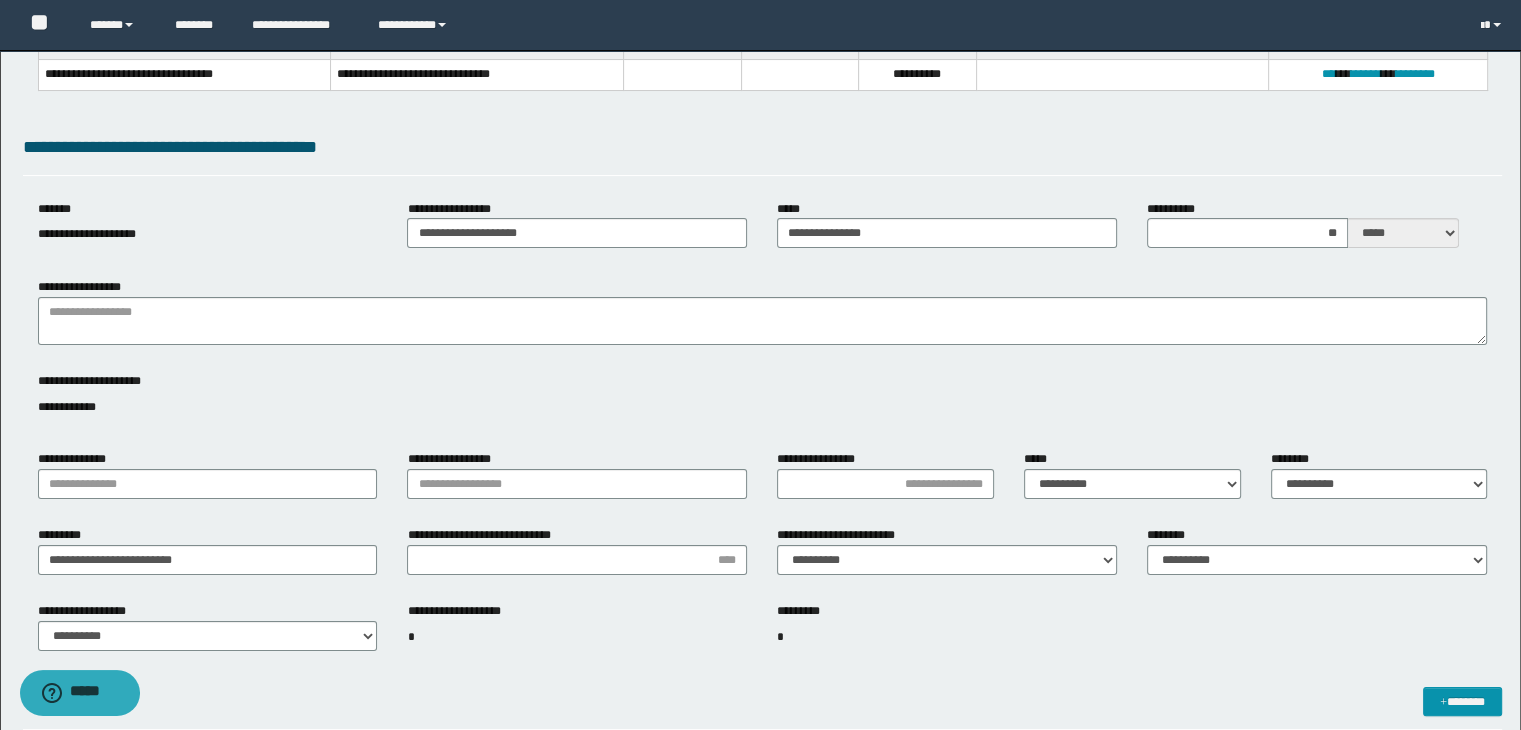 scroll, scrollTop: 0, scrollLeft: 0, axis: both 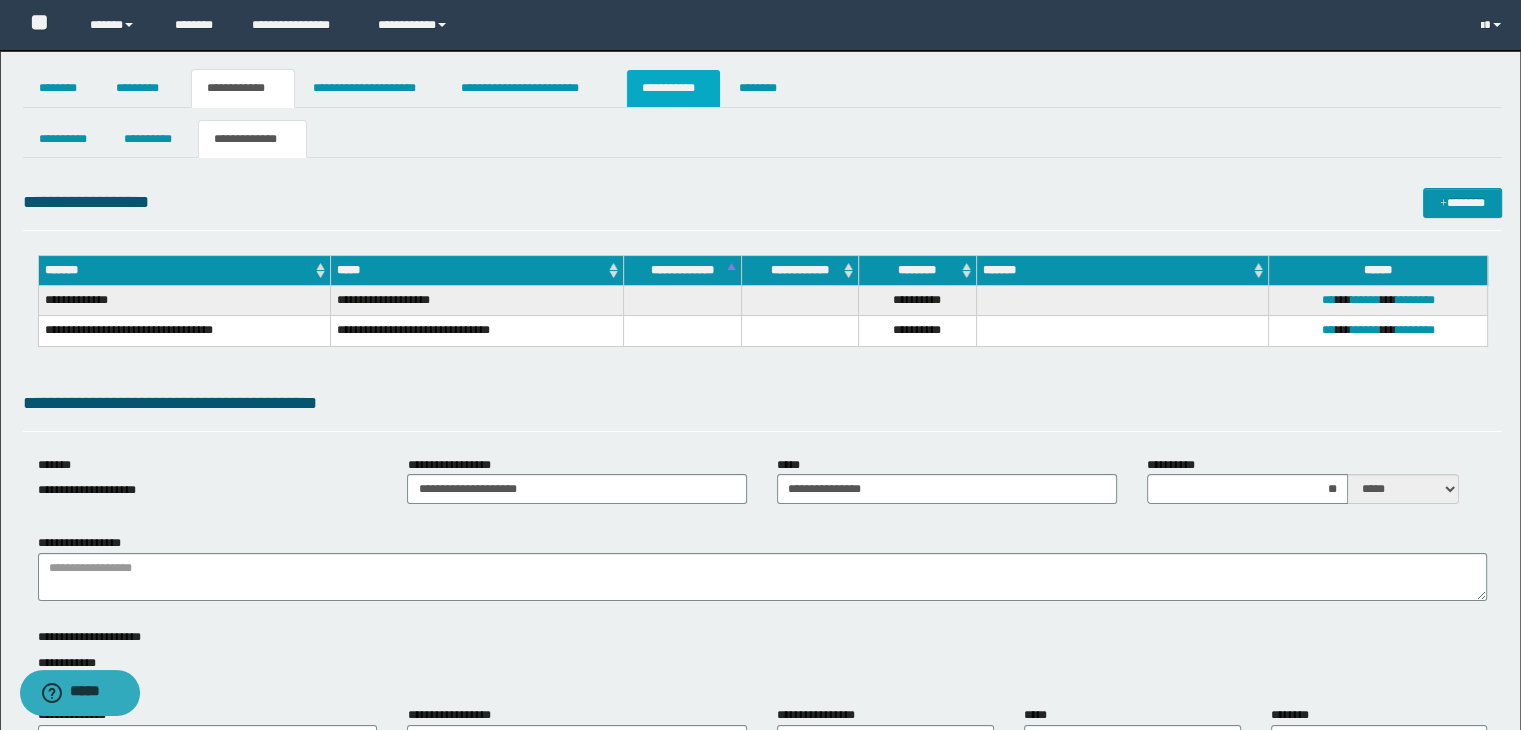 click on "**********" at bounding box center (673, 88) 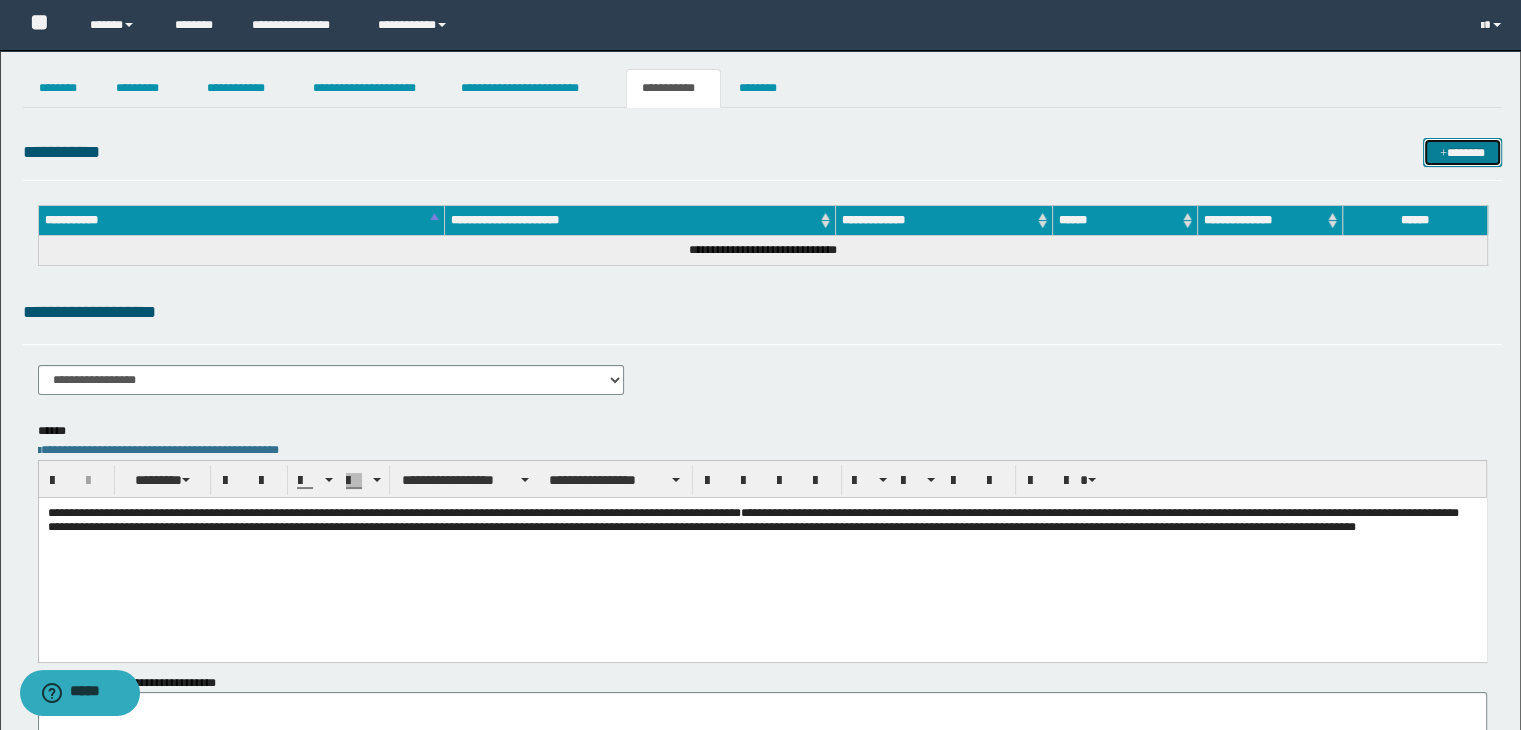 click at bounding box center [1443, 154] 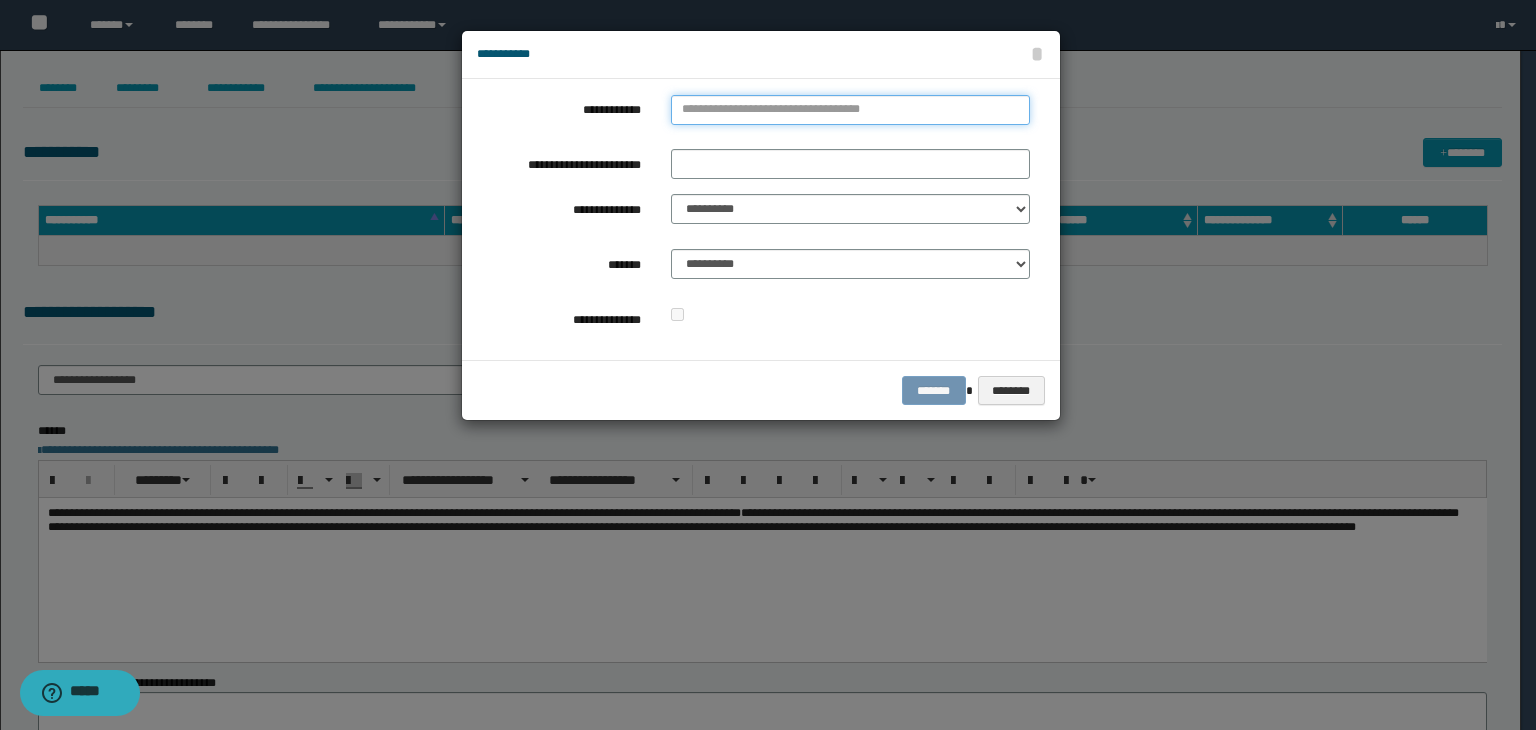 click on "**********" at bounding box center (850, 110) 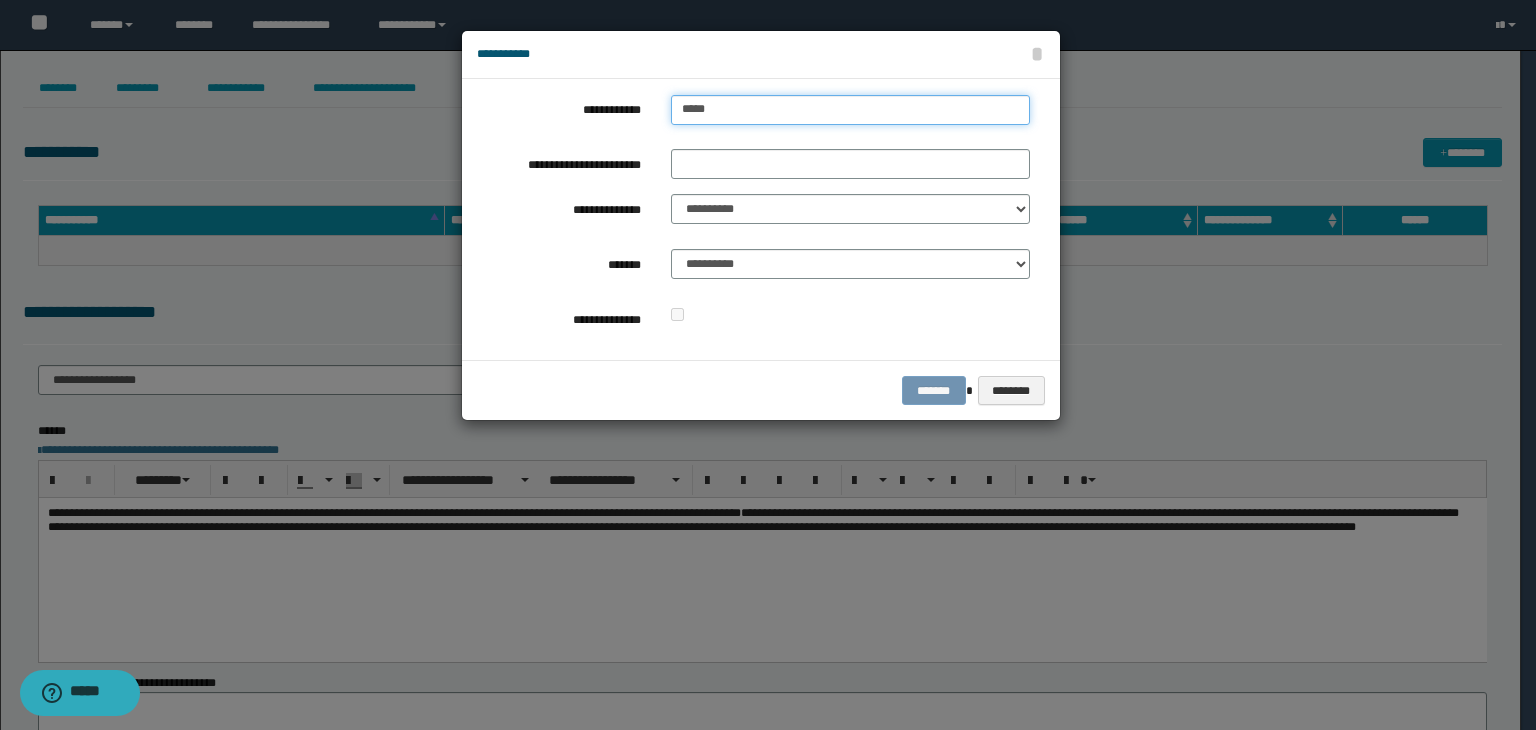 type on "******" 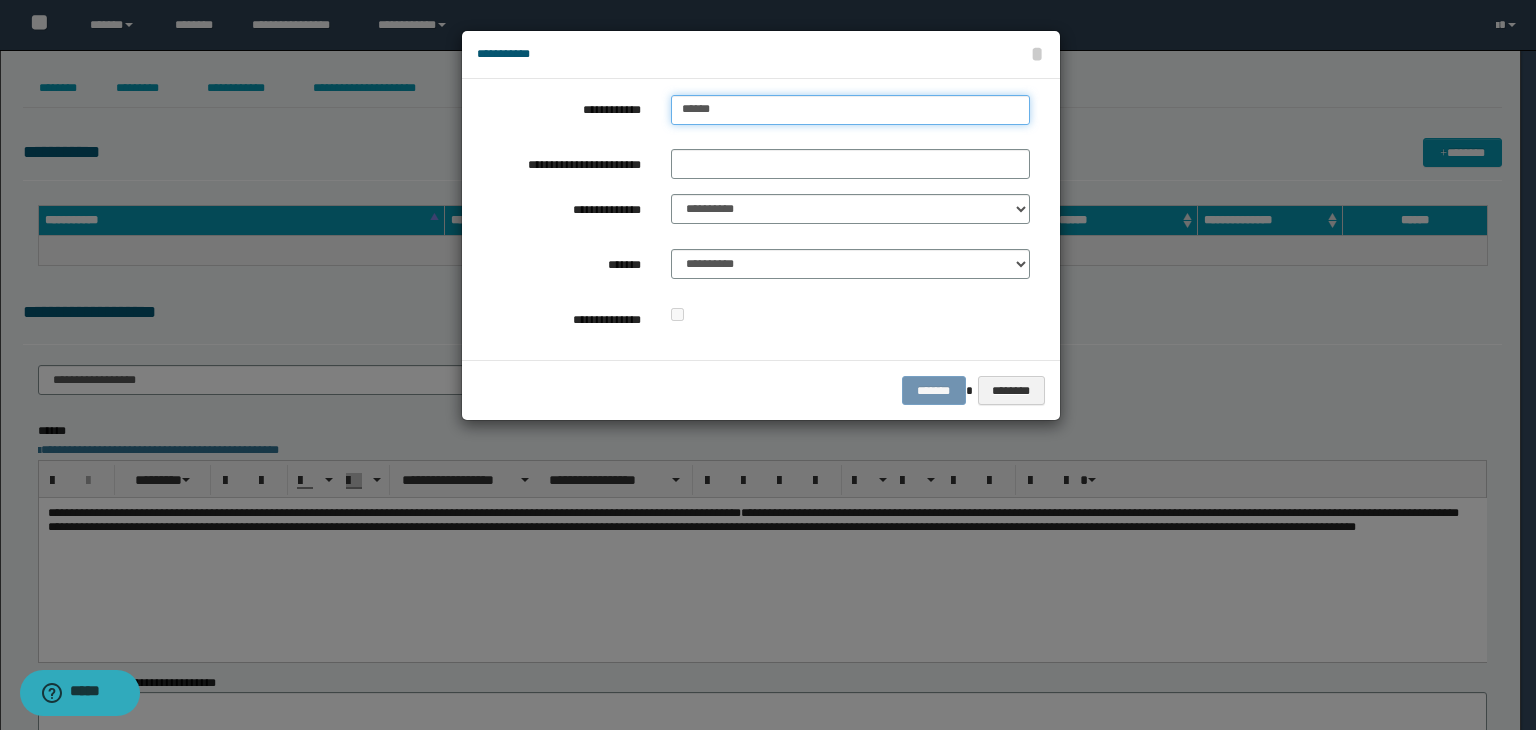 type on "******" 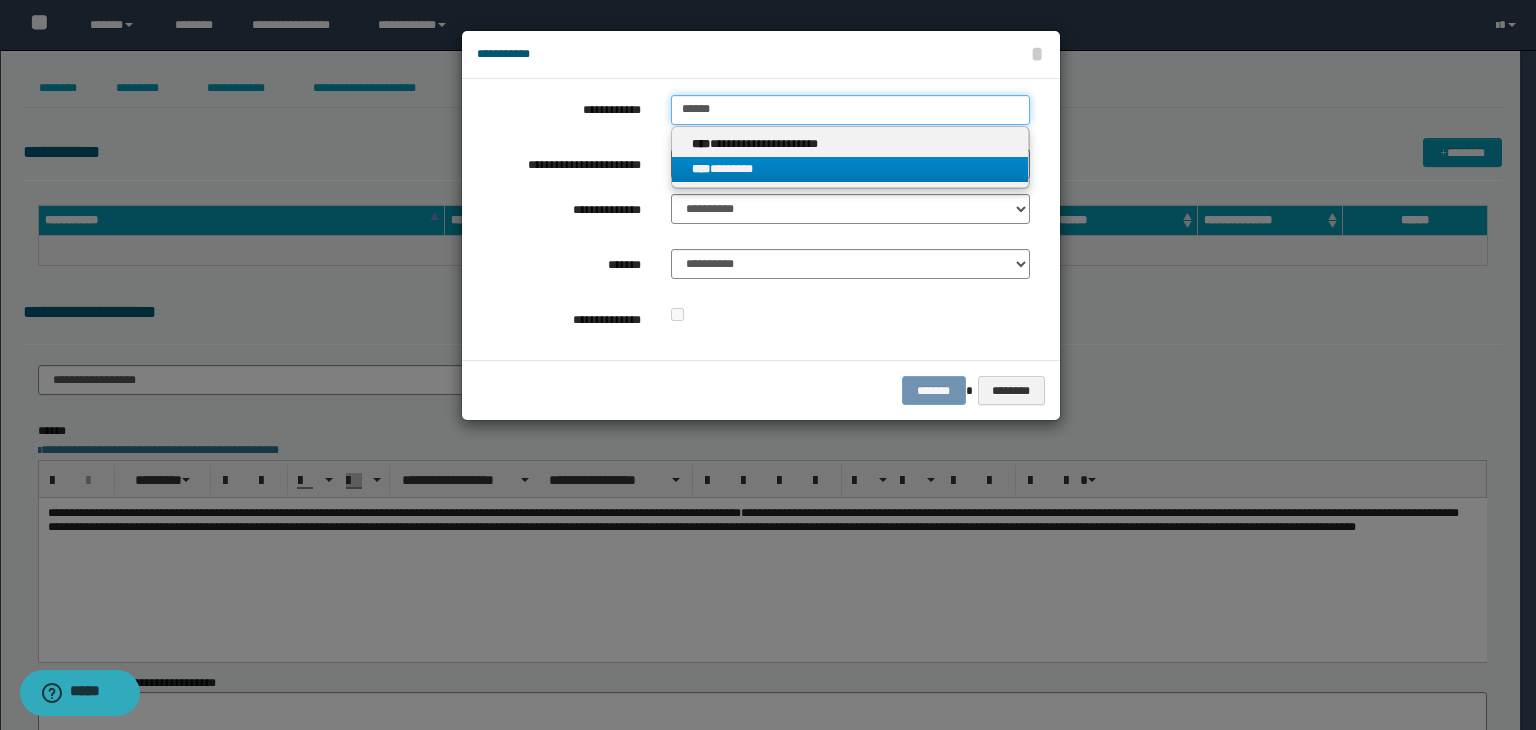 type on "******" 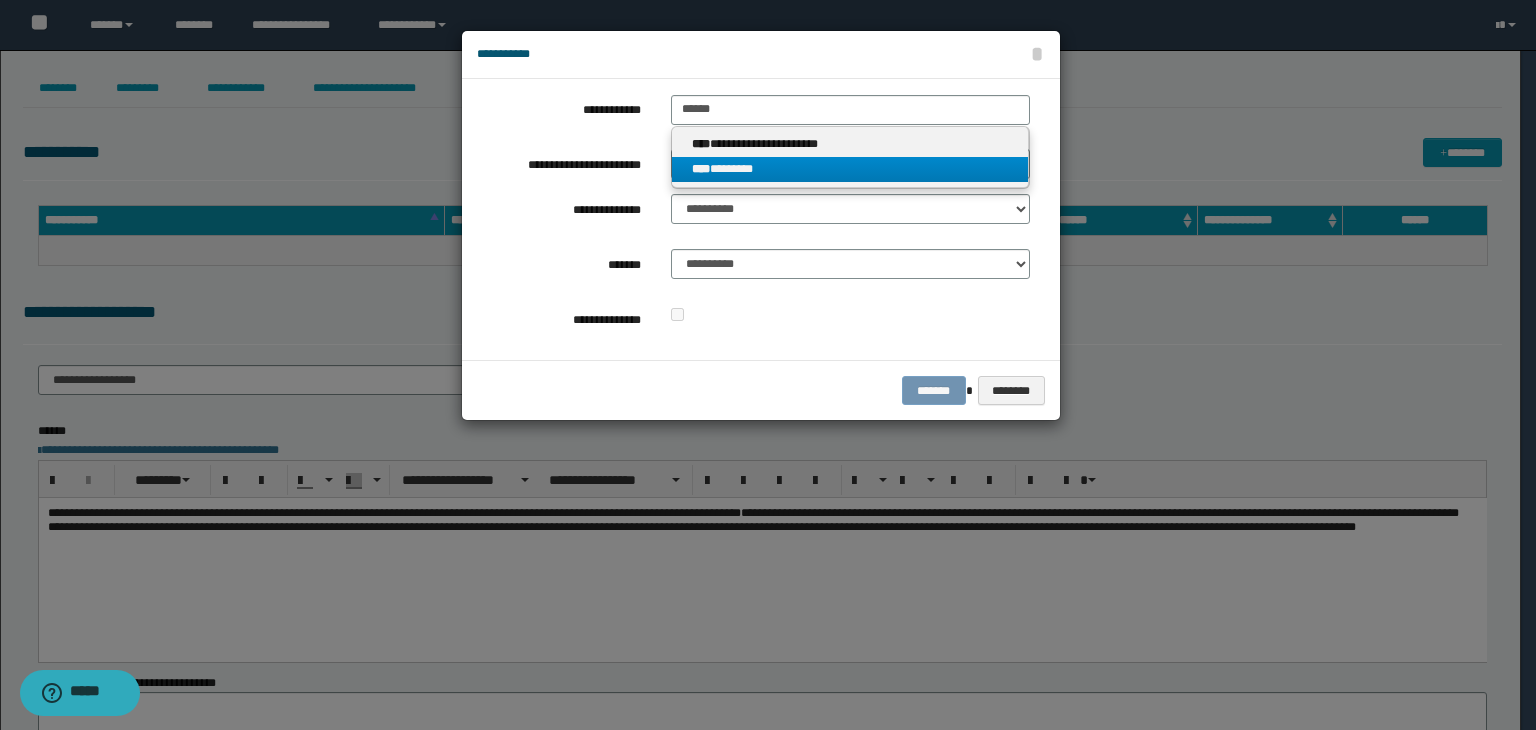 click on "**** ********" at bounding box center (850, 169) 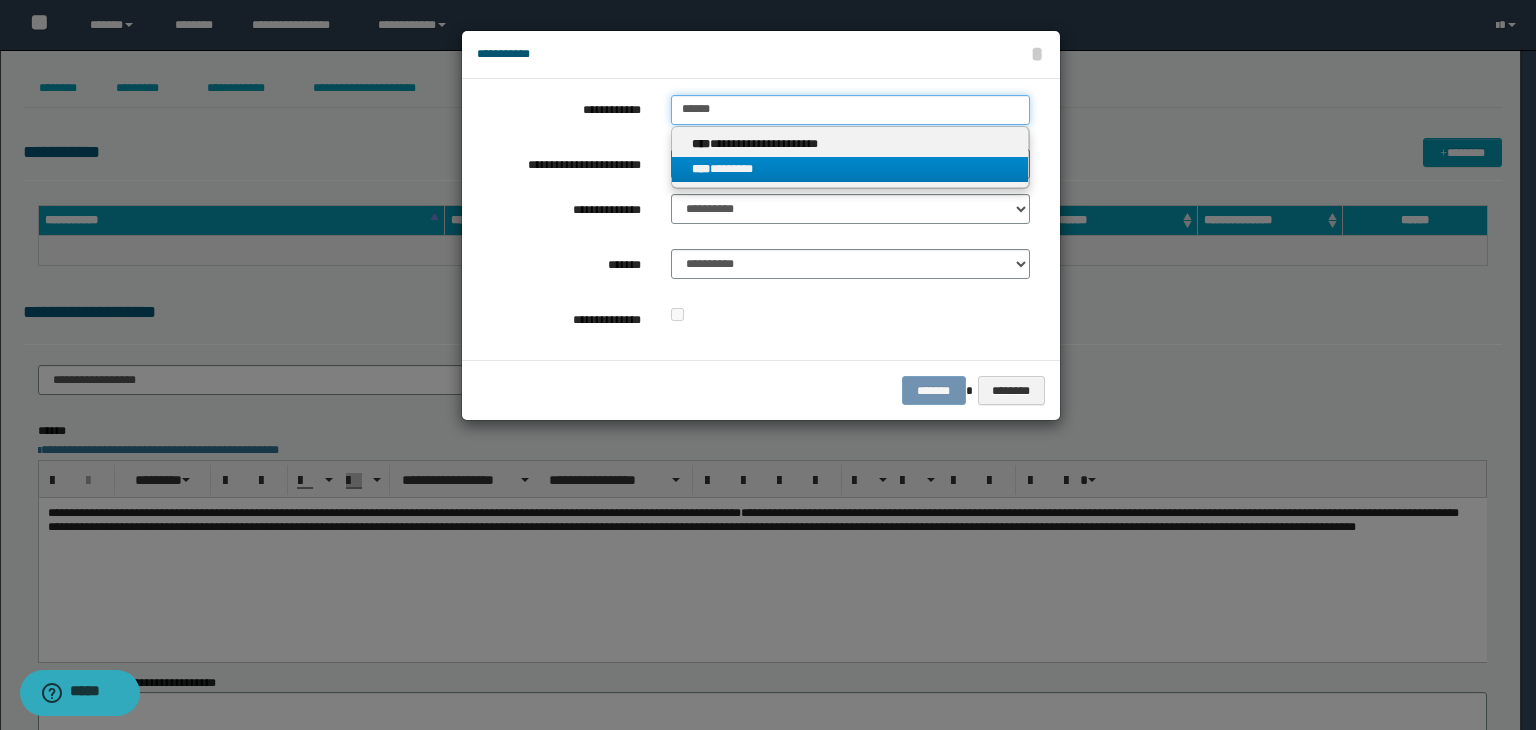 type 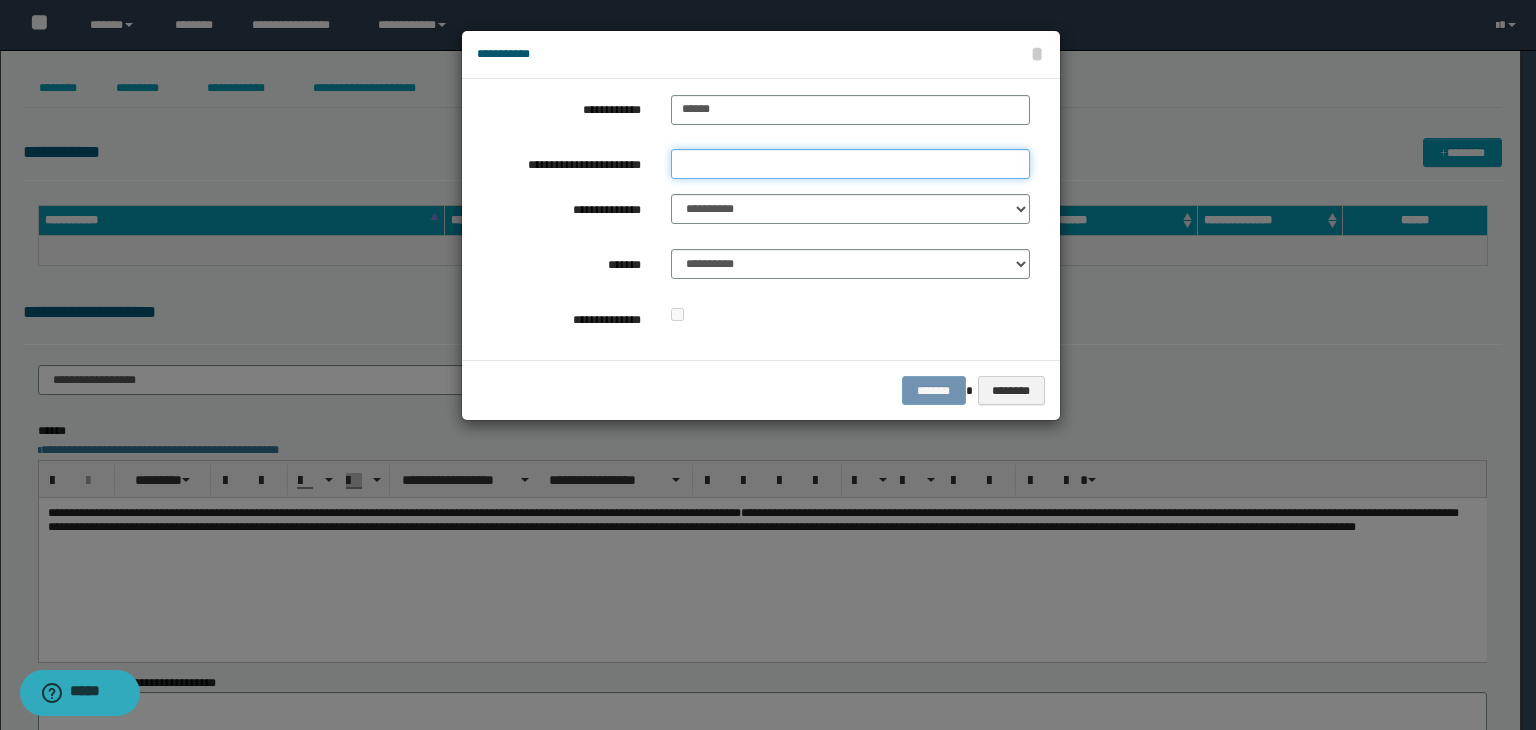 click on "**********" at bounding box center [850, 164] 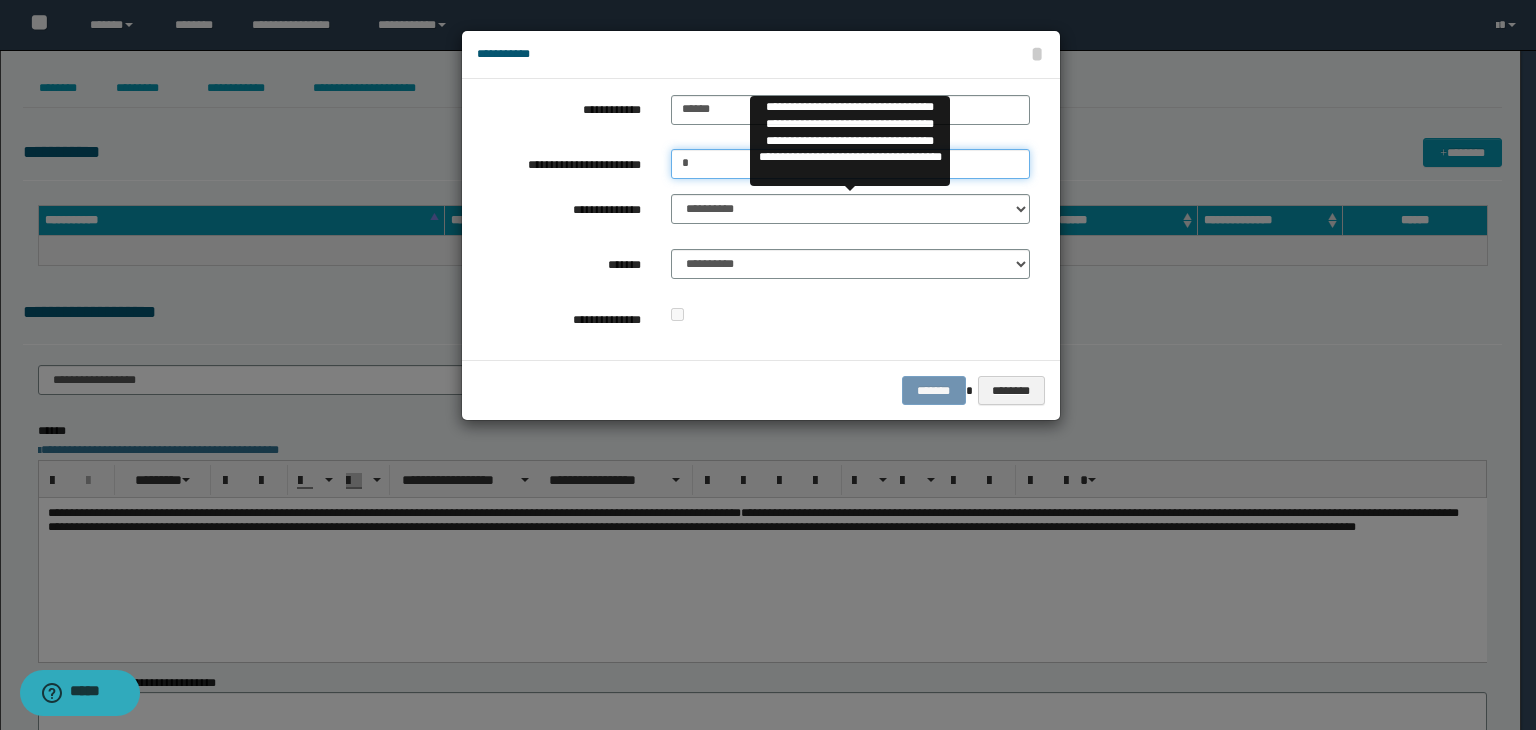 type on "*" 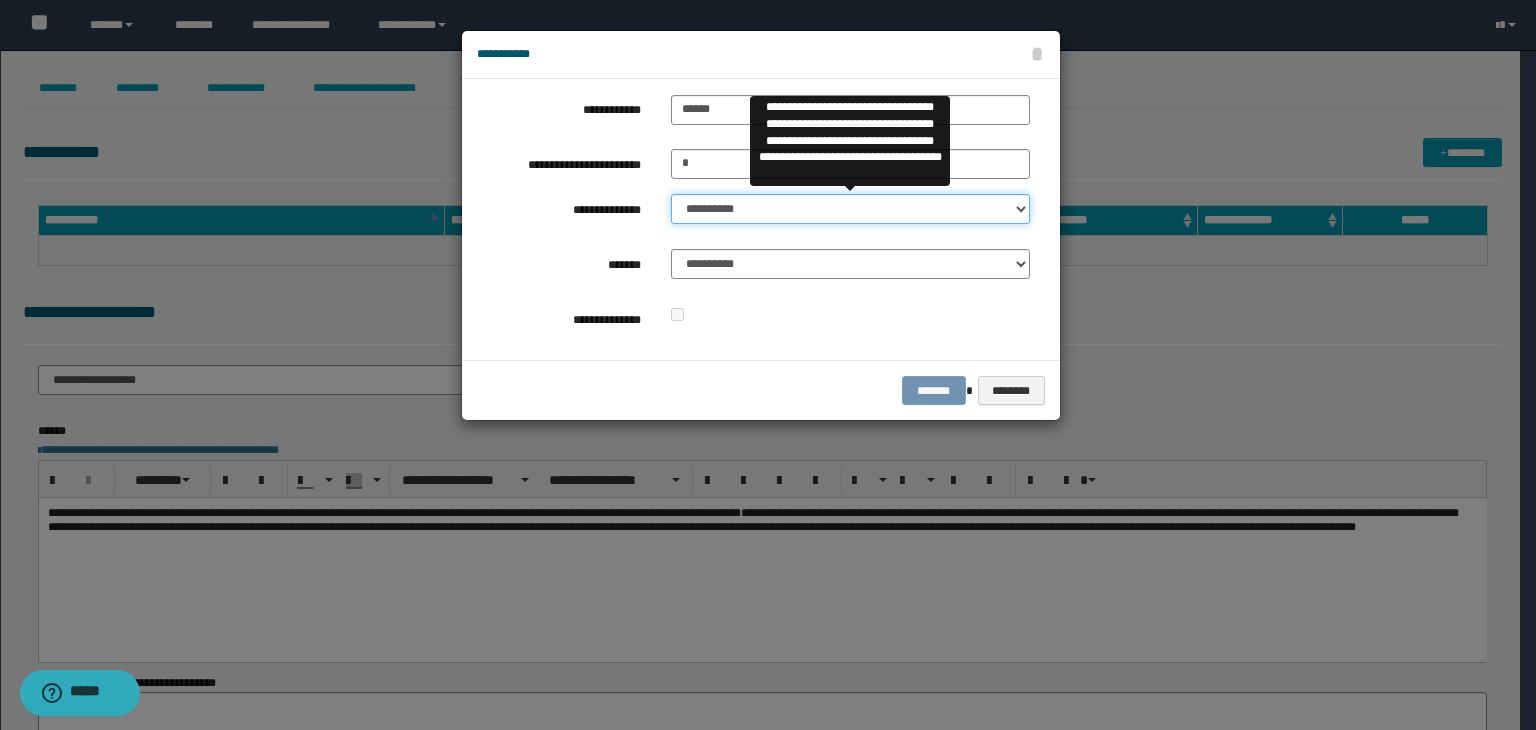 click on "**********" at bounding box center (850, 209) 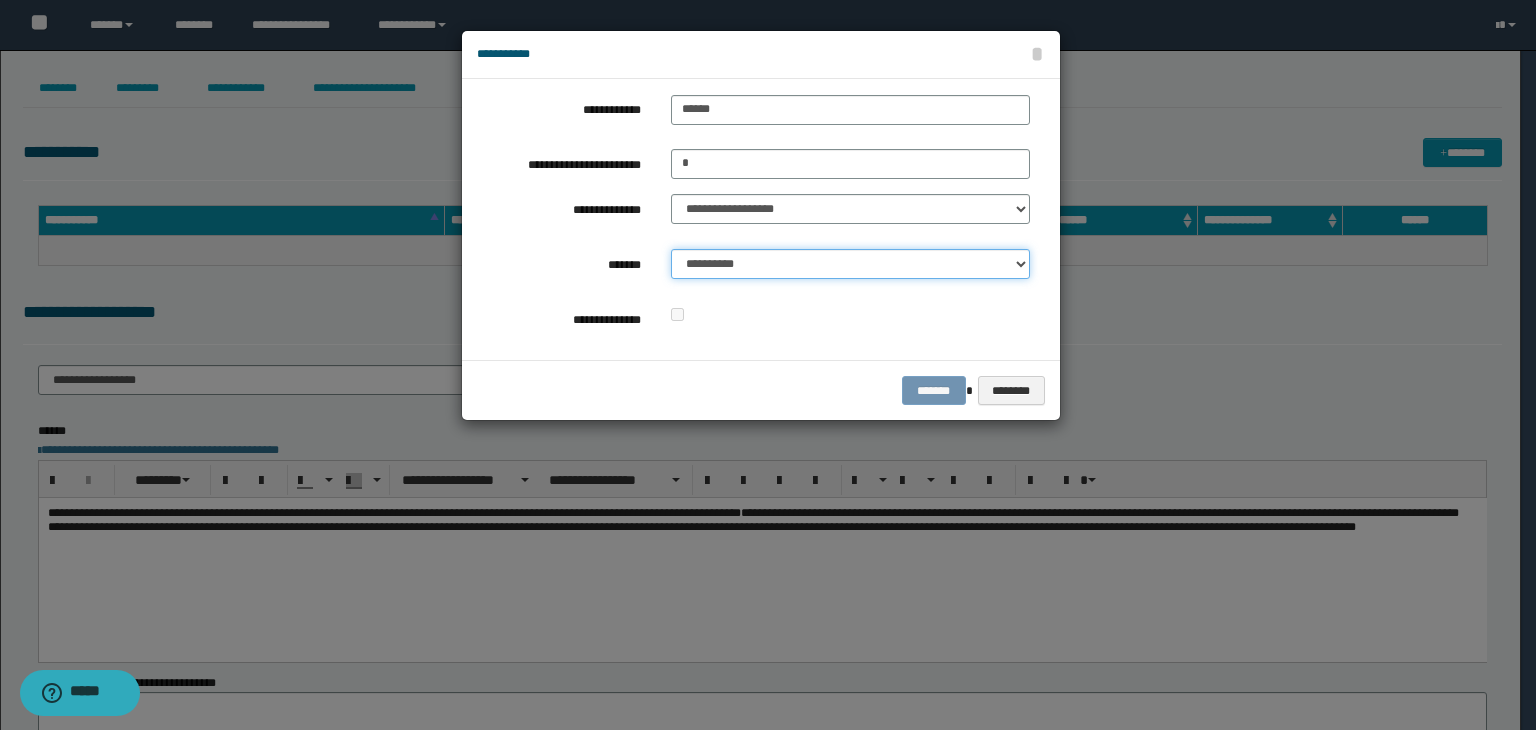 click on "**********" at bounding box center [850, 264] 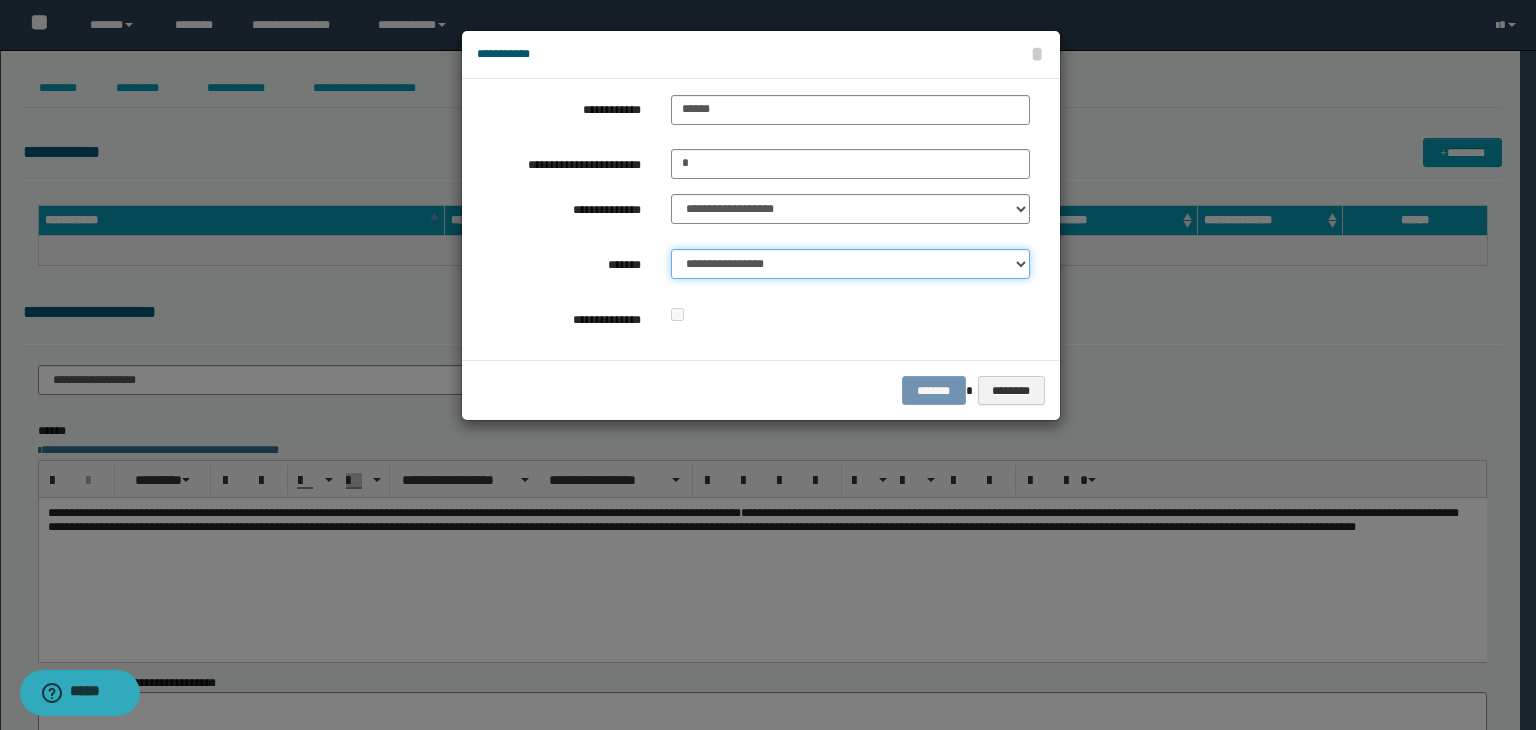 click on "**********" at bounding box center [850, 264] 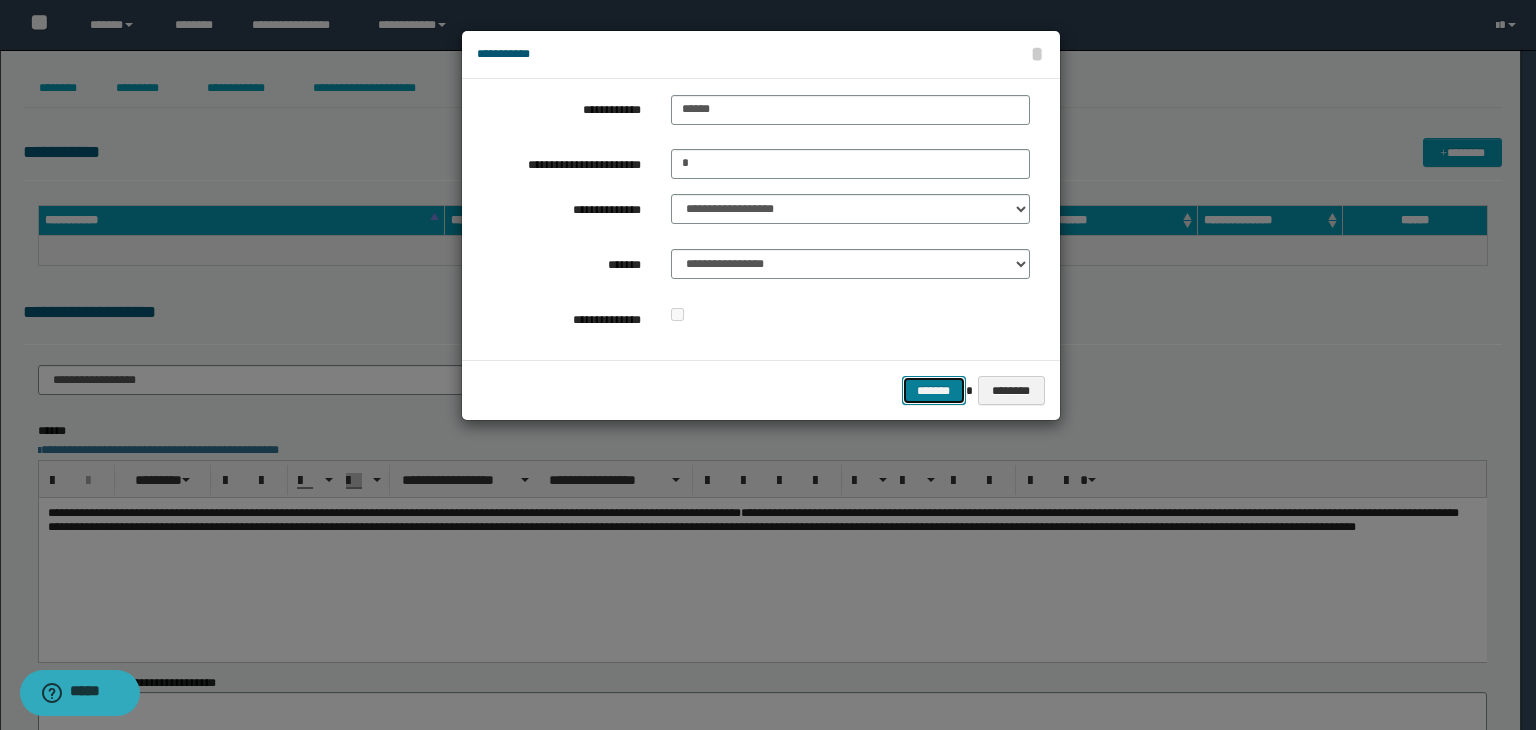click on "*******" at bounding box center (934, 391) 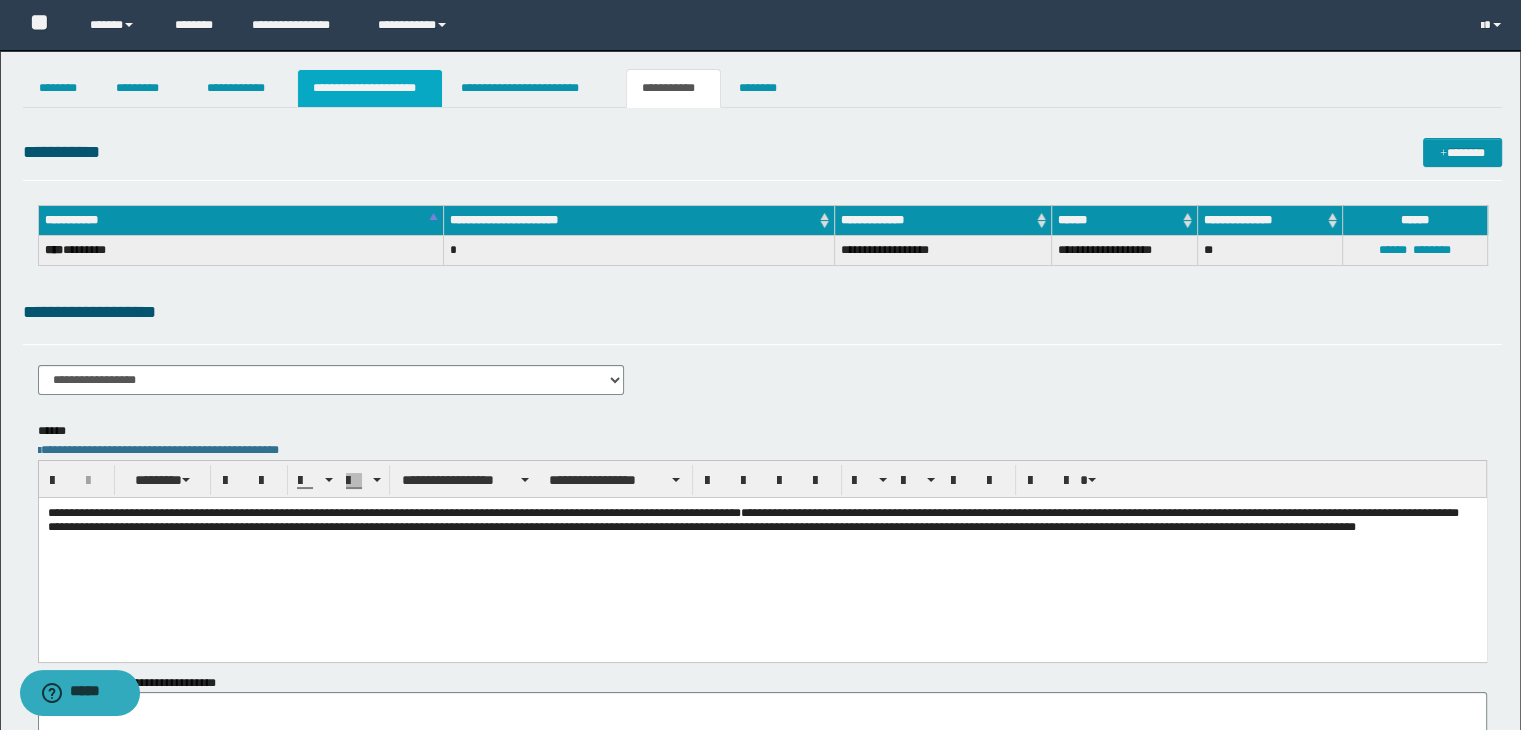 click on "**********" at bounding box center (370, 88) 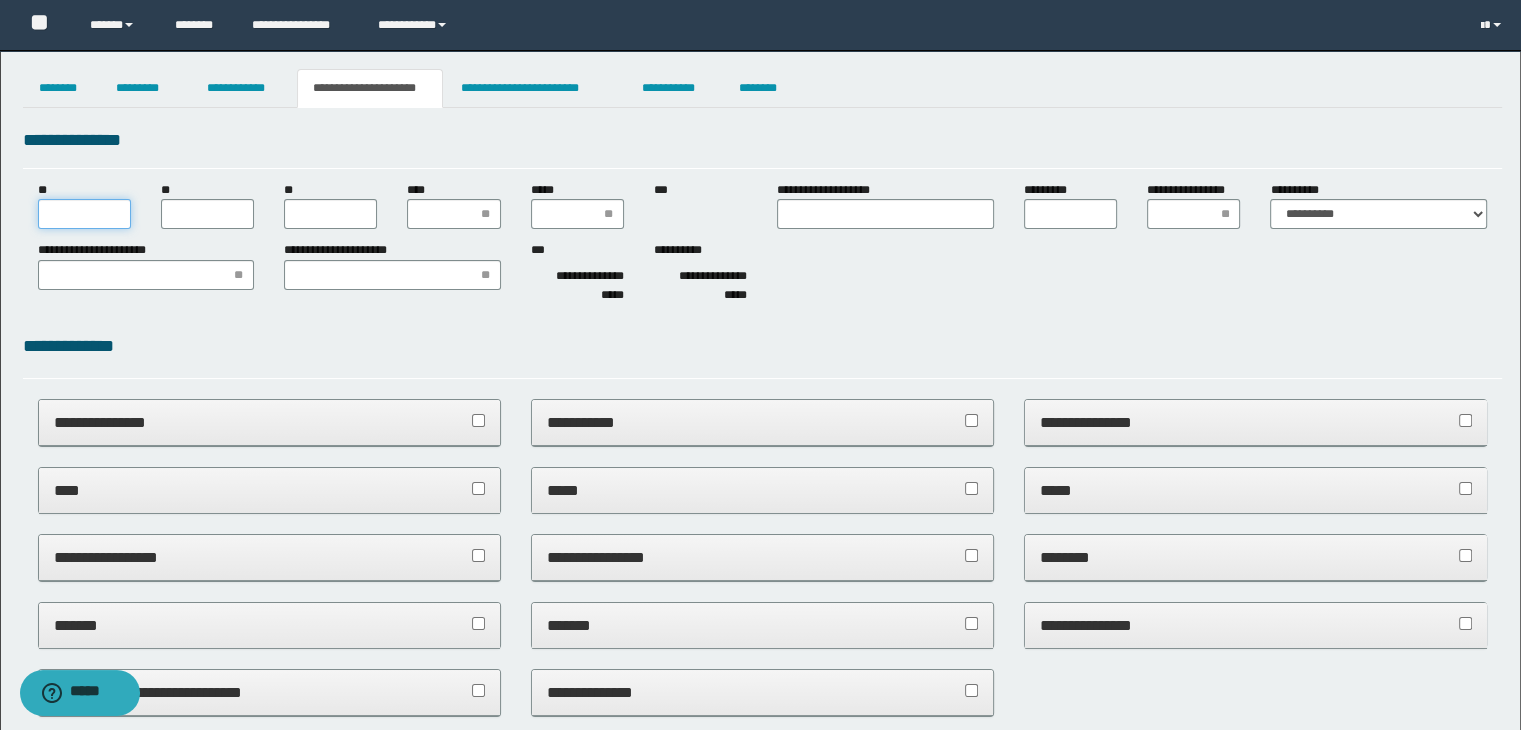 click on "**" at bounding box center [84, 214] 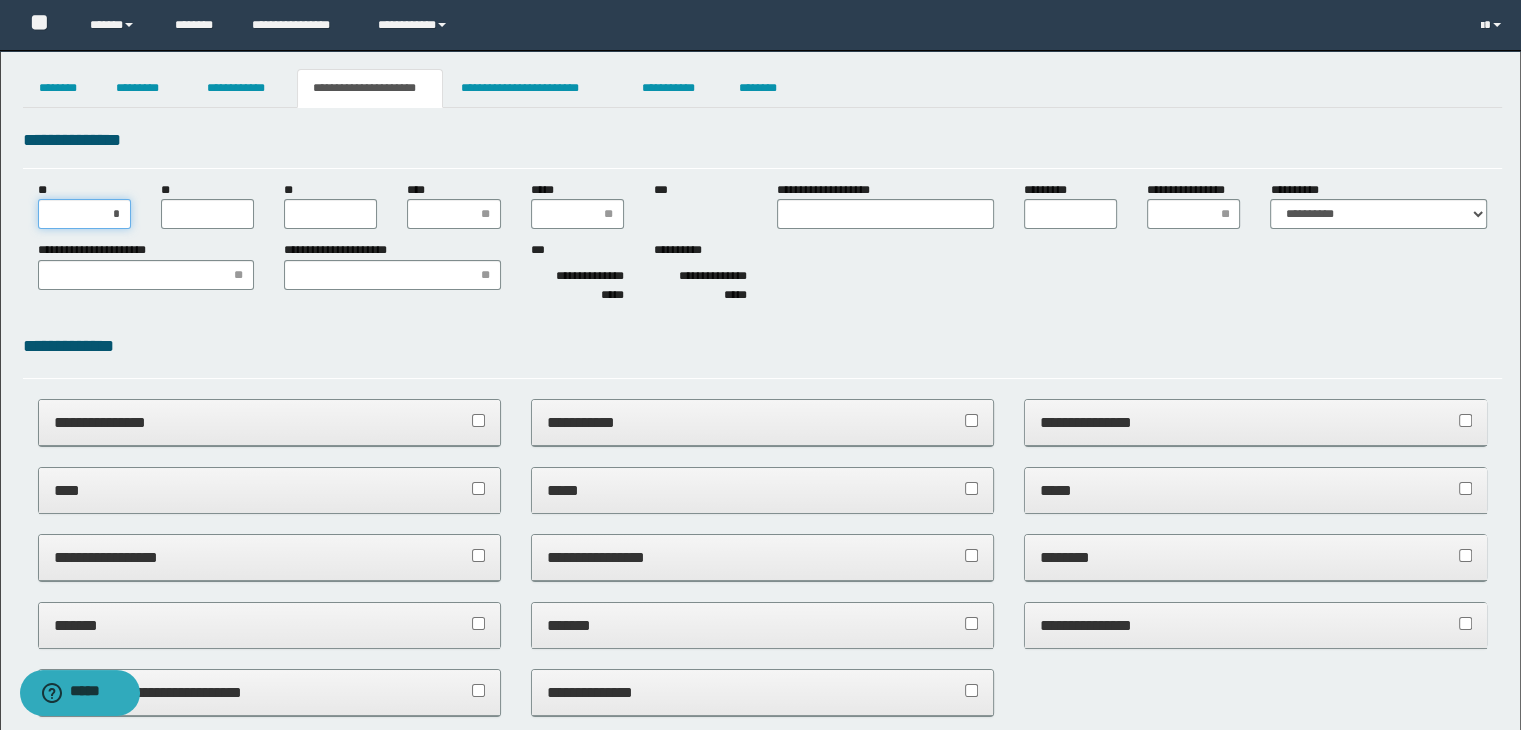 type on "**" 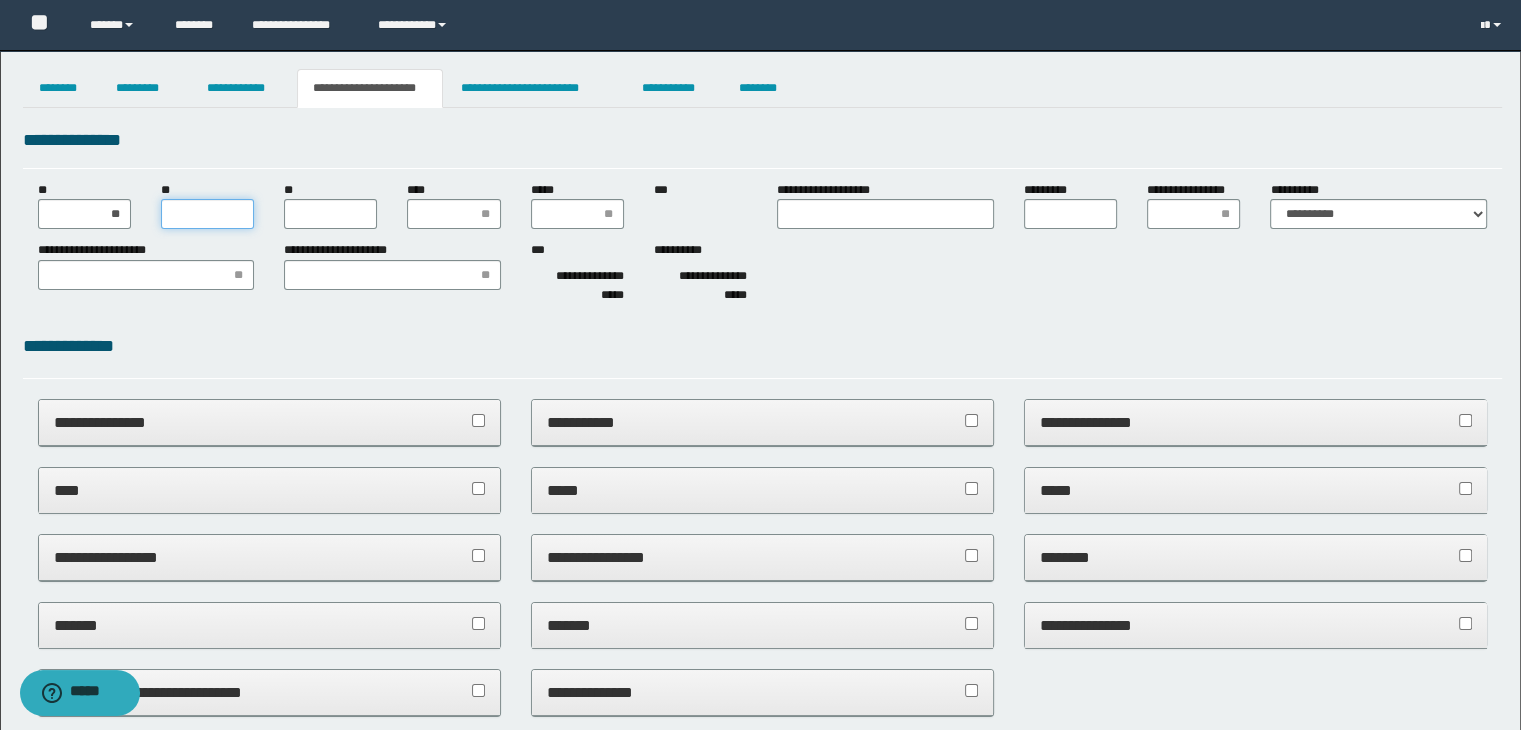 click on "**" at bounding box center [207, 214] 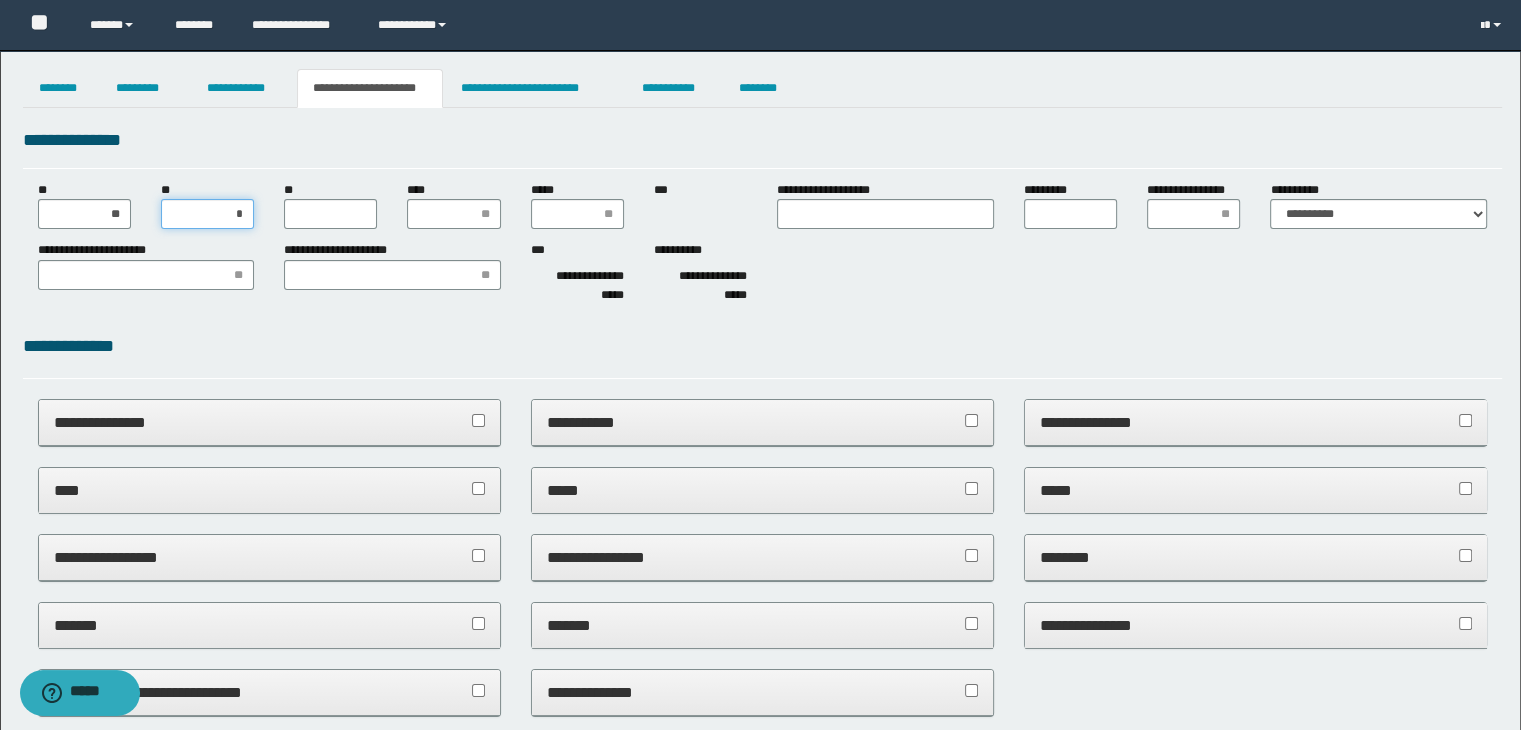 type on "**" 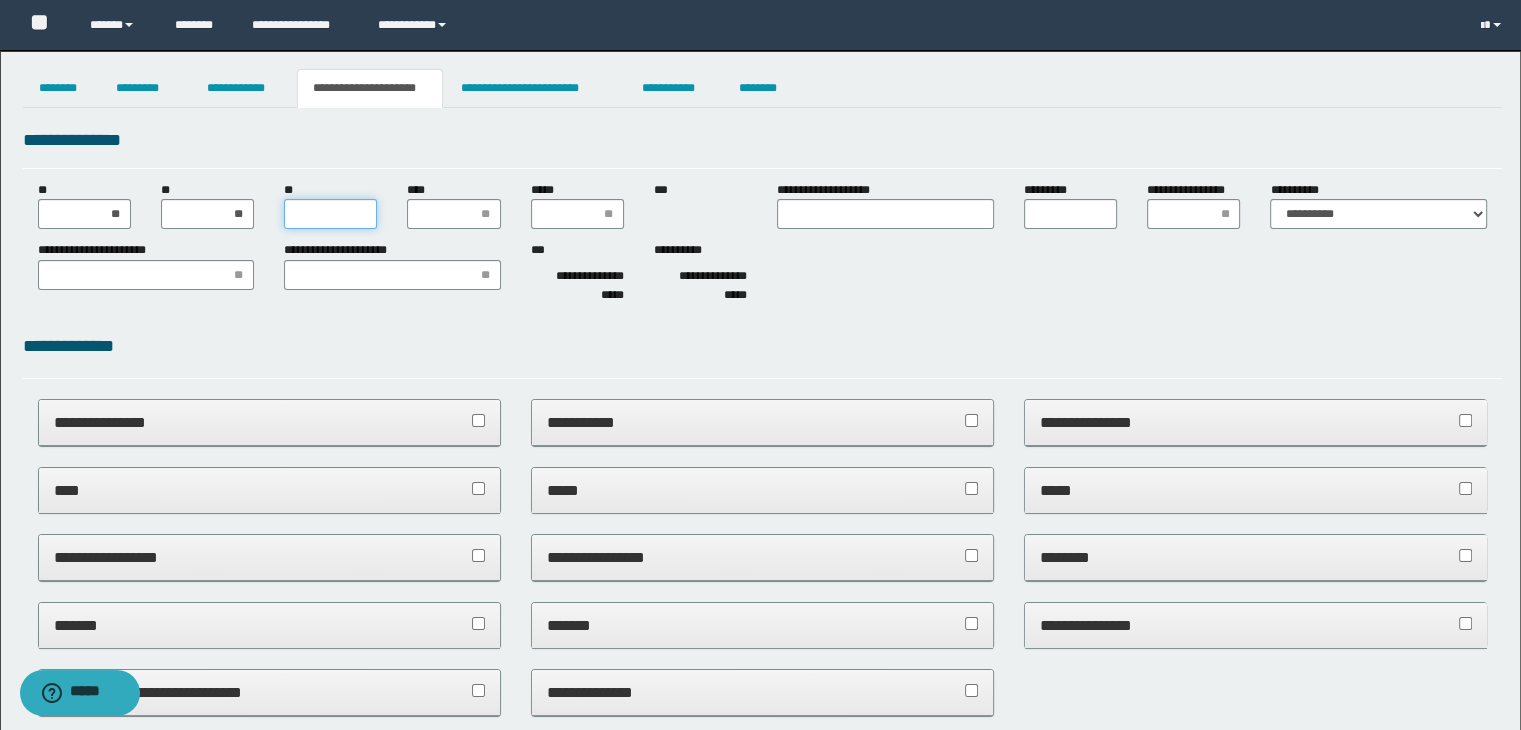 click on "**" at bounding box center (330, 214) 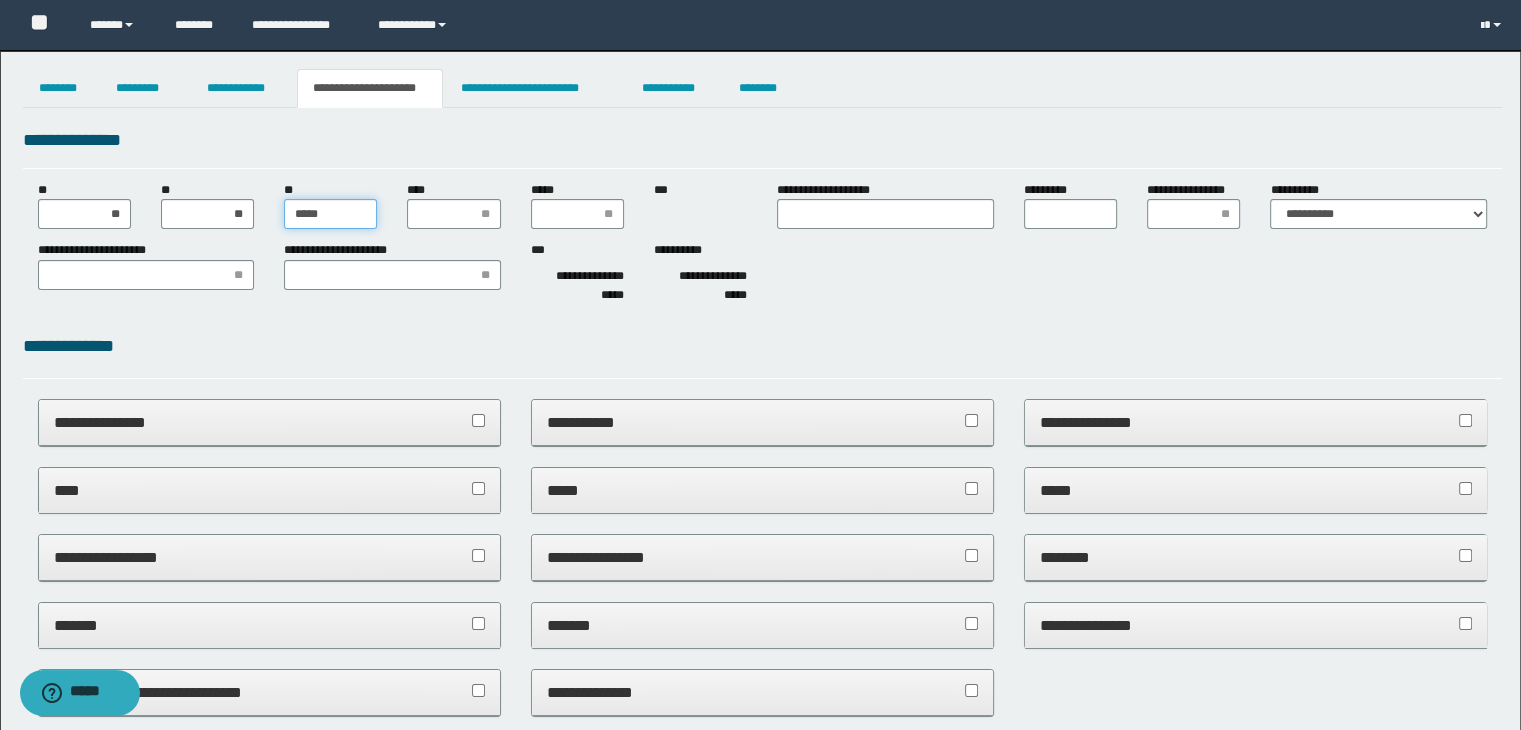 type on "******" 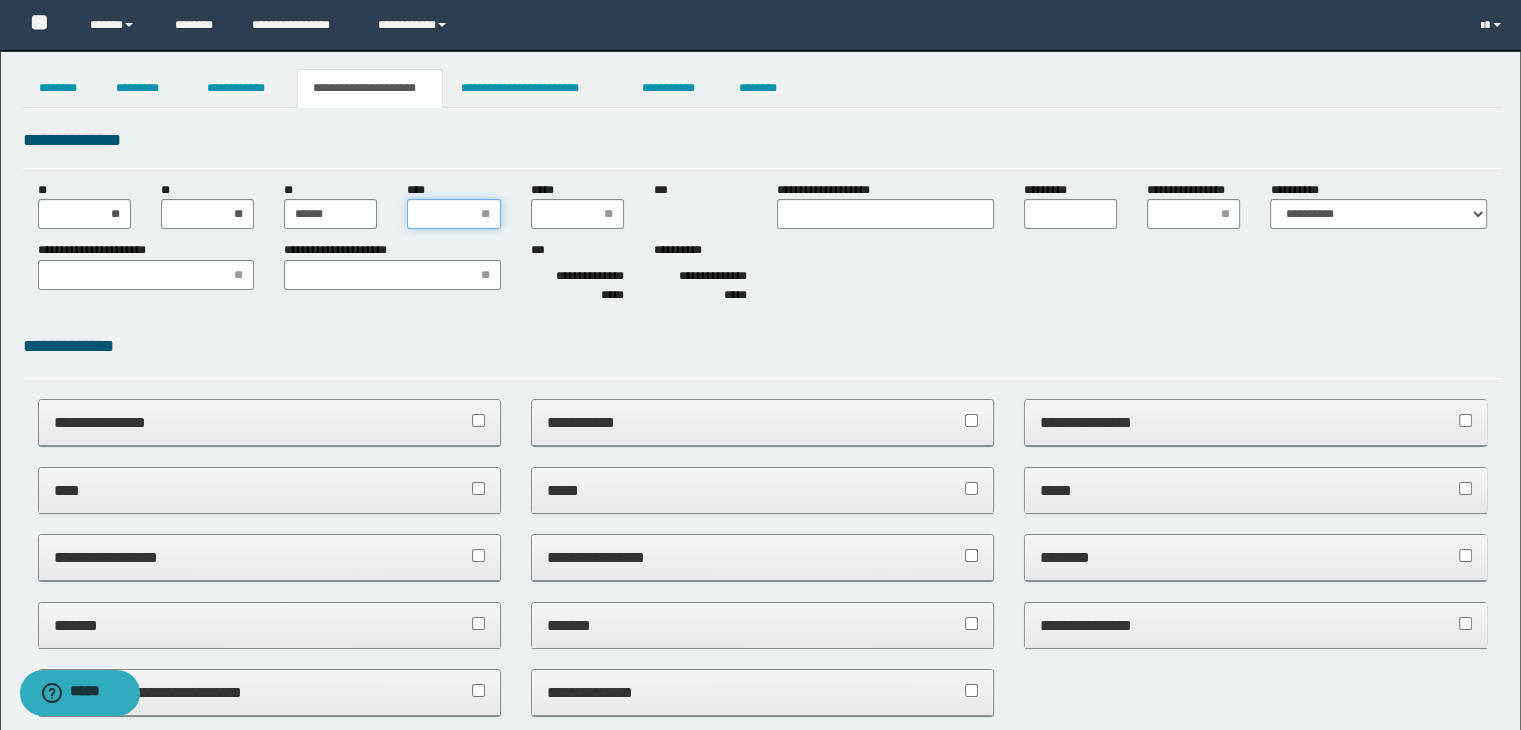click on "****" at bounding box center (453, 214) 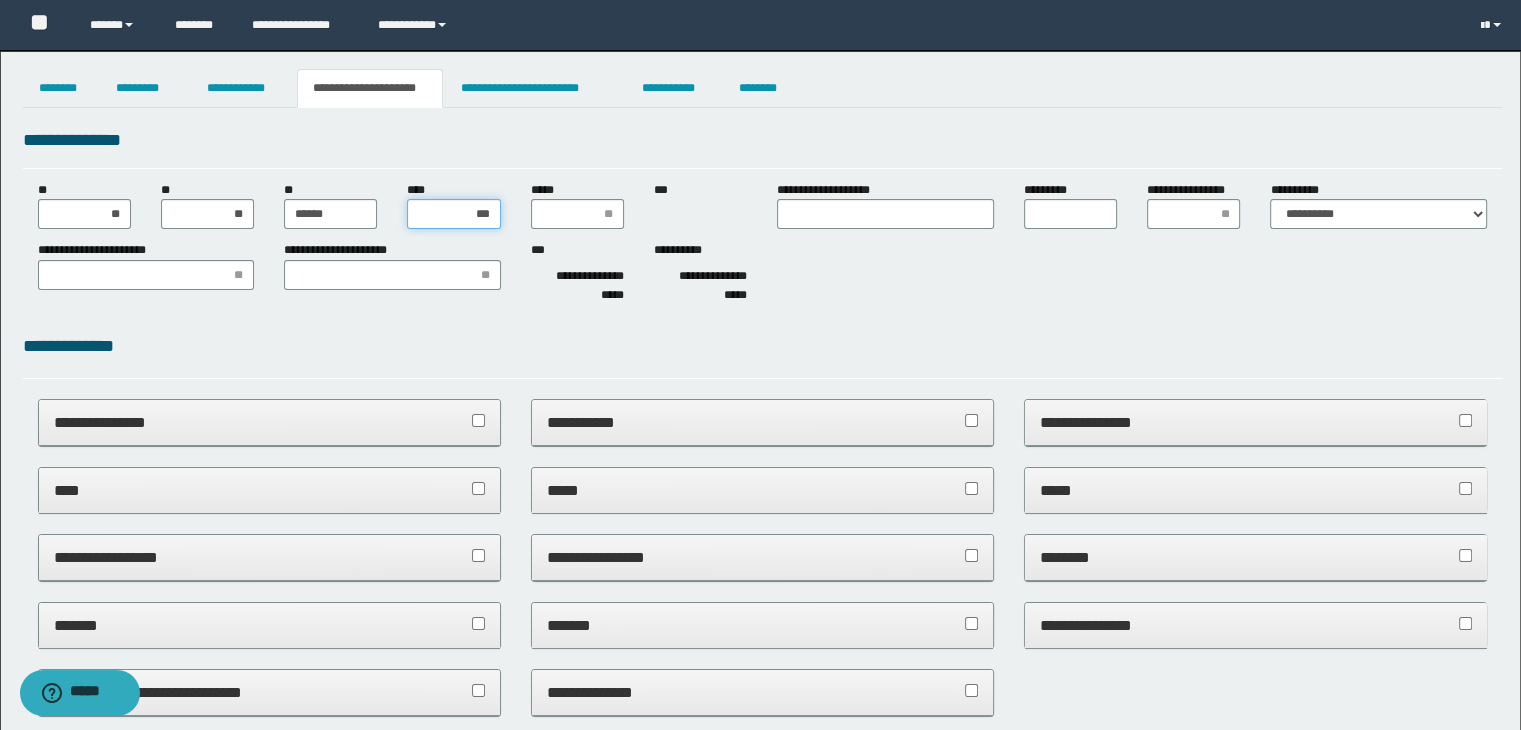 type on "****" 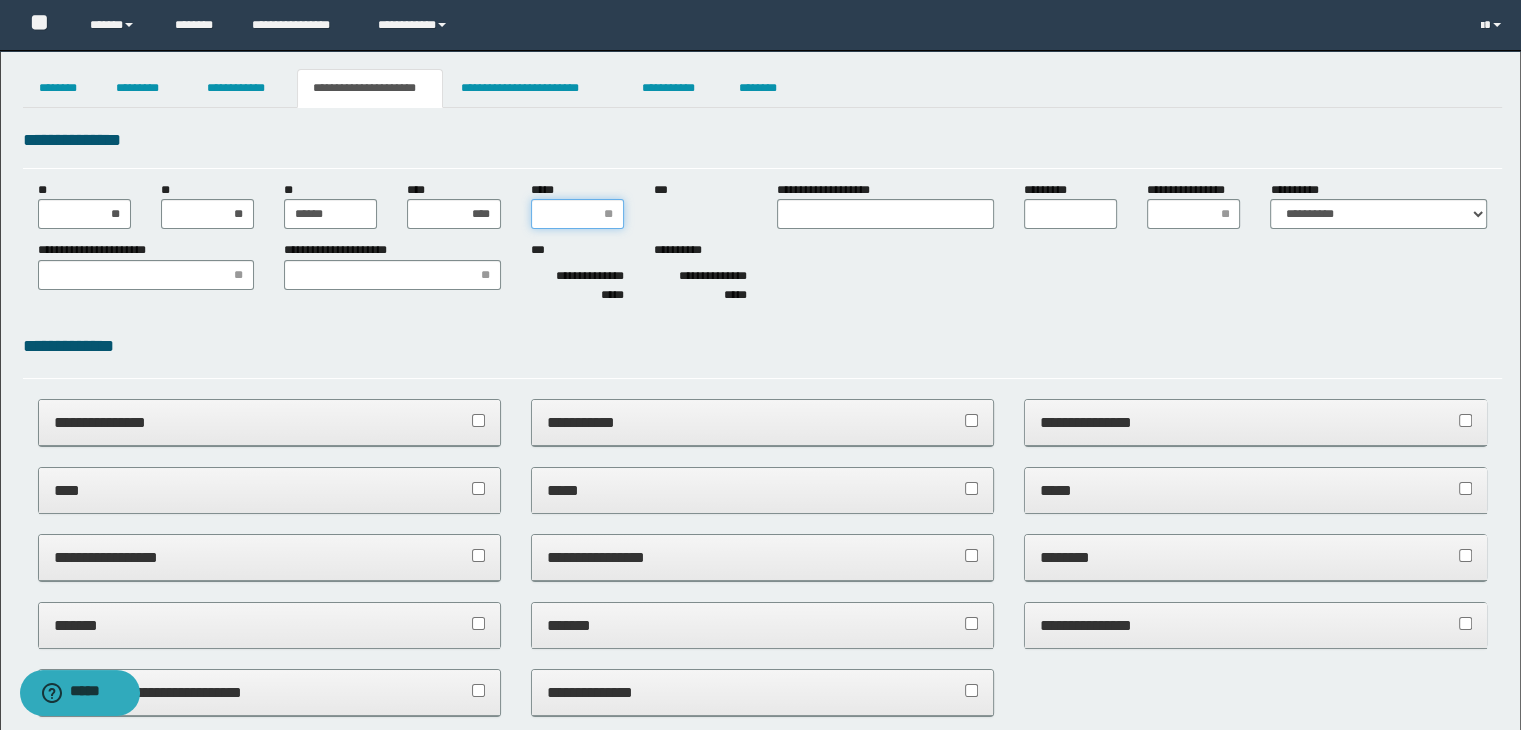 click on "*****" at bounding box center [577, 214] 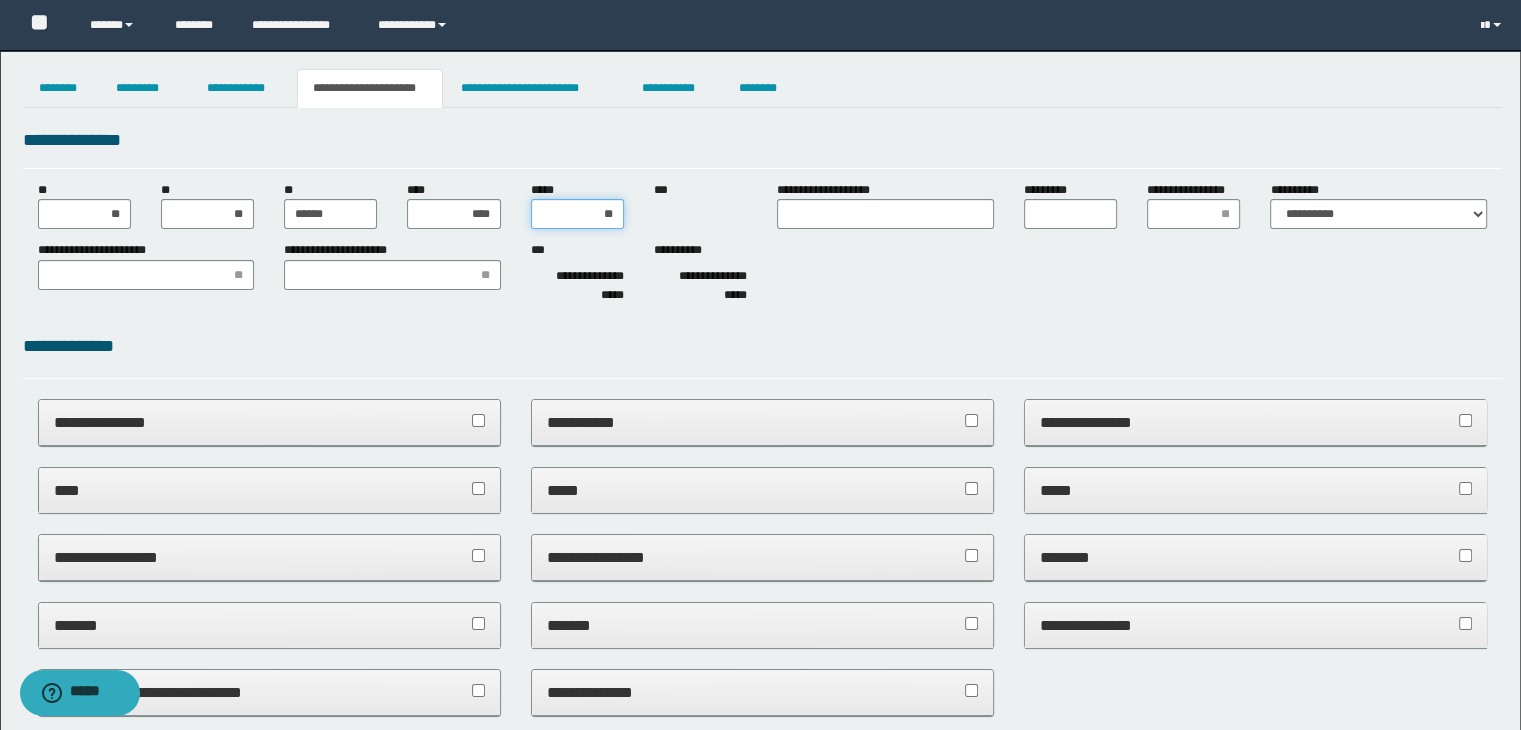 type on "***" 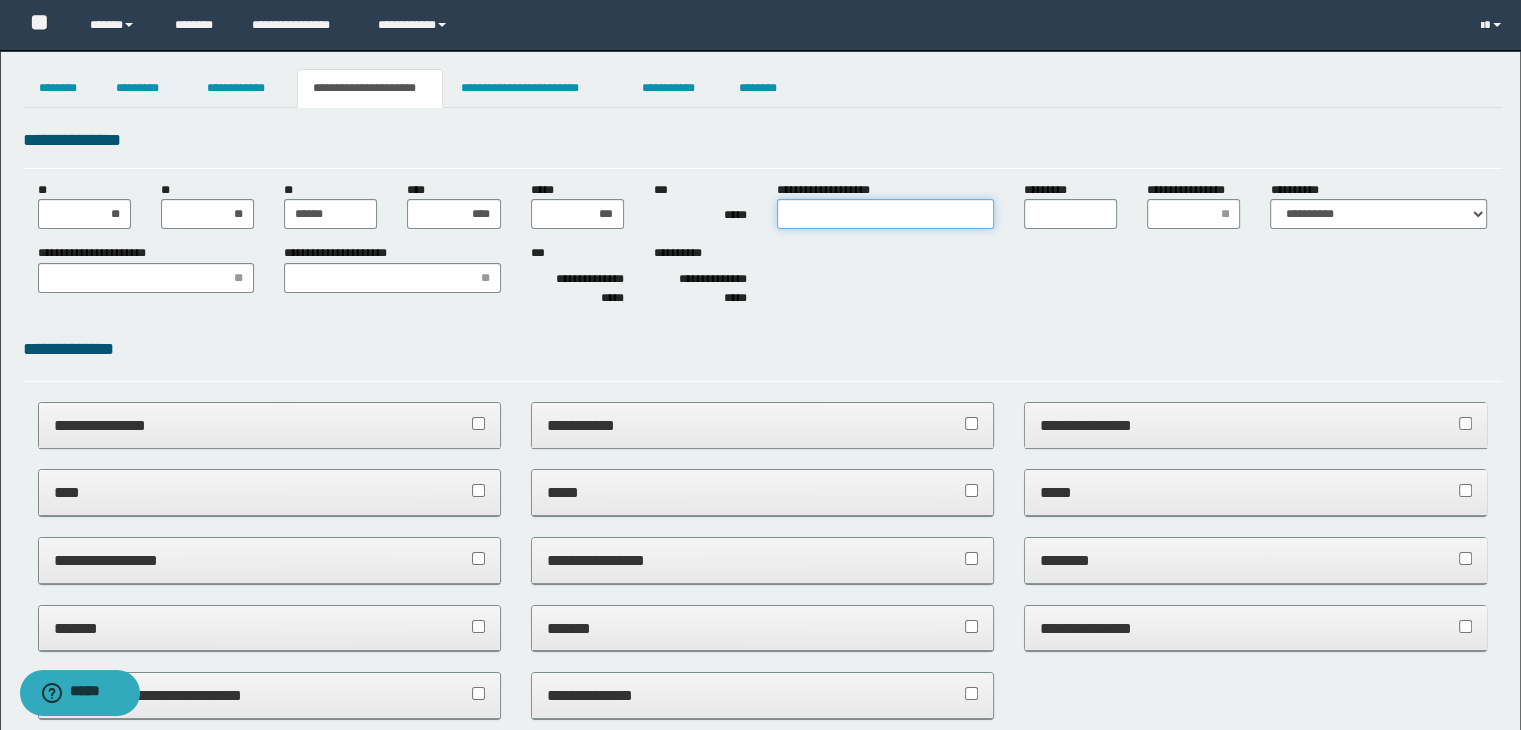 click on "**********" at bounding box center (885, 214) 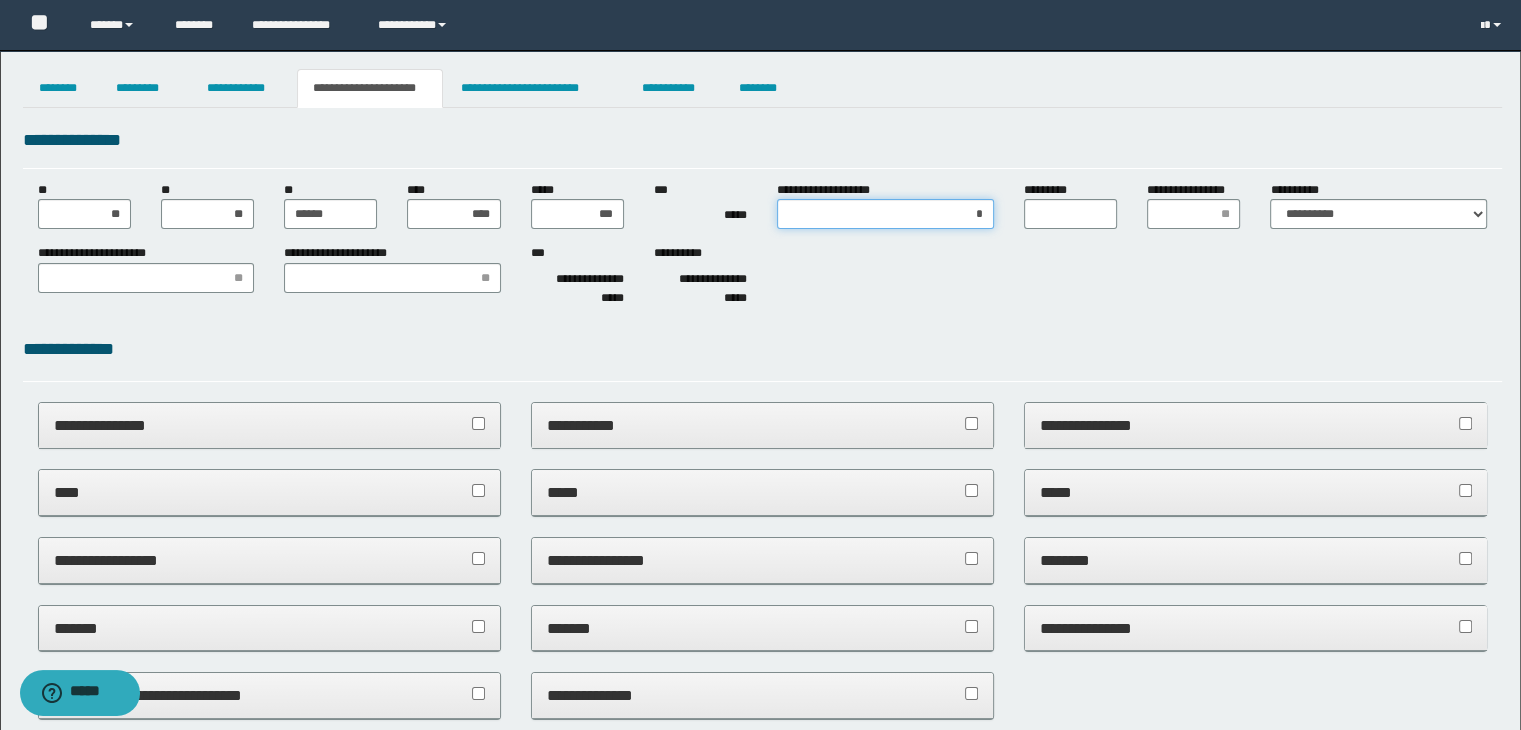 type on "**" 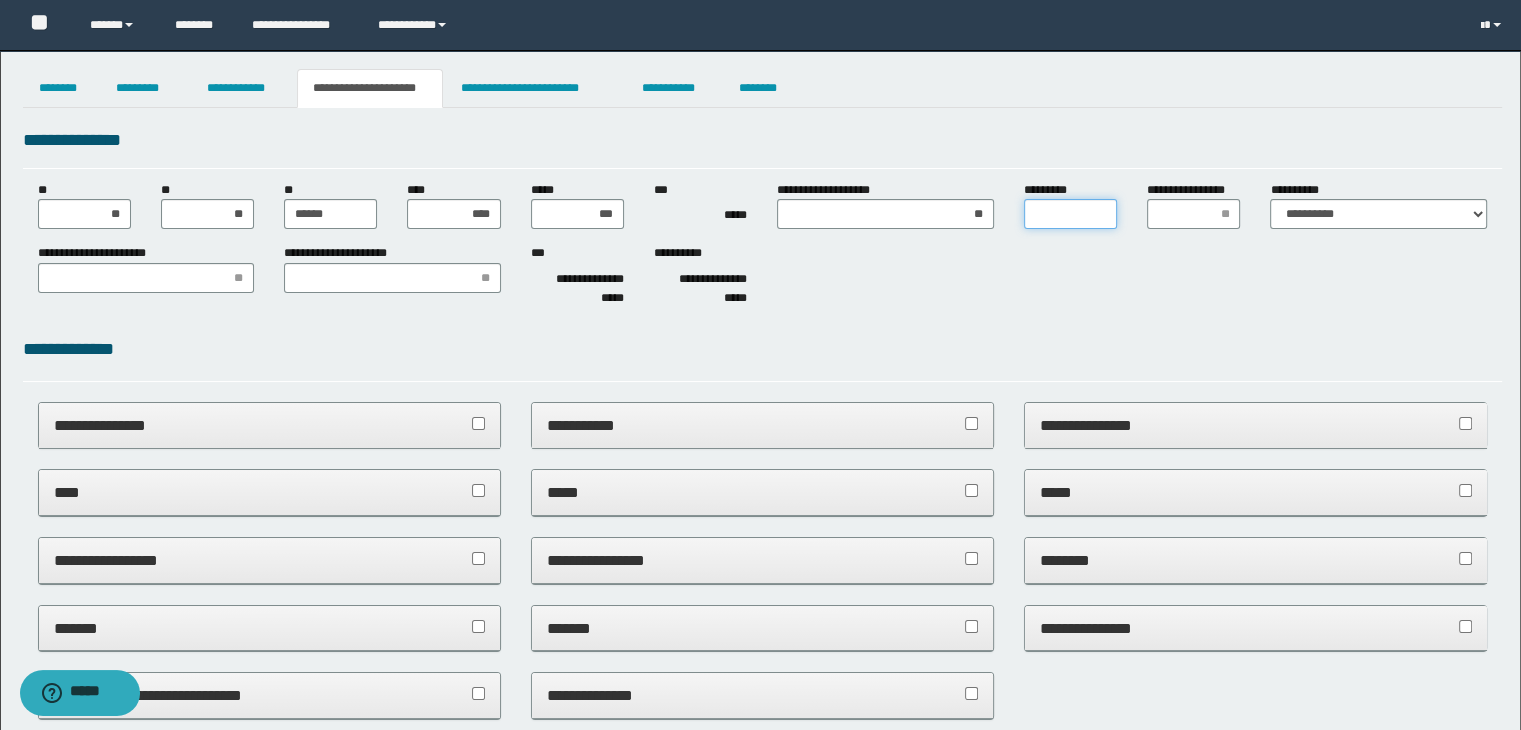 click on "*********" at bounding box center [1070, 214] 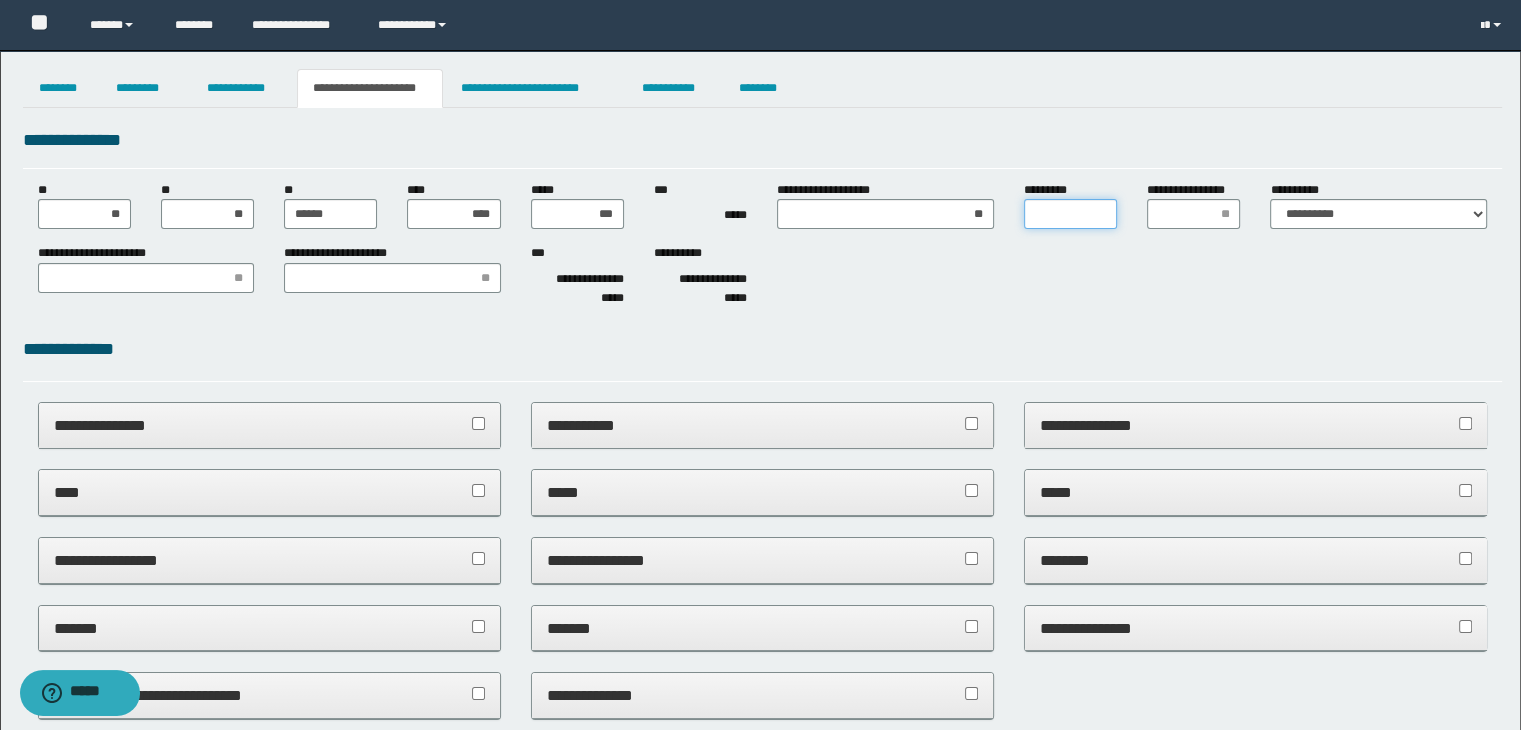 click on "*********" at bounding box center [1070, 214] 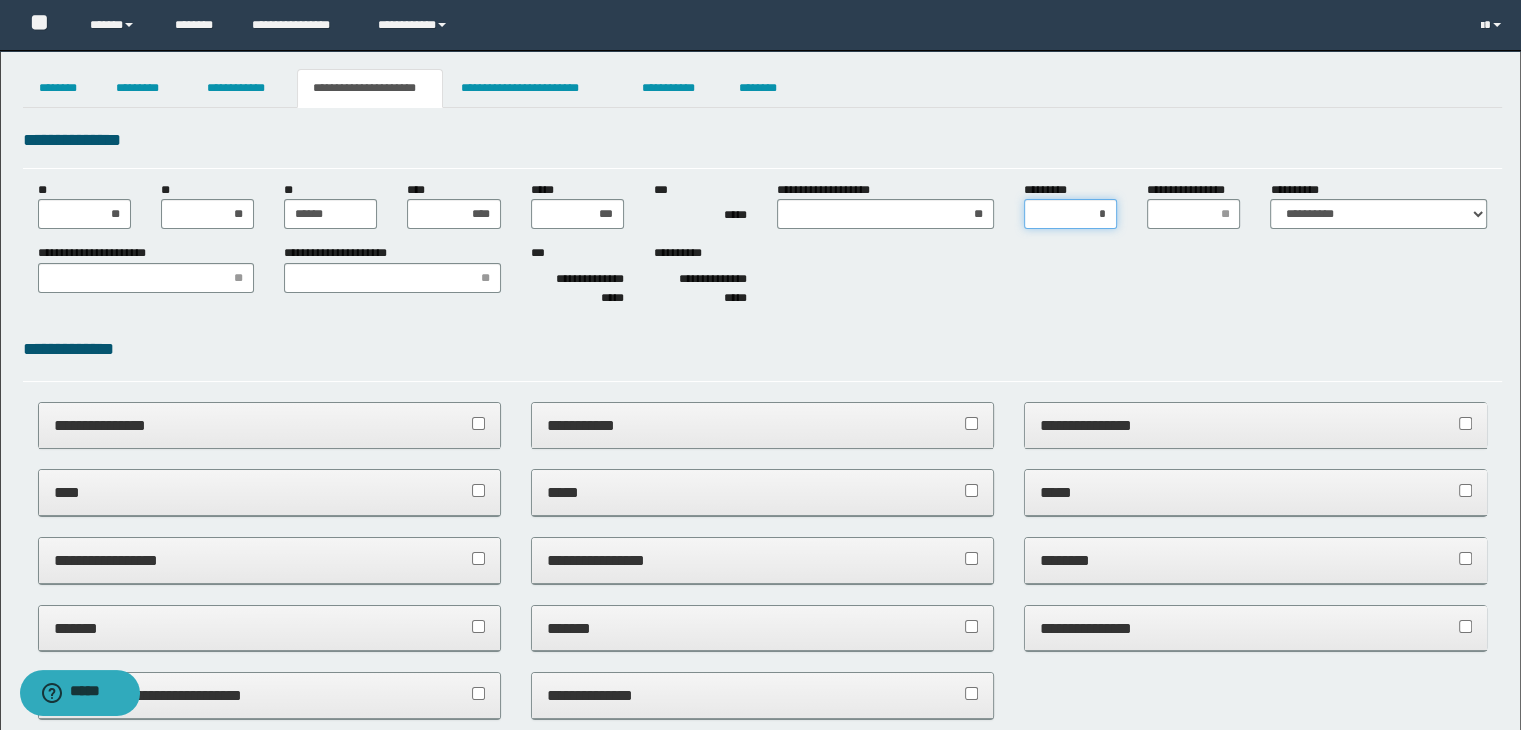 type on "**" 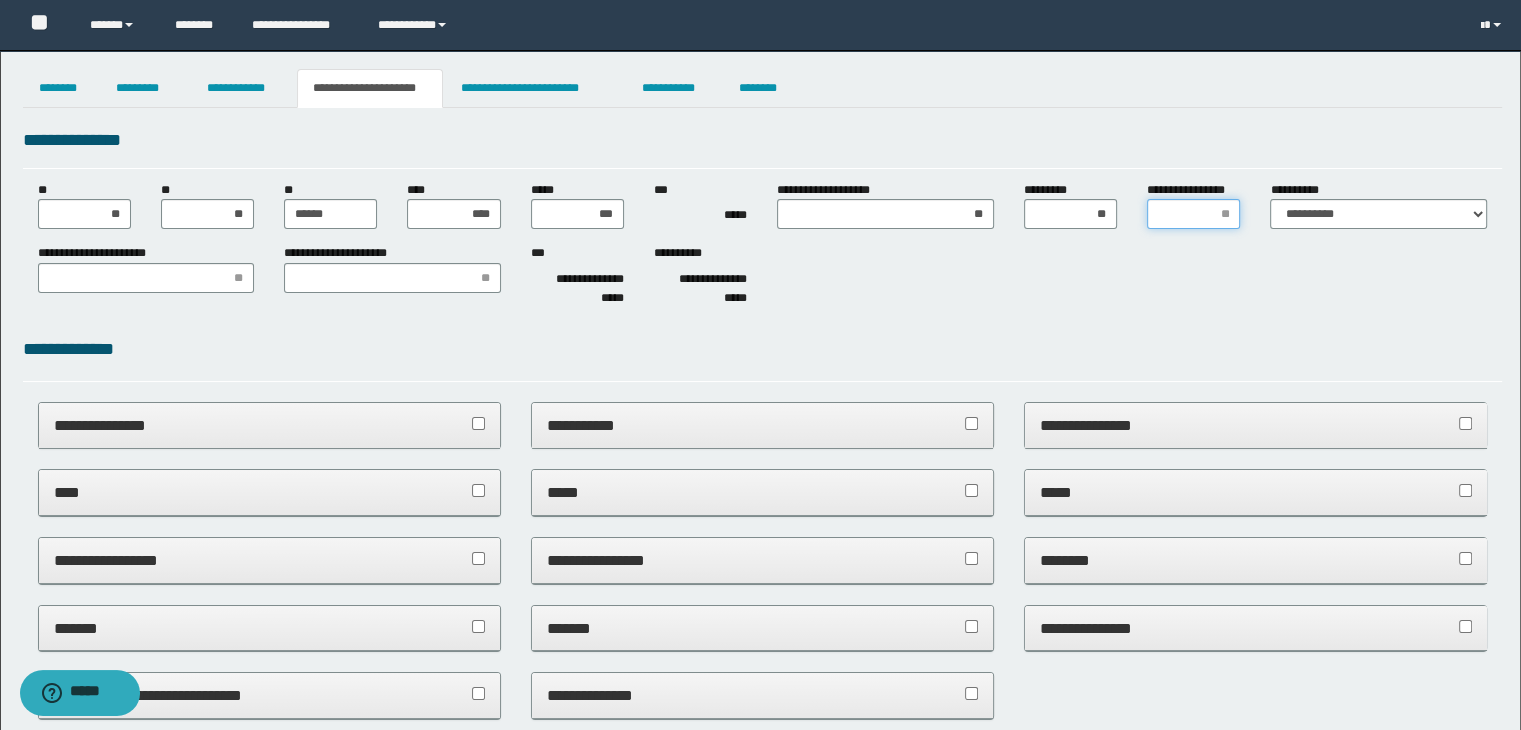 click on "**********" at bounding box center (1193, 214) 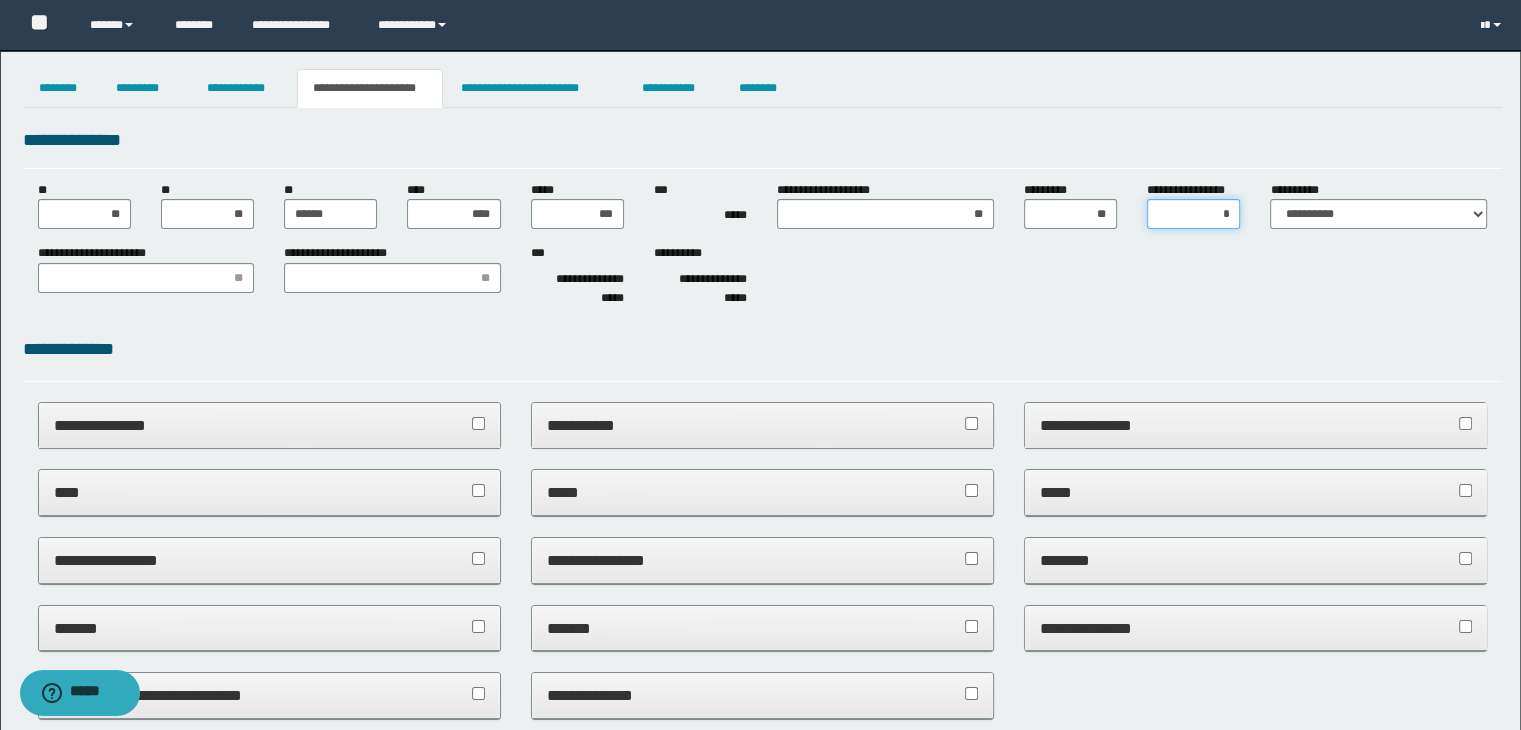 type on "**" 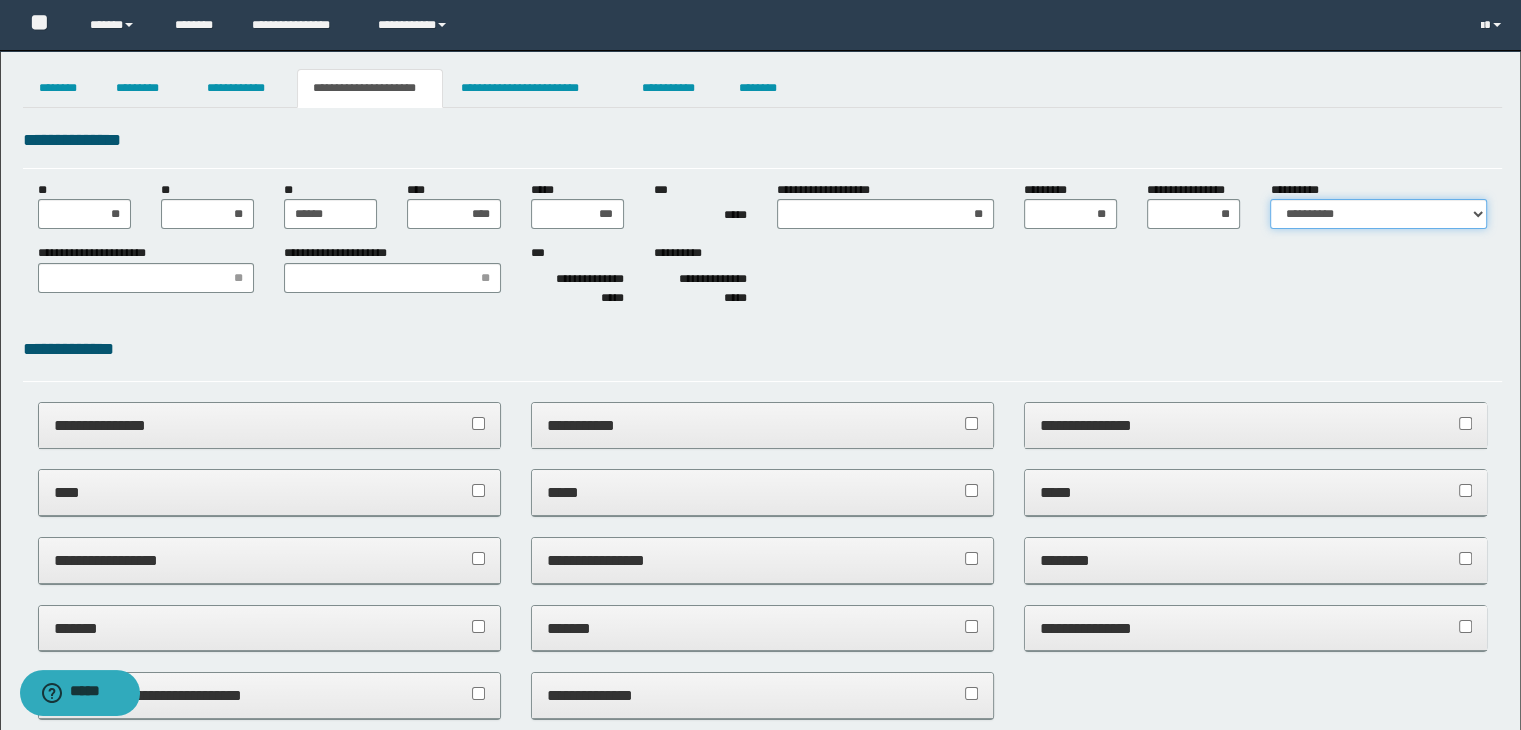 click on "**********" at bounding box center [1378, 214] 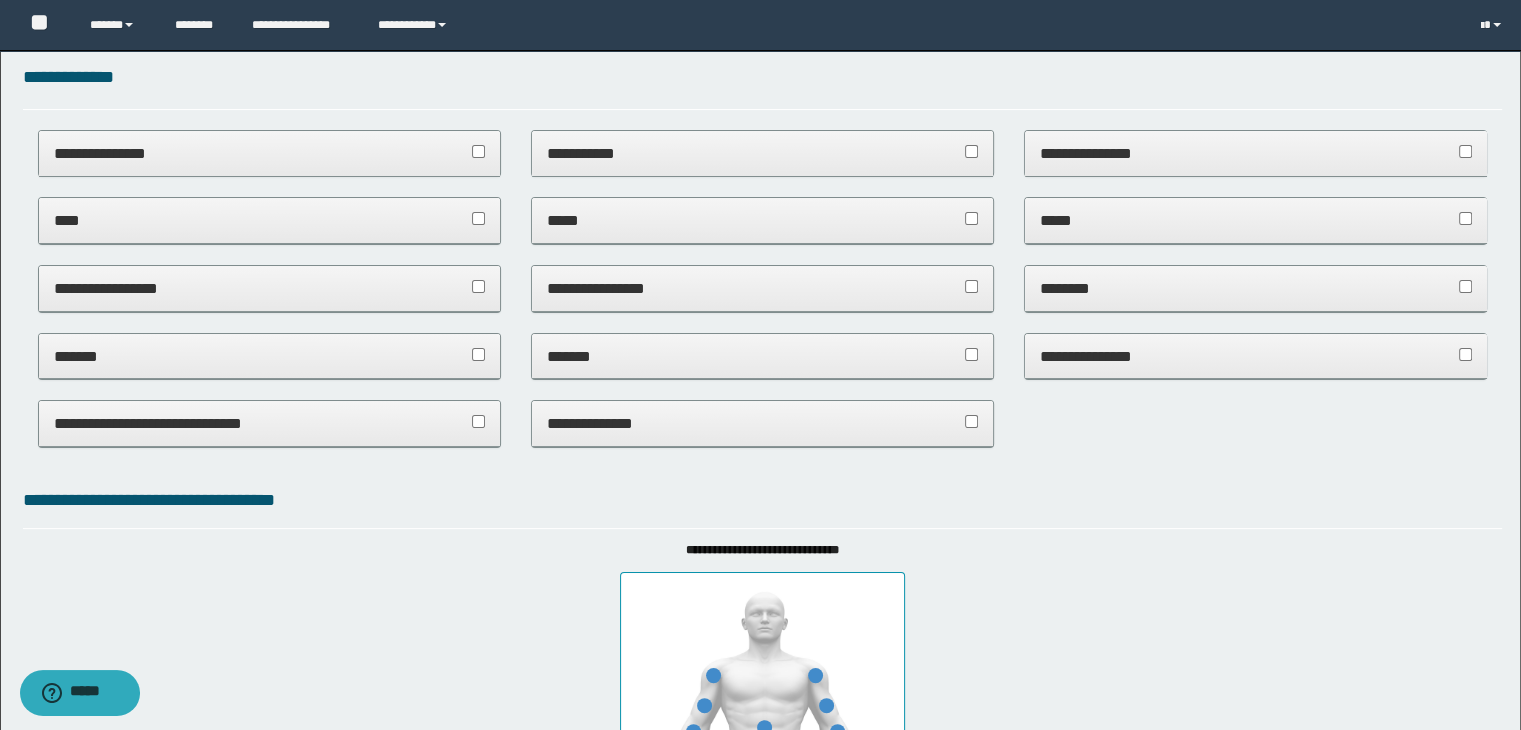 scroll, scrollTop: 0, scrollLeft: 0, axis: both 